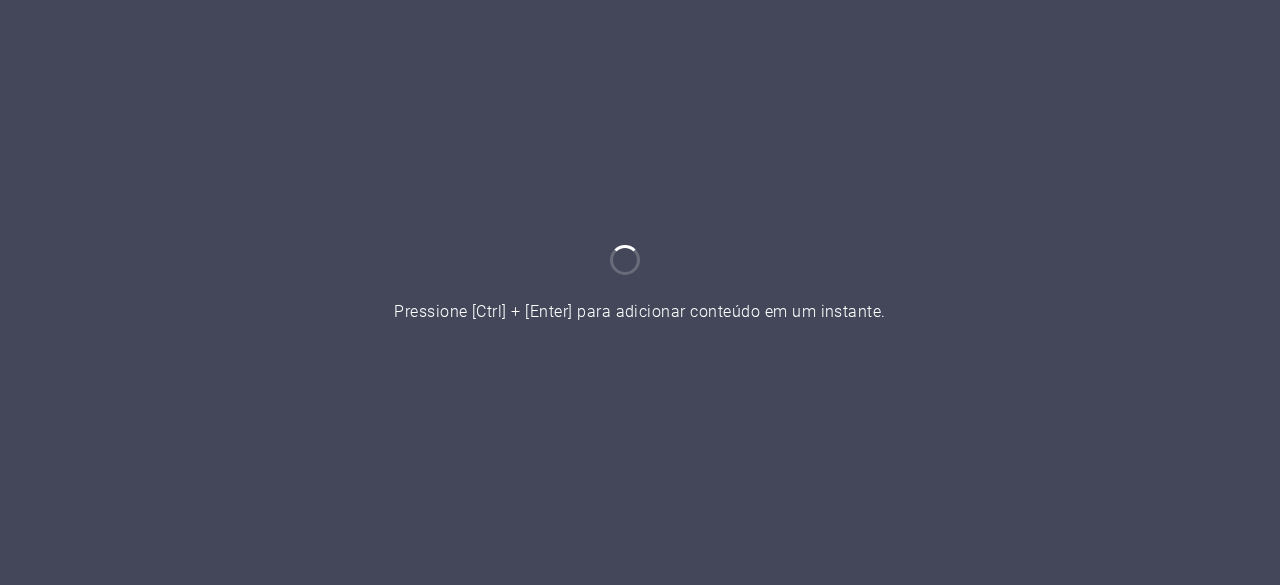 scroll, scrollTop: 0, scrollLeft: 0, axis: both 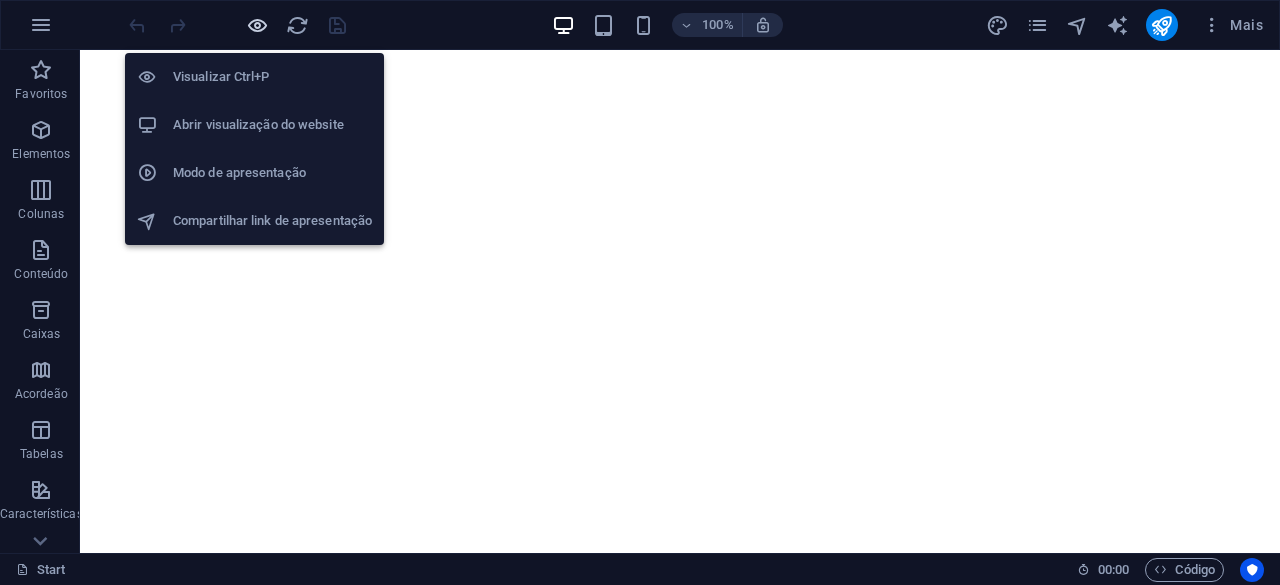 click at bounding box center [257, 25] 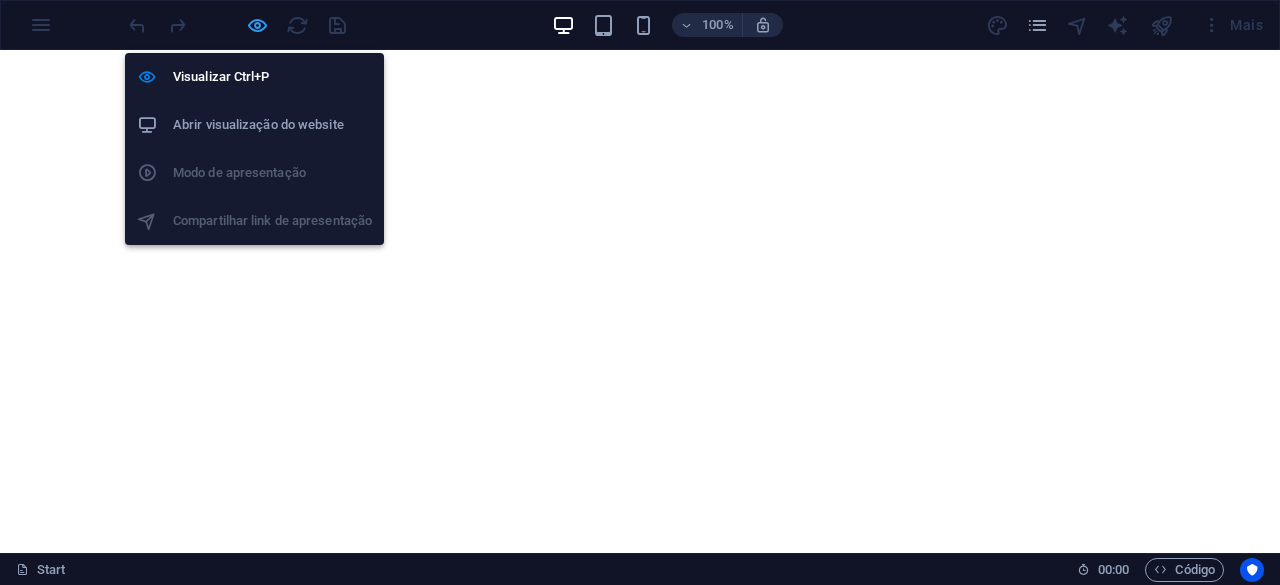 click at bounding box center (257, 25) 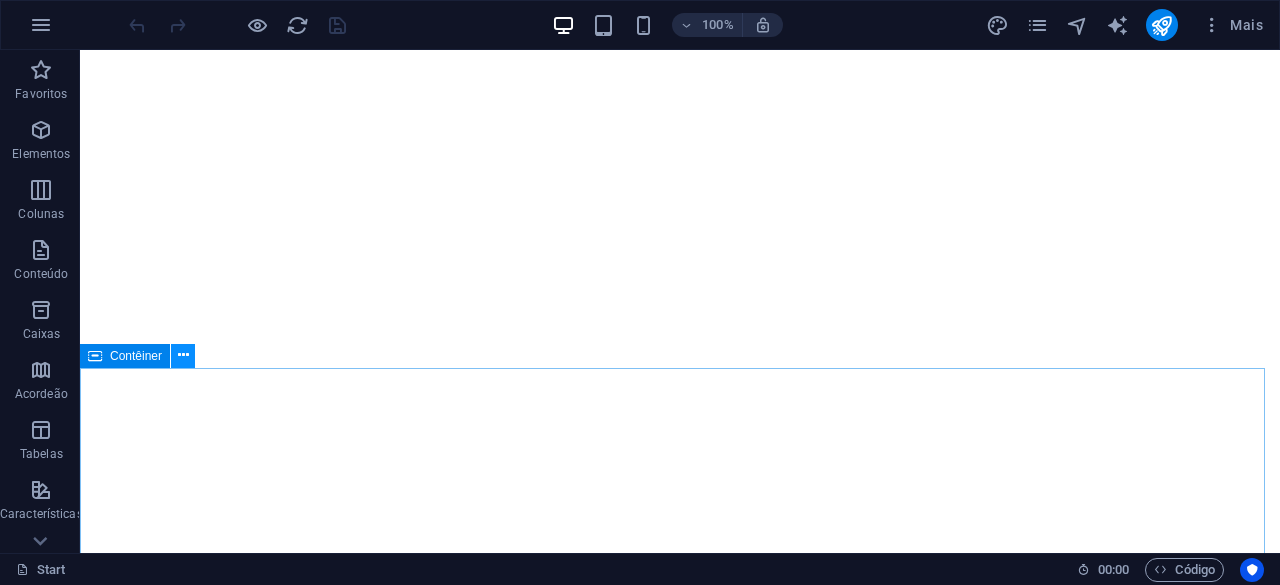click at bounding box center (183, 355) 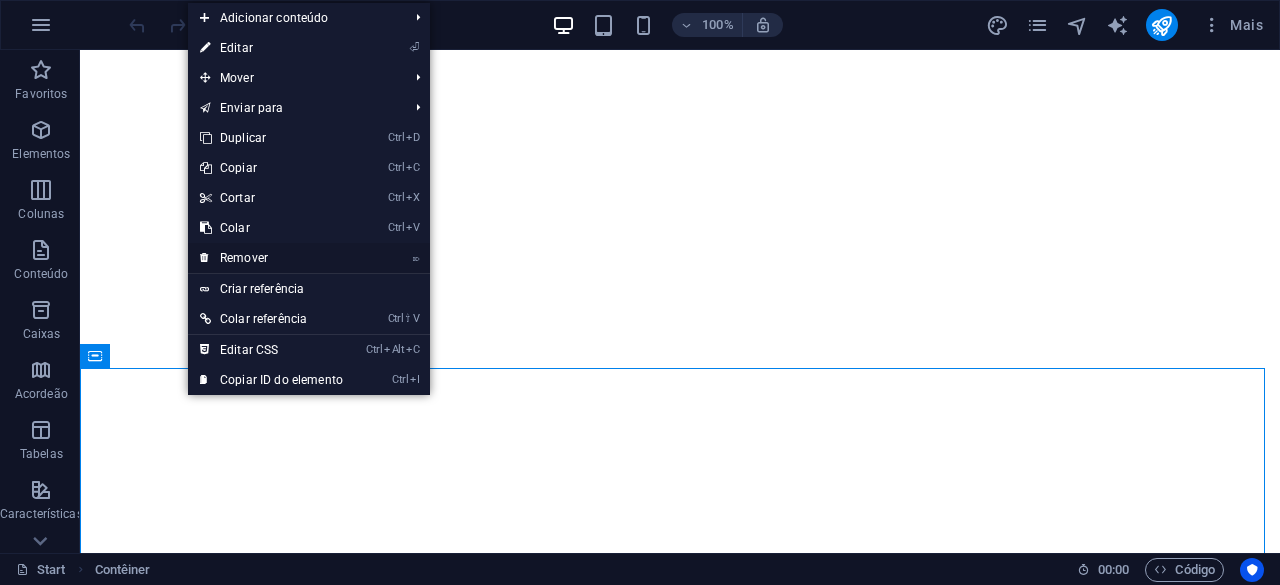 click on "⌦  Remover" at bounding box center [271, 258] 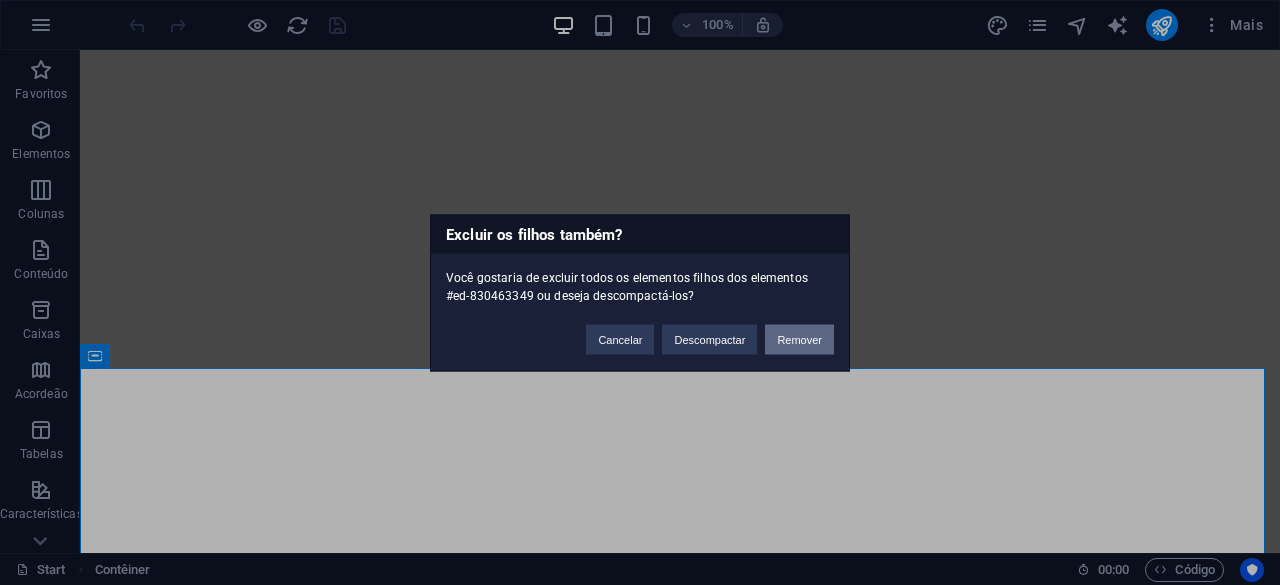 click on "Remover" at bounding box center (799, 339) 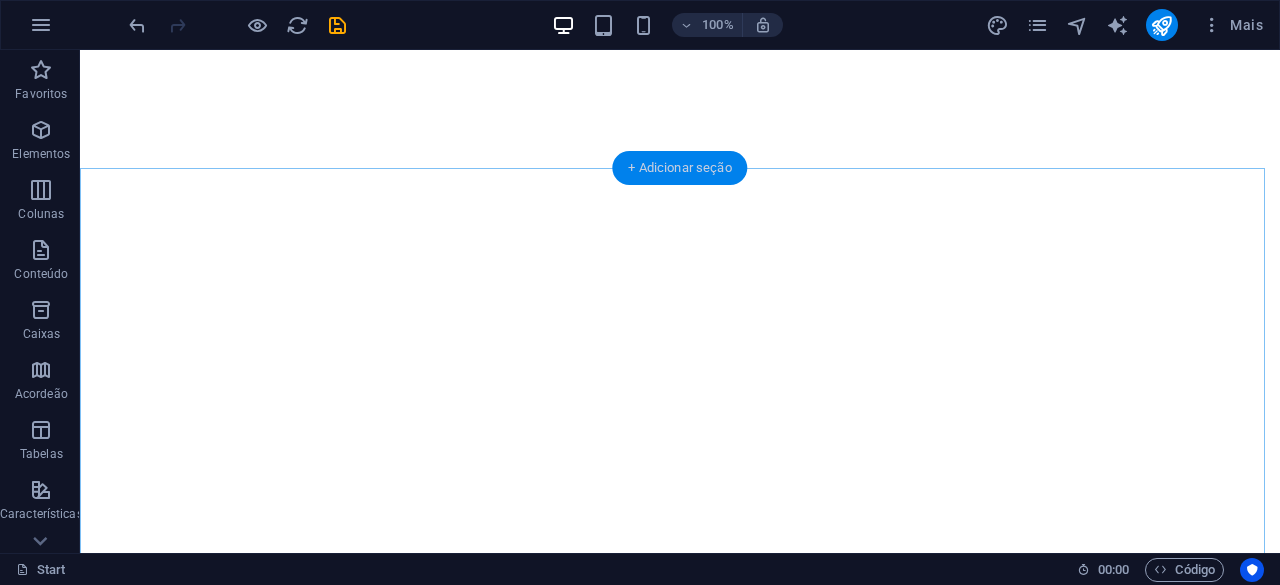 click on "+ Adicionar seção" at bounding box center [679, 168] 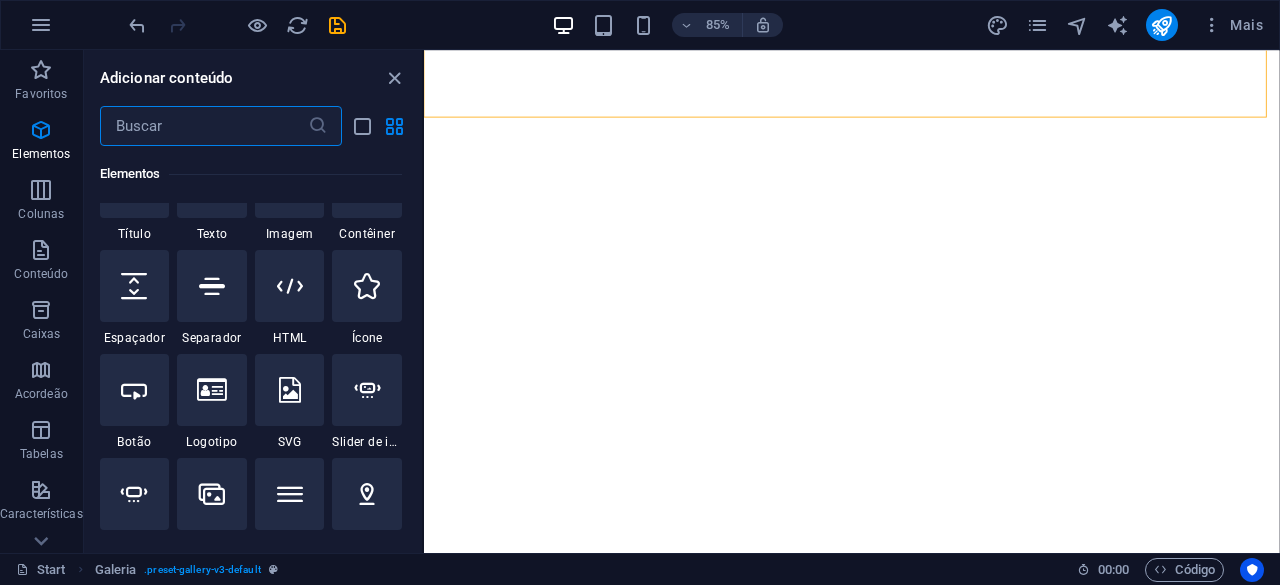 scroll, scrollTop: 199, scrollLeft: 0, axis: vertical 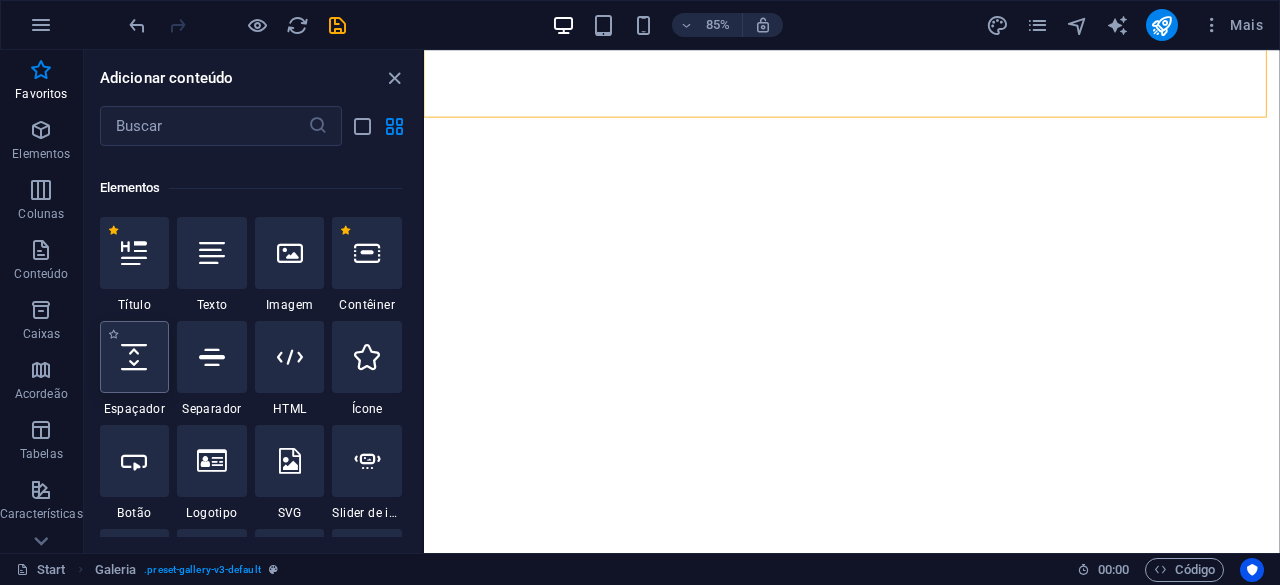 click at bounding box center (135, 357) 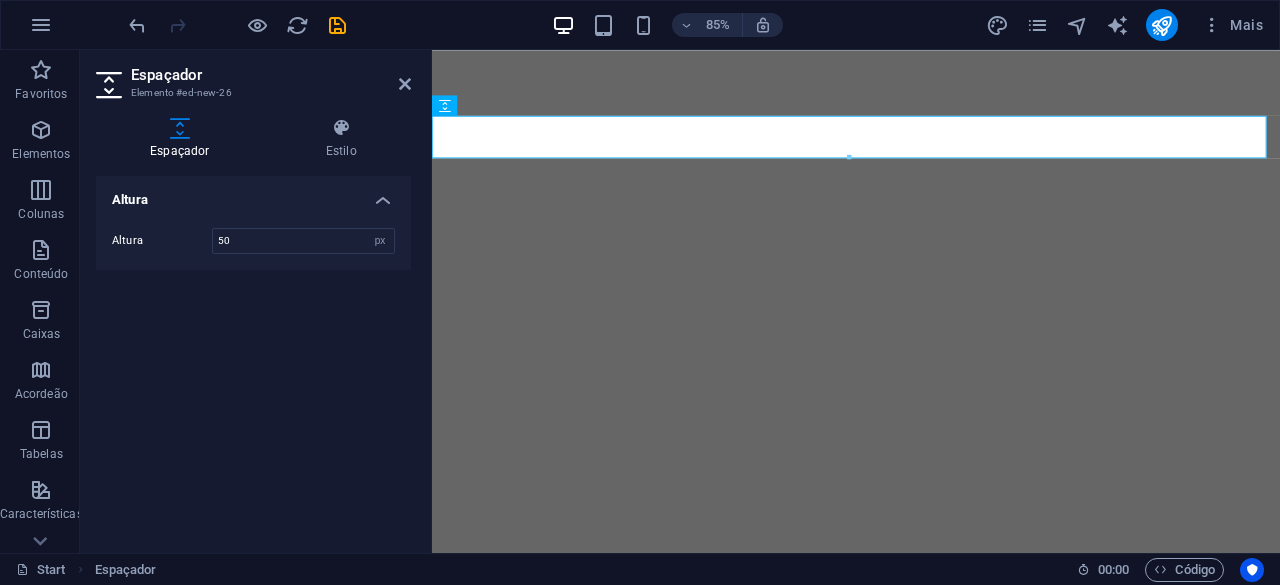 click on "Espaçador Elemento #ed-new-26" at bounding box center (253, 76) 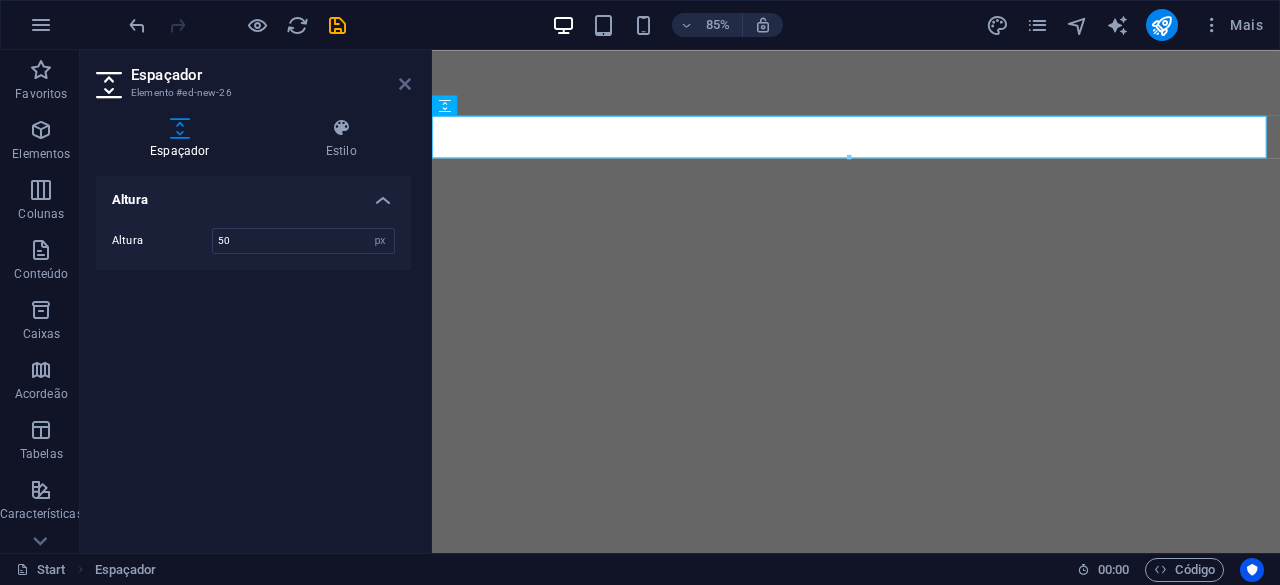 click at bounding box center (405, 84) 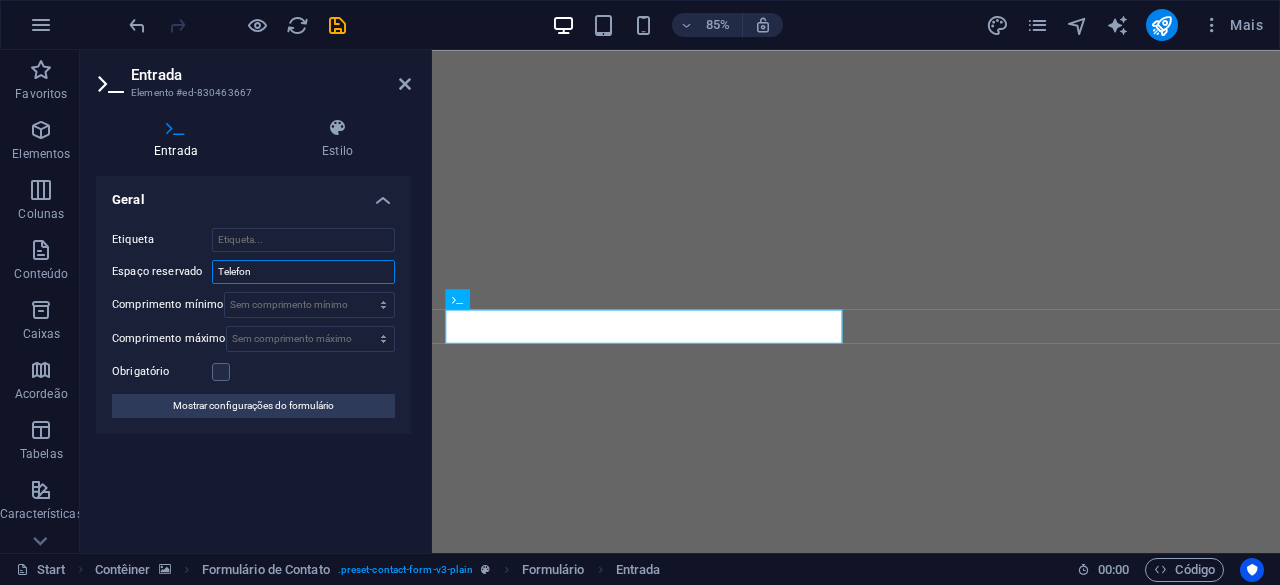 click on "Telefon" at bounding box center (303, 272) 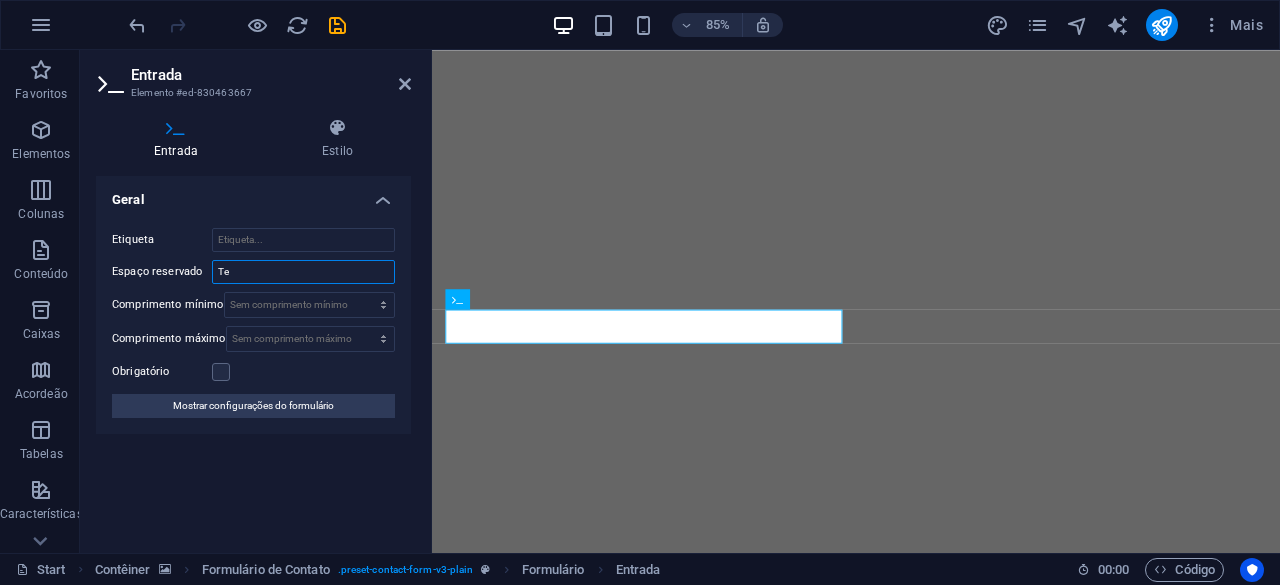type on "T" 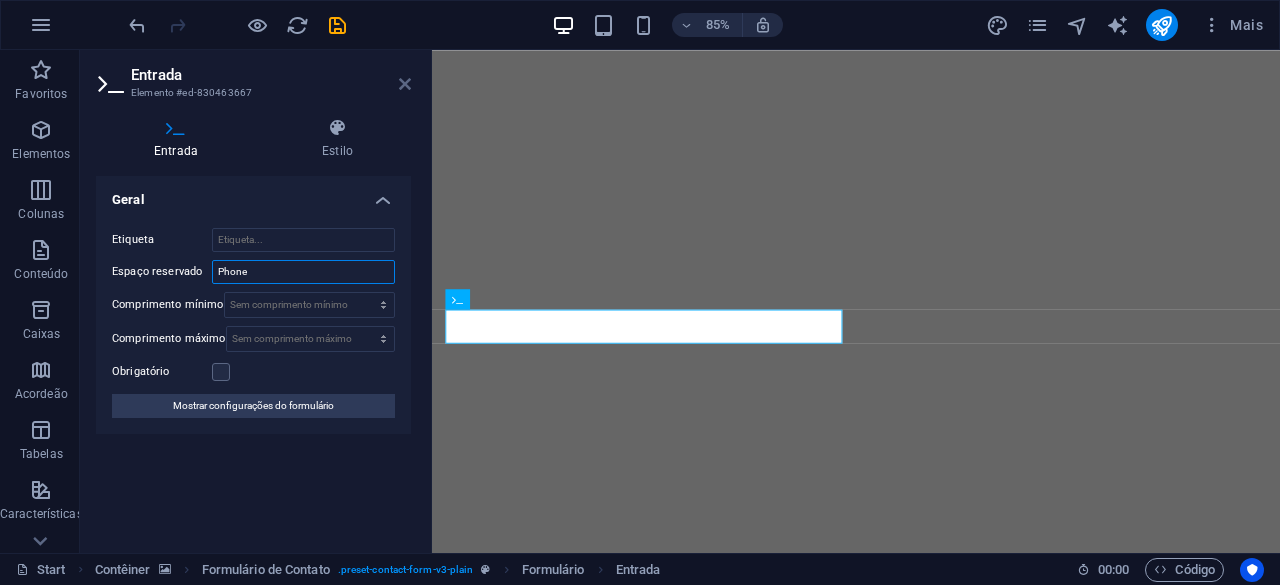 type on "Phone" 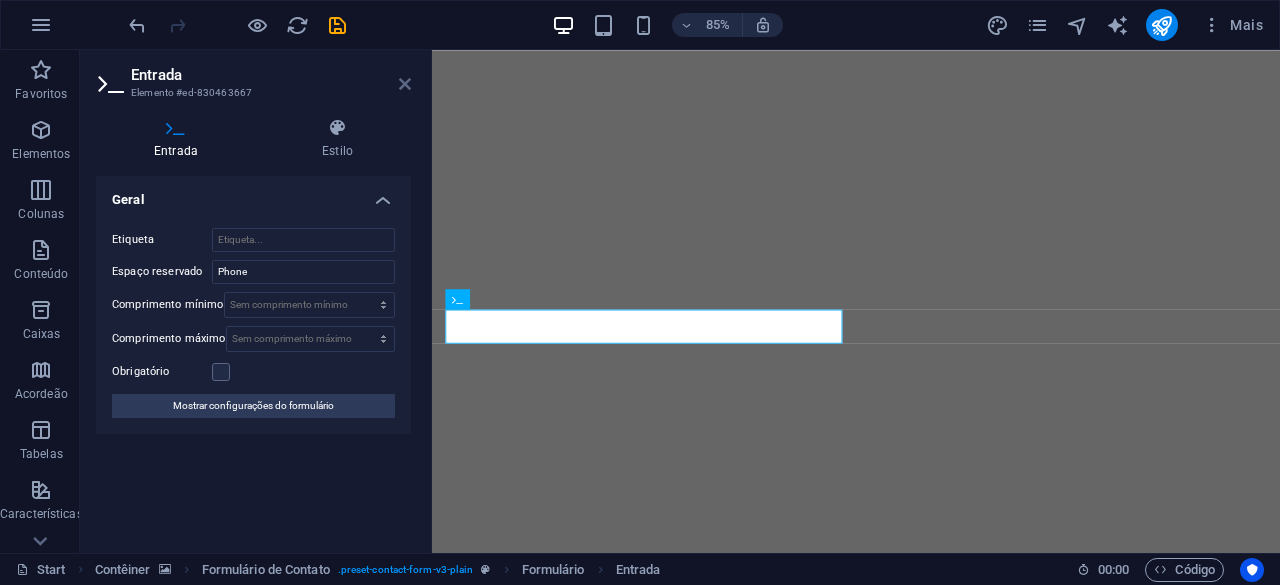 click at bounding box center (405, 84) 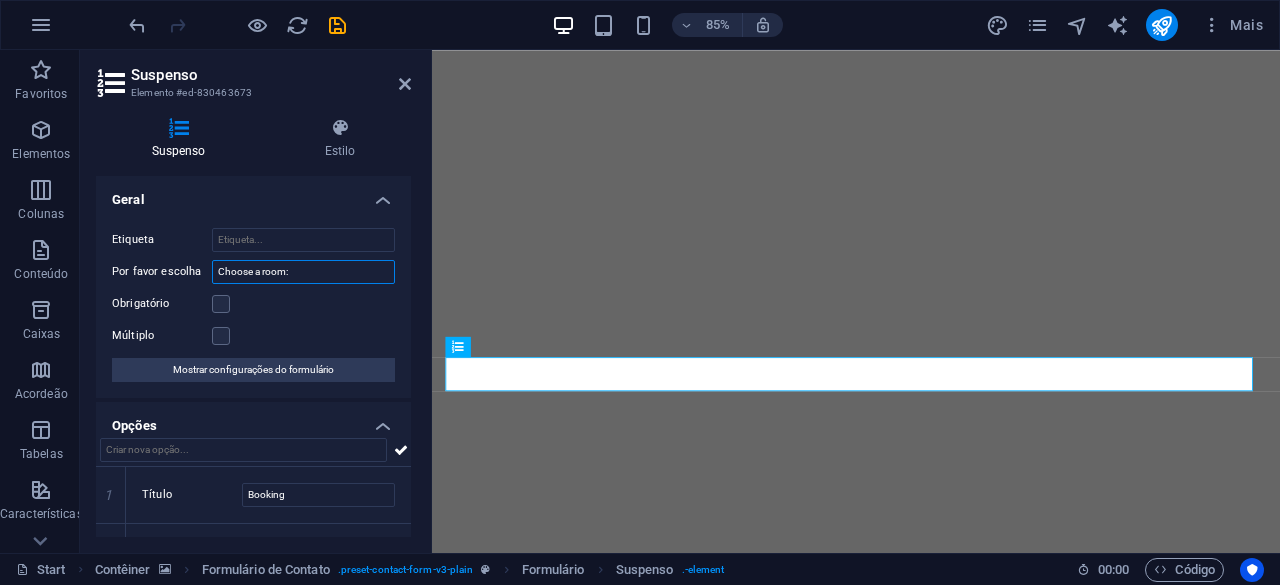 drag, startPoint x: 330, startPoint y: 273, endPoint x: 233, endPoint y: 261, distance: 97.73945 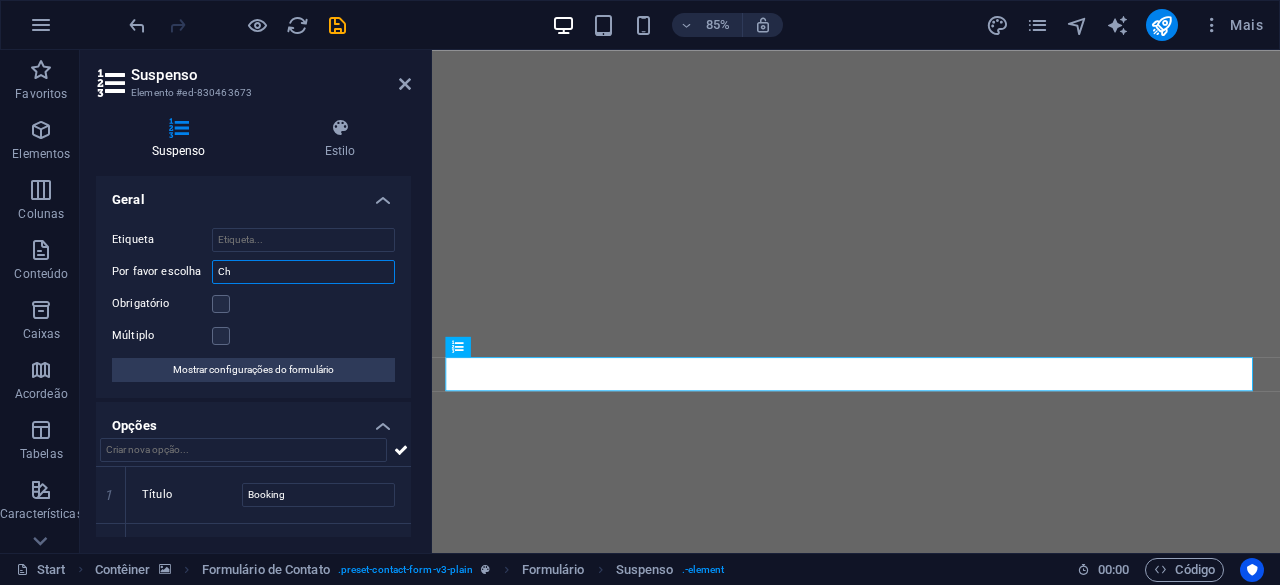 type on "C" 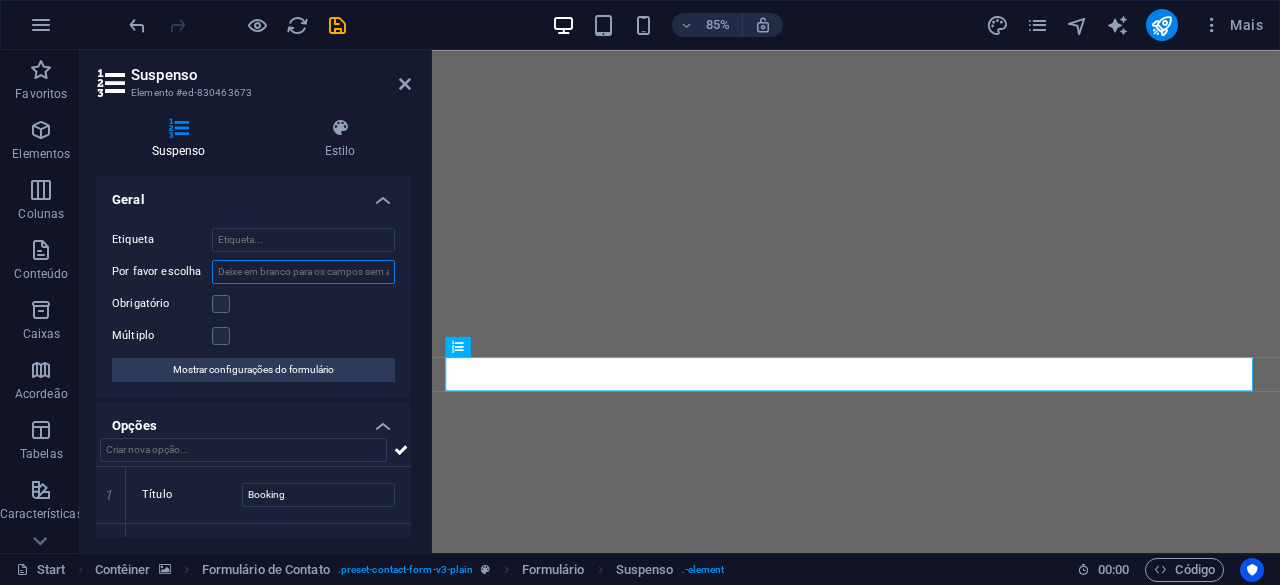 type 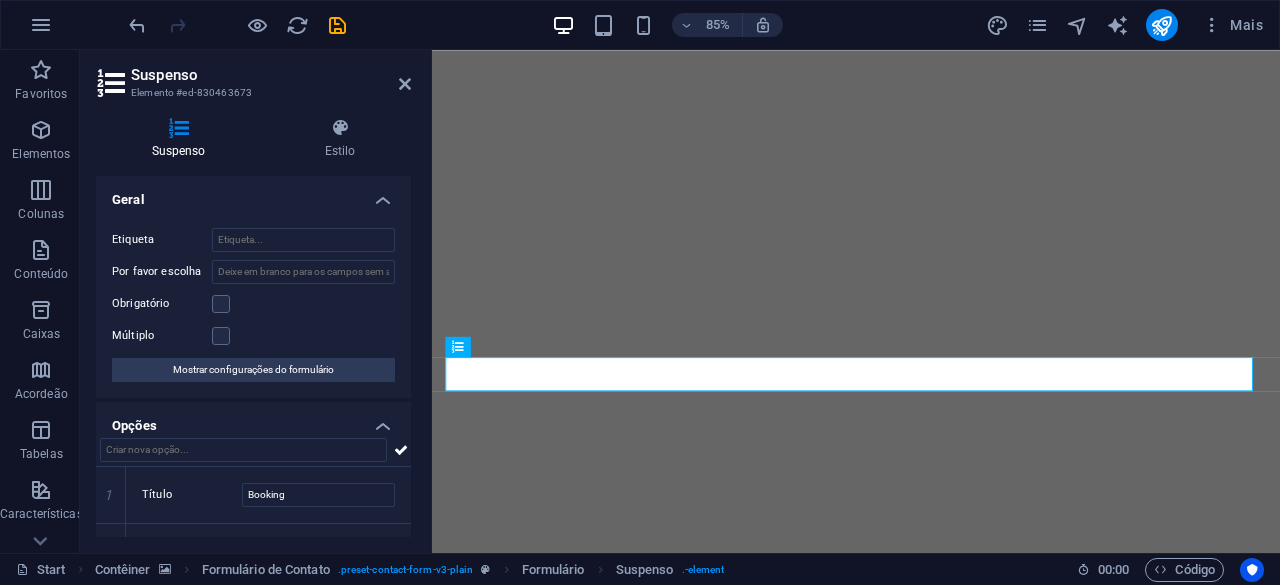 click on "Suspenso Estilo Geral Etiqueta Por favor escolha Obrigatório Múltiplo Mostrar configurações do formulário Opções 1 Título Booking 2 Título Feedback 3 Título Complaint 4 Título Other inquiries Formulário de Contato Element Layout Como esse elemento se expande no layout (Flexbox). Tamanho Padrão automático px % 1/1 1/2 1/3 1/4 1/5 1/6 1/7 1/8 1/9 1/10 Crescer Encolher Pedido Layout do Contêiner Visível Visível Opacidade 100 % Transbordar Espaçamento Margem Padrão automático px % rem vw vh Cliente Cliente automático px % rem vw vh automático px % rem vw vh automático px % rem vw vh automático px % rem vw vh Espaçamento Padrão px rem % vh vw Cliente Cliente px rem % vh vw px rem % vh vw px rem % vh vw px rem % vh vw Borda Estilo              - Largura 1 automático px rem % vh vw Cliente Cliente 1 automático px rem % vh vw 1 automático px rem % vh vw 1 automático px rem % vh vw 1 automático px rem % vh vw  - Cor Cantos arredondados Padrão px rem % vh vw Cliente Cliente px" at bounding box center (253, 327) 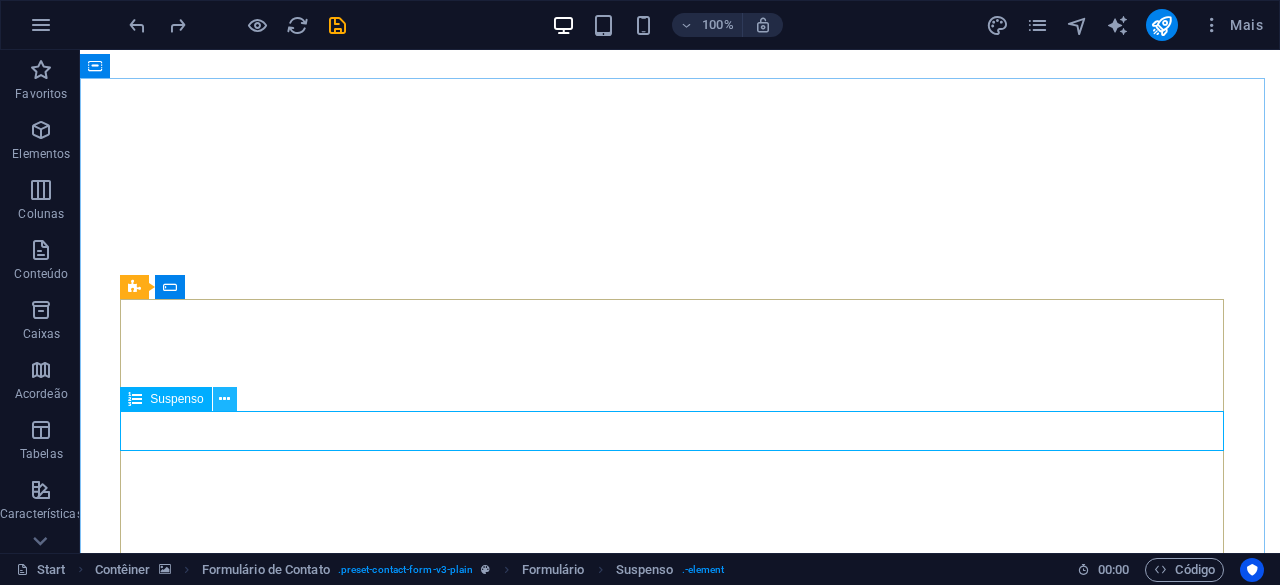 click at bounding box center [224, 399] 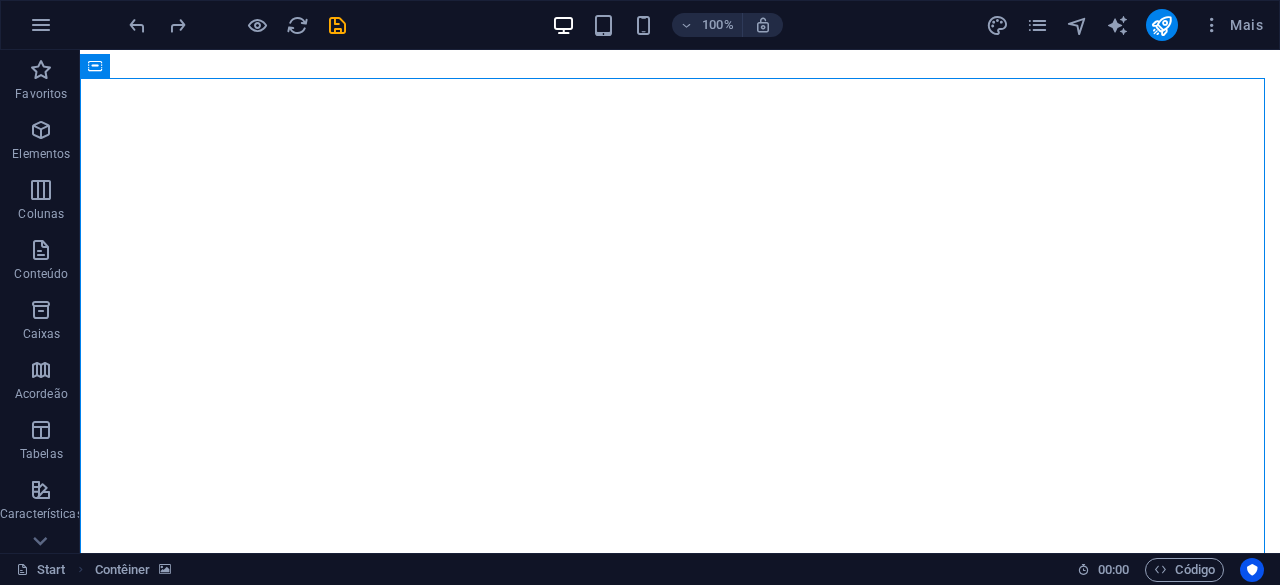 click at bounding box center [237, 25] 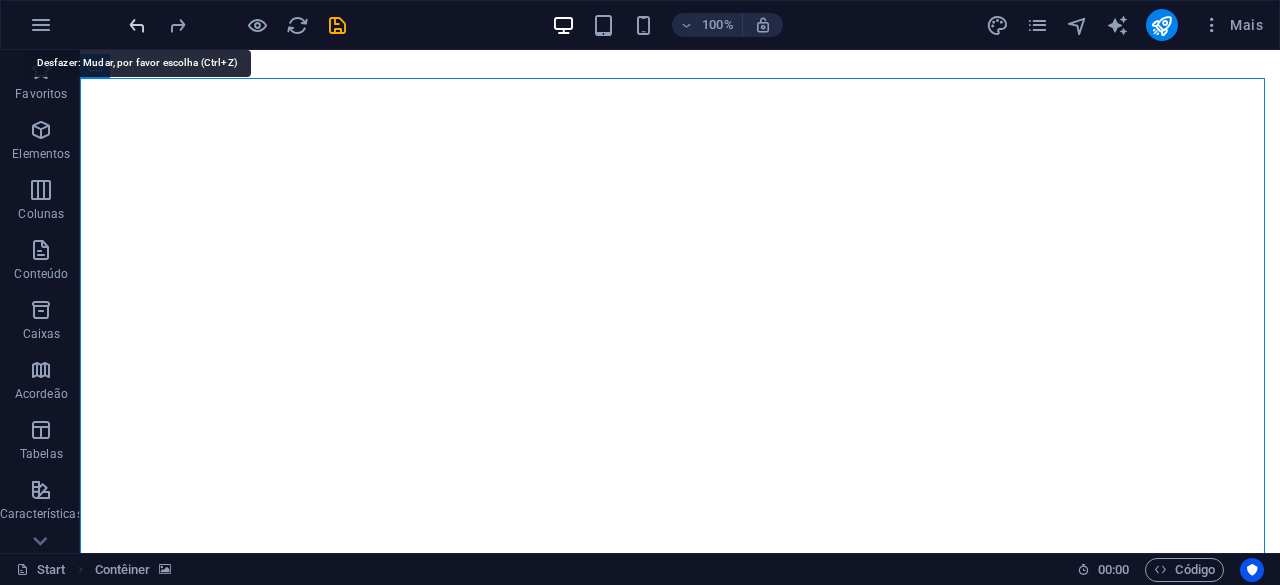 click at bounding box center [137, 25] 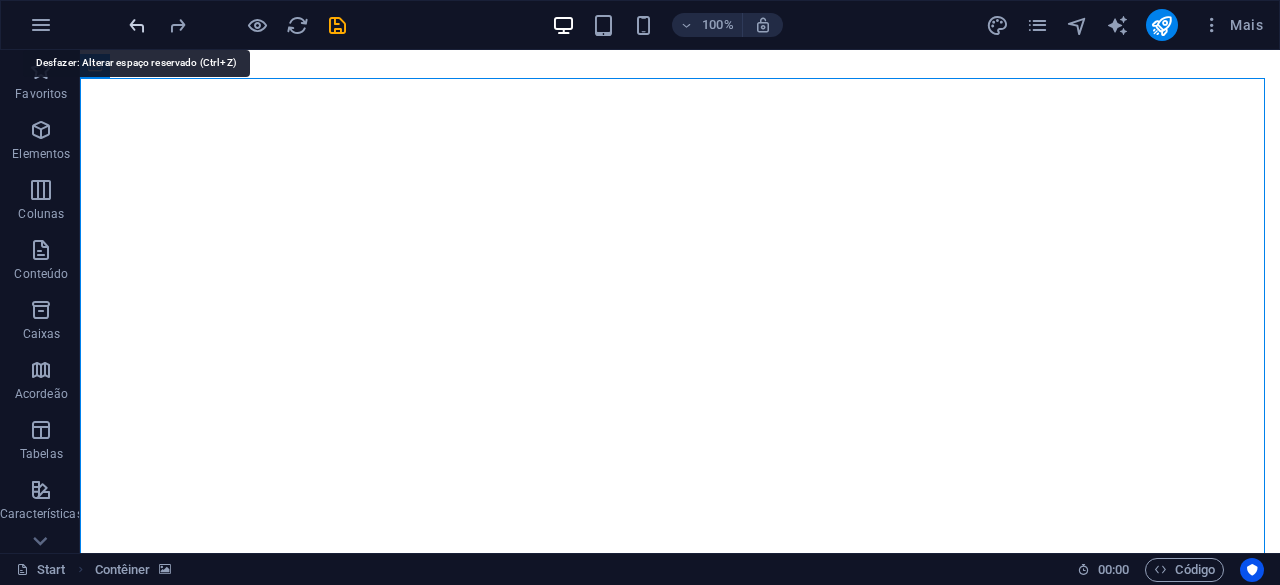 click at bounding box center (137, 25) 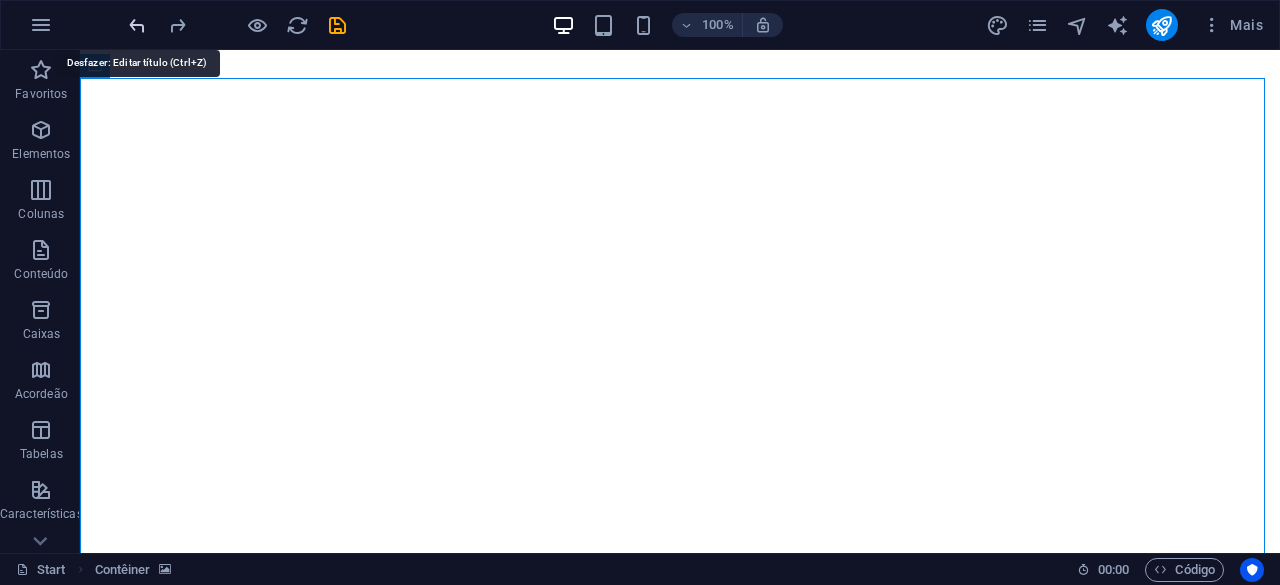 click at bounding box center (137, 25) 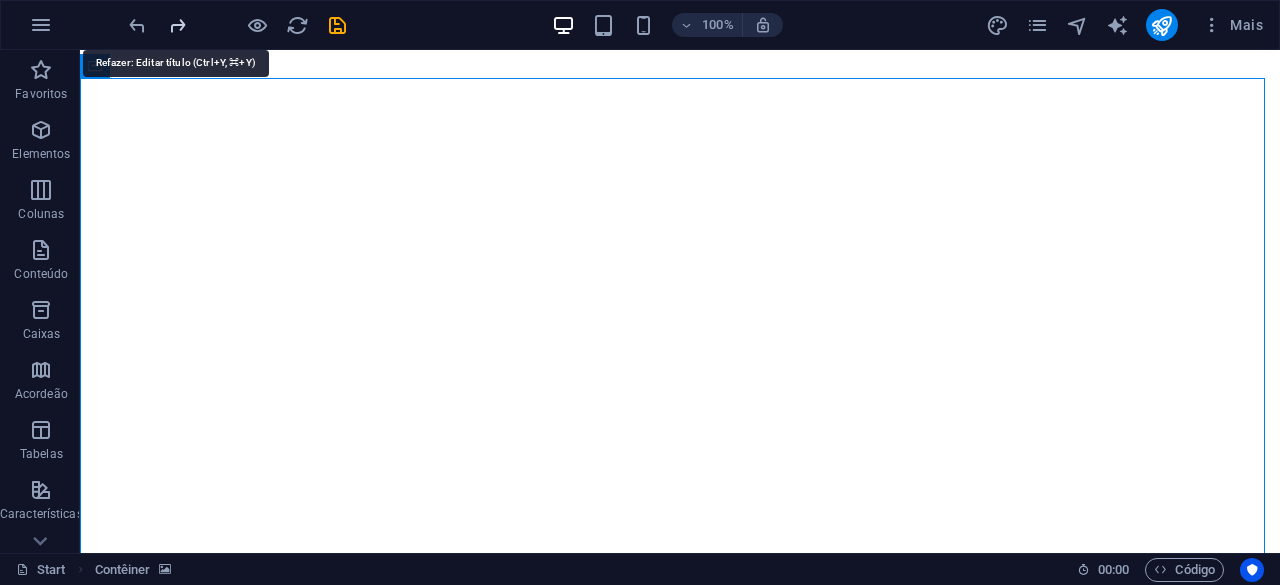 click at bounding box center [177, 25] 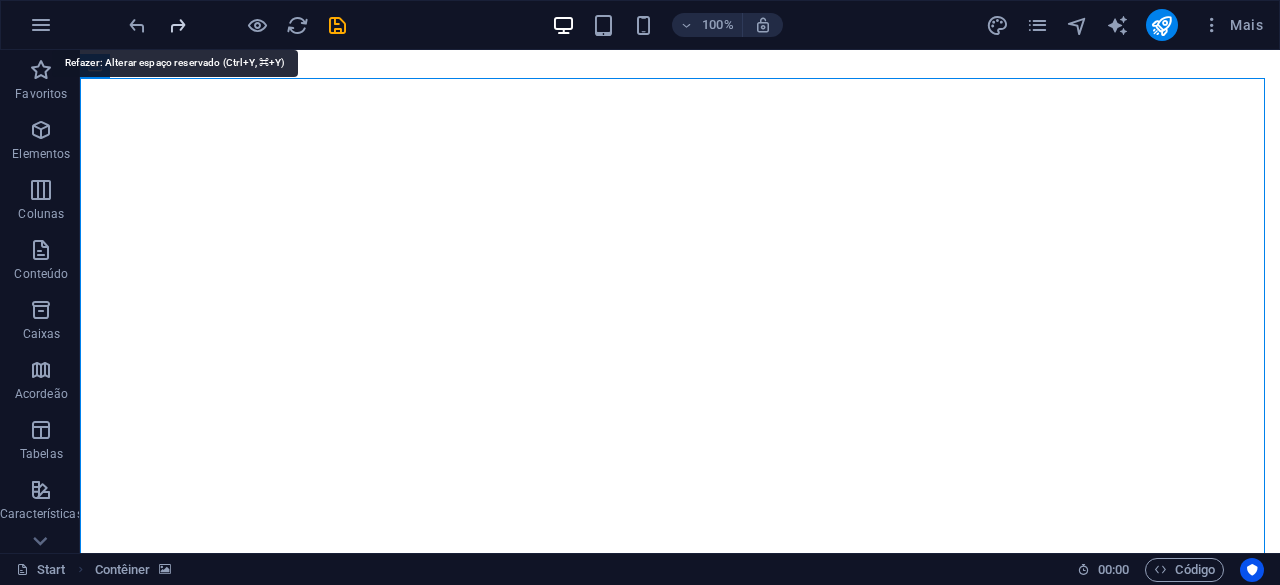 click at bounding box center [177, 25] 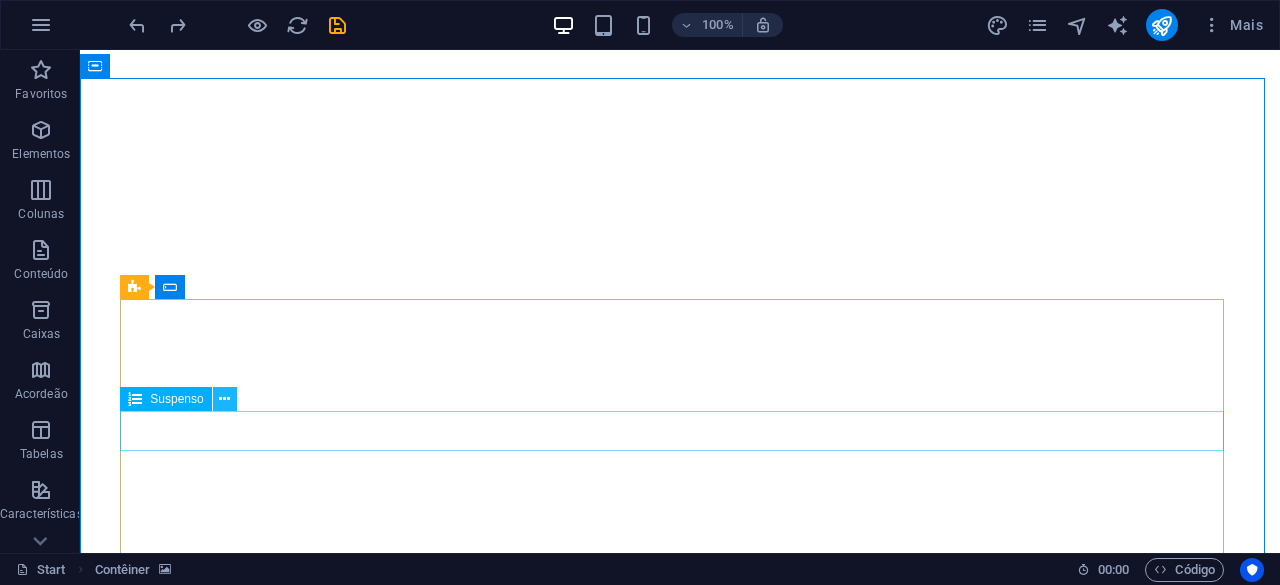 click at bounding box center [224, 399] 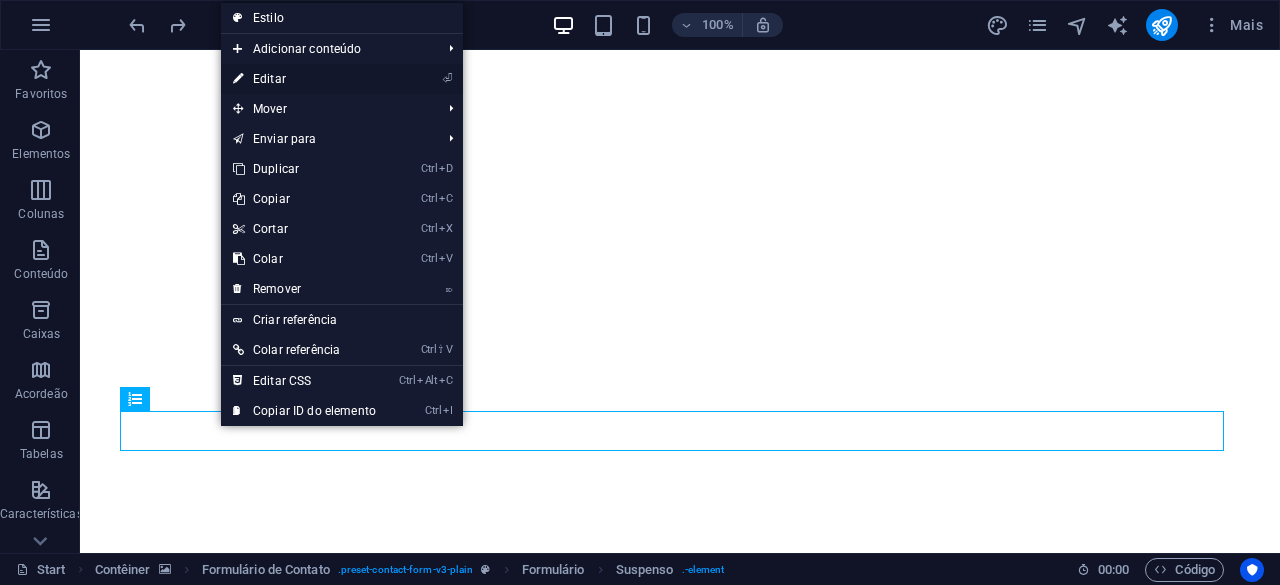 click on "⏎  Editar" at bounding box center [304, 79] 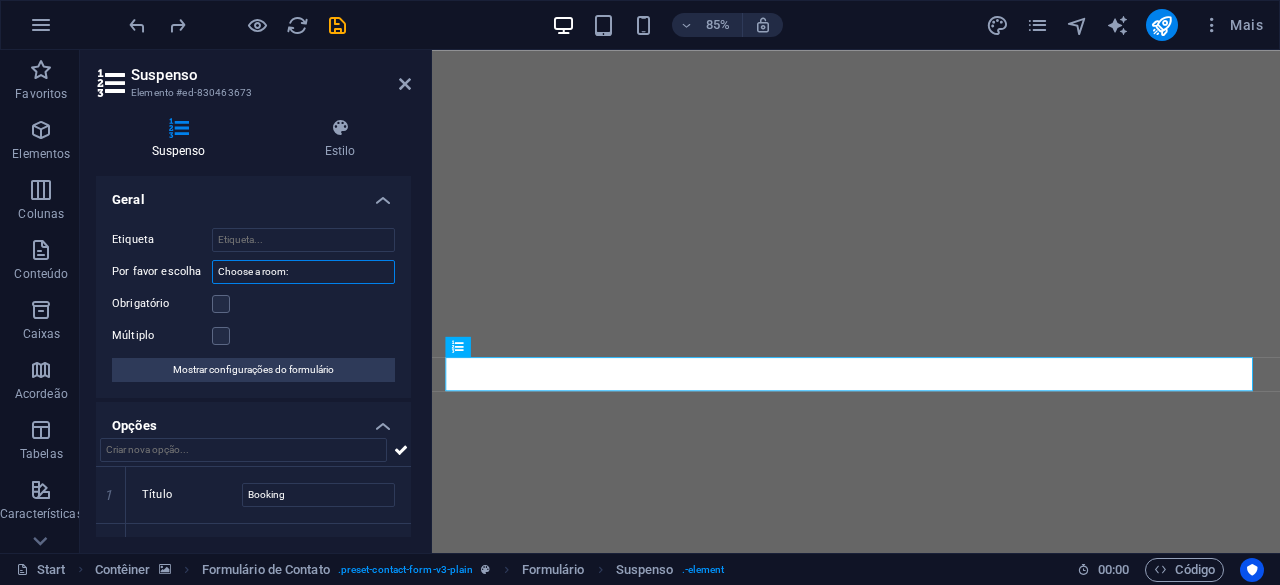 drag, startPoint x: 300, startPoint y: 277, endPoint x: 189, endPoint y: 269, distance: 111.28792 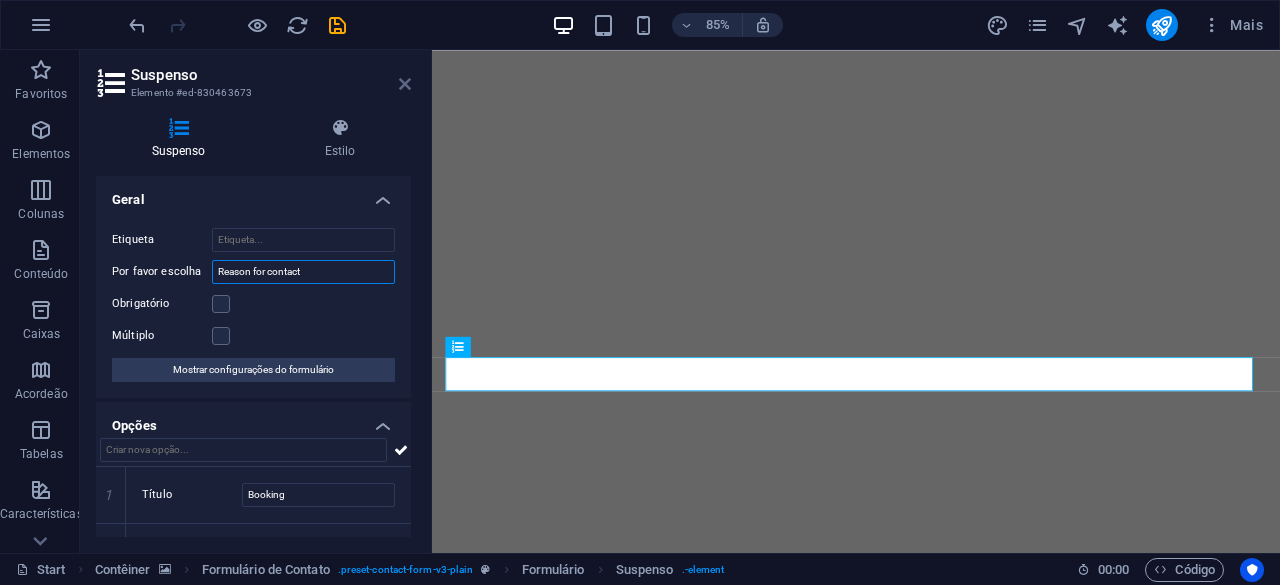 type on "Reason for contact" 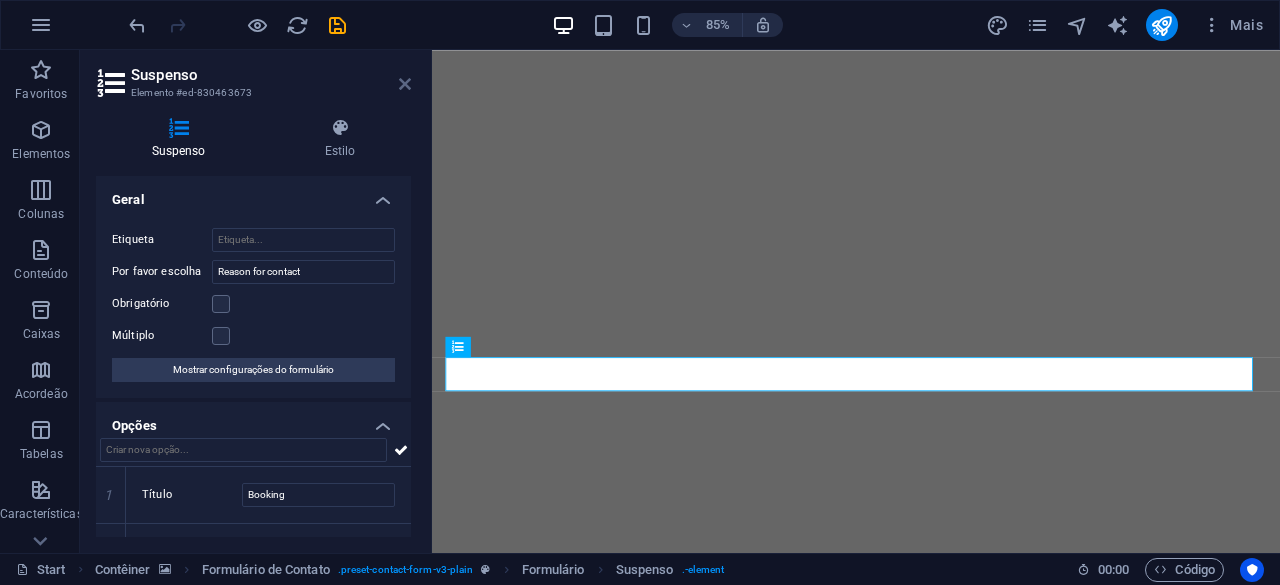 click at bounding box center (405, 84) 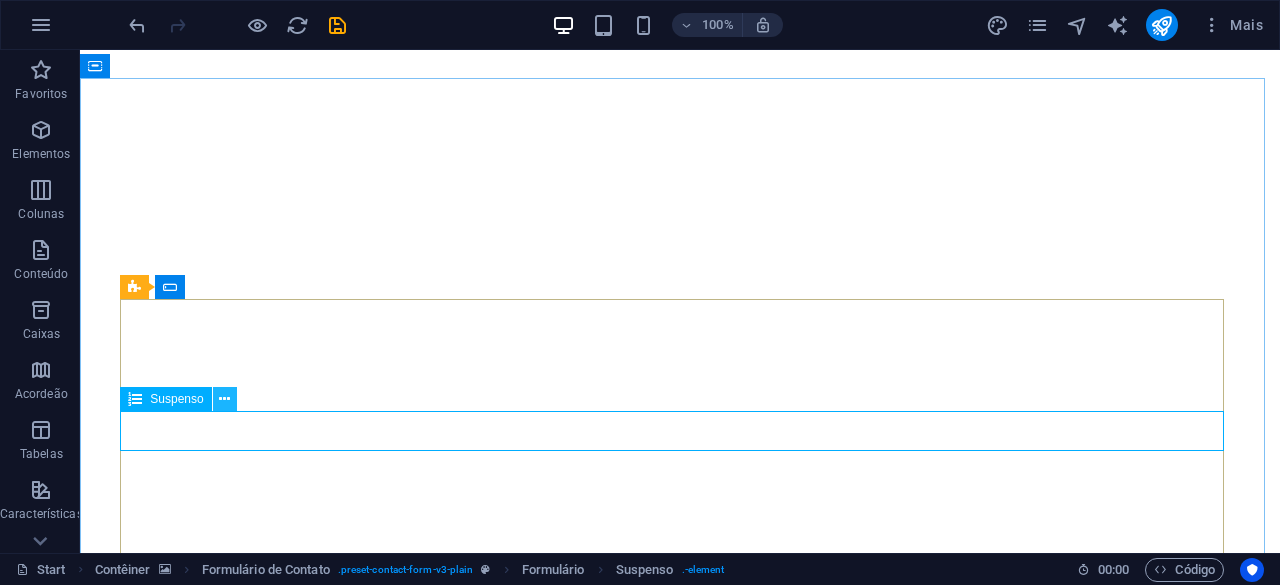 click at bounding box center [224, 399] 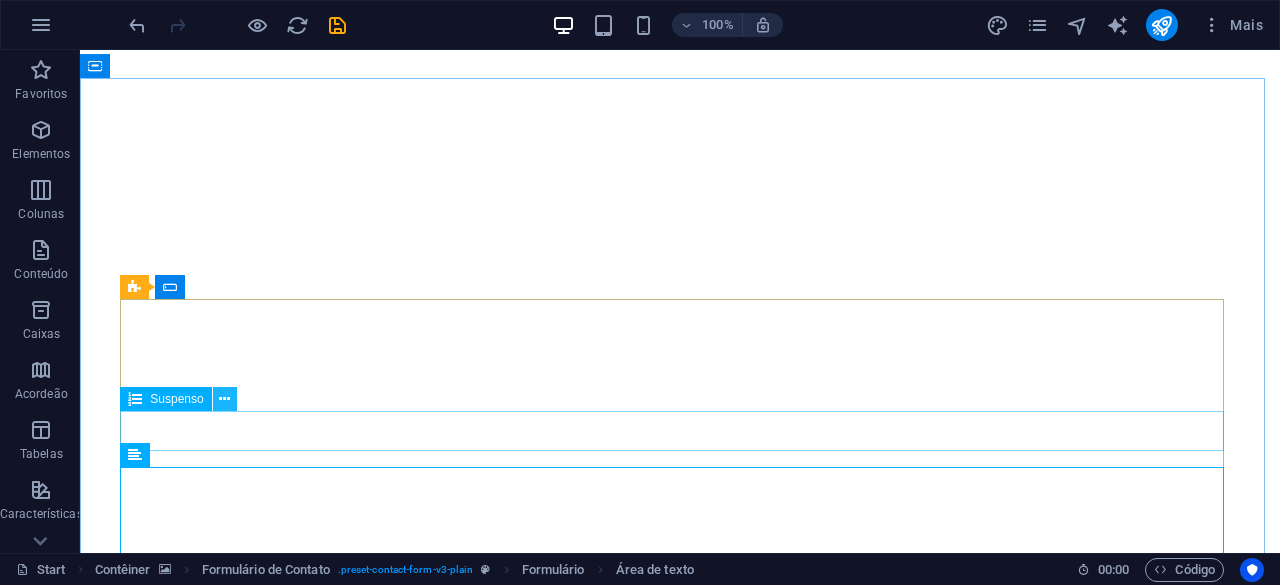 click at bounding box center [224, 399] 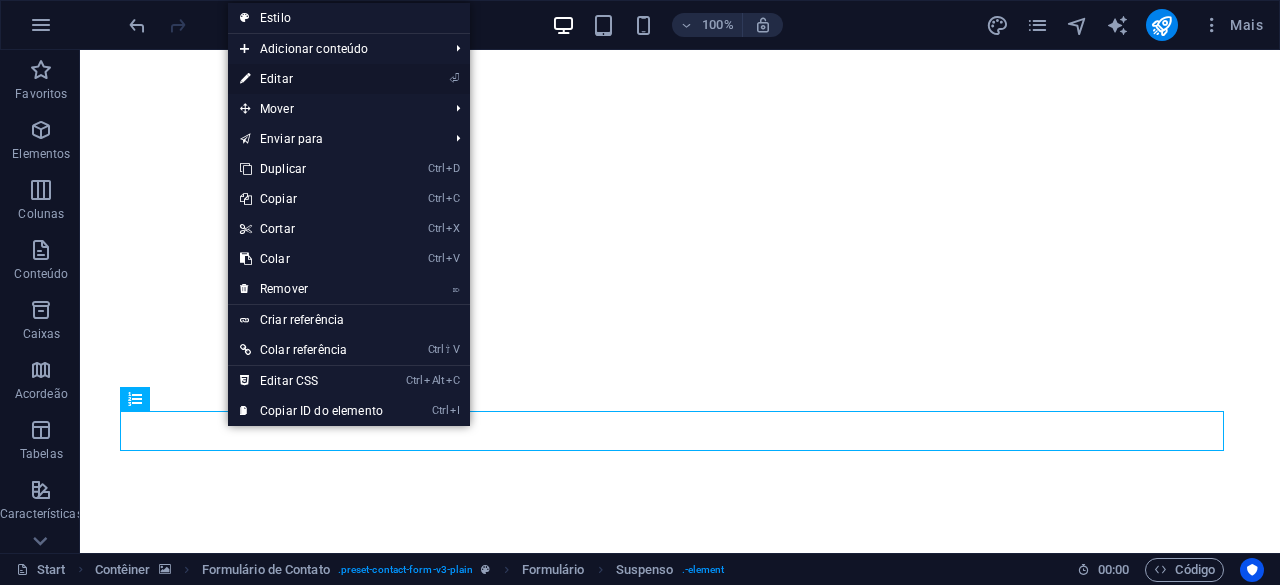 click on "⏎  Editar" at bounding box center [311, 79] 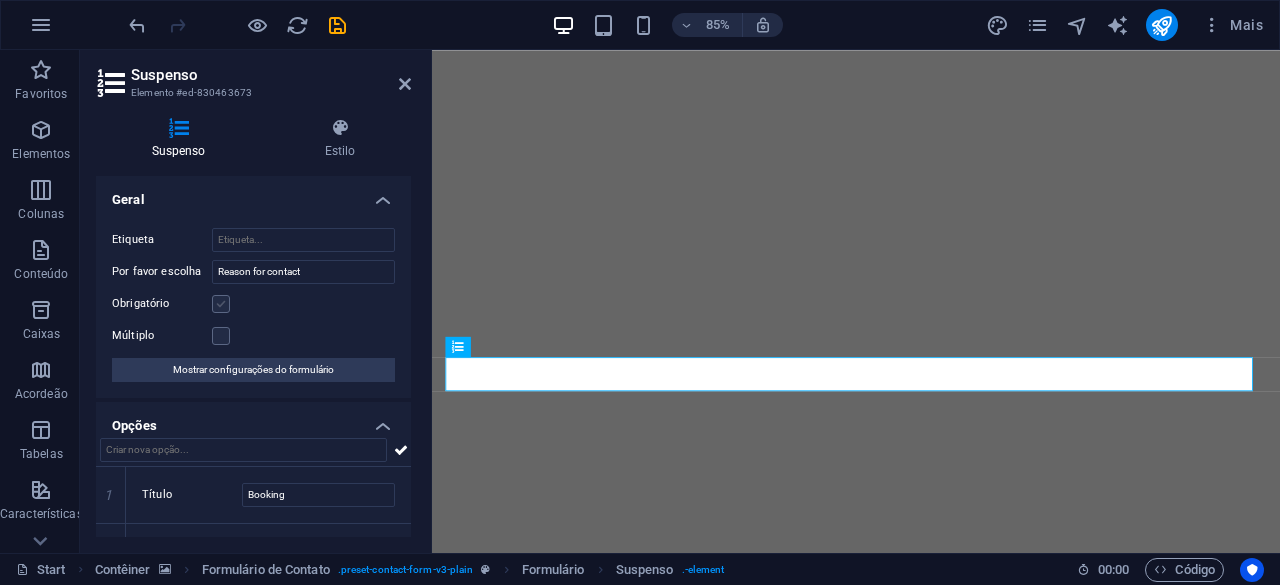 click at bounding box center (221, 304) 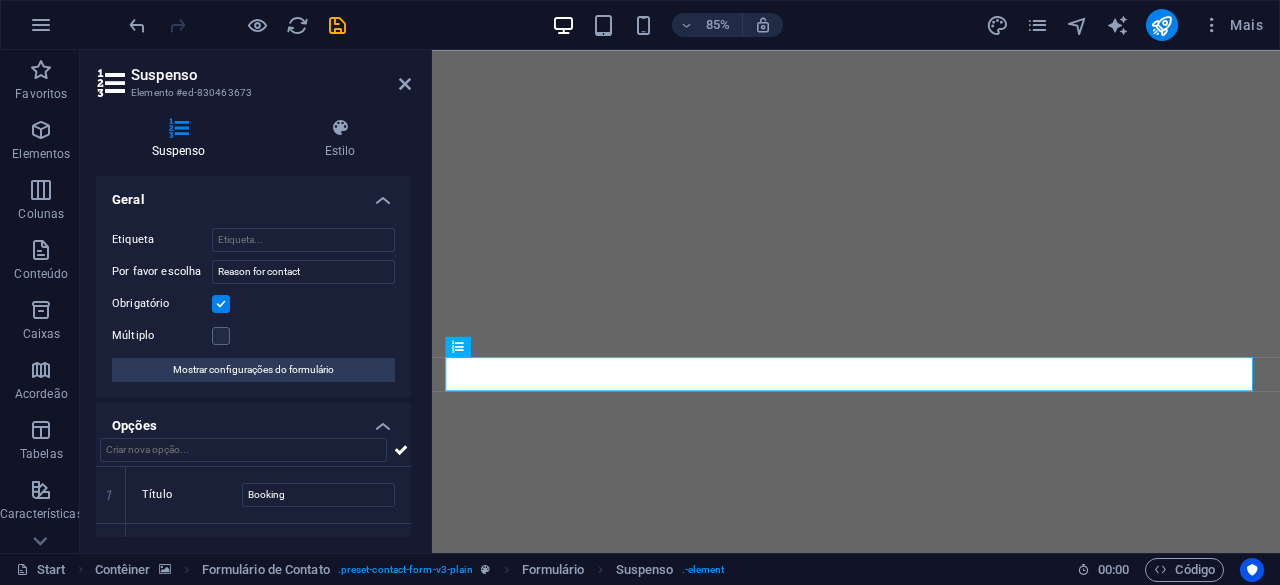 click on "Suspenso Elemento #ed-830463673" at bounding box center (253, 76) 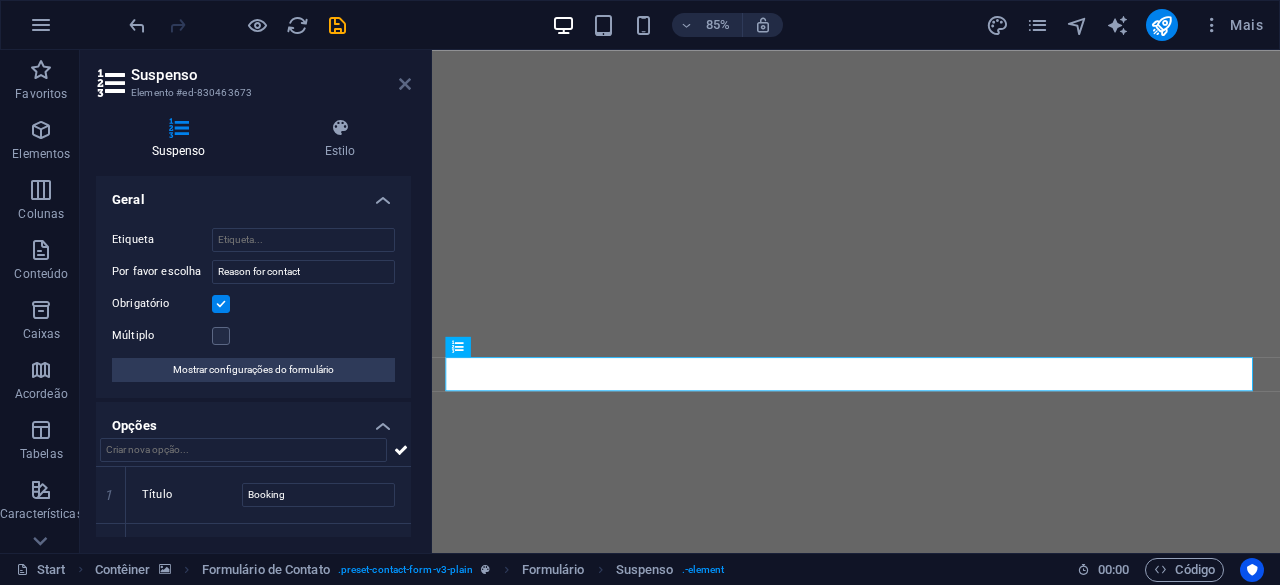 click at bounding box center (405, 84) 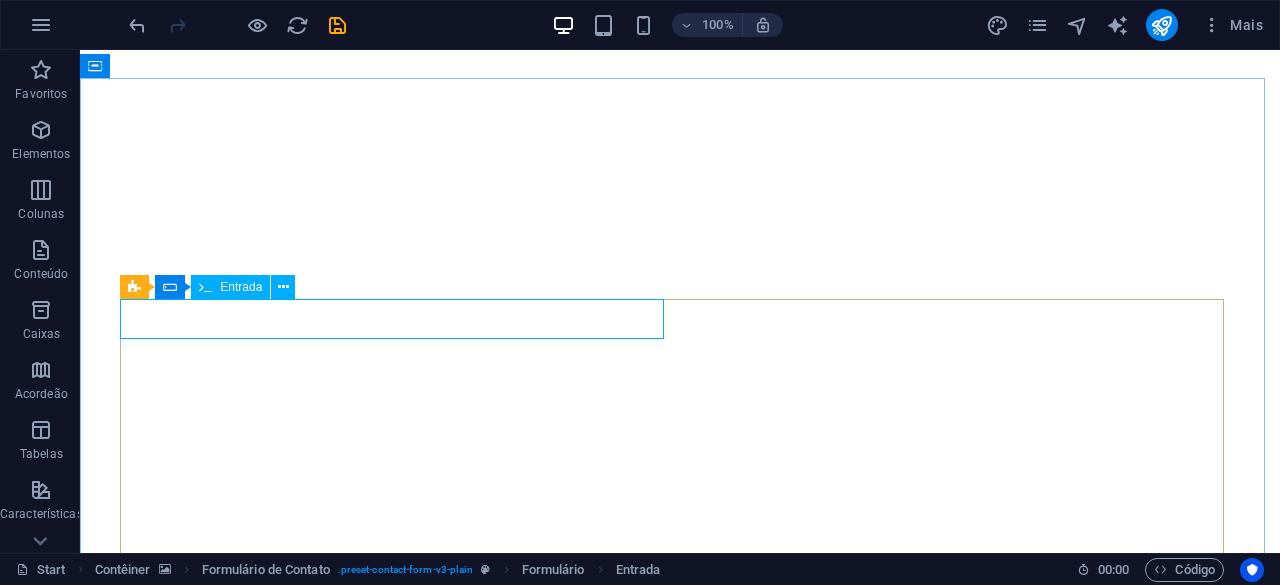 click on "Entrada" at bounding box center (241, 287) 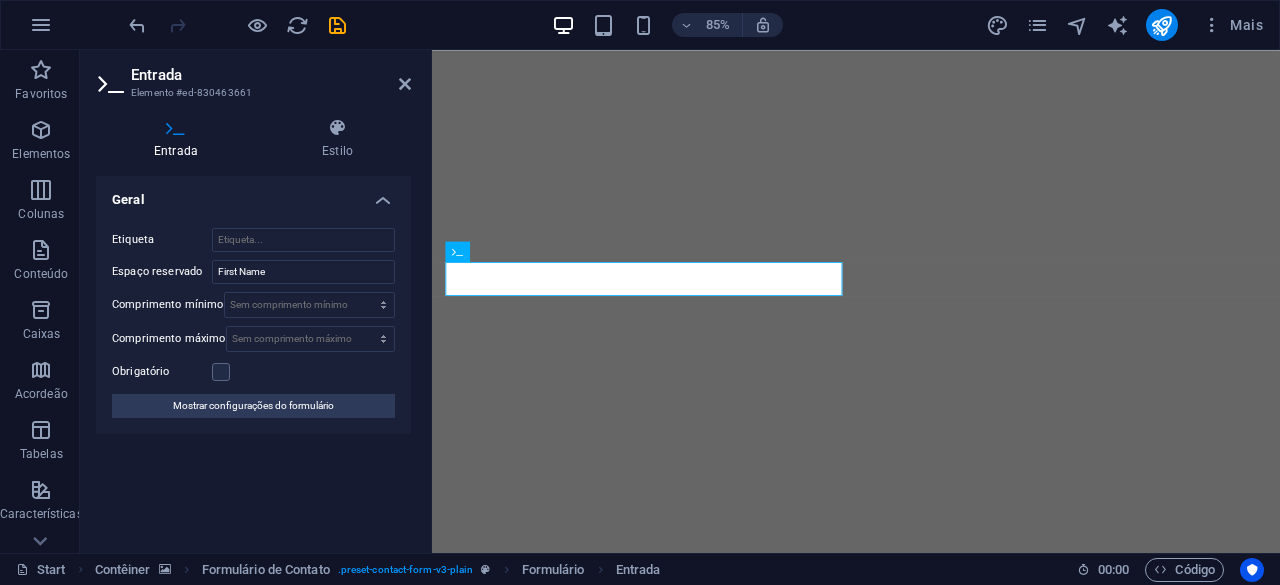 click on "Obrigatório" at bounding box center [253, 372] 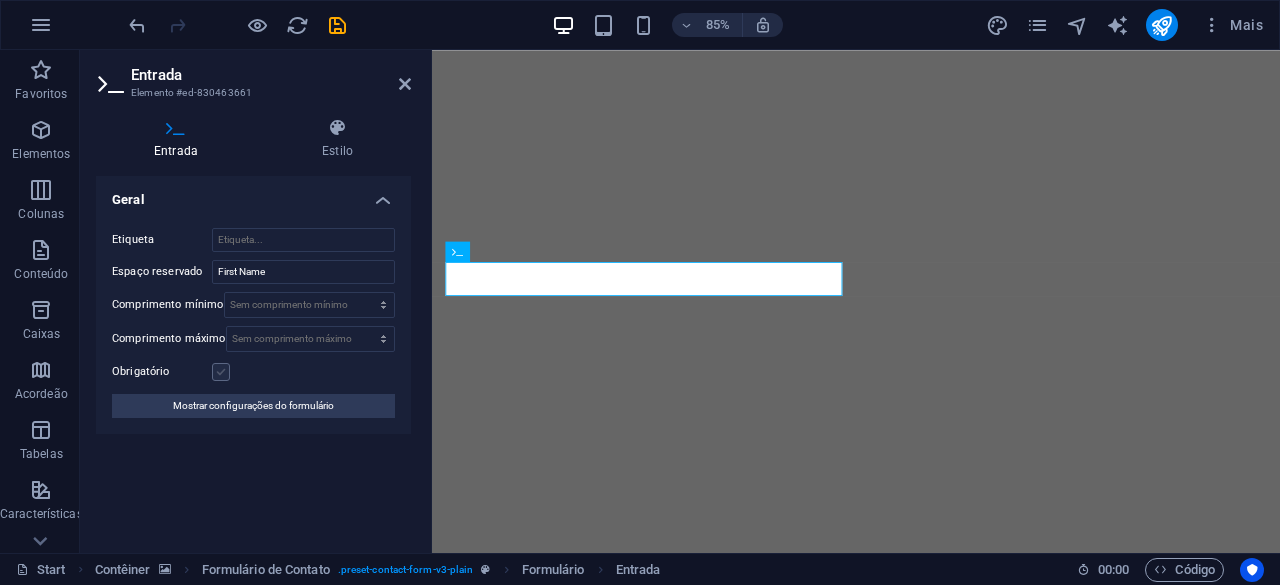 click at bounding box center [221, 372] 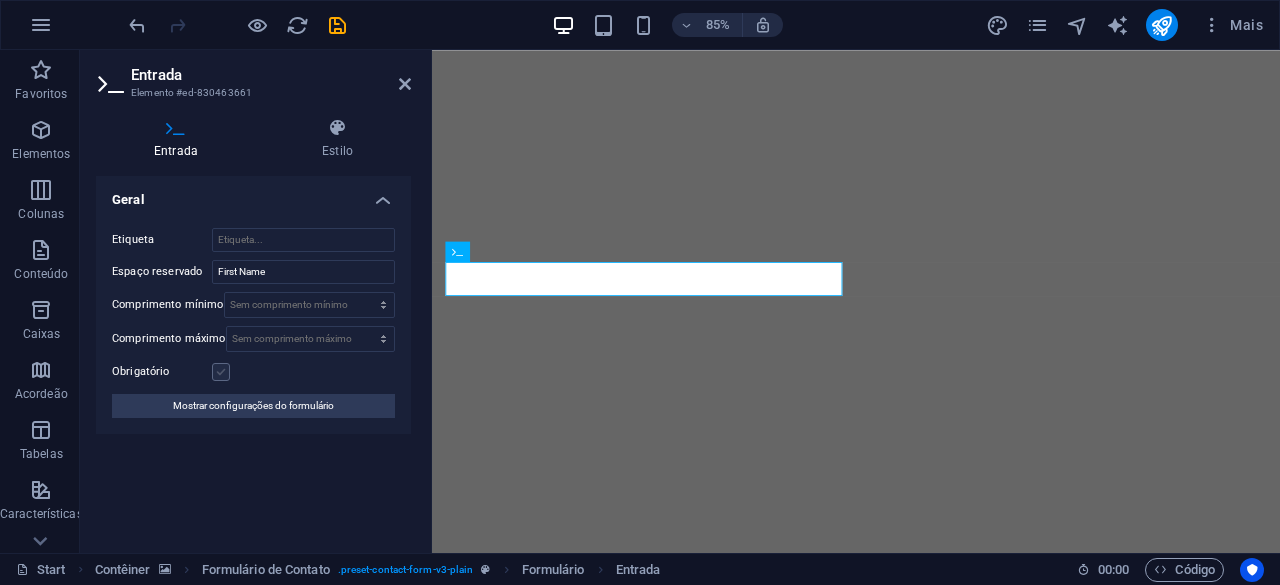 click on "Obrigatório" at bounding box center [0, 0] 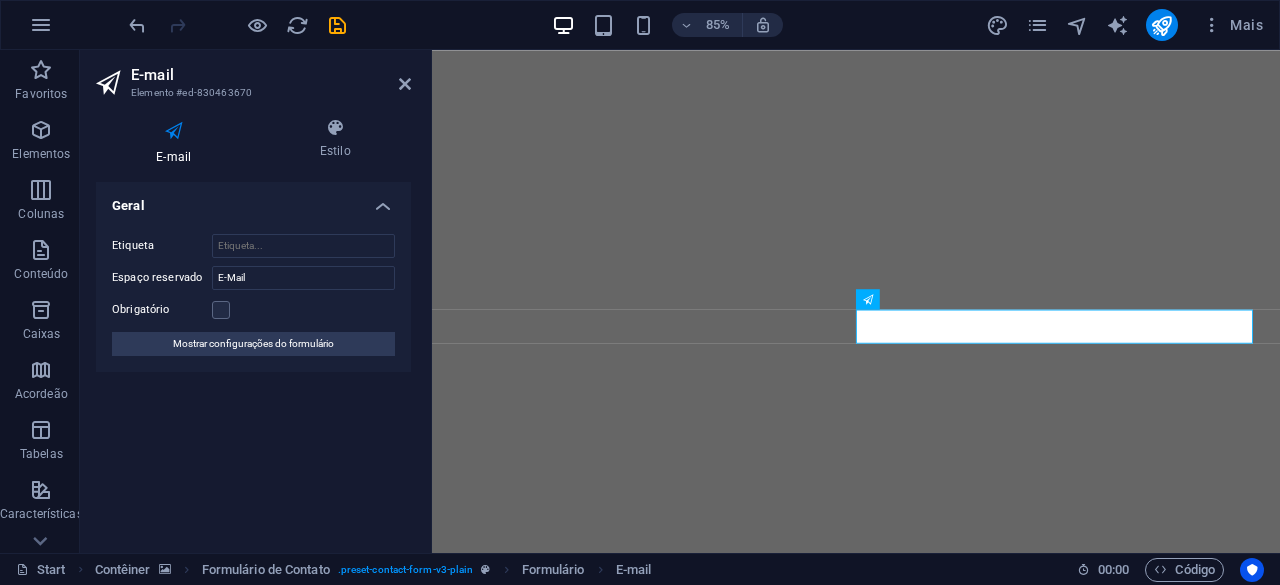 click on "Obrigatório" at bounding box center [253, 310] 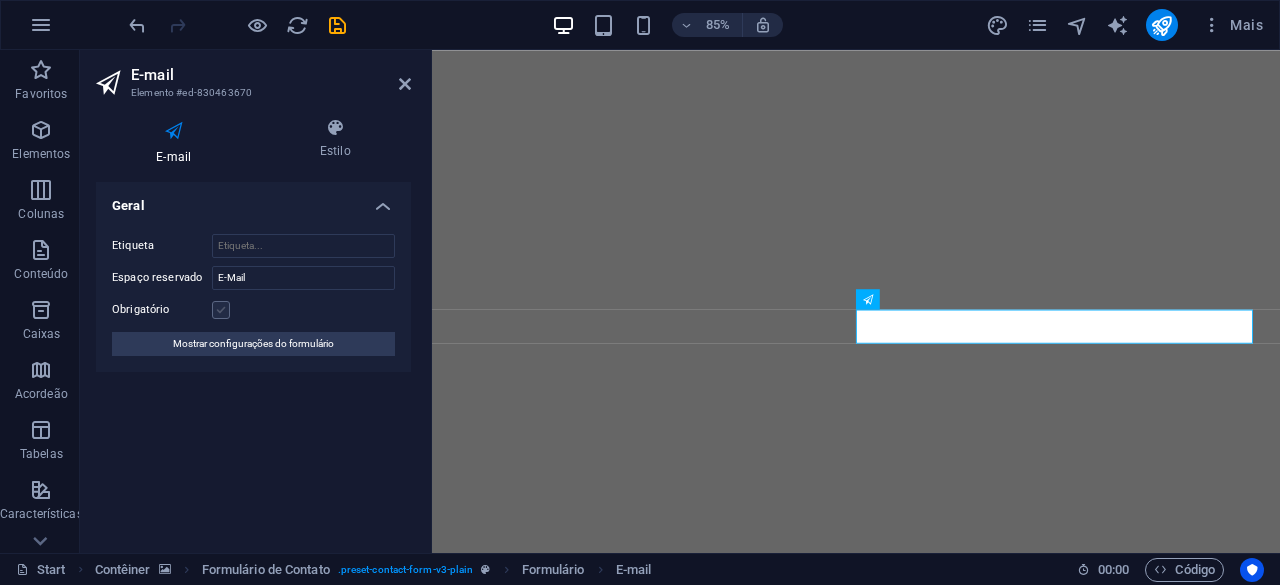 click at bounding box center (221, 310) 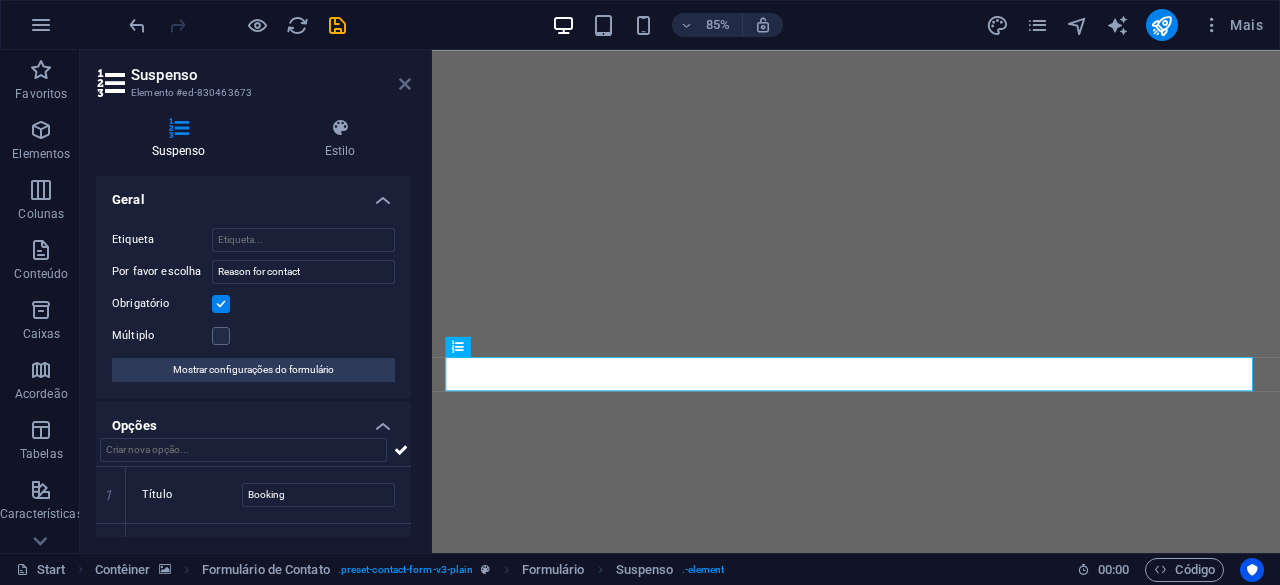 click at bounding box center [405, 84] 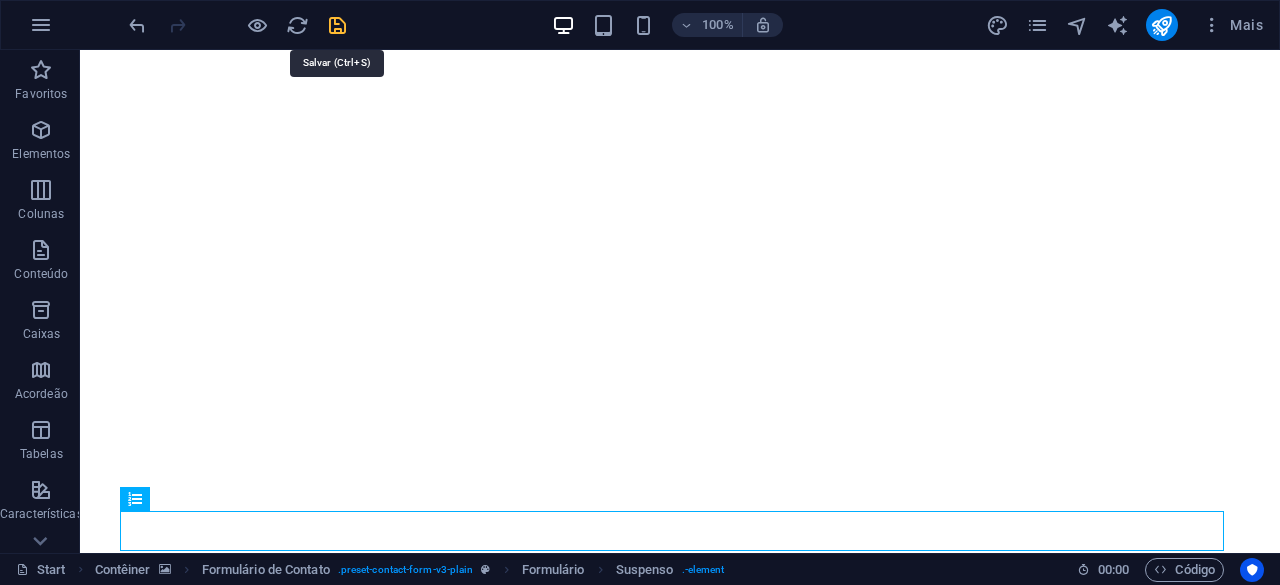 click at bounding box center (337, 25) 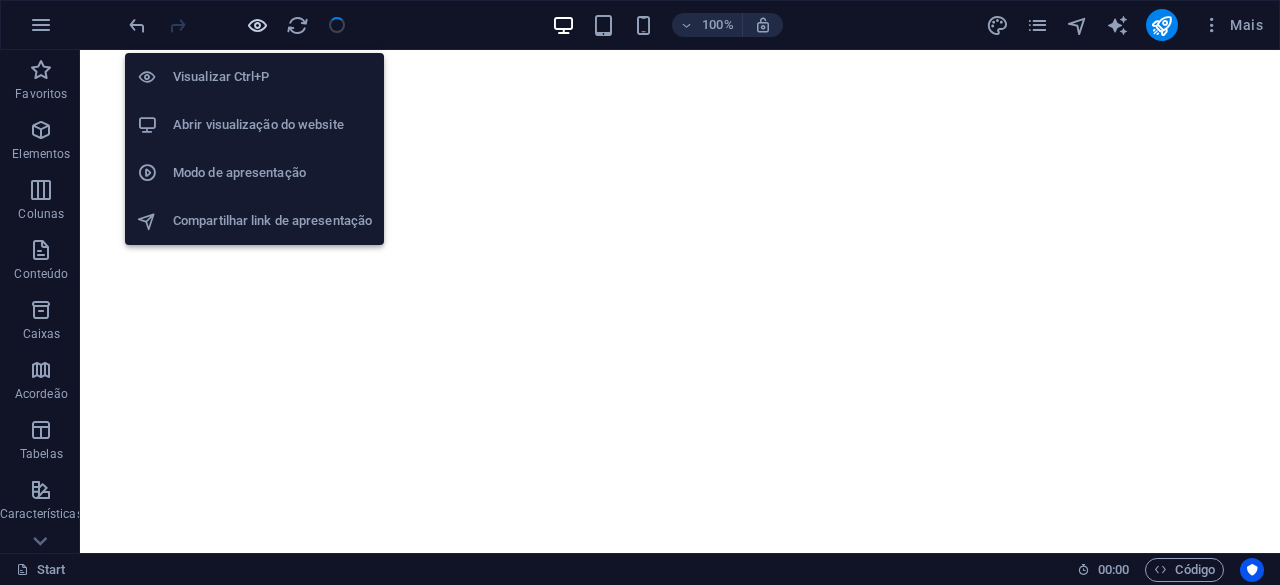 click at bounding box center (257, 25) 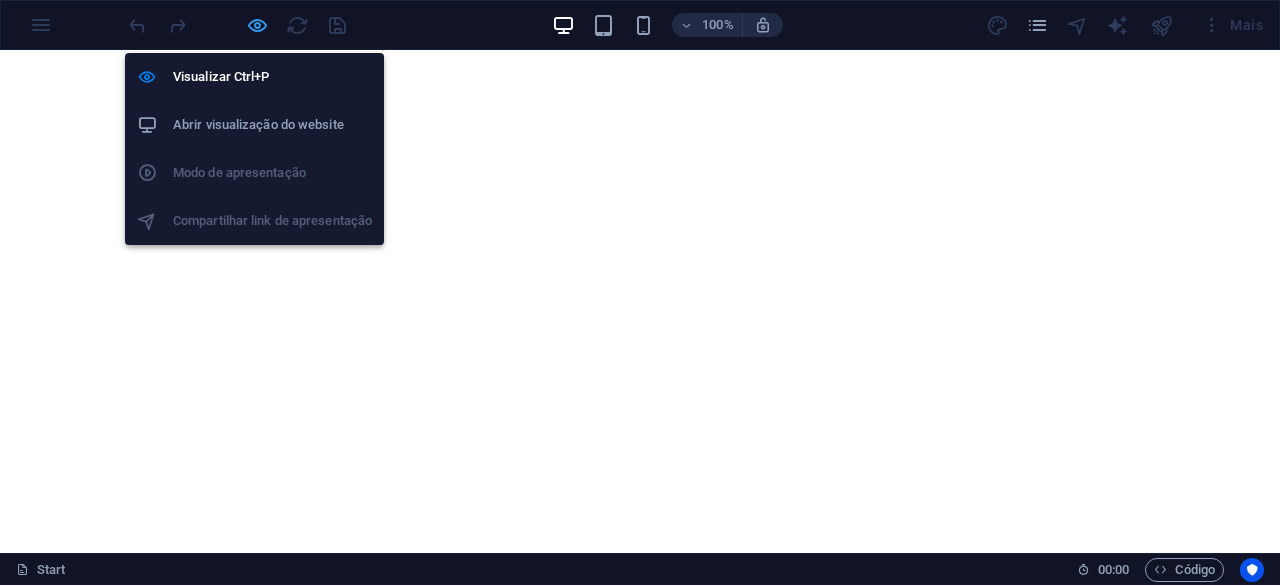 click at bounding box center [257, 25] 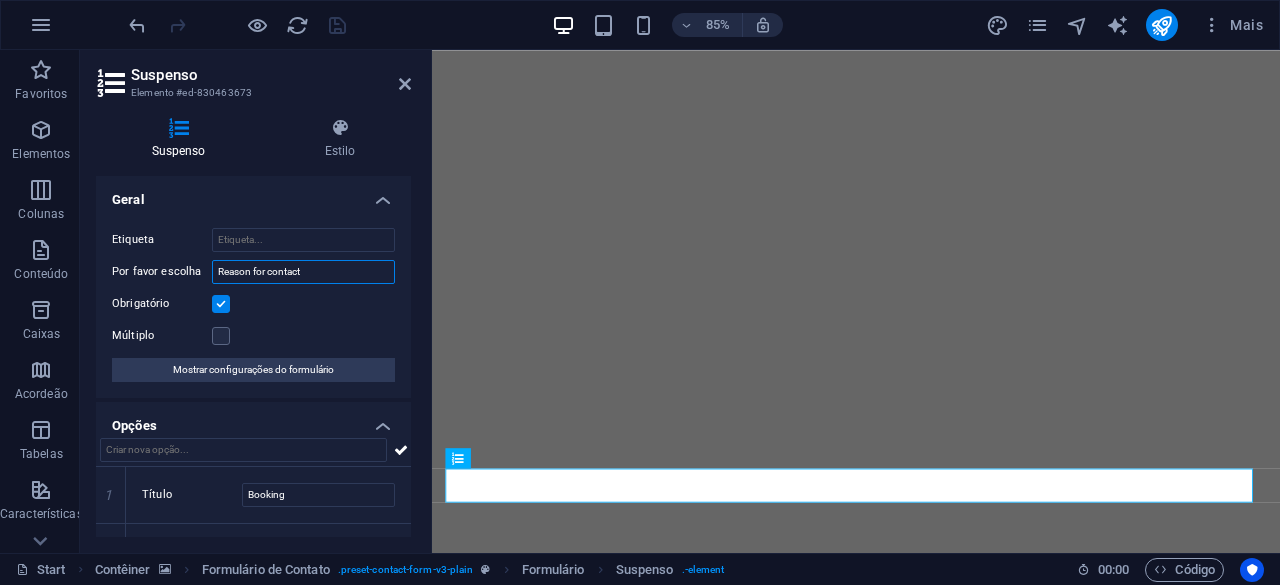 click on "Reason for contact" at bounding box center (303, 272) 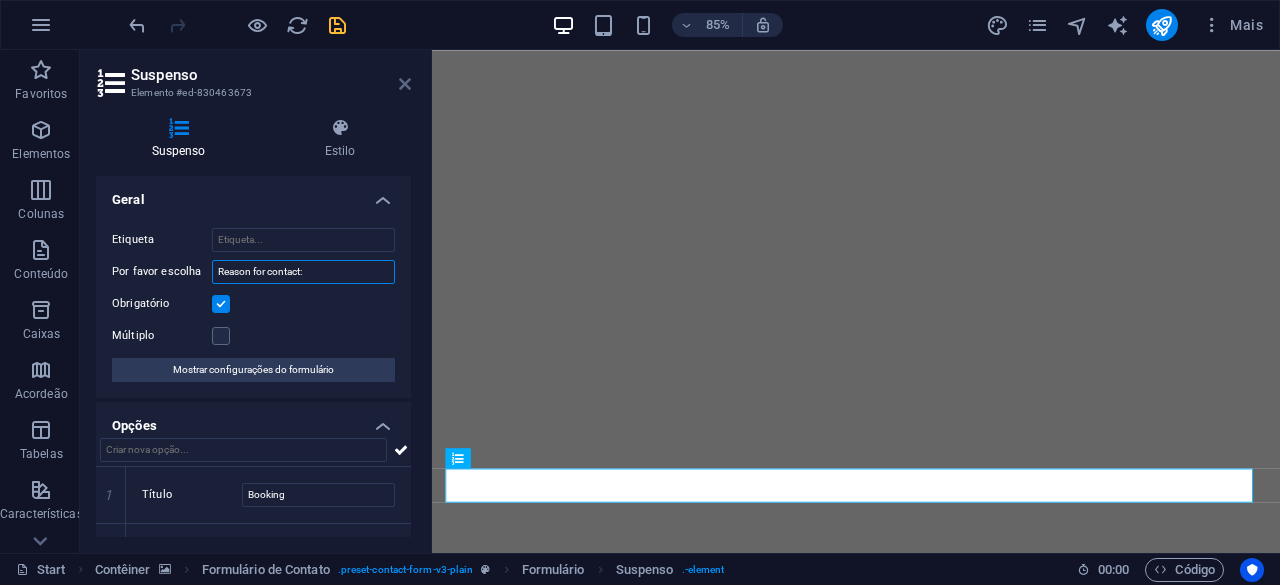 type on "Reason for contact:" 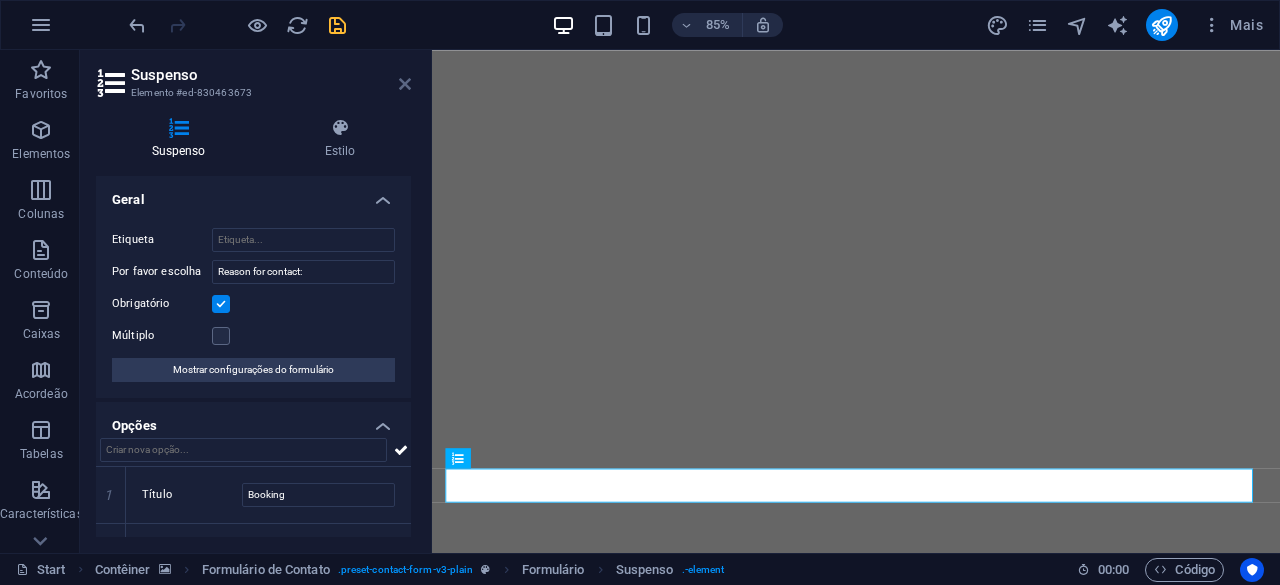 click at bounding box center [405, 84] 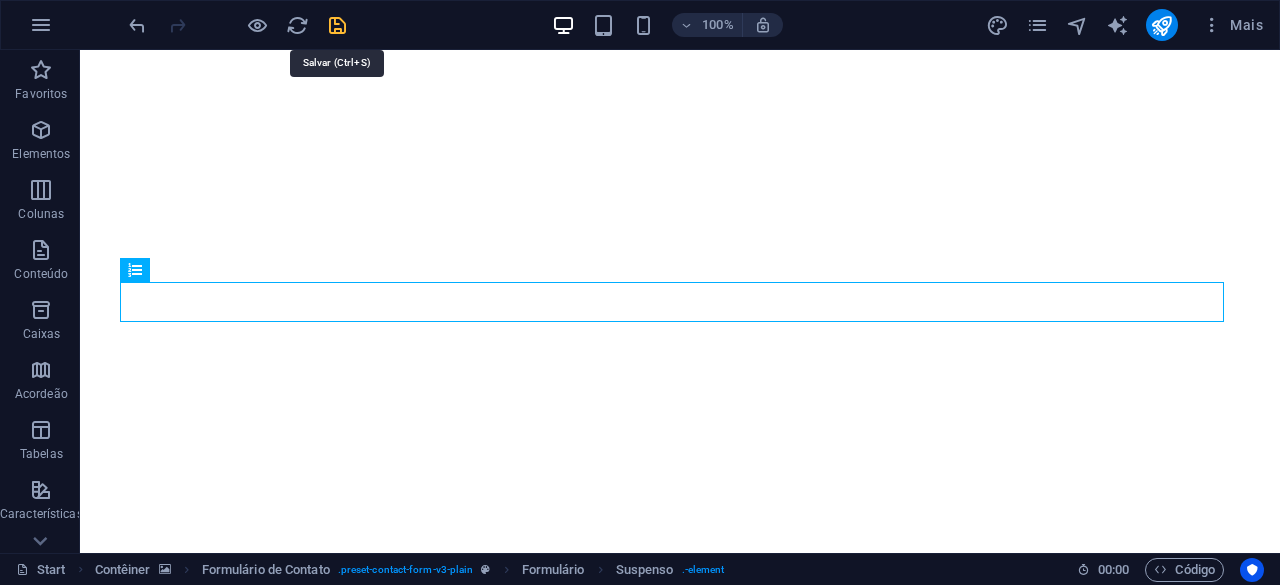 click at bounding box center [337, 25] 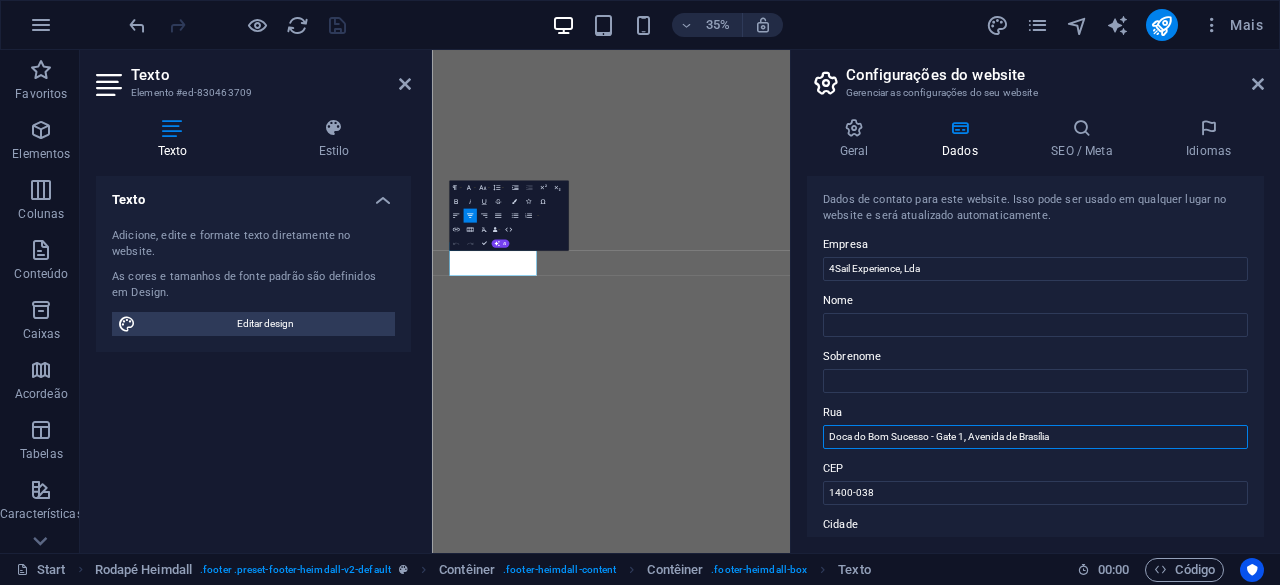 click on "Doca do Bom Sucesso - Gate 1, Avenida de Brasília" at bounding box center (1035, 437) 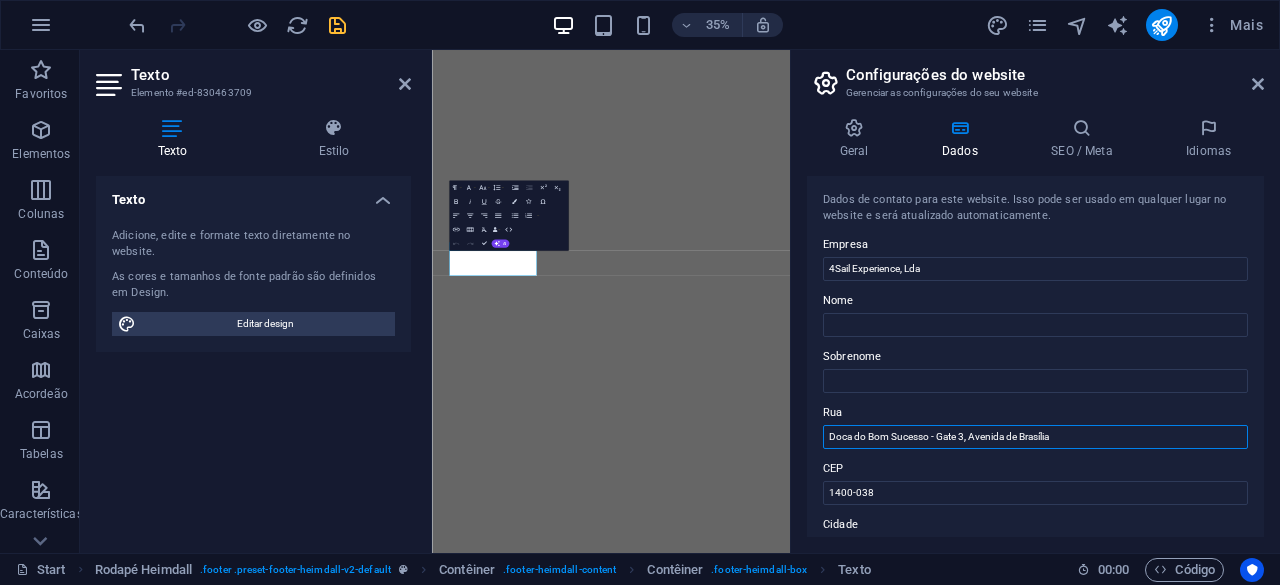 type on "Doca do Bom Sucesso - Gate 3, Avenida de Brasília" 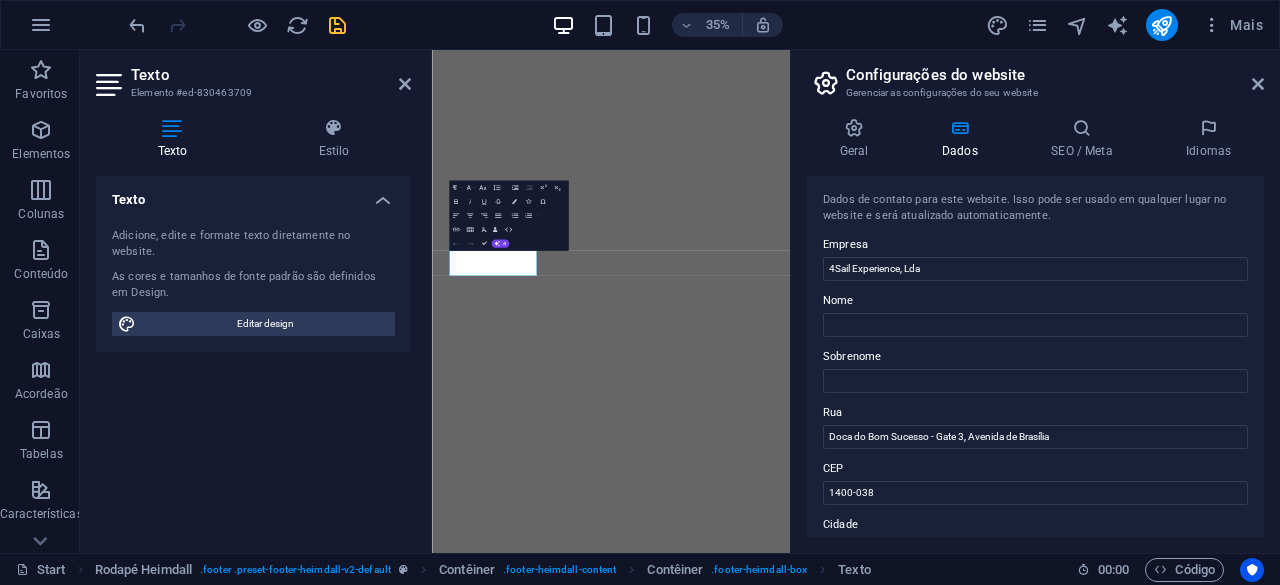 click on "Configurações do website Gerenciar as configurações do seu website  Geral  Dados  SEO / Meta  Idiomas Nome do Website 4Sail Experience Logotipo Arraste os arquivos aqui, clique para escolher os arquivos ou selecione os arquivos em Arquivos ou em nossa galeria de fotos e vídeos gratuitos Selecione arquivos do gerenciador de arquivos, galeria de fotos ou faça upload de arquivo(s) Upload Favicon Defina o favicon do seu website aqui. Um favicon é um pequeno ícone mostrado na guia do navegador ao lado do título do seu website. Ajuda os visitantes a identificarem o seu website. Arraste os arquivos aqui, clique para escolher os arquivos ou selecione os arquivos em Arquivos ou em nossa galeria de fotos e vídeos gratuitos Selecione arquivos do gerenciador de arquivos, galeria de fotos ou faça upload de arquivo(s) Upload Imagem de visualização (Gráfico Aberto) Esta imagem será mostrada quando o website for compartilhado nas redes sociais Arraste os arquivos aqui, clique para escolher os arquivos ou Nome" at bounding box center (1035, 301) 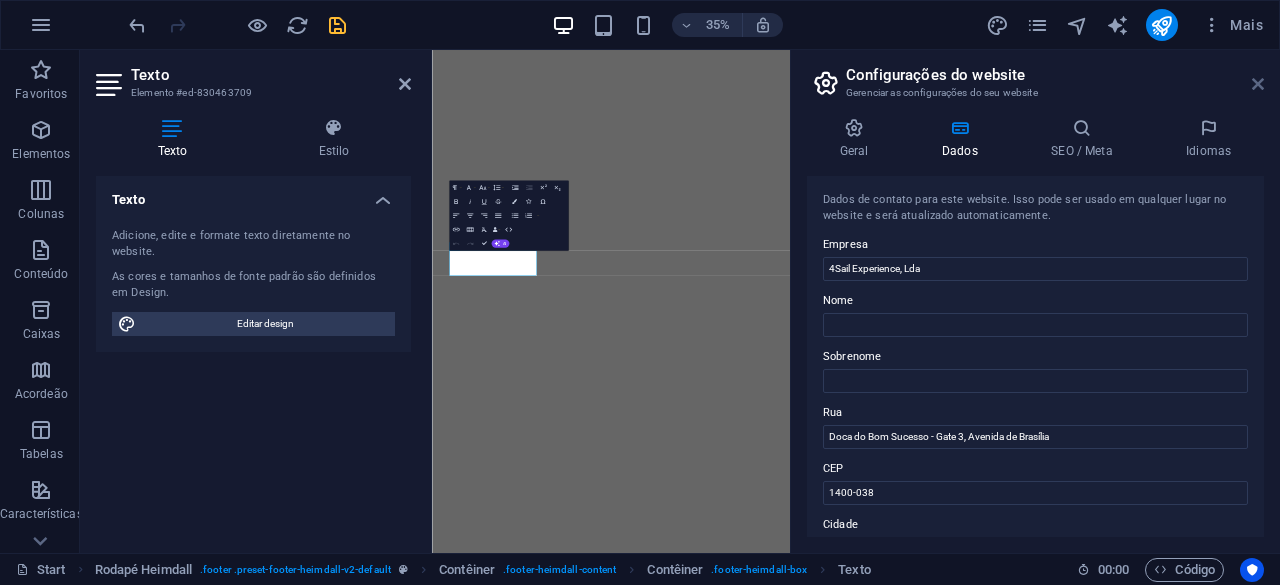 click at bounding box center (1258, 84) 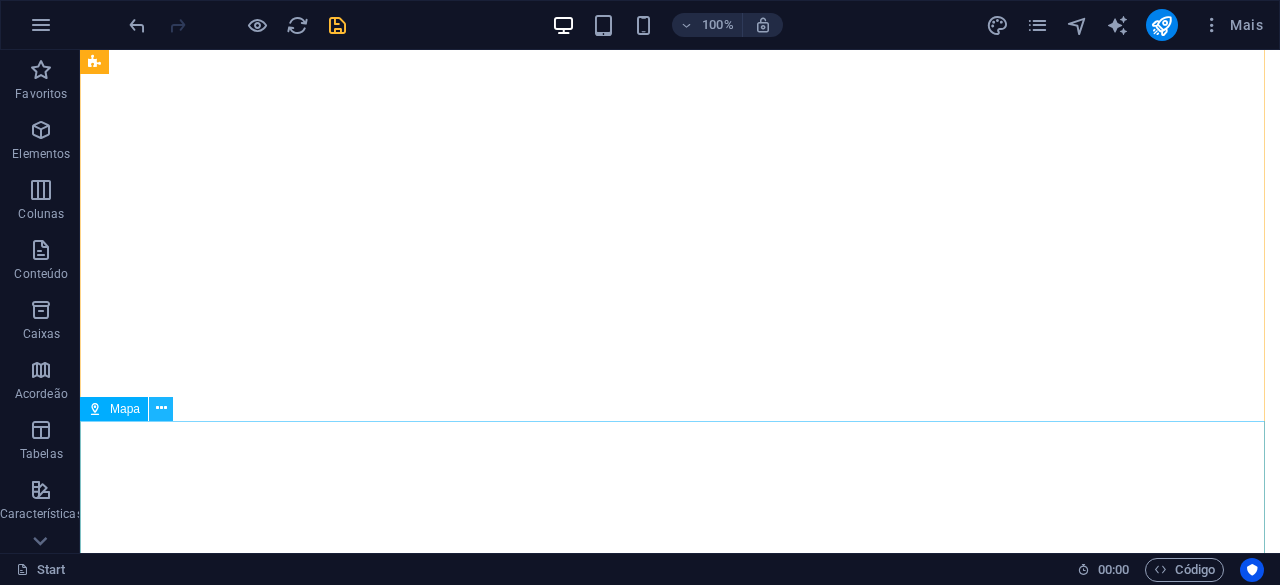 click at bounding box center (161, 408) 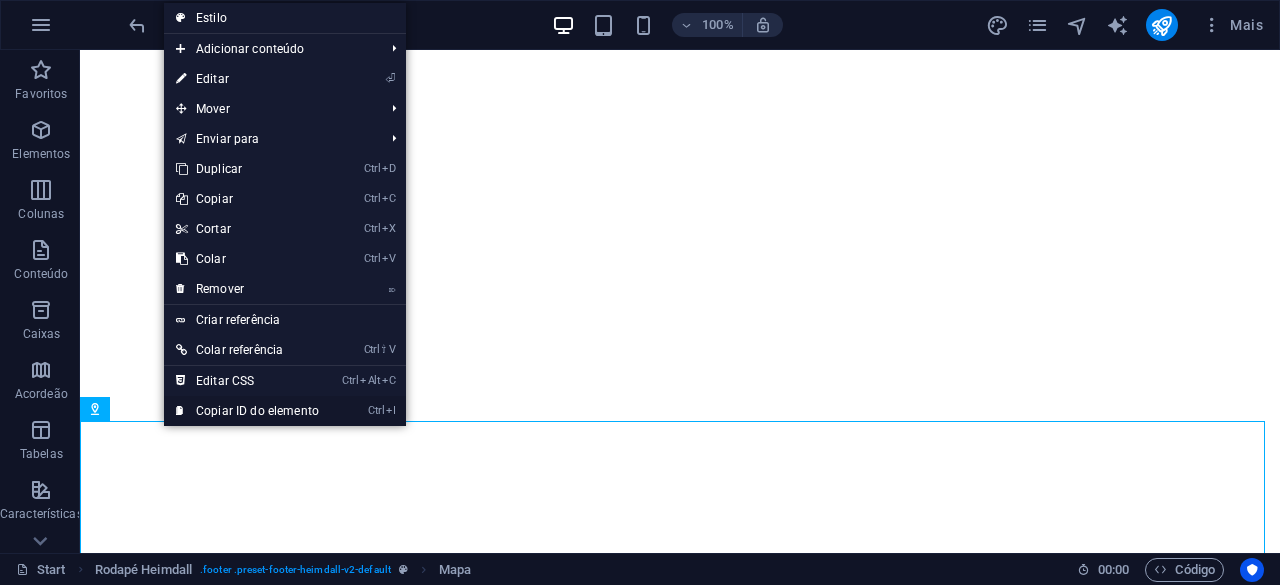 click on "Ctrl I  Copiar ID do elemento" at bounding box center (247, 411) 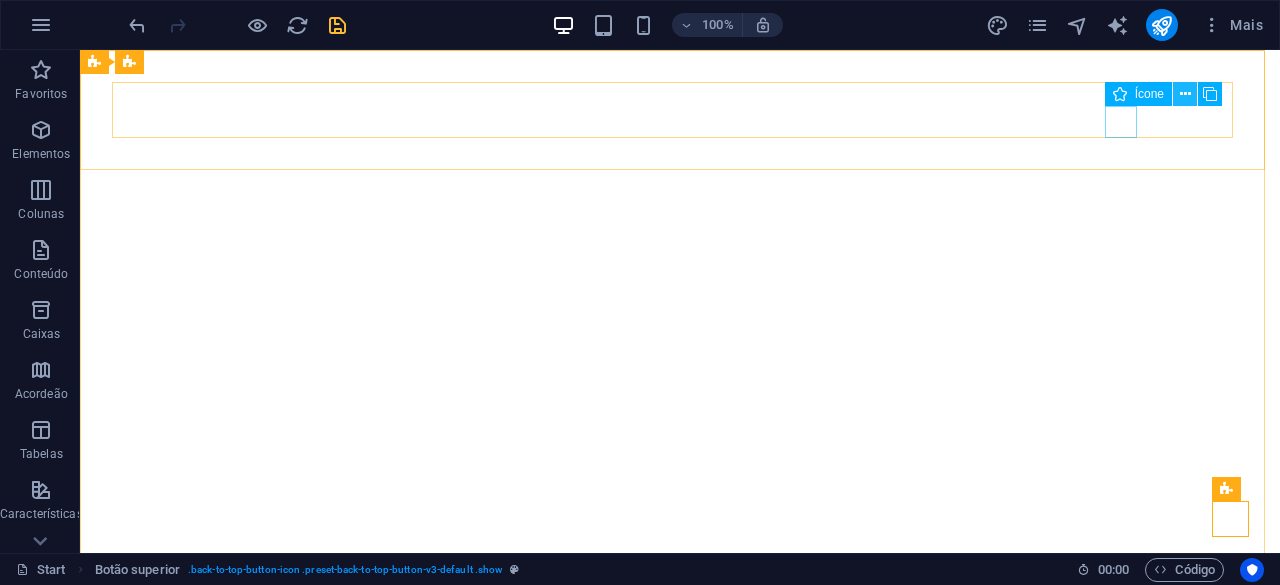 click at bounding box center (1185, 94) 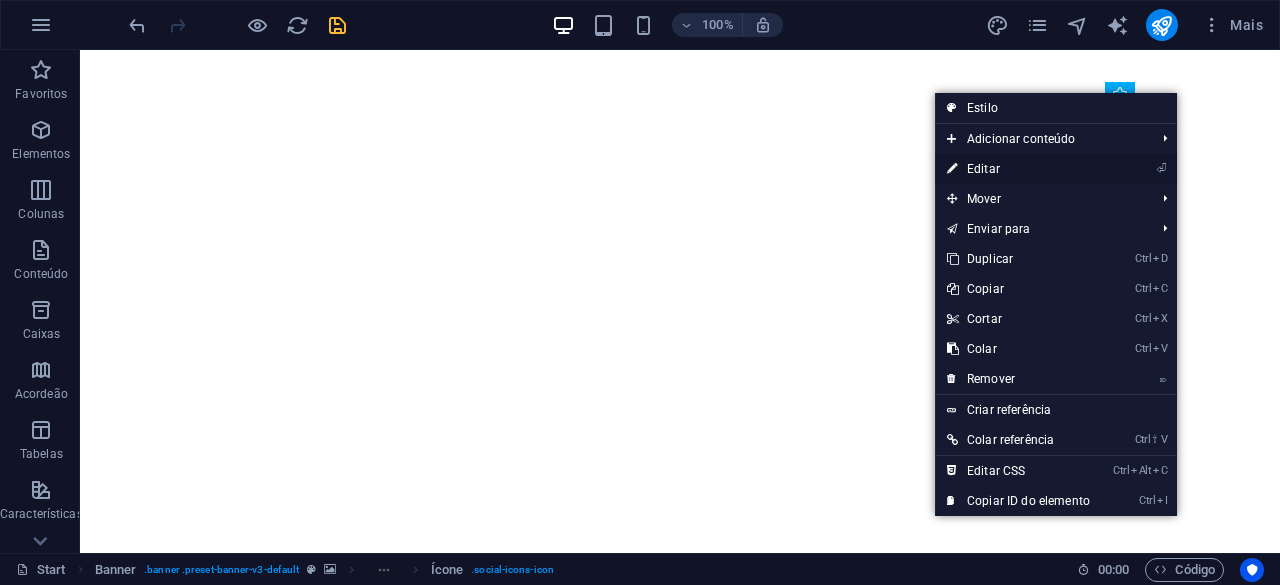 click on "⏎  Editar" at bounding box center [1018, 169] 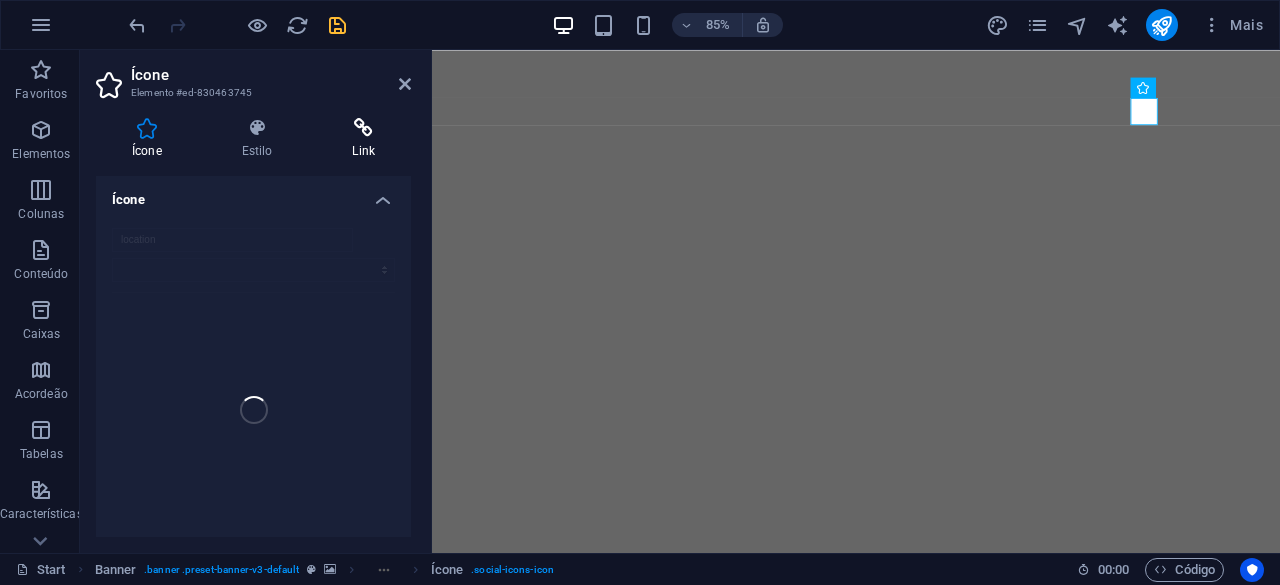 click at bounding box center (363, 128) 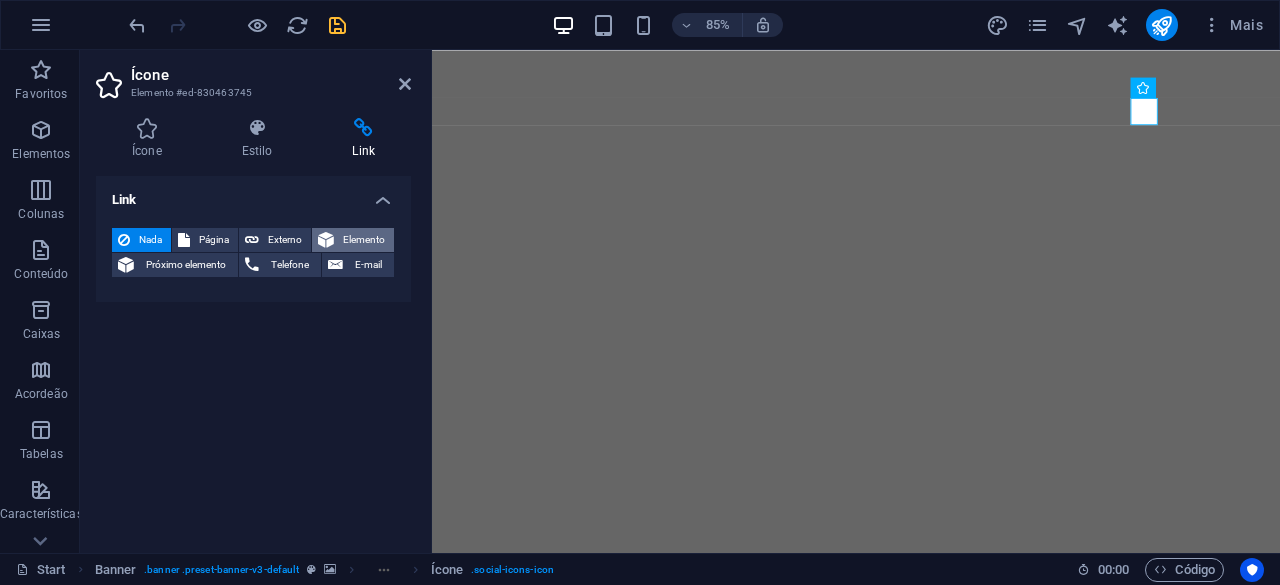 click on "Elemento" at bounding box center [364, 240] 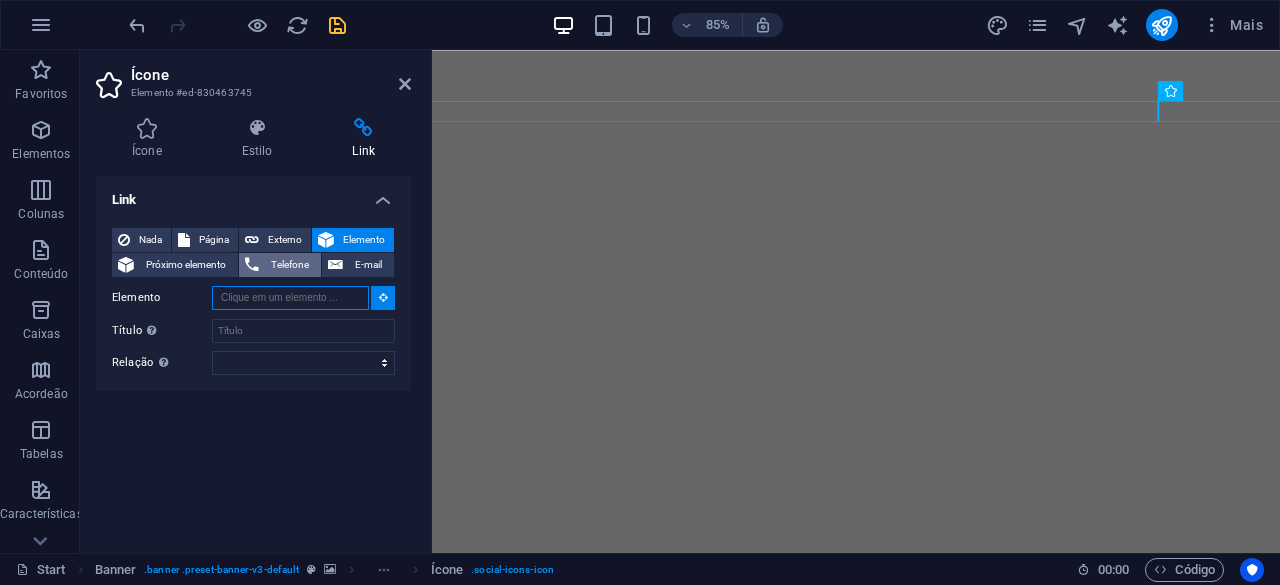 paste on "#ed-830463736" 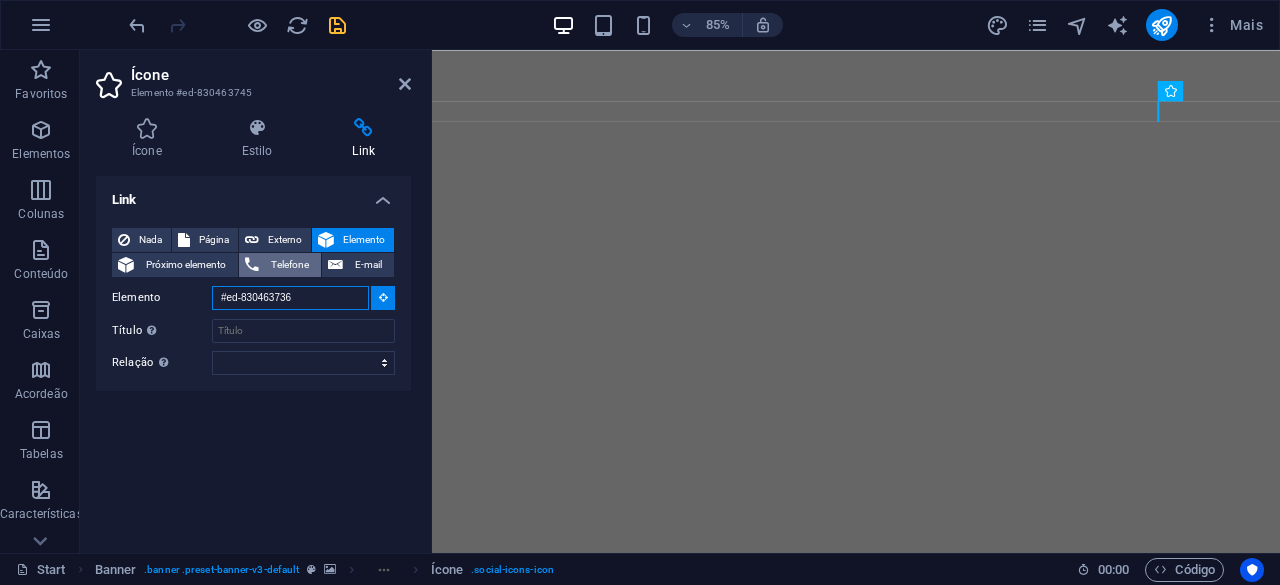 type on "#ed-830463736" 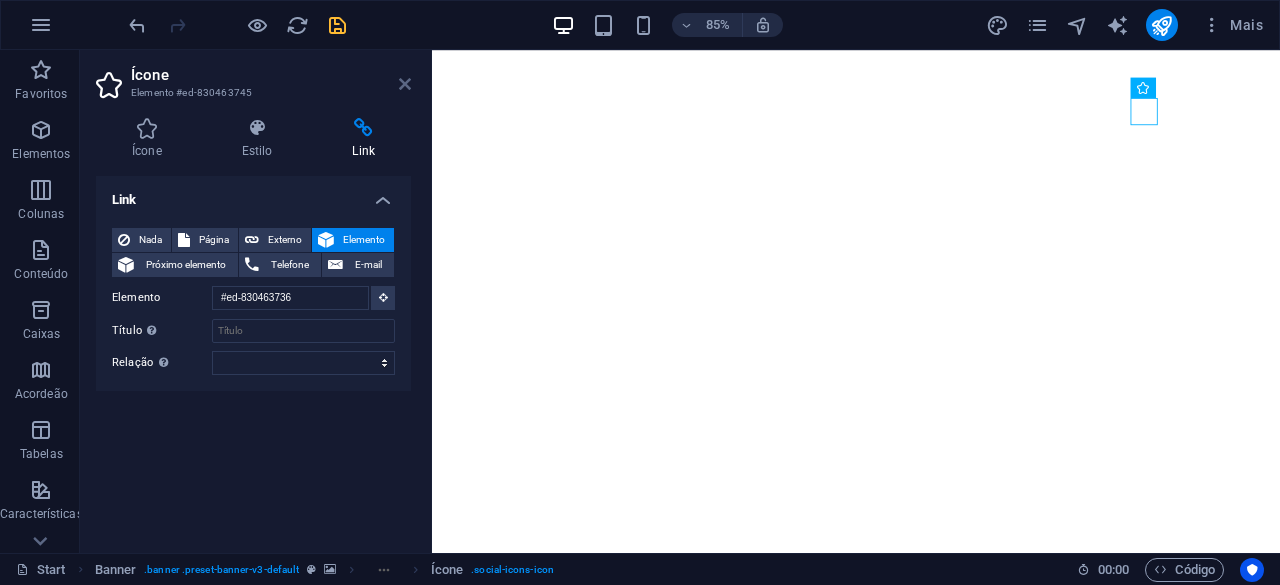 click at bounding box center (405, 84) 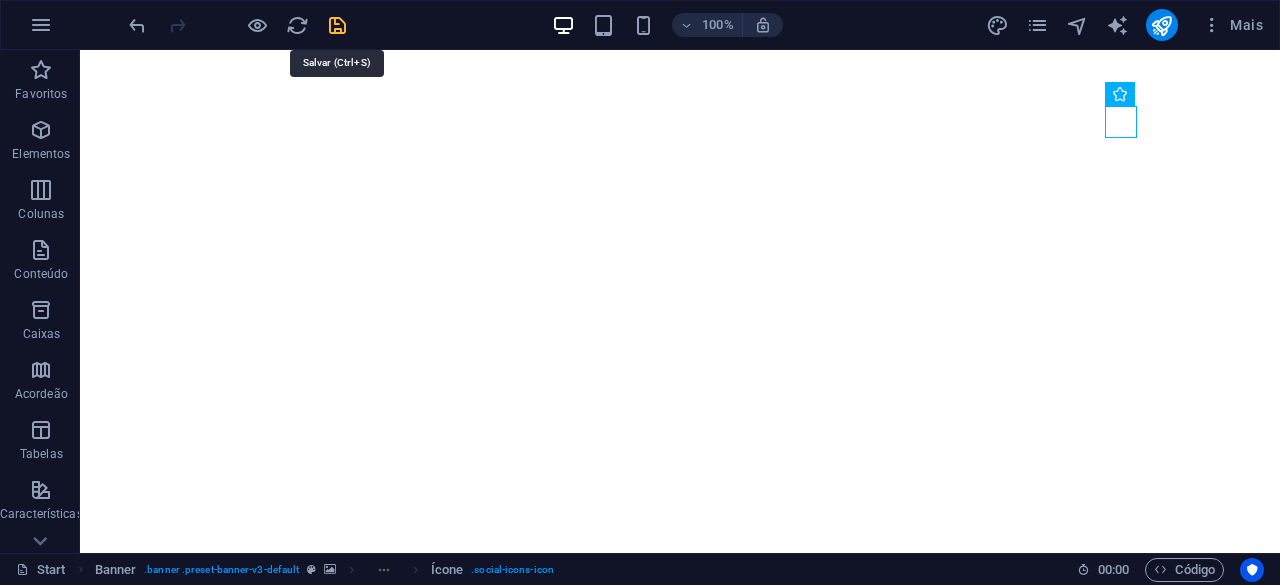 click at bounding box center (337, 25) 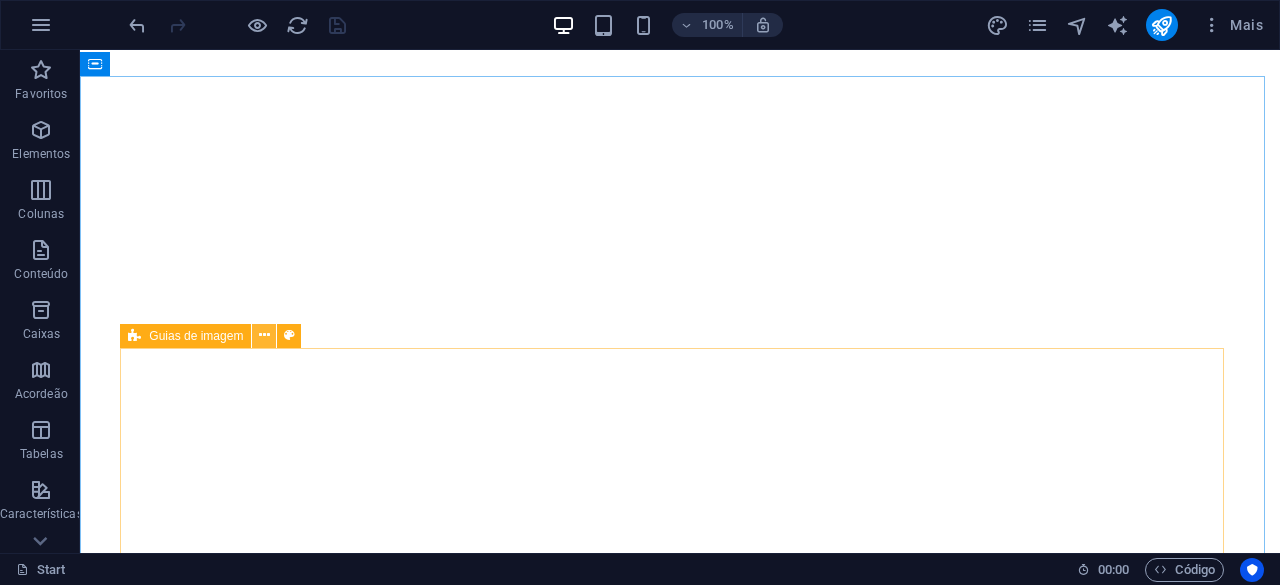 click at bounding box center [264, 335] 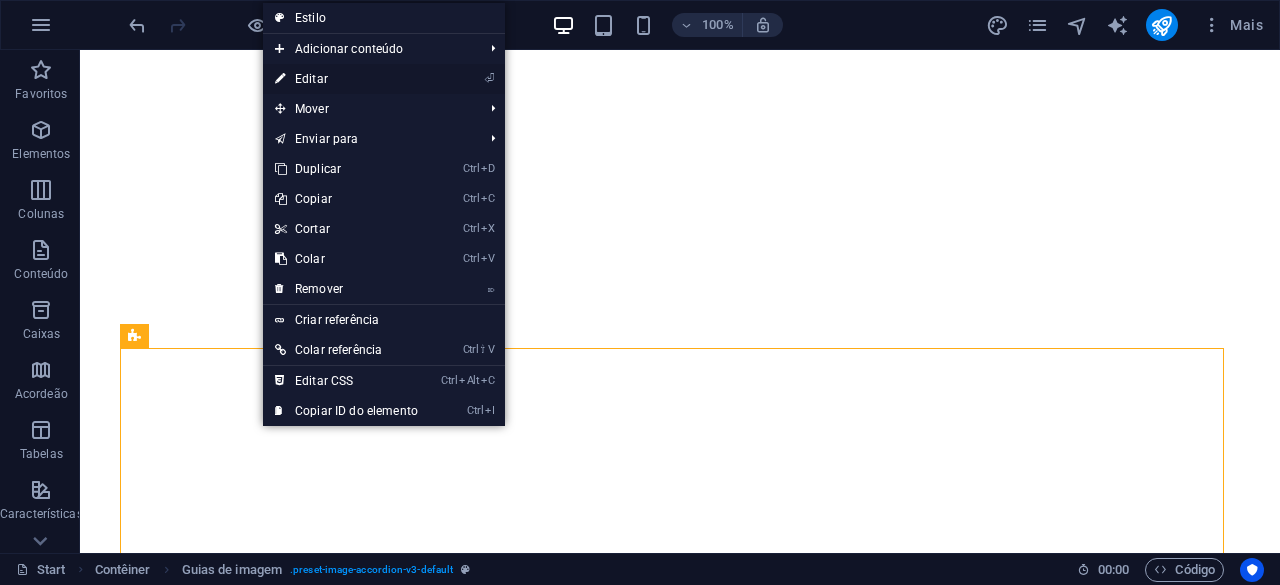 click on "⏎  Editar" at bounding box center (346, 79) 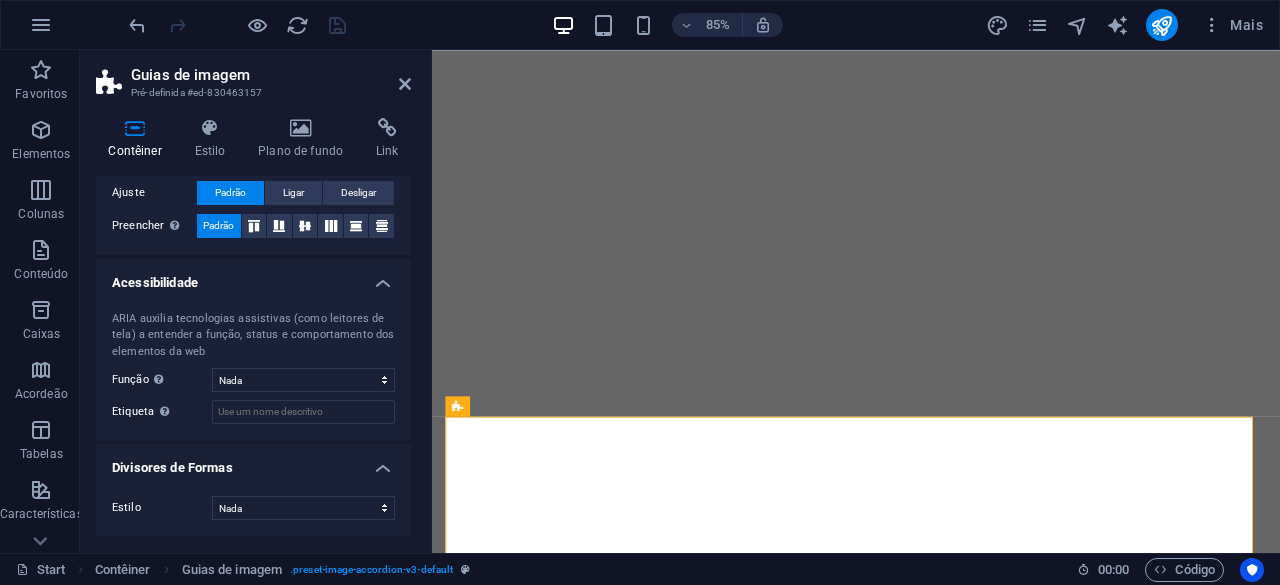 scroll, scrollTop: 0, scrollLeft: 0, axis: both 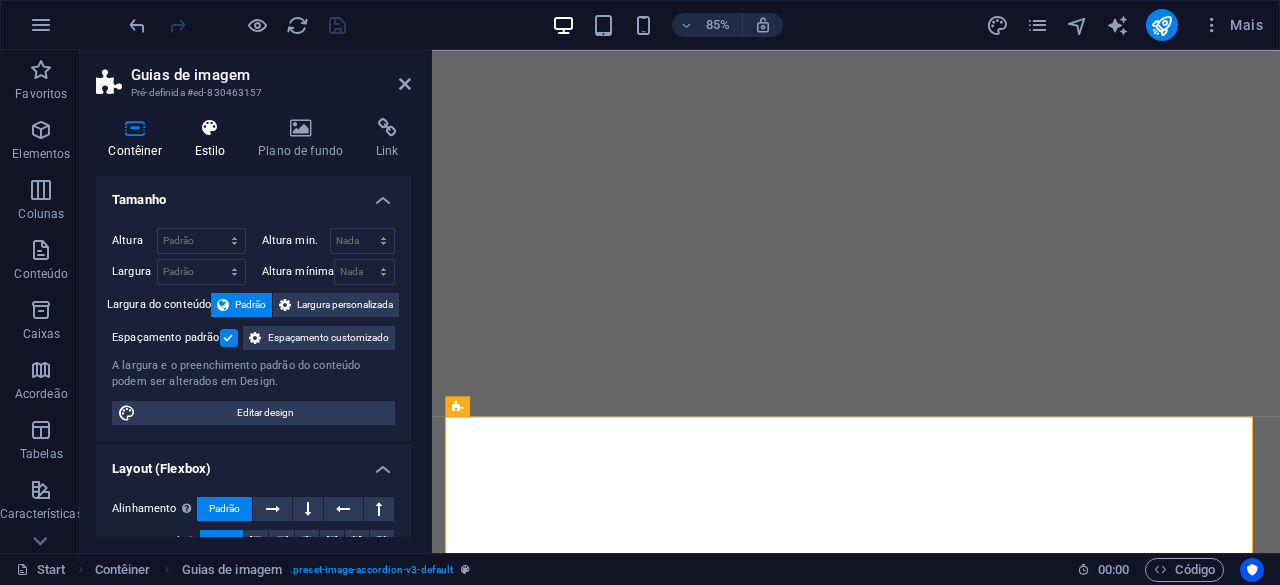 click at bounding box center (210, 128) 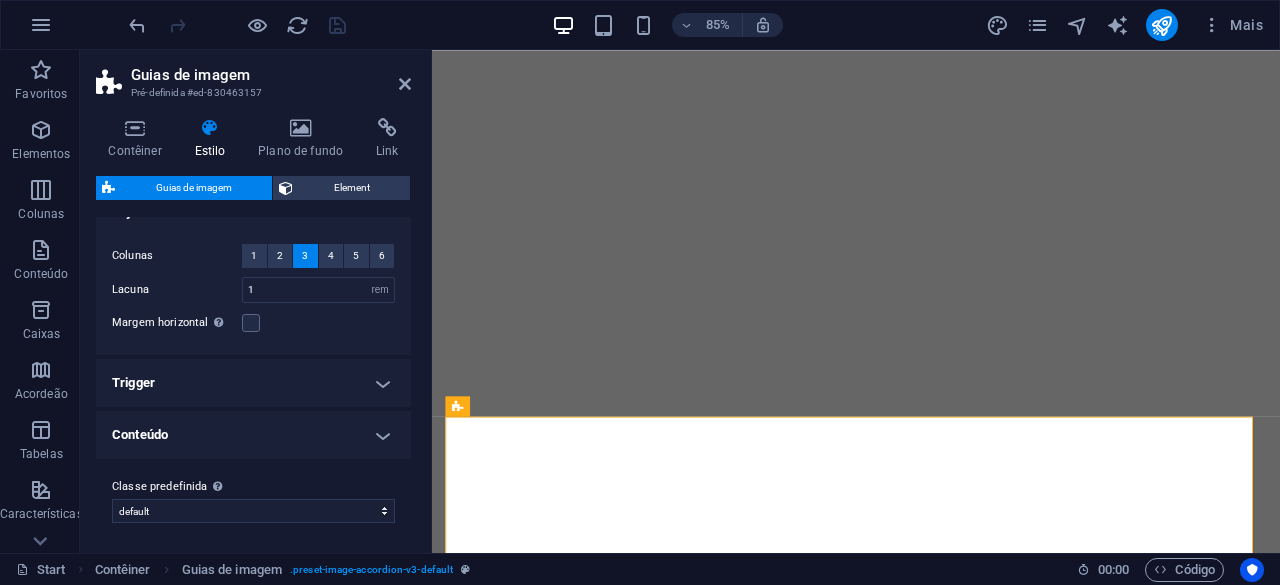 scroll, scrollTop: 0, scrollLeft: 0, axis: both 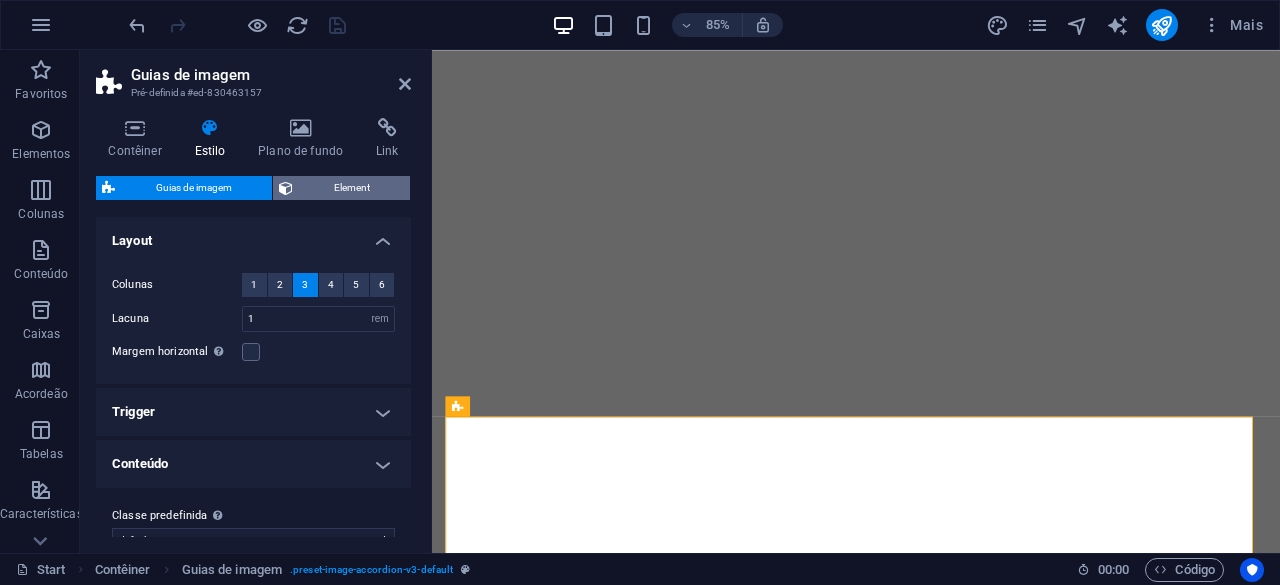 click on "Element" at bounding box center [351, 188] 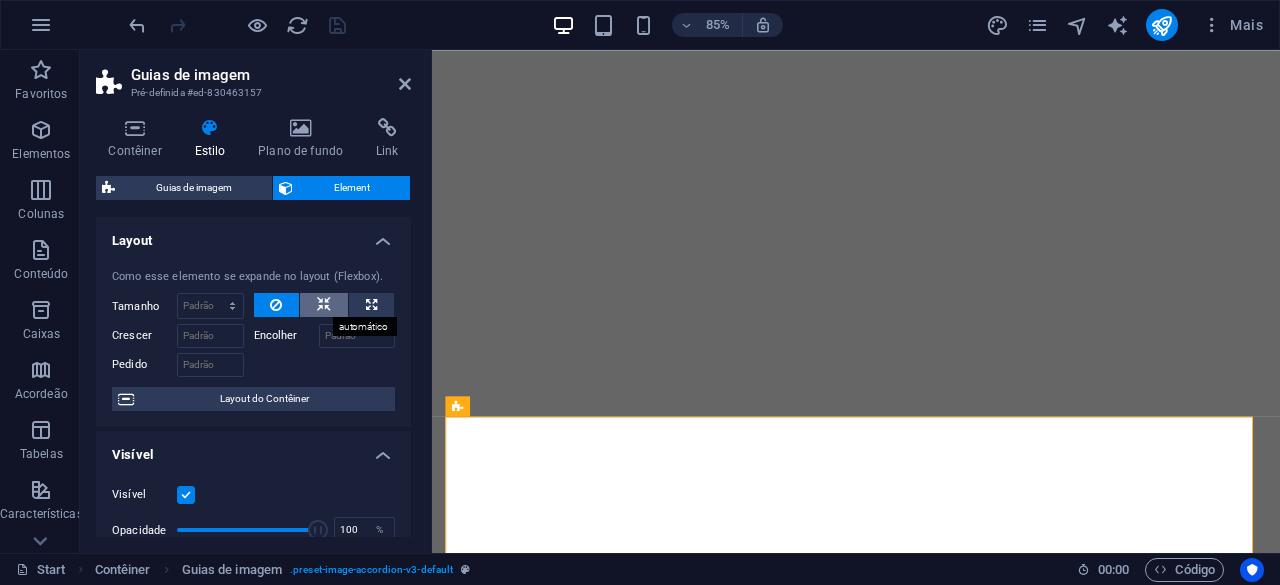 click at bounding box center [324, 305] 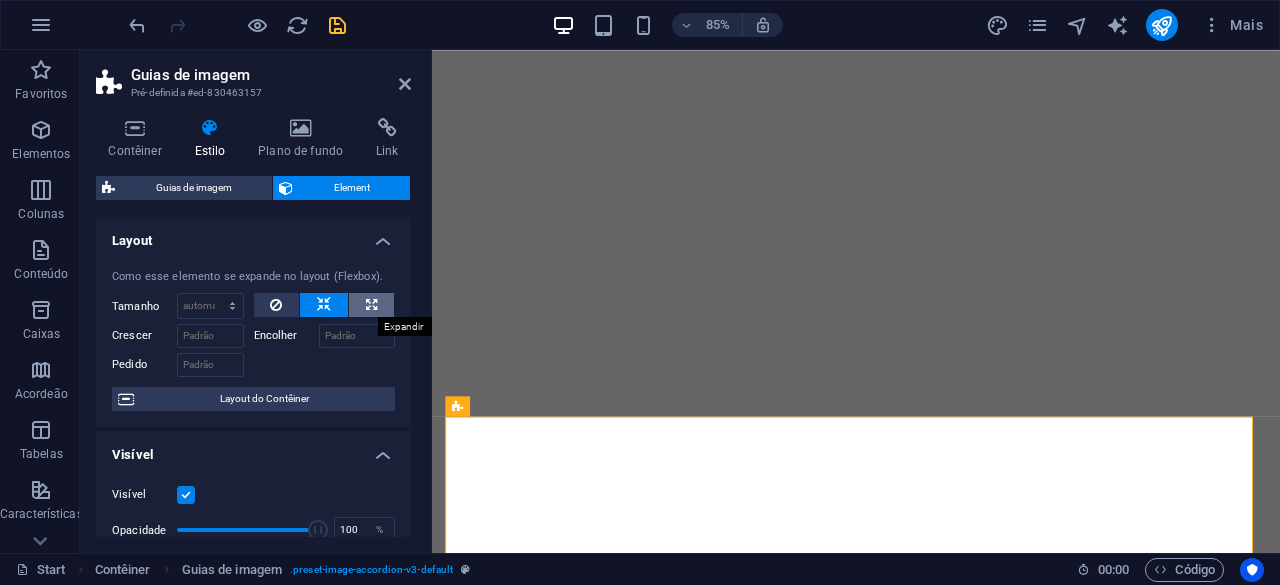 click at bounding box center (371, 305) 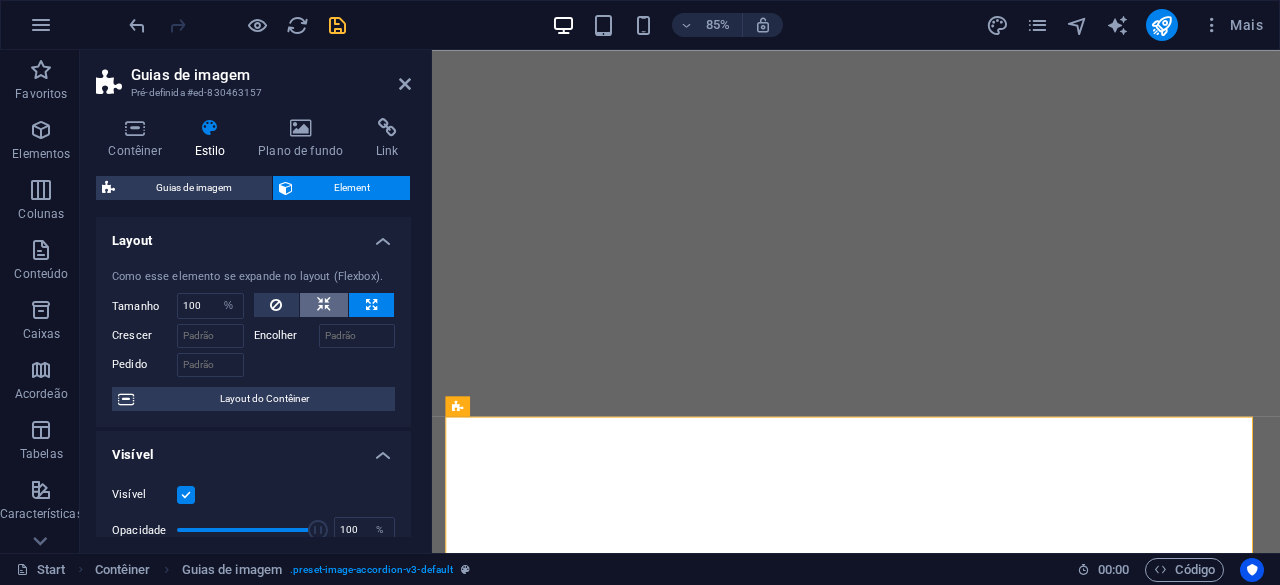 click at bounding box center [324, 305] 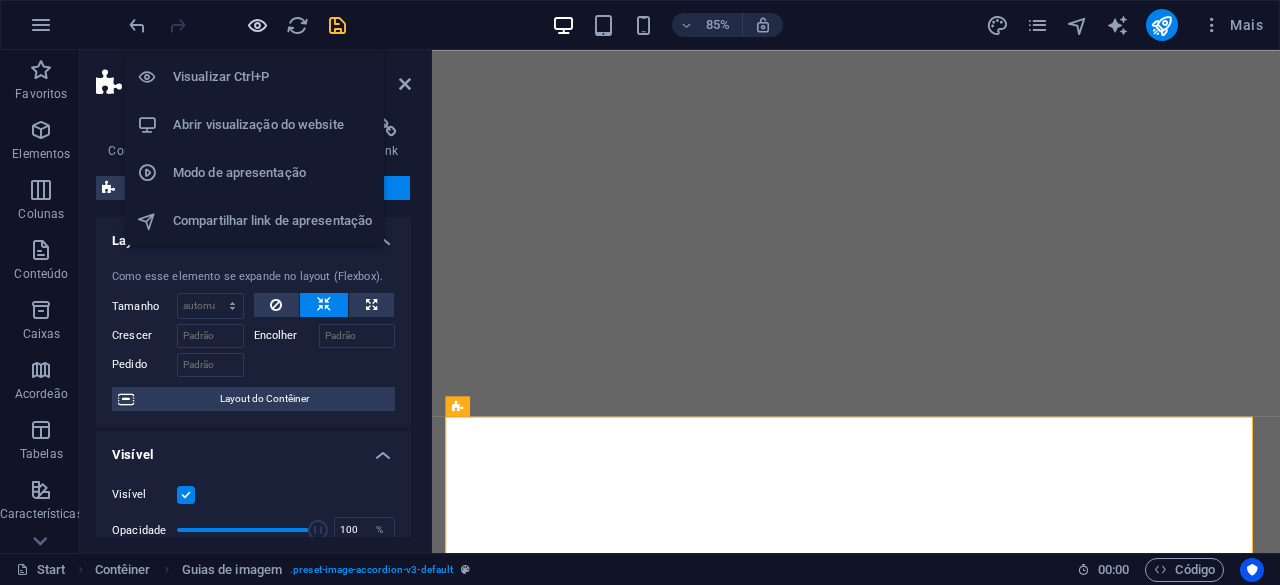 click at bounding box center [257, 25] 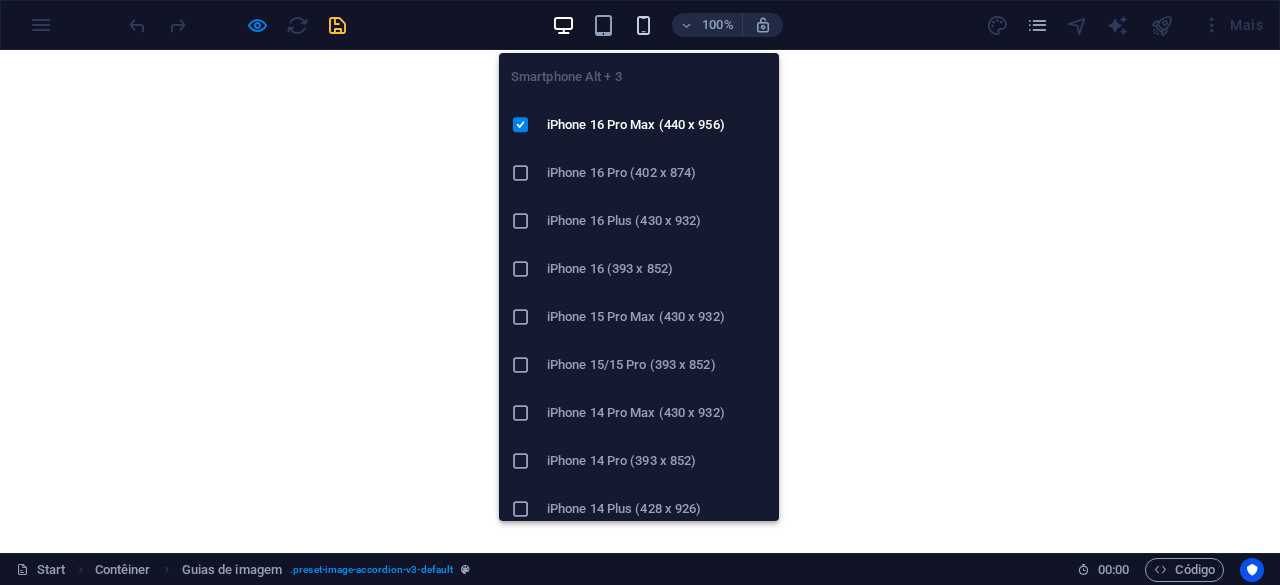click at bounding box center [643, 25] 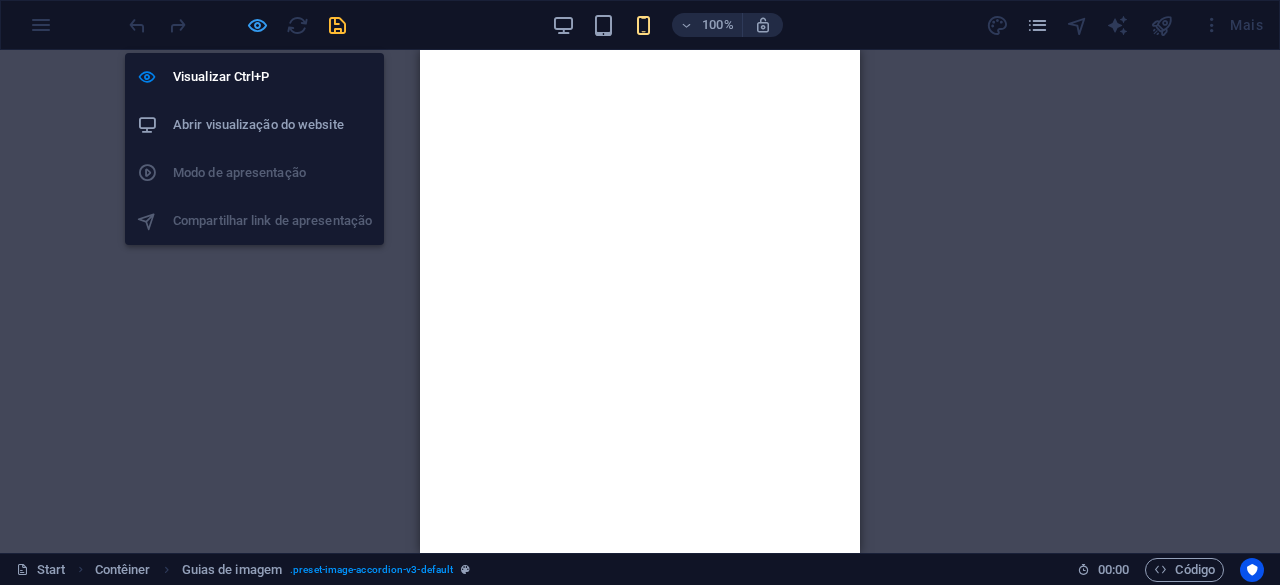 click at bounding box center (257, 25) 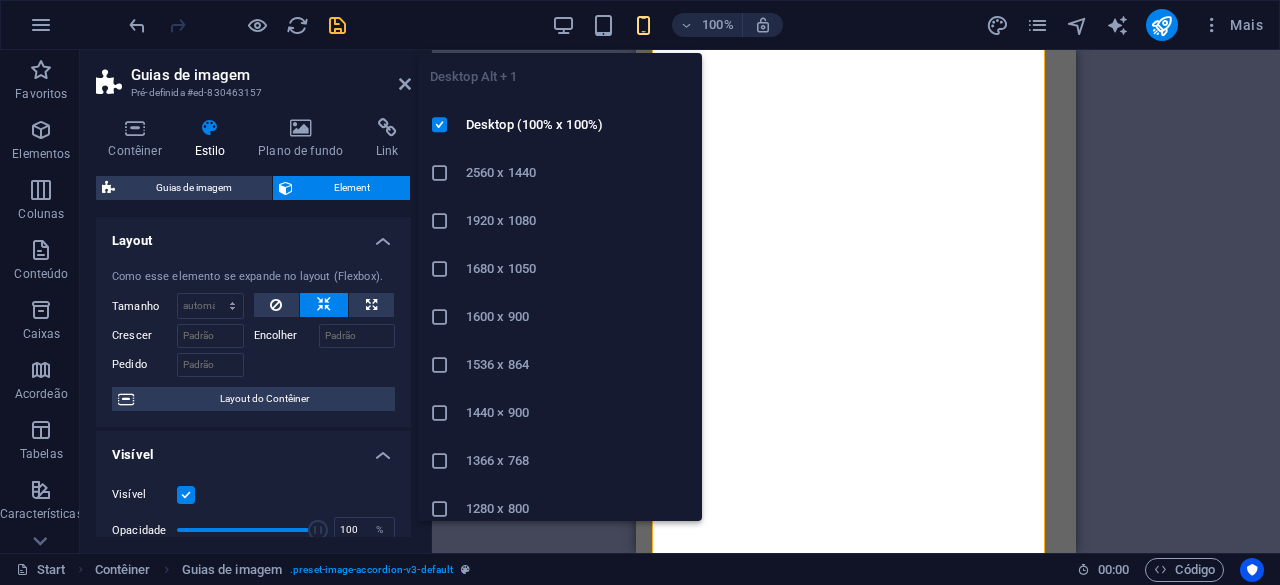 drag, startPoint x: 575, startPoint y: 26, endPoint x: 352, endPoint y: 40, distance: 223.43903 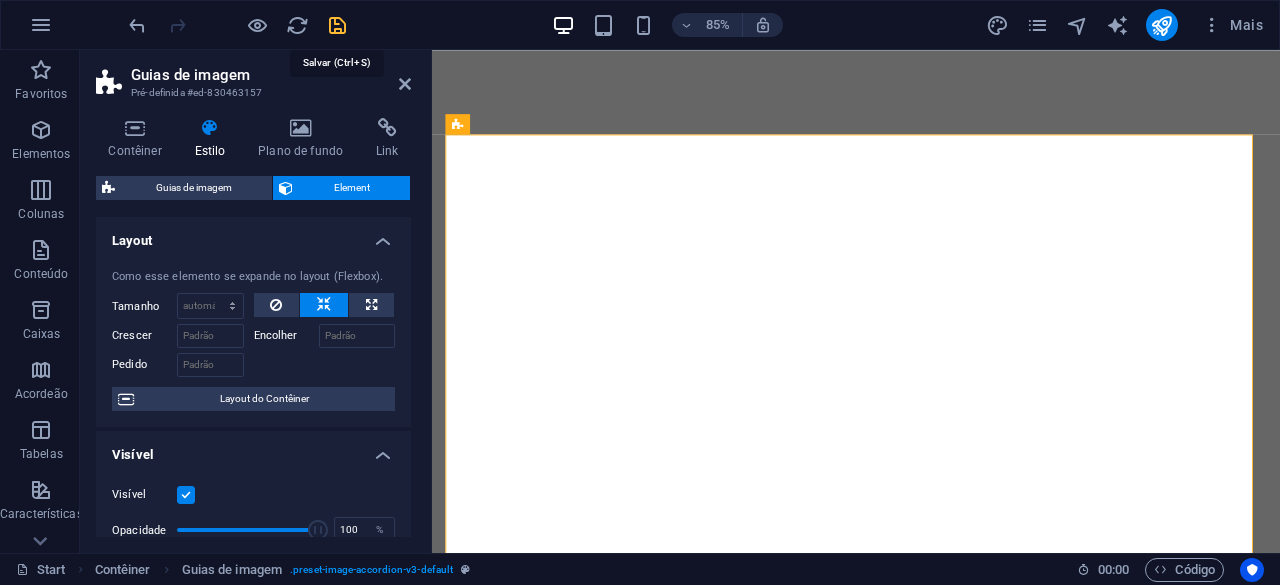 click at bounding box center (337, 25) 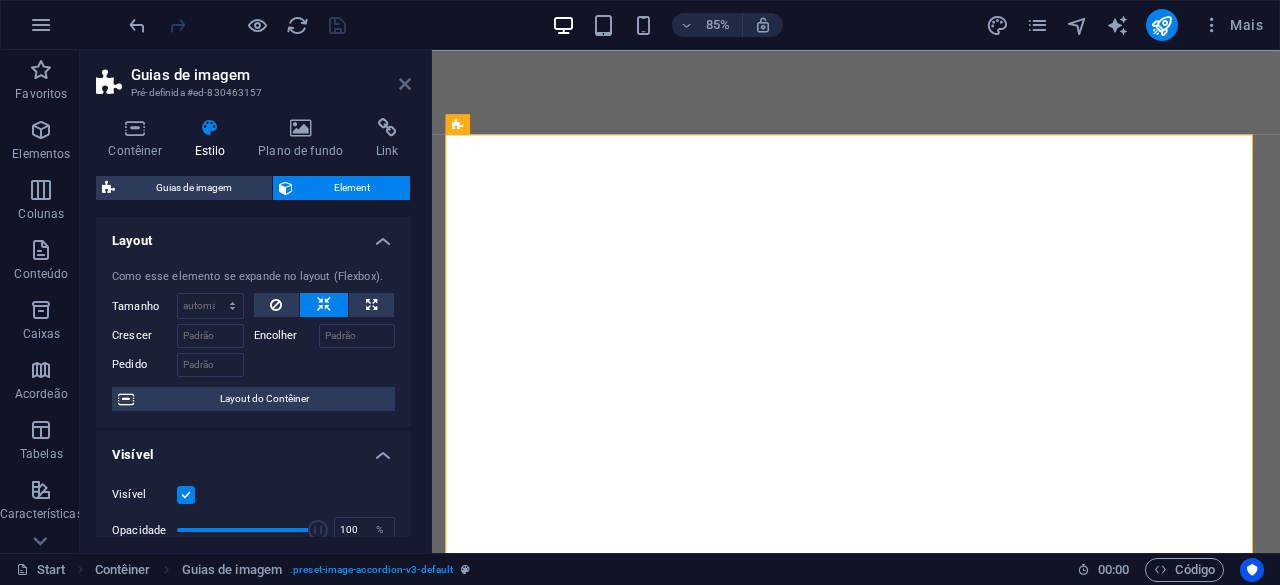 click at bounding box center (405, 84) 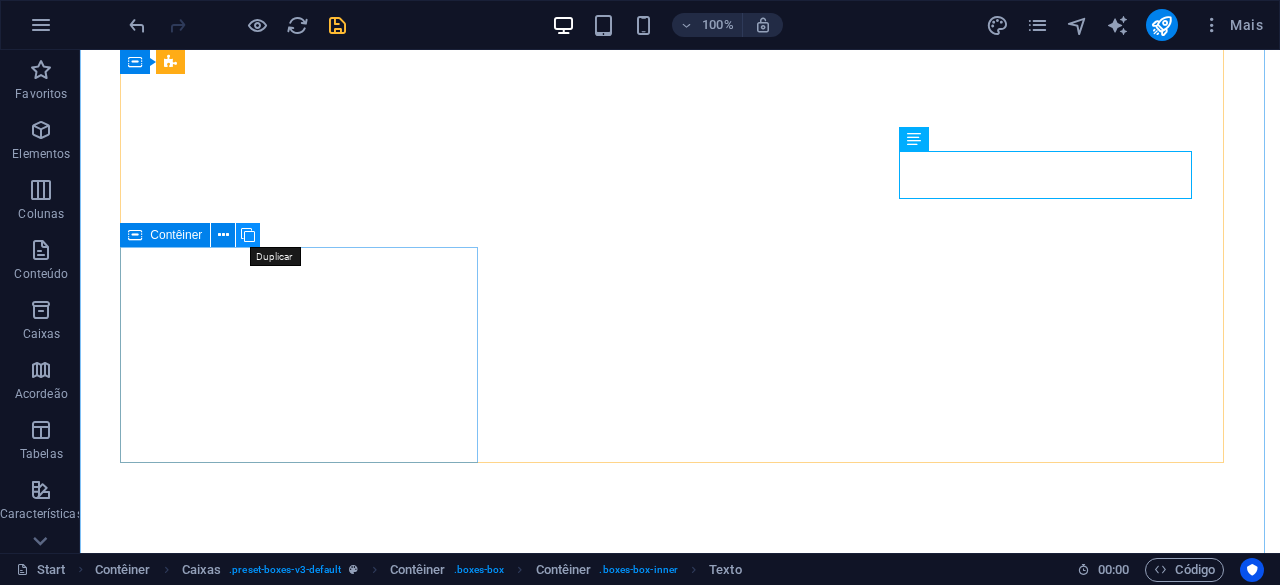 click at bounding box center (248, 235) 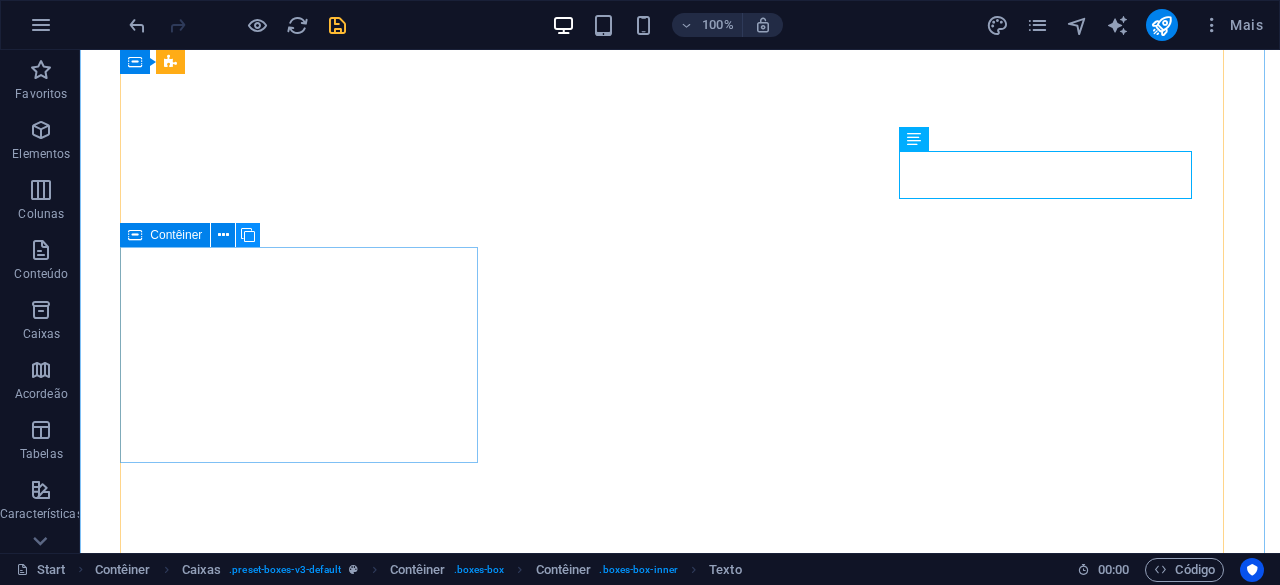 click at bounding box center (248, 235) 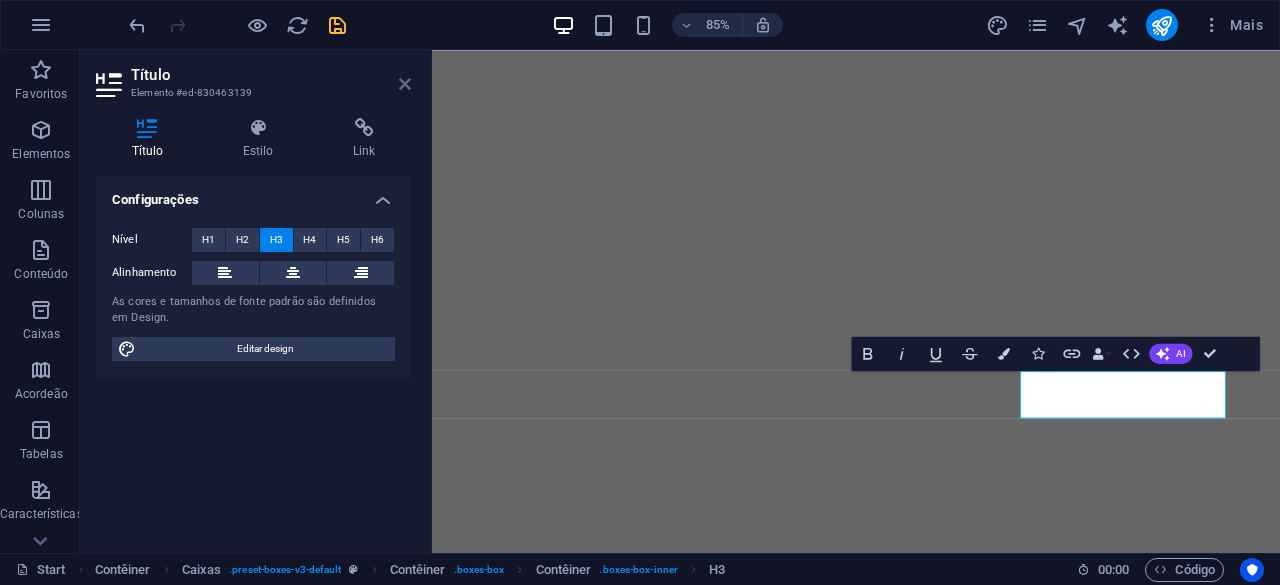 click at bounding box center (405, 84) 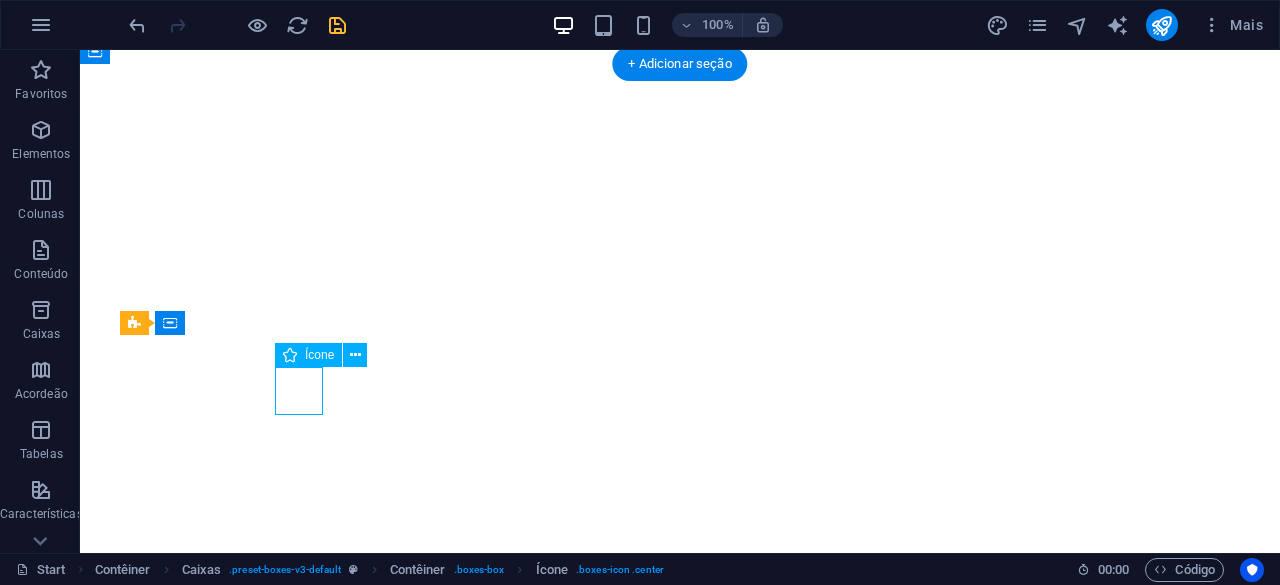 select on "xMidYMid" 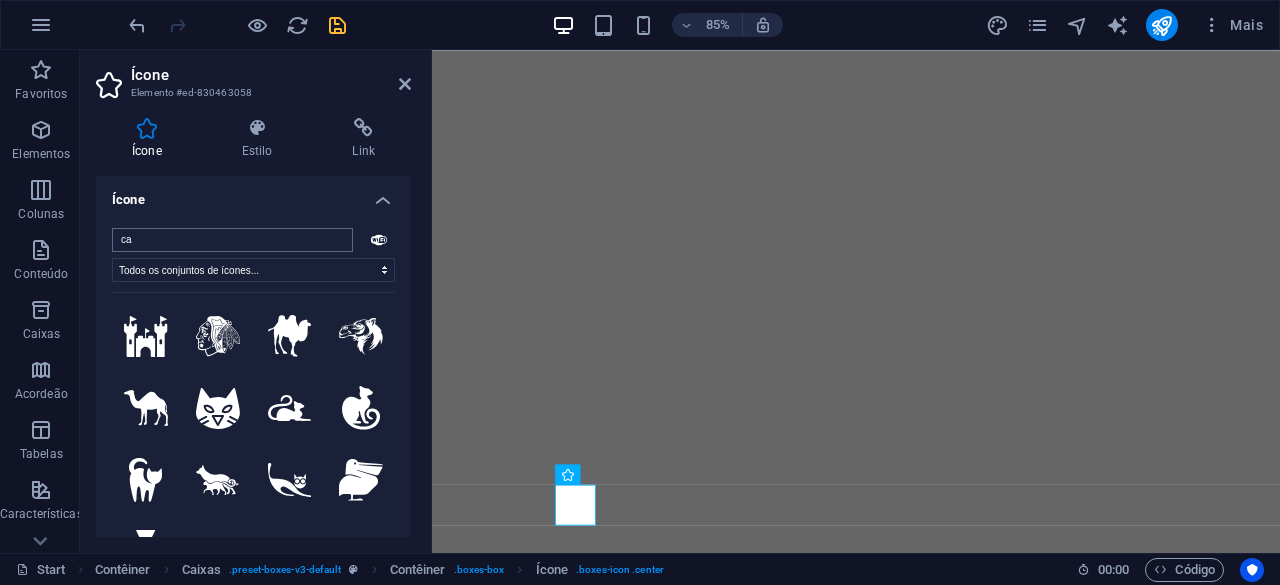 type on "c" 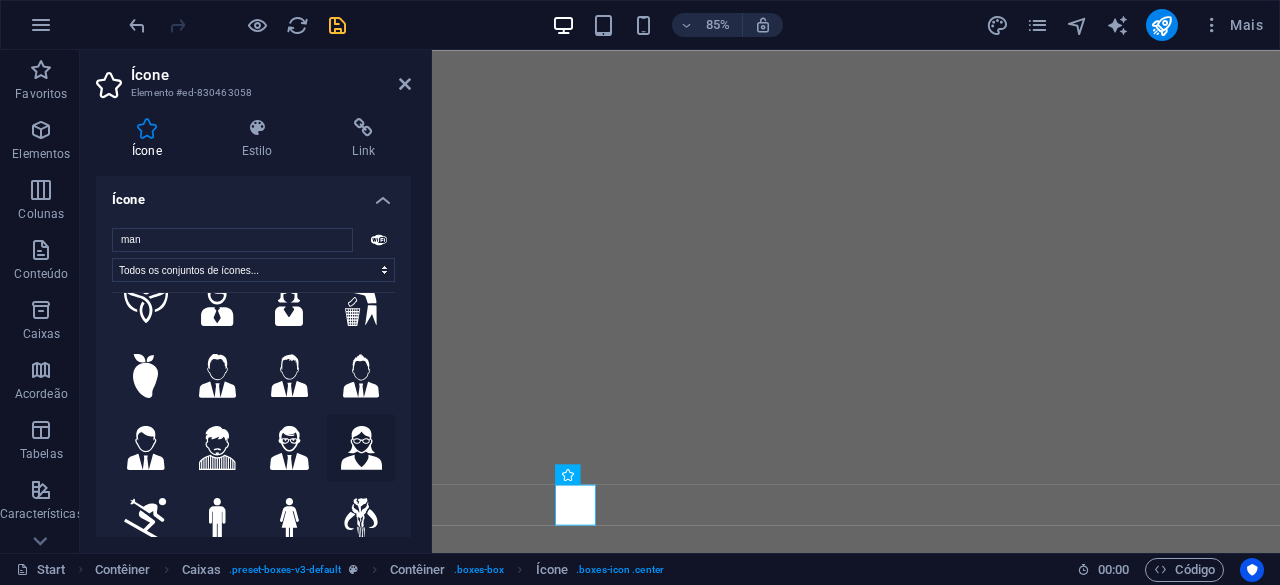 scroll, scrollTop: 0, scrollLeft: 0, axis: both 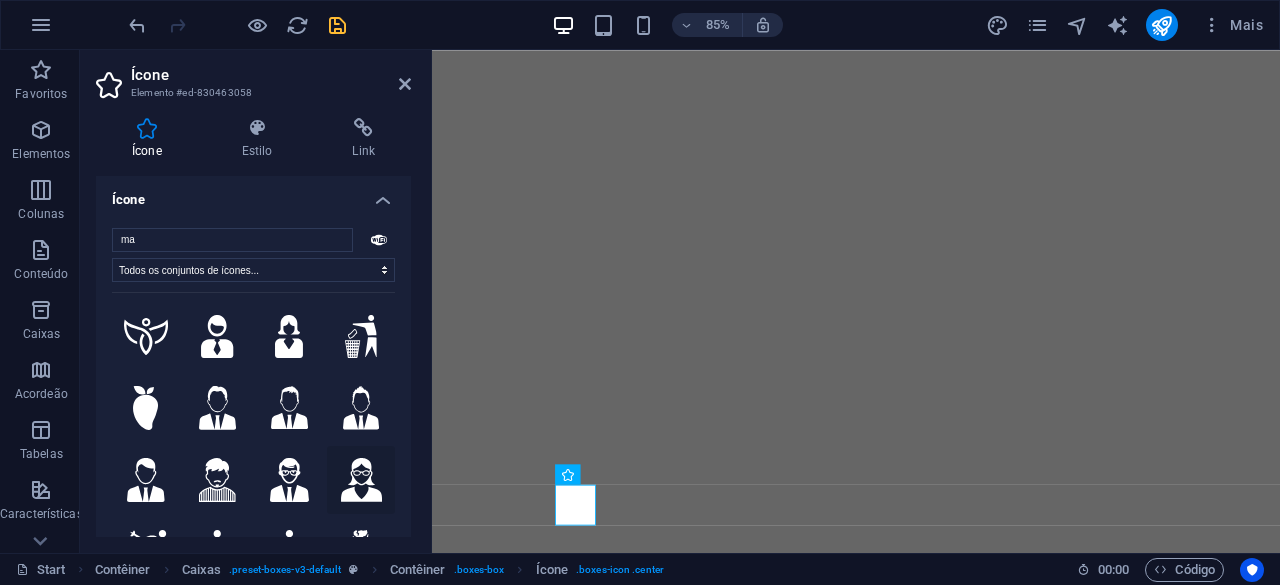 type on "m" 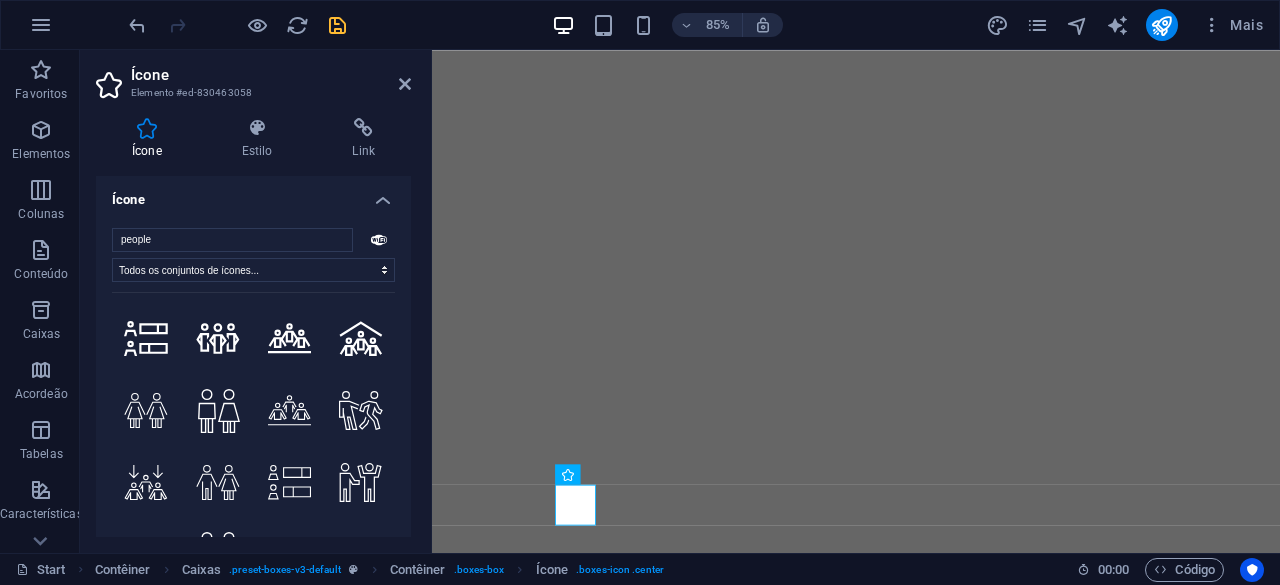 scroll, scrollTop: 2160, scrollLeft: 0, axis: vertical 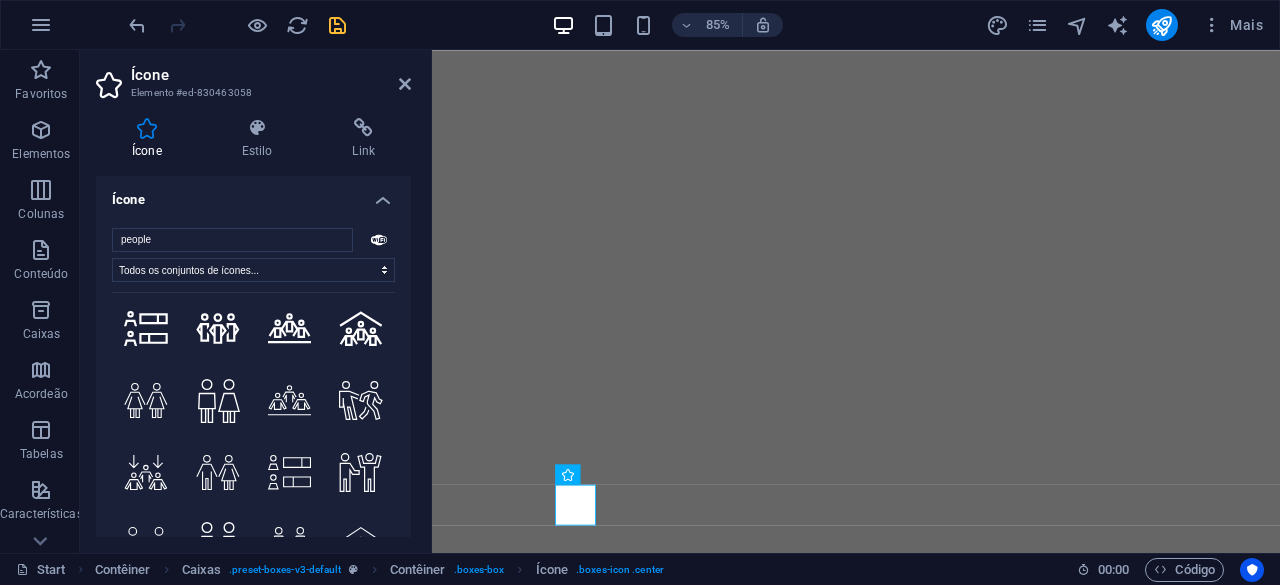 type on "people" 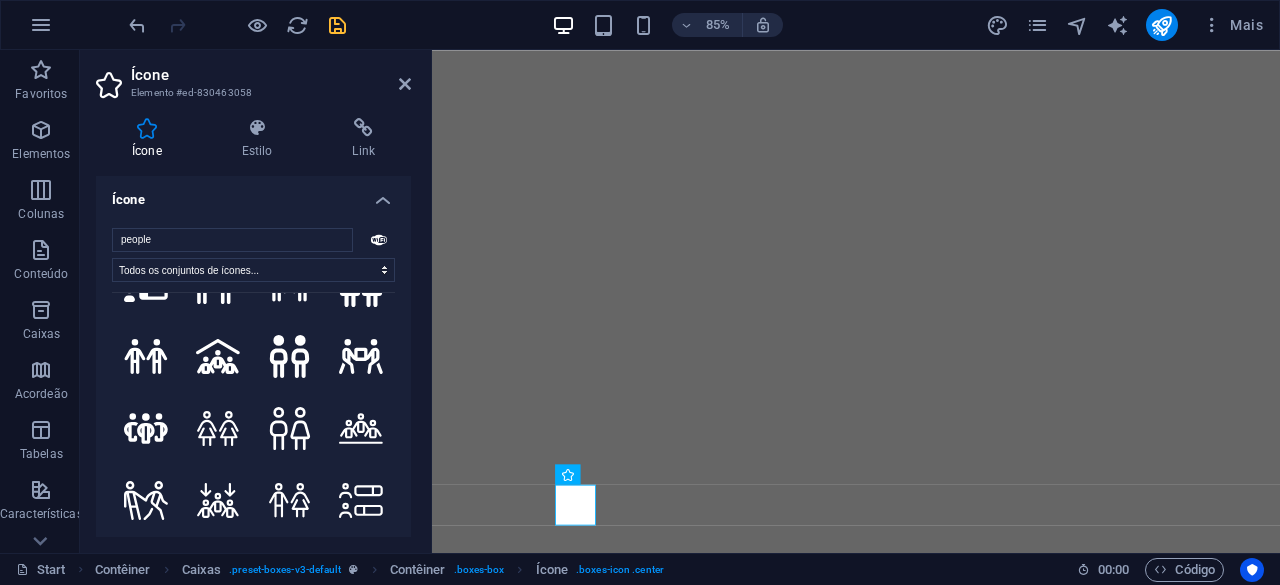 scroll, scrollTop: 800, scrollLeft: 0, axis: vertical 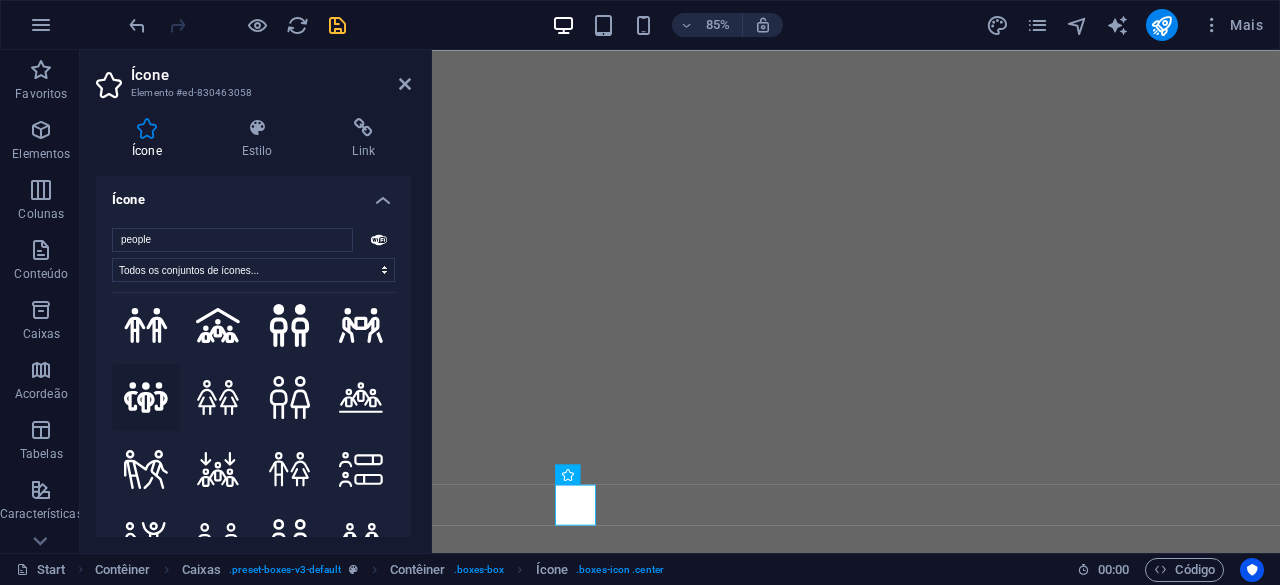 click 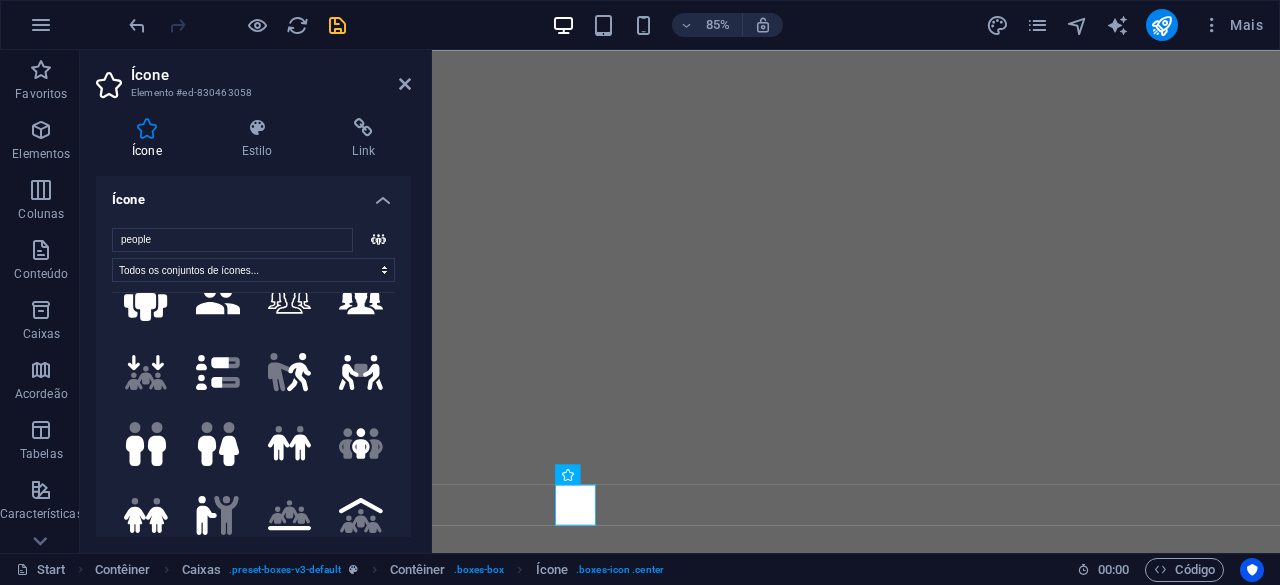 scroll, scrollTop: 0, scrollLeft: 0, axis: both 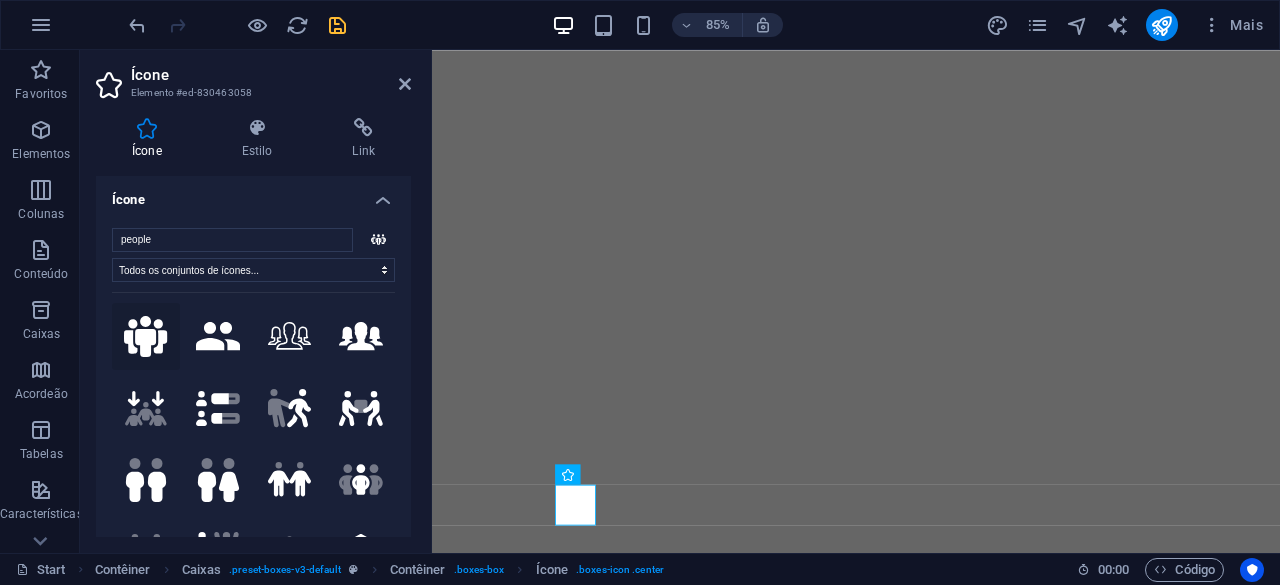 click 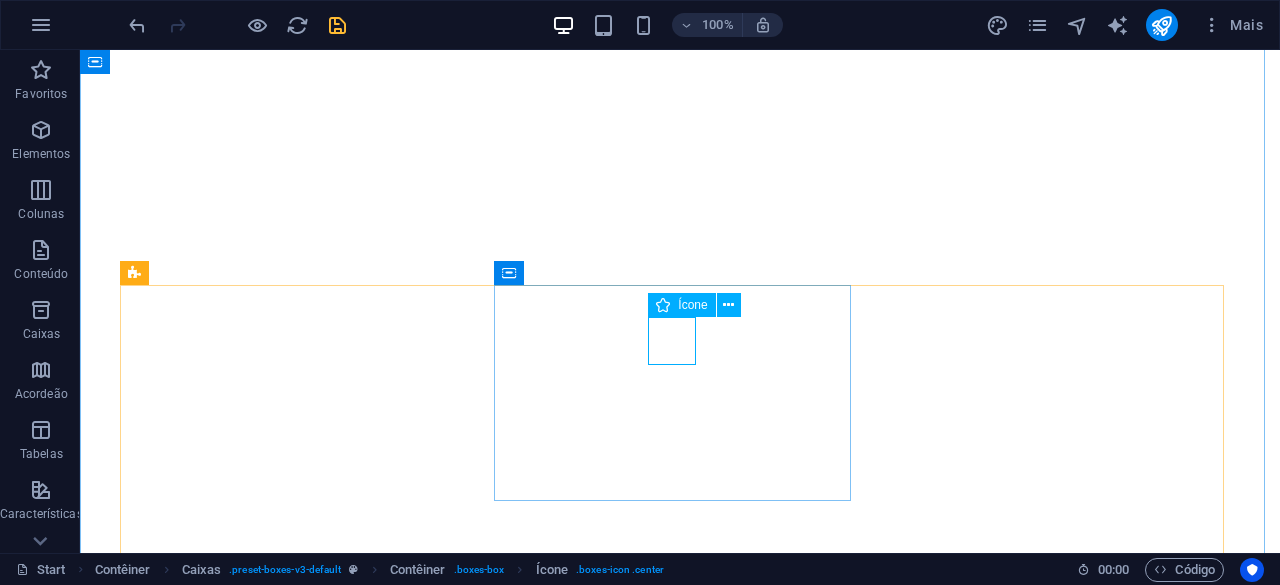 select on "xMidYMid" 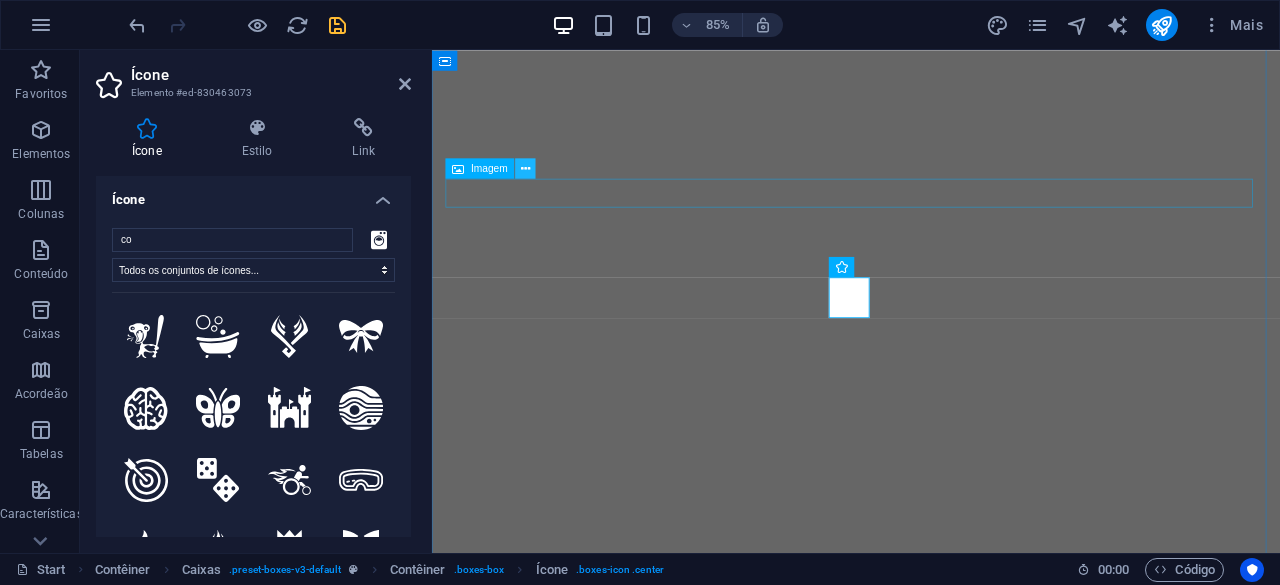 type on "com" 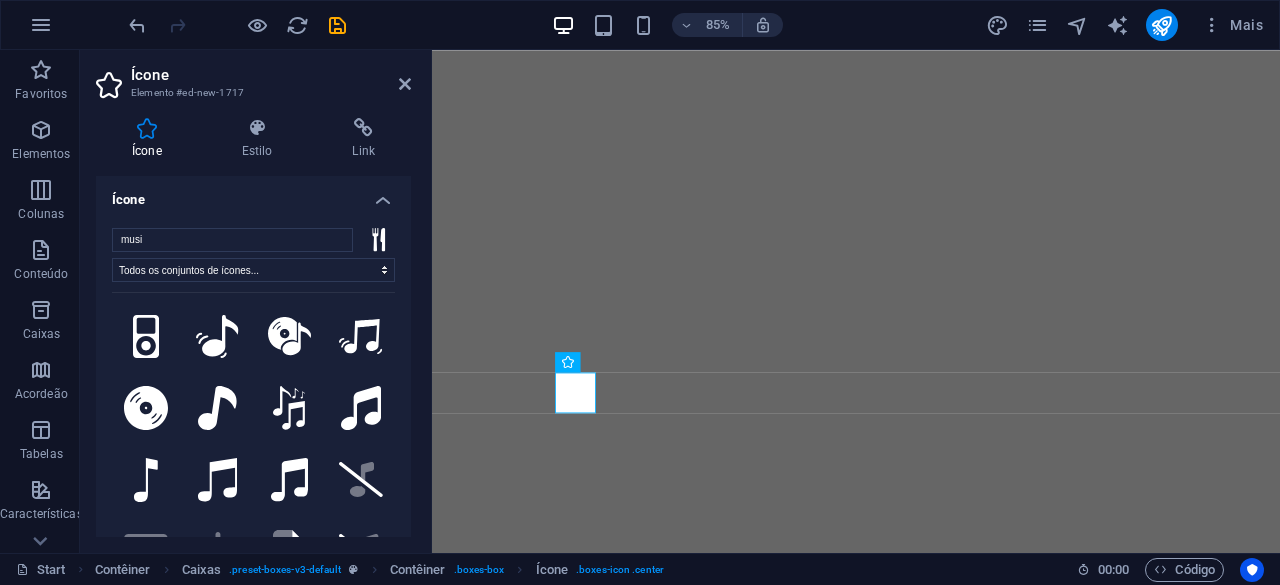 select on "xMidYMid" 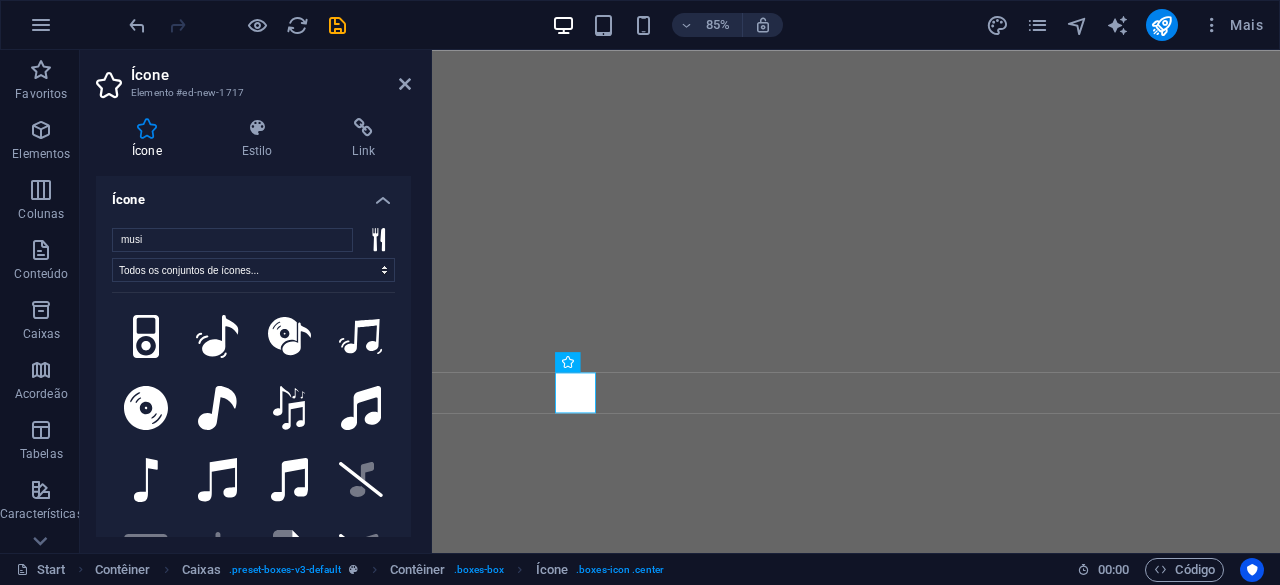 scroll, scrollTop: 0, scrollLeft: 0, axis: both 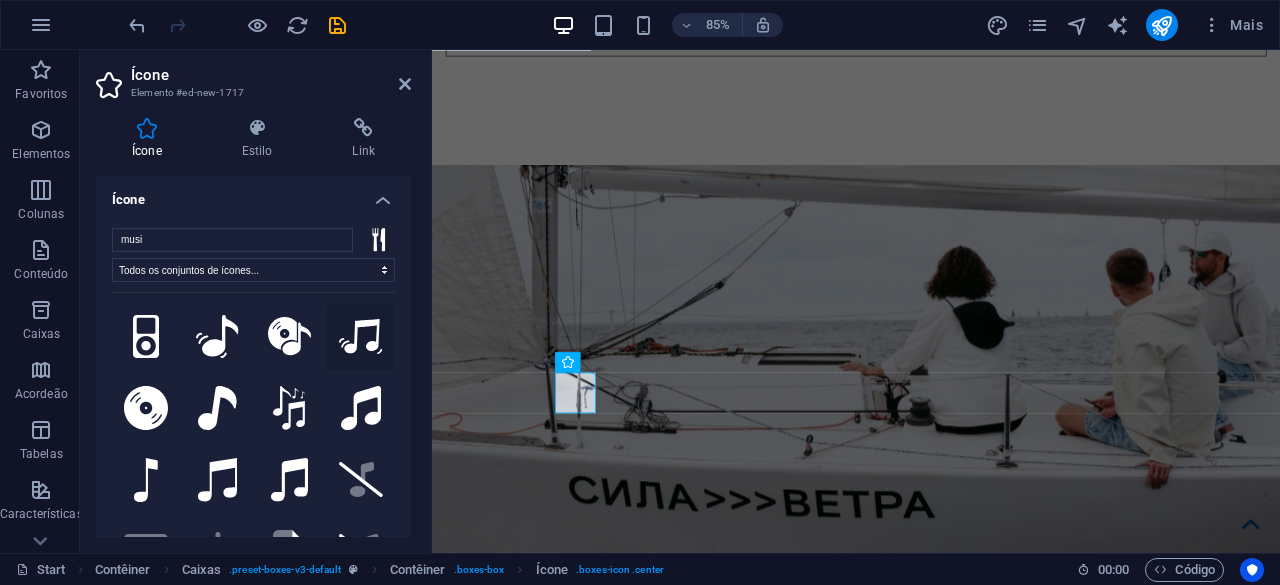 click 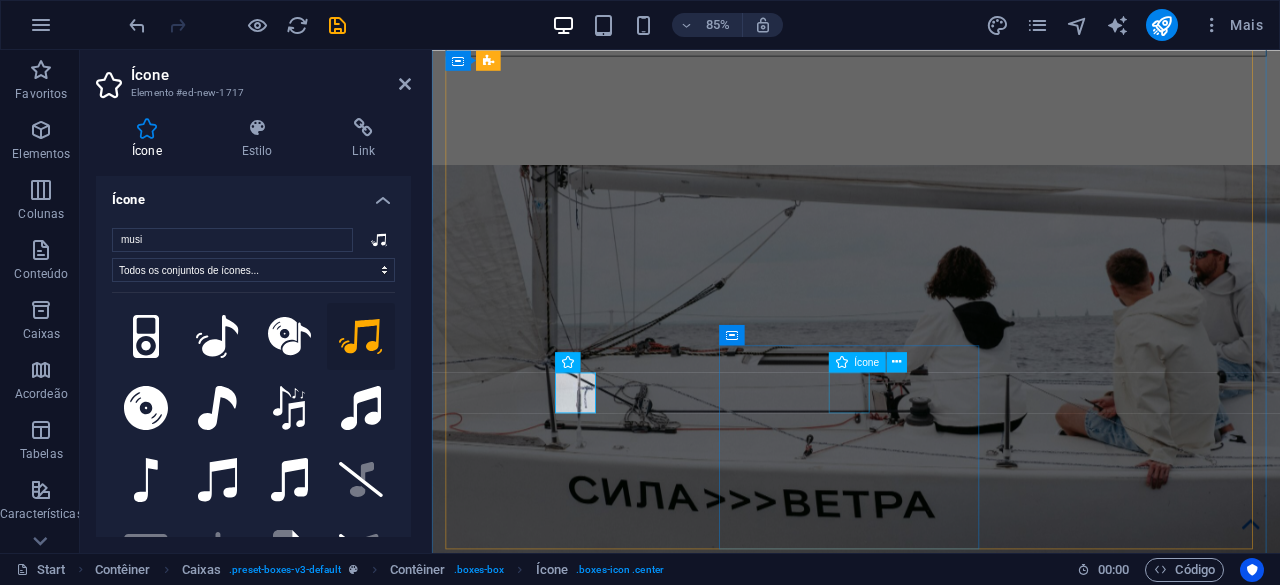 click at bounding box center (603, 3523) 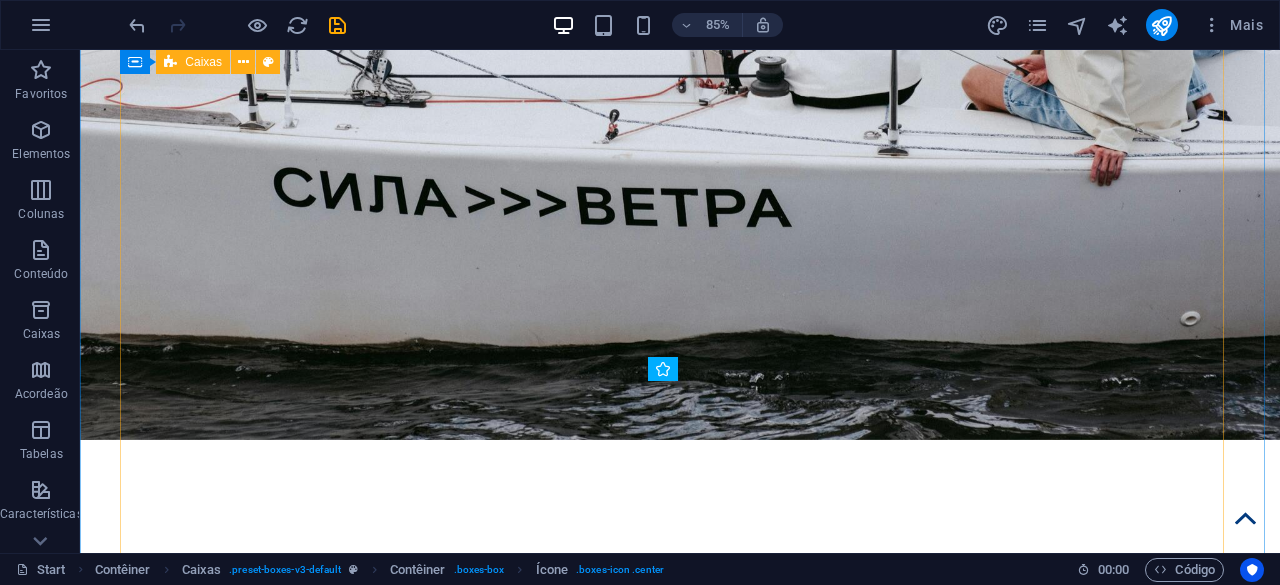 scroll, scrollTop: 13752, scrollLeft: 0, axis: vertical 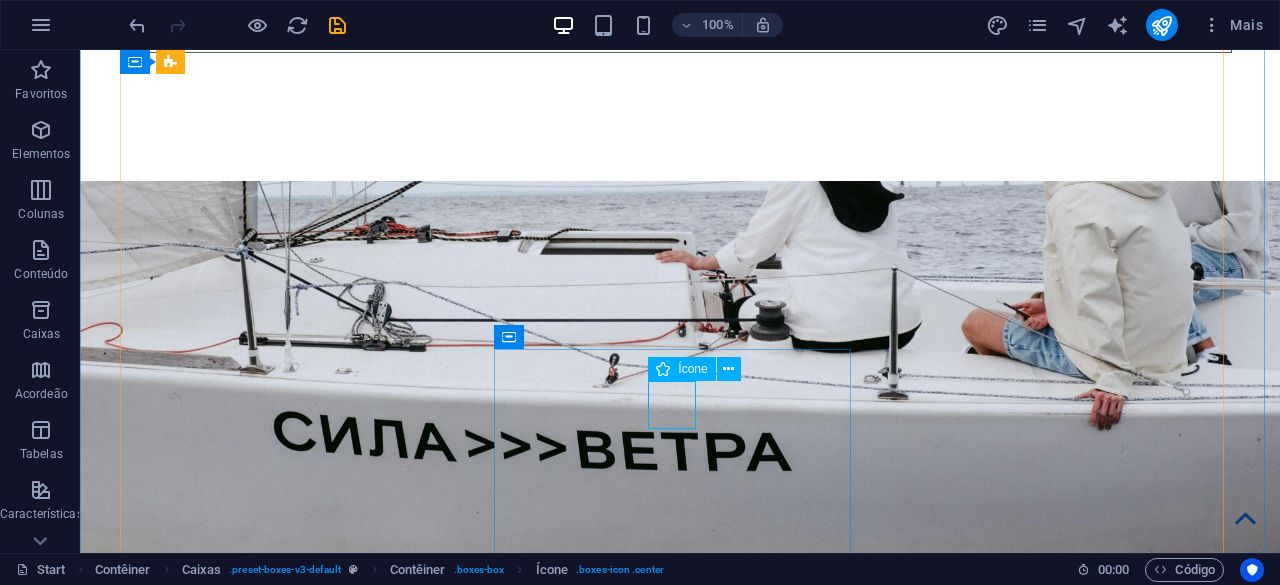 click at bounding box center (306, 3307) 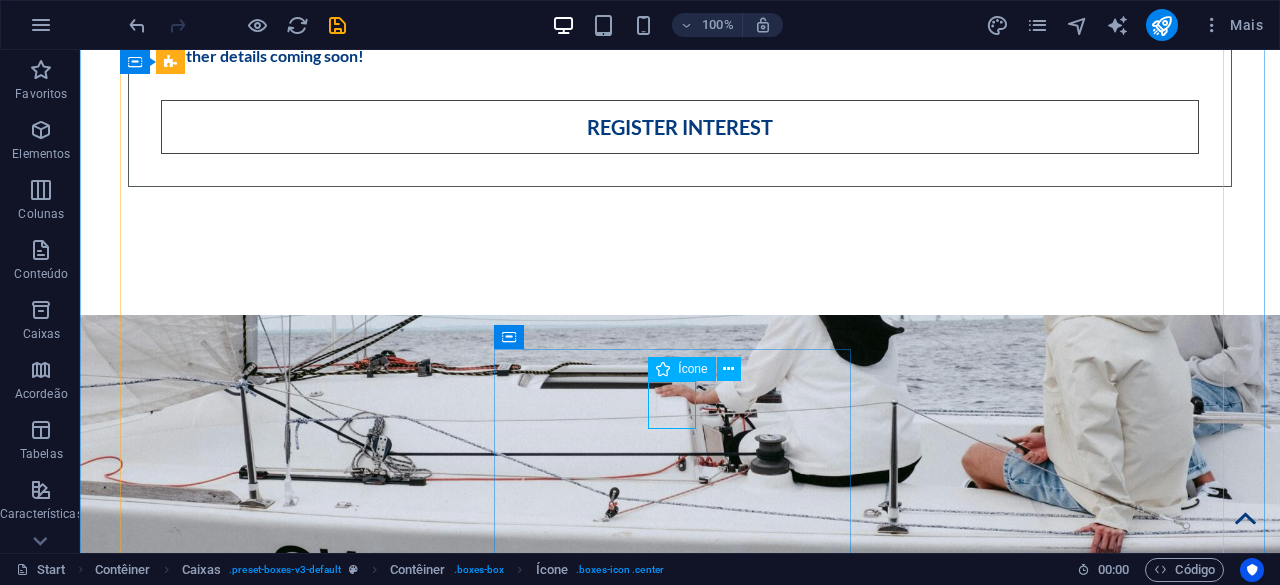 select on "xMidYMid" 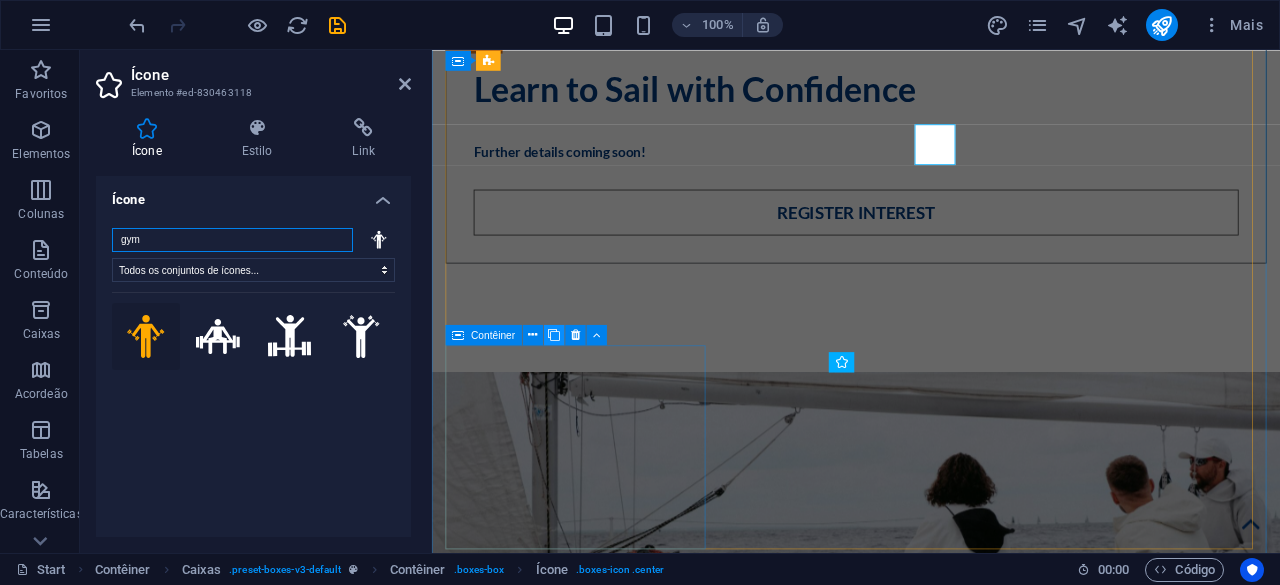scroll, scrollTop: 13996, scrollLeft: 0, axis: vertical 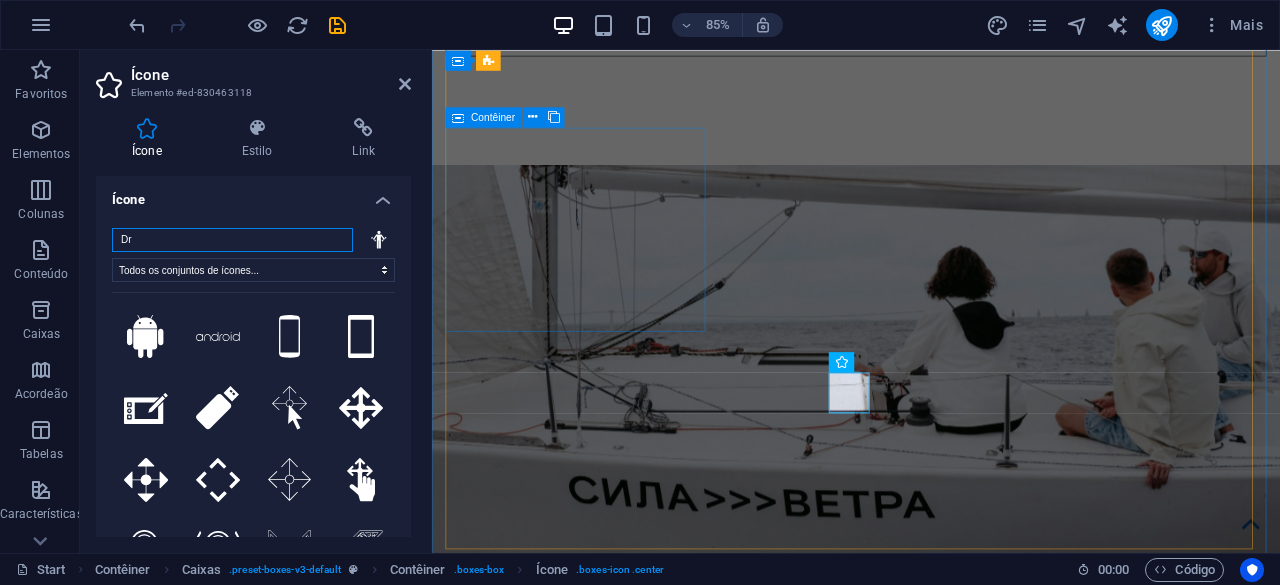 type on "D" 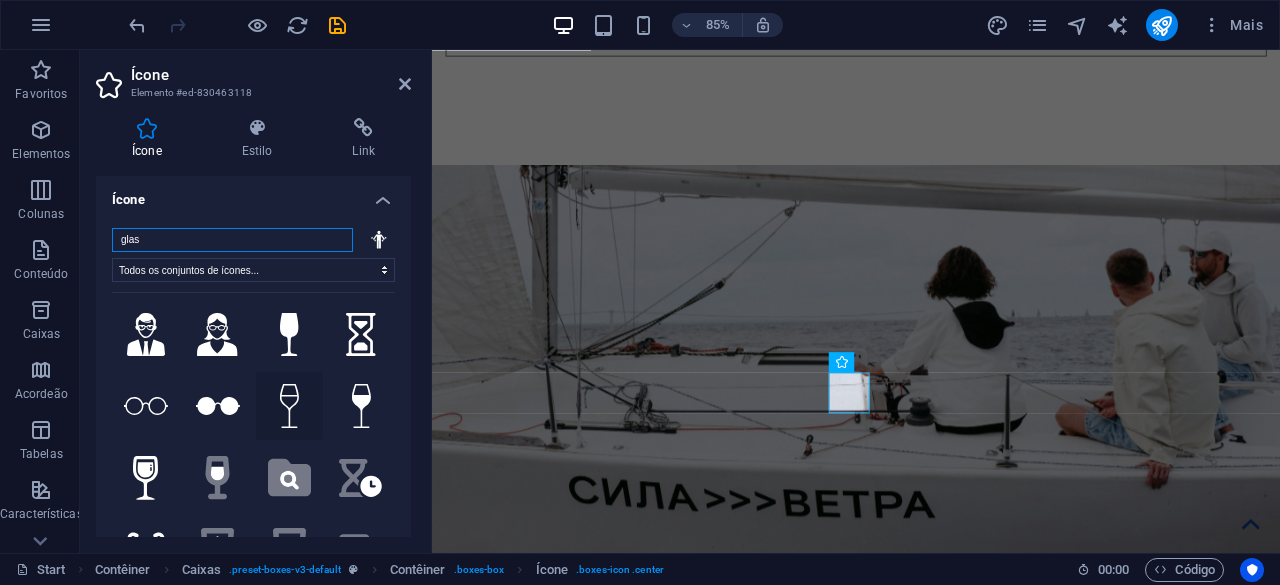 scroll, scrollTop: 0, scrollLeft: 0, axis: both 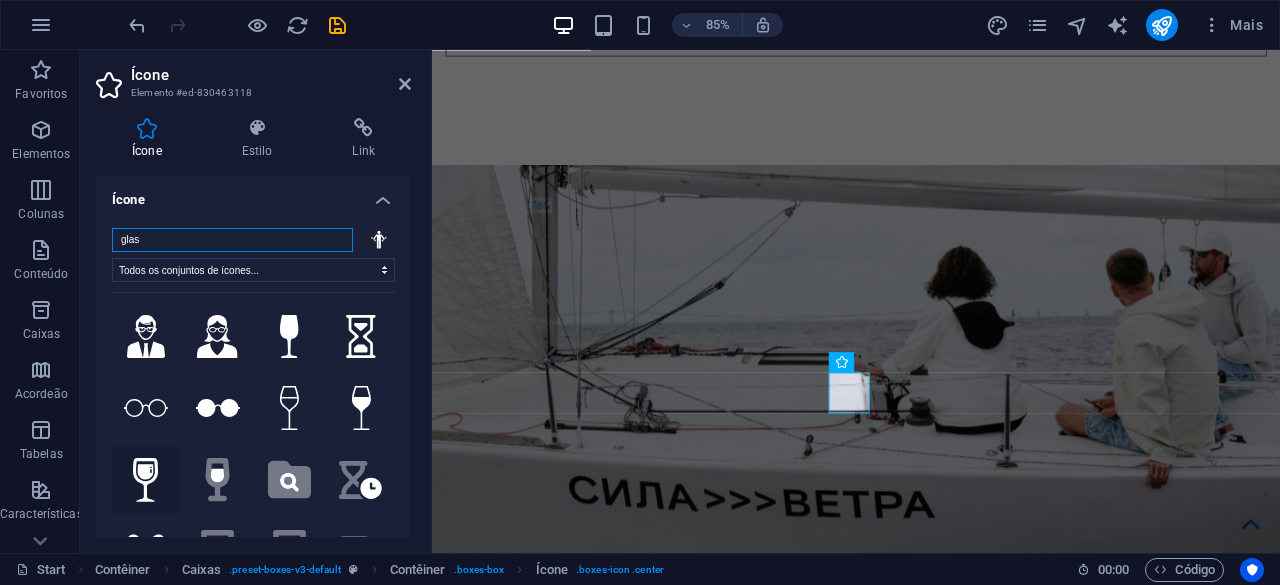 type on "glas" 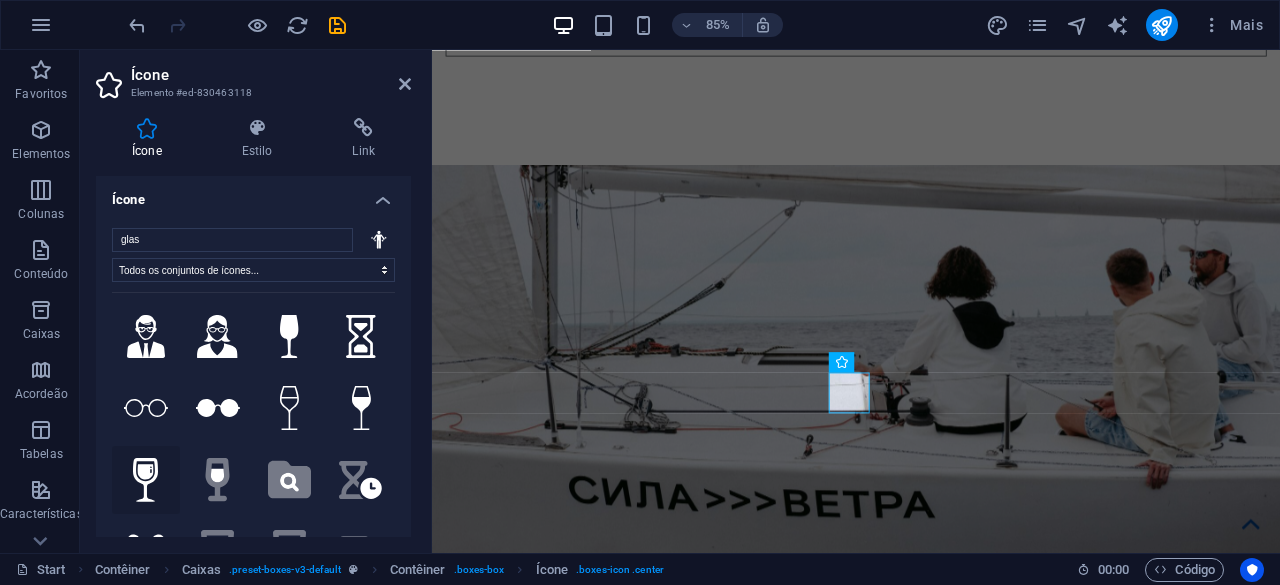 click 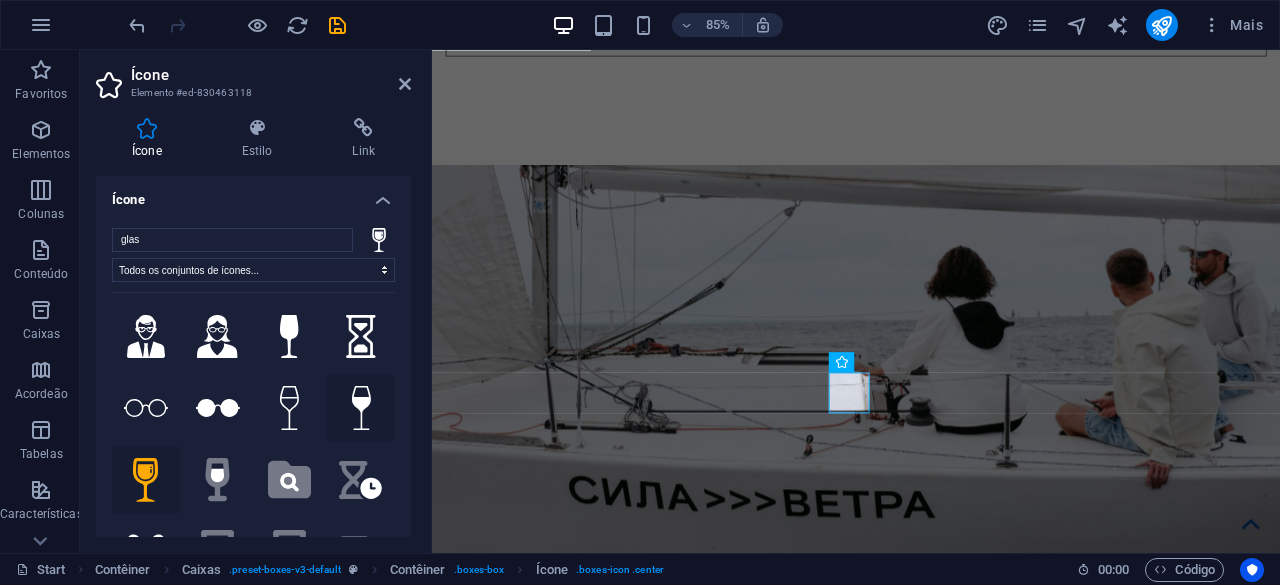 click 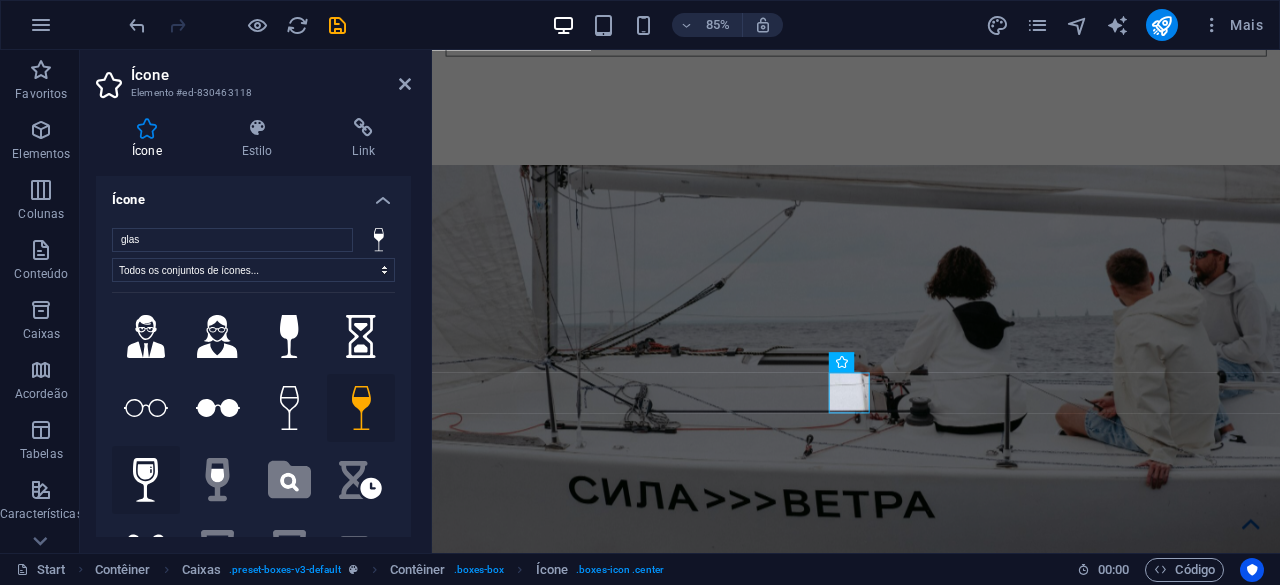 click 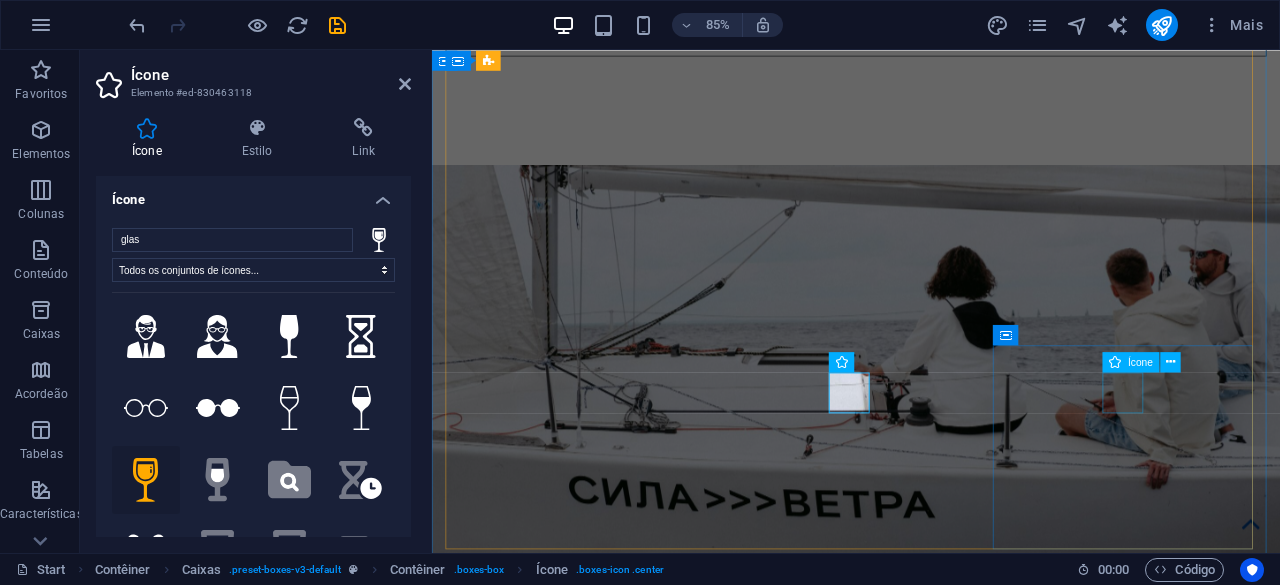 click at bounding box center [603, 3771] 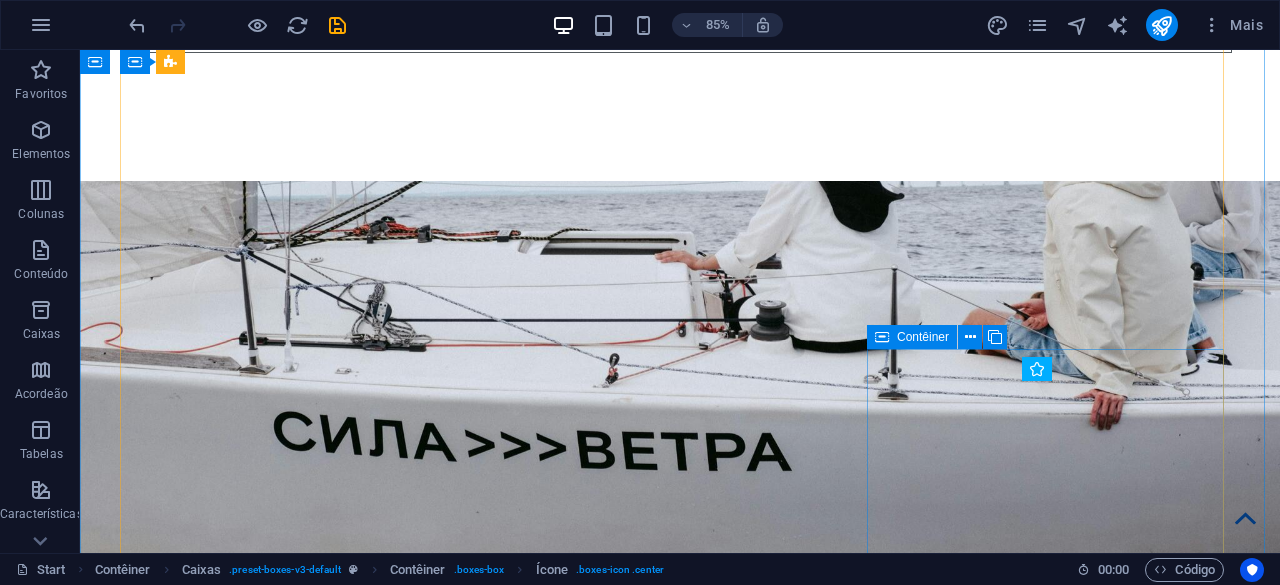 click on "Catering Lorem ipsum dolor sit amet, consectetur adipisicing elit. Veritatis, dolorem!" at bounding box center (306, 3583) 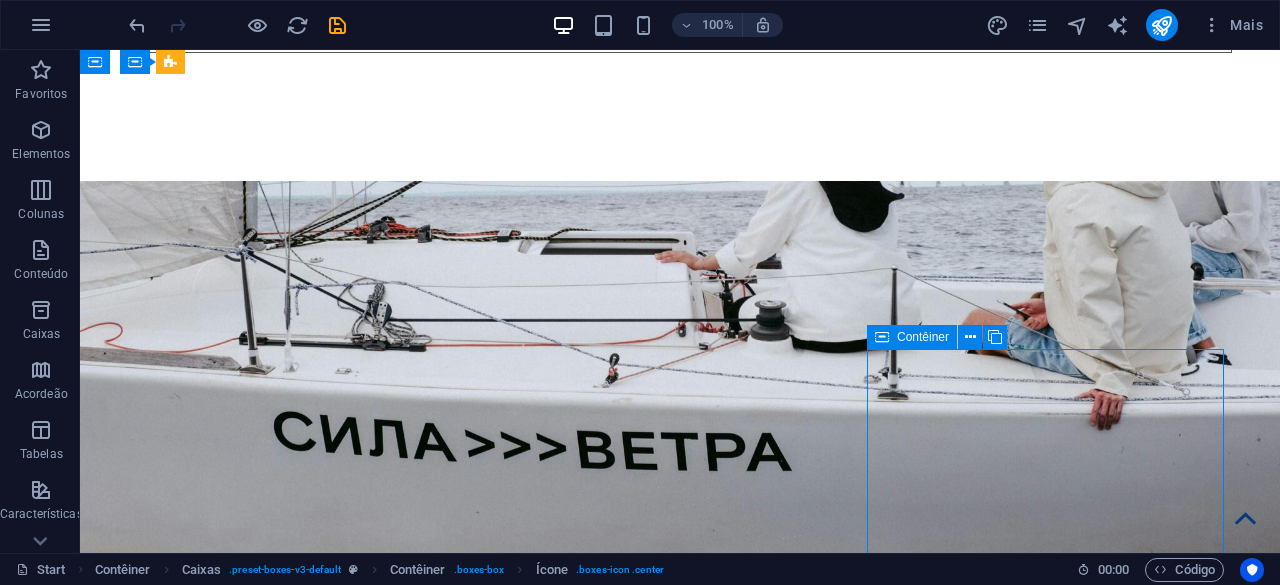 click on "Catering Lorem ipsum dolor sit amet, consectetur adipisicing elit. Veritatis, dolorem!" at bounding box center [306, 3583] 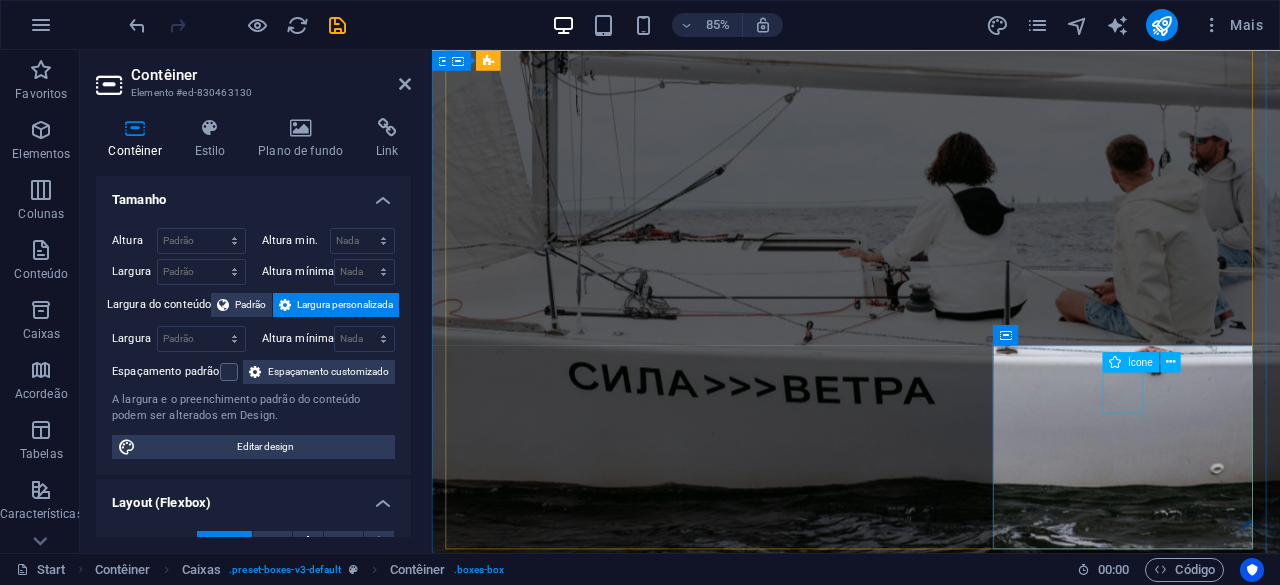 click at bounding box center [603, 3569] 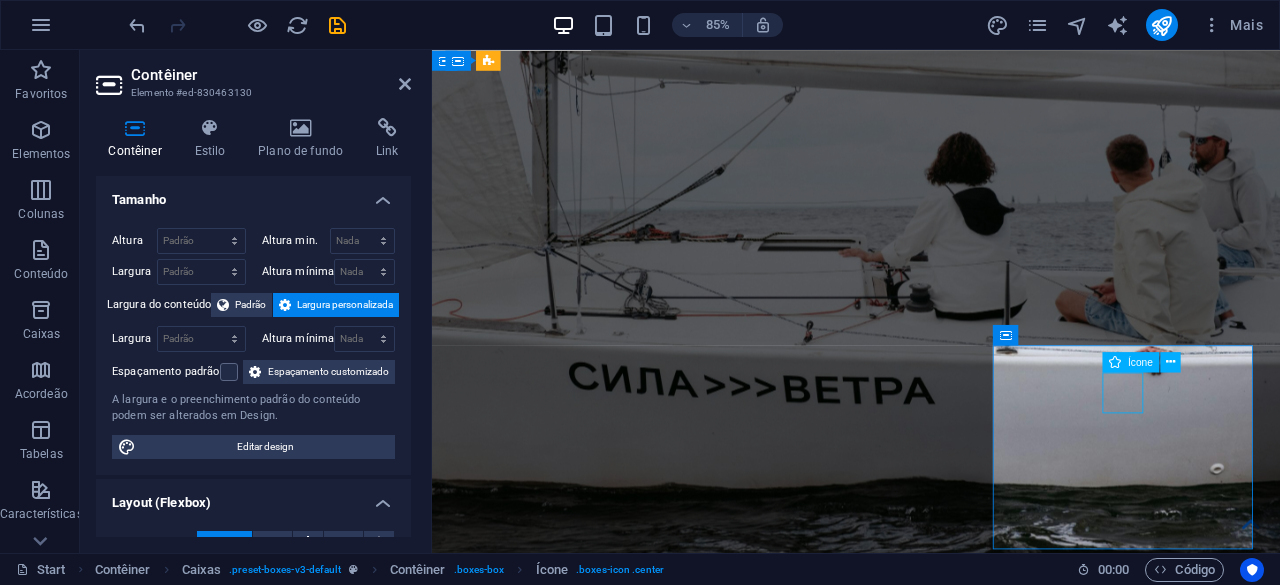 click at bounding box center [603, 3569] 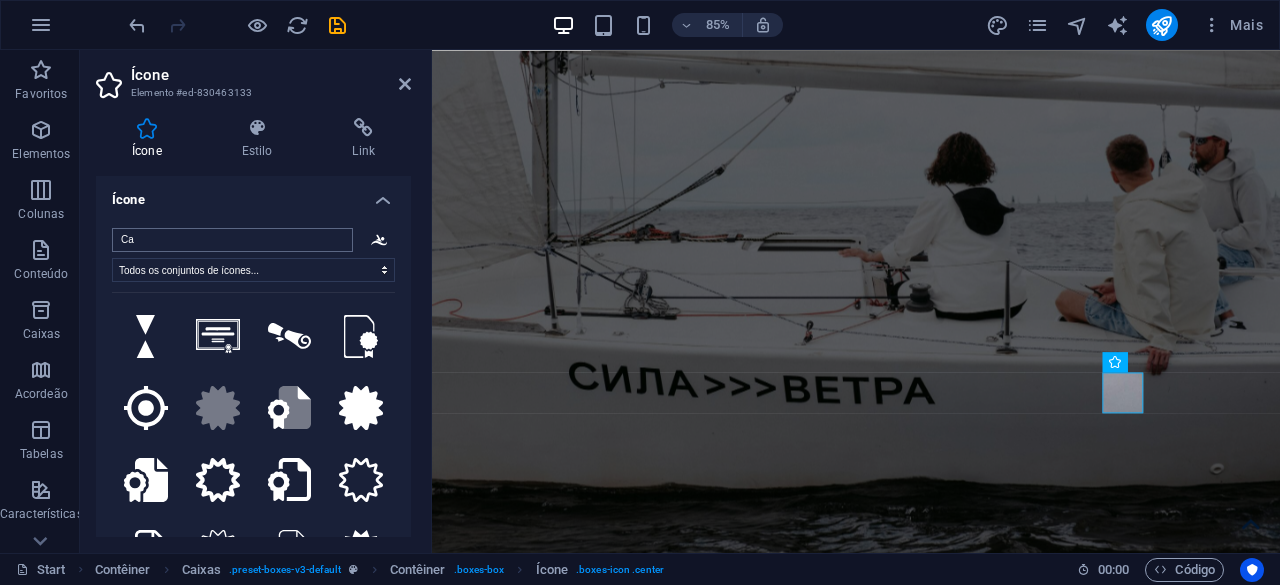 type on "C" 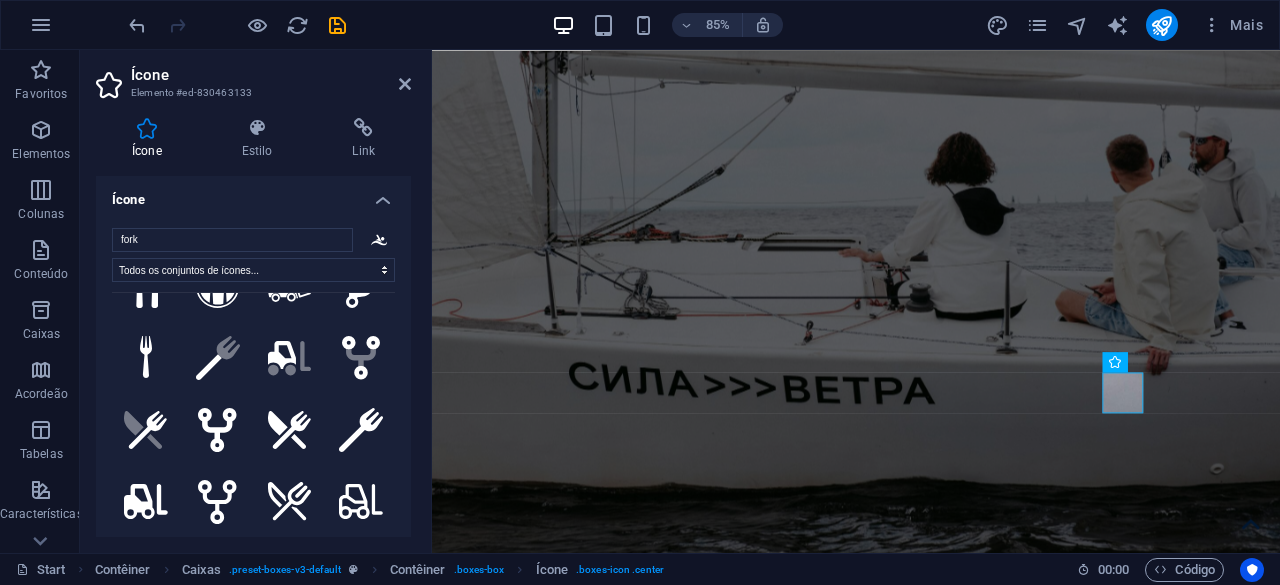 scroll, scrollTop: 0, scrollLeft: 0, axis: both 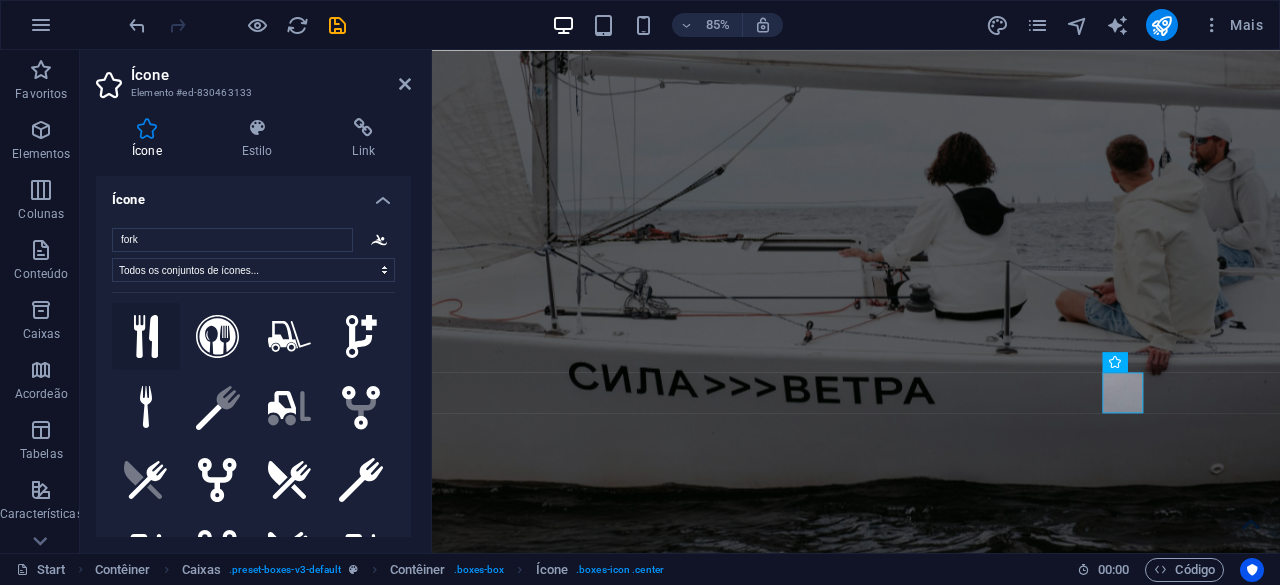 type on "fork" 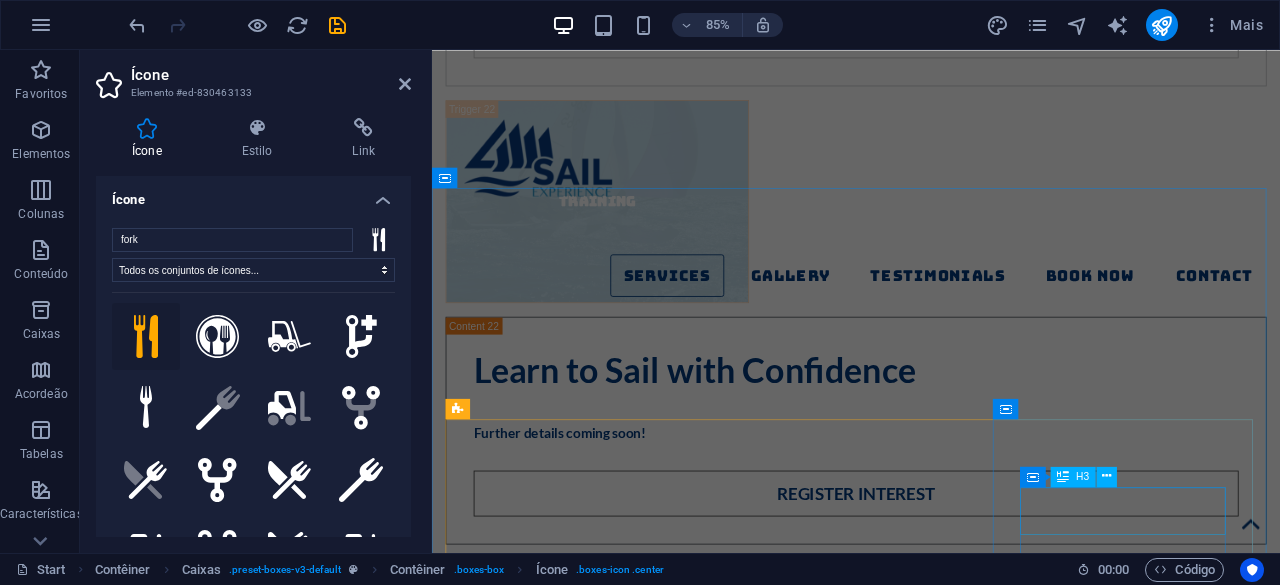 scroll, scrollTop: 13396, scrollLeft: 0, axis: vertical 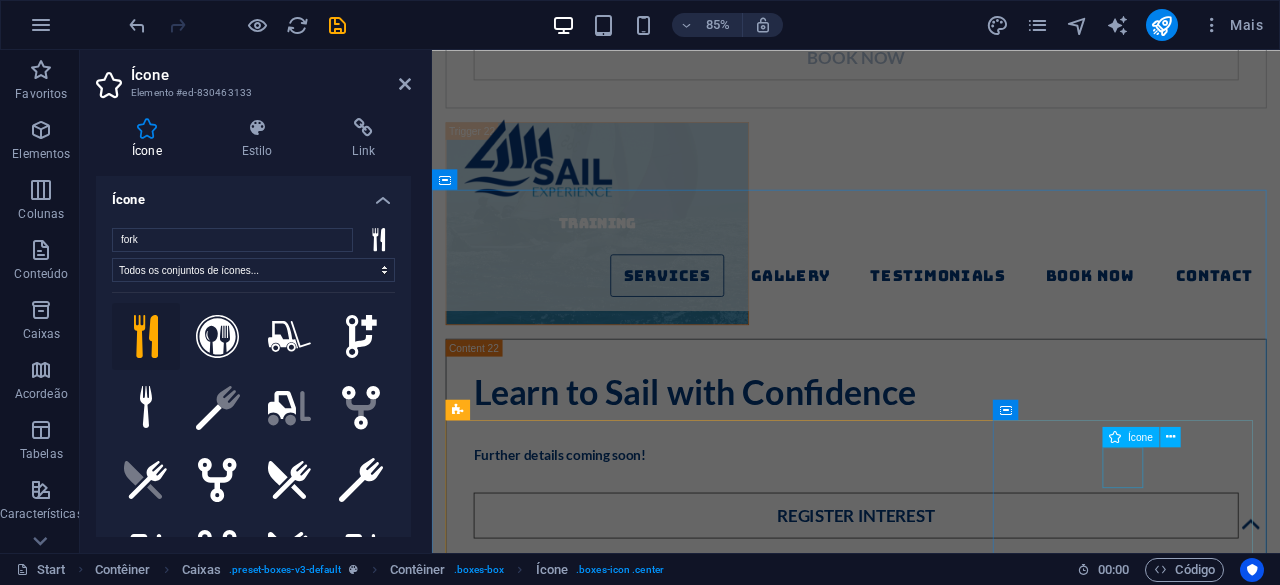 click at bounding box center (603, 3003) 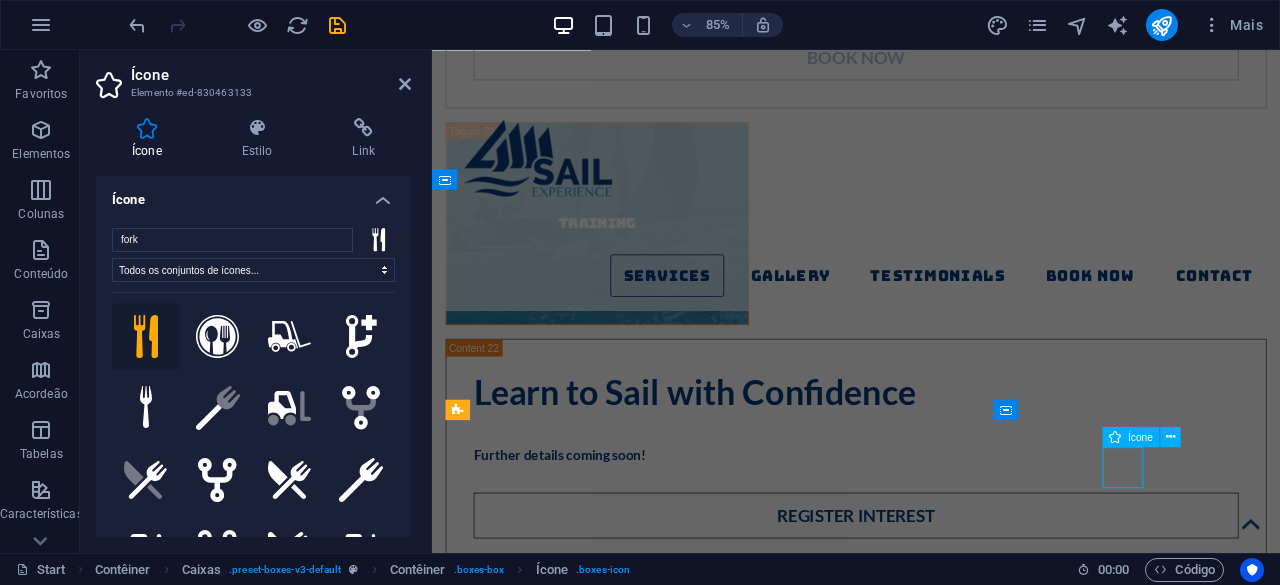 click at bounding box center (603, 3003) 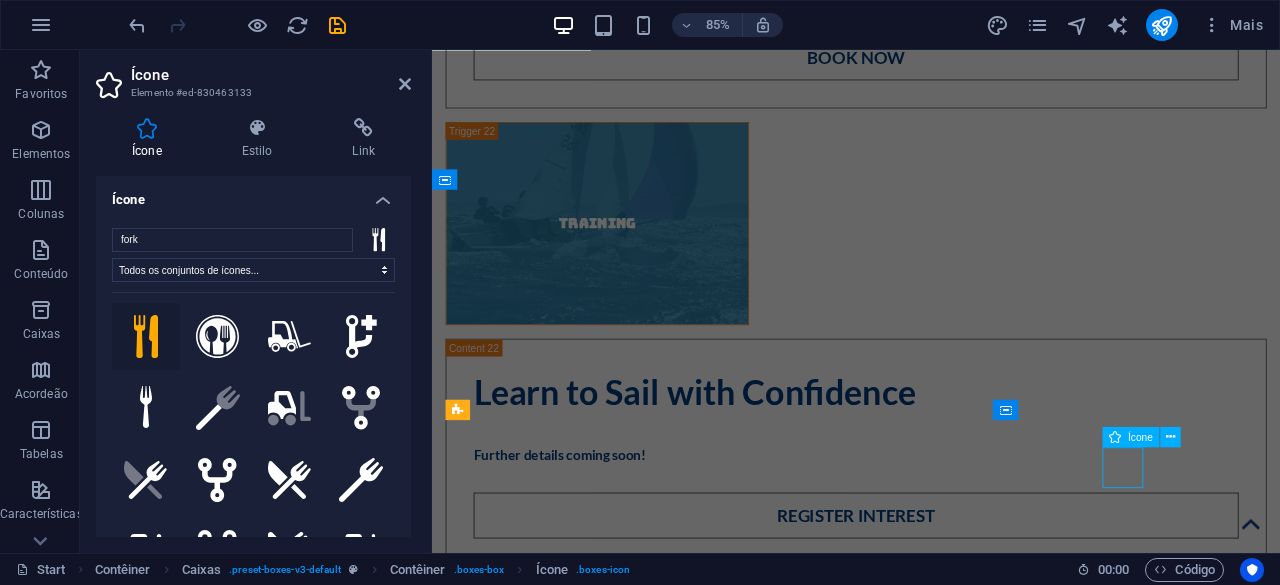 select on "xMidYMid" 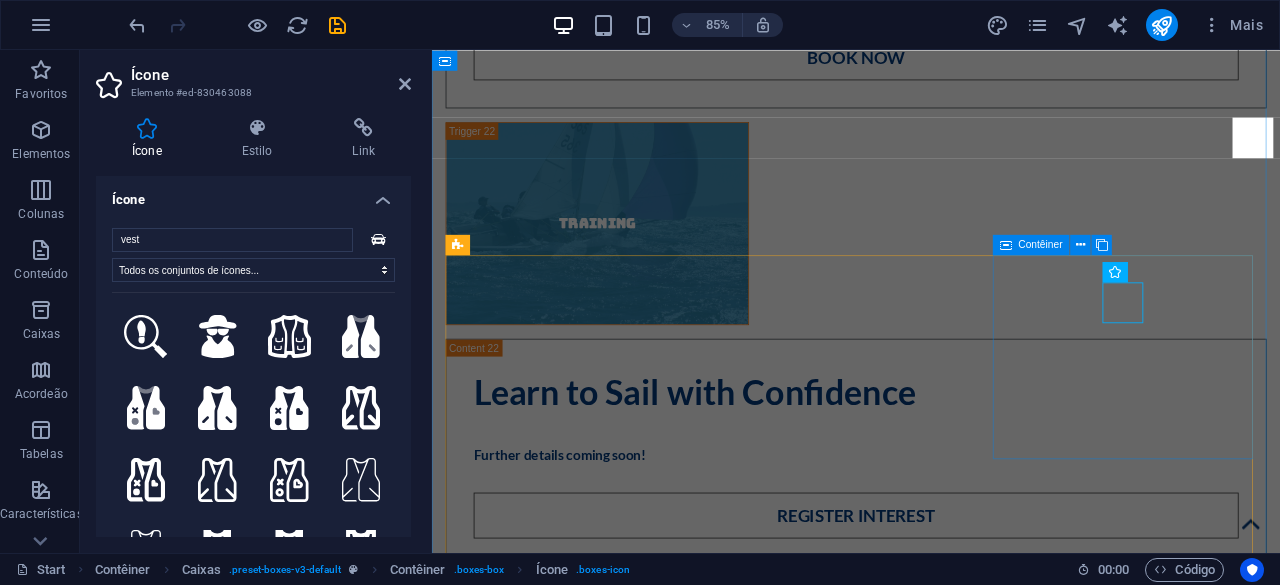 scroll, scrollTop: 13590, scrollLeft: 0, axis: vertical 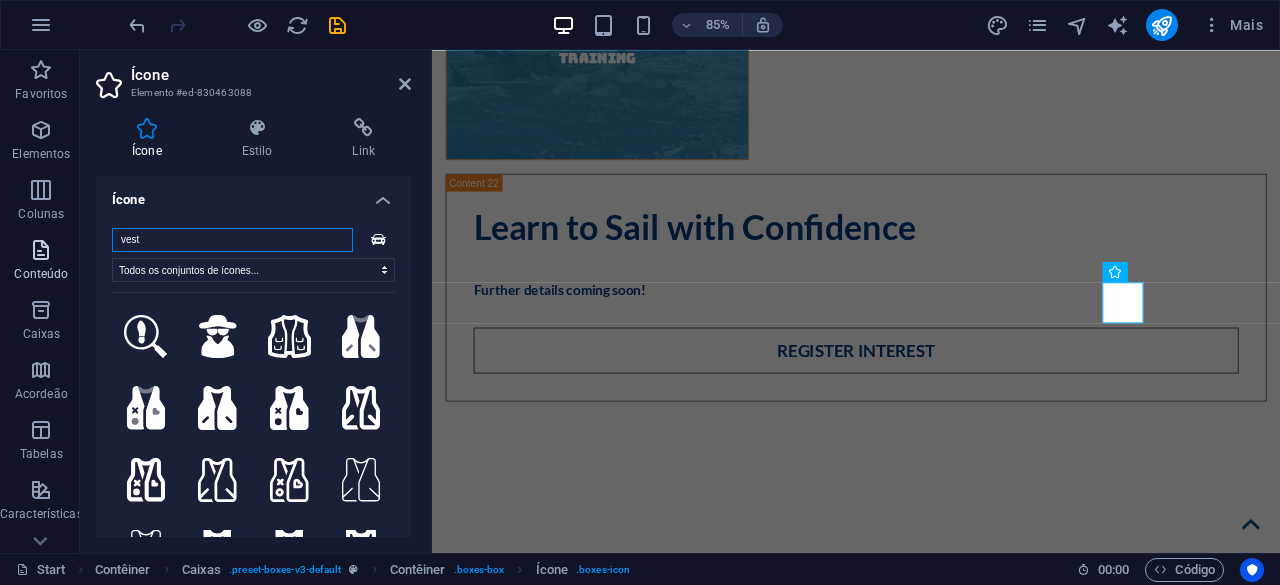drag, startPoint x: 182, startPoint y: 239, endPoint x: 10, endPoint y: 237, distance: 172.01163 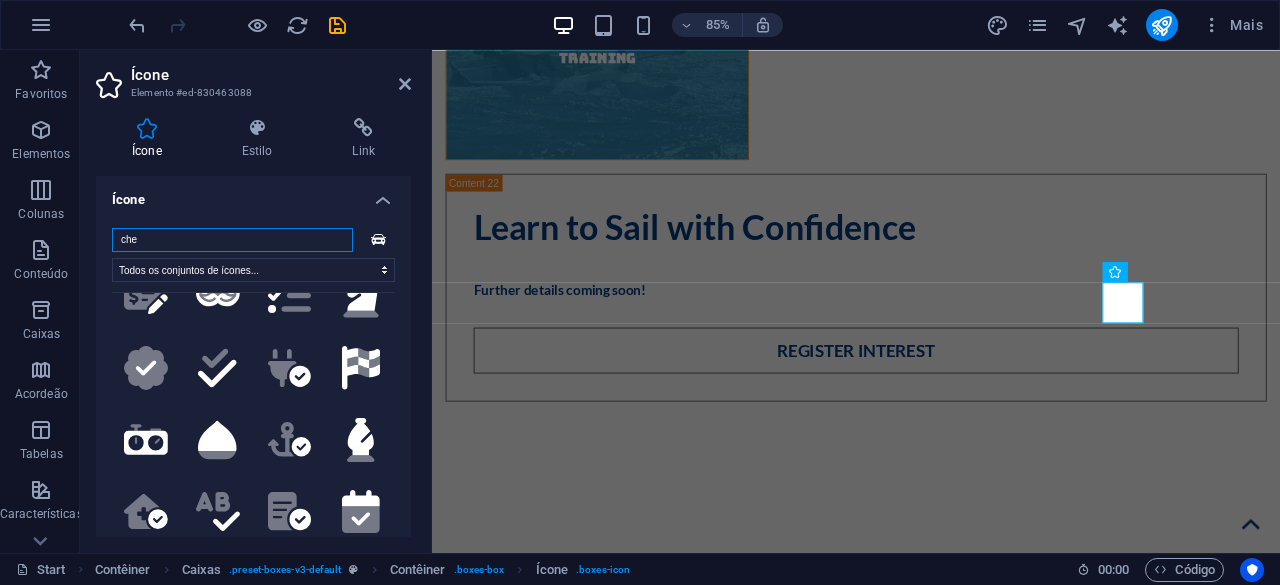 scroll, scrollTop: 2100, scrollLeft: 0, axis: vertical 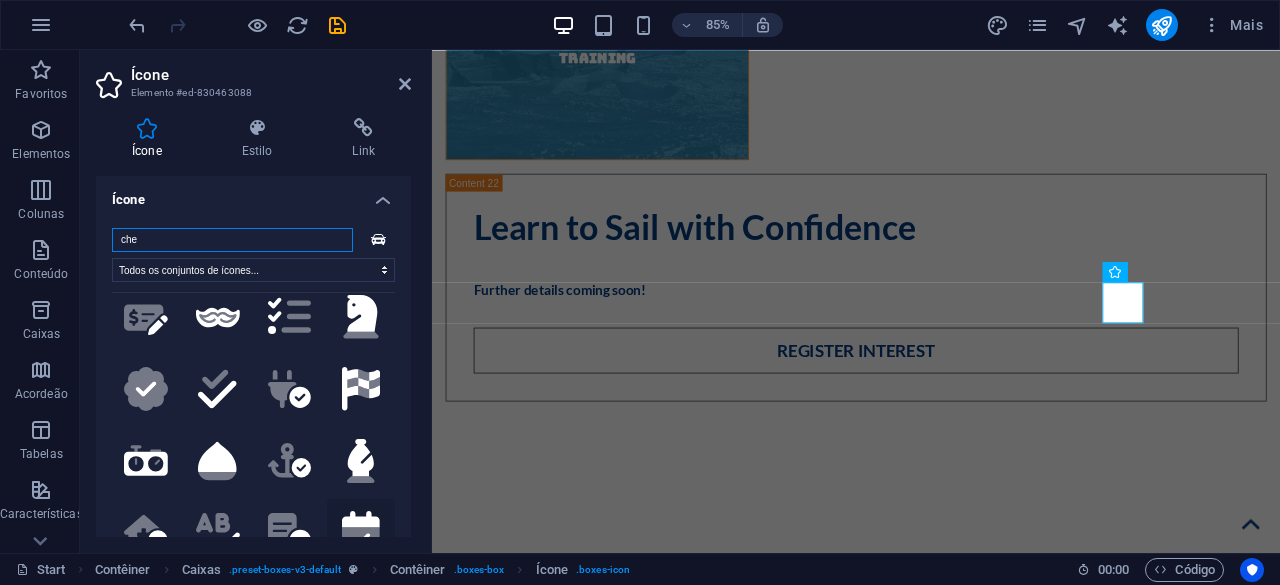 type on "che" 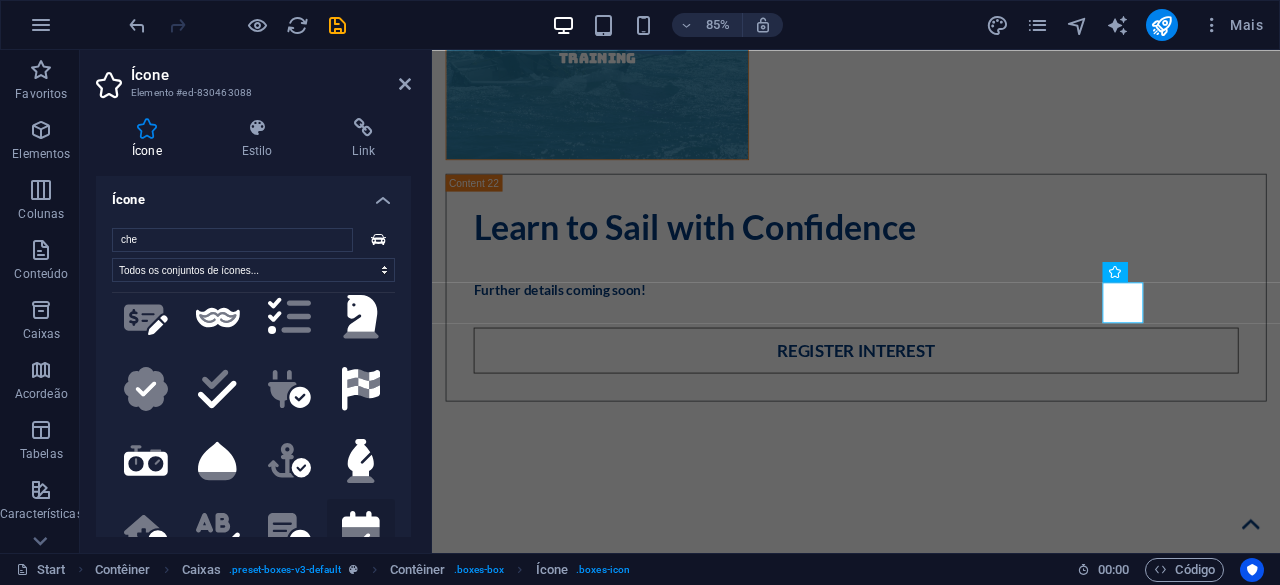 click 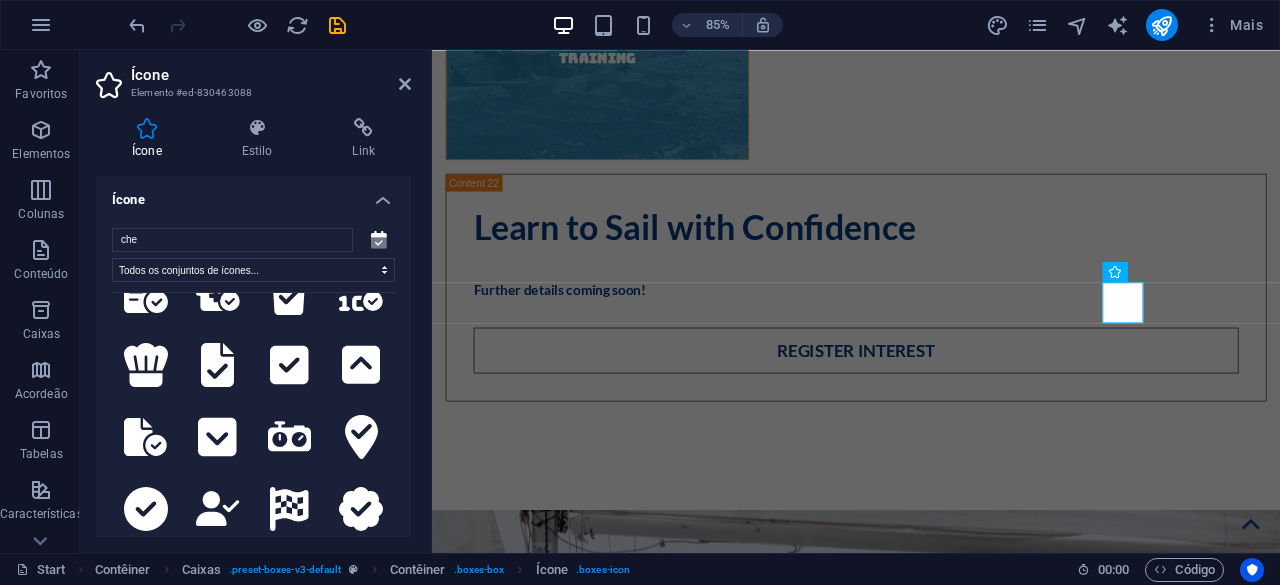 scroll, scrollTop: 3100, scrollLeft: 0, axis: vertical 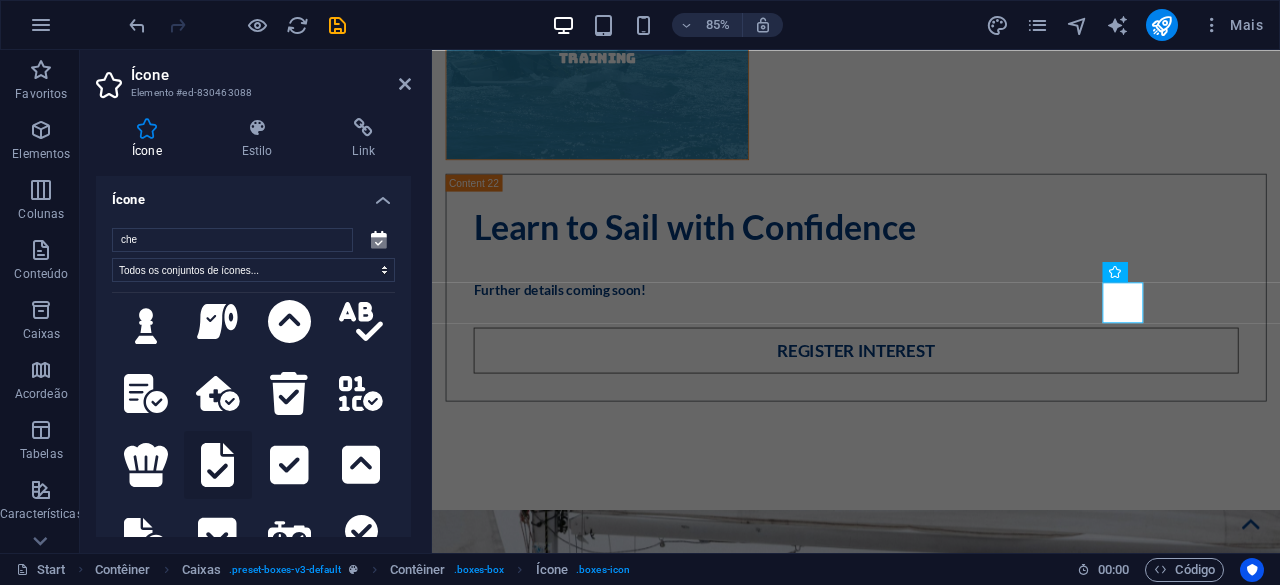 click 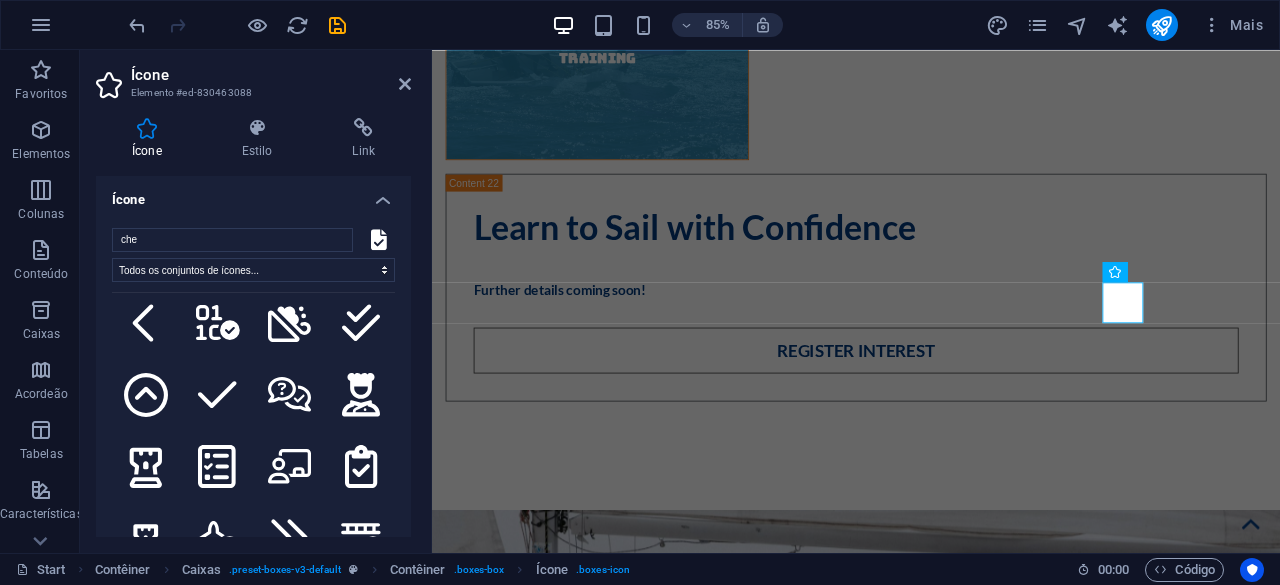 scroll, scrollTop: 4500, scrollLeft: 0, axis: vertical 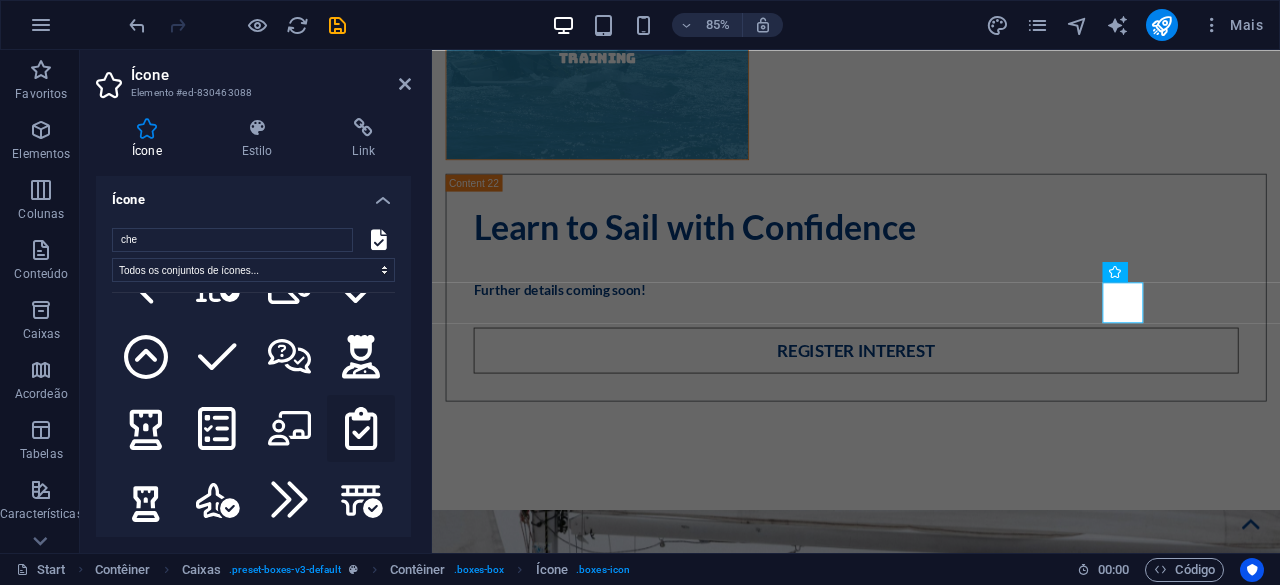 click at bounding box center [361, 429] 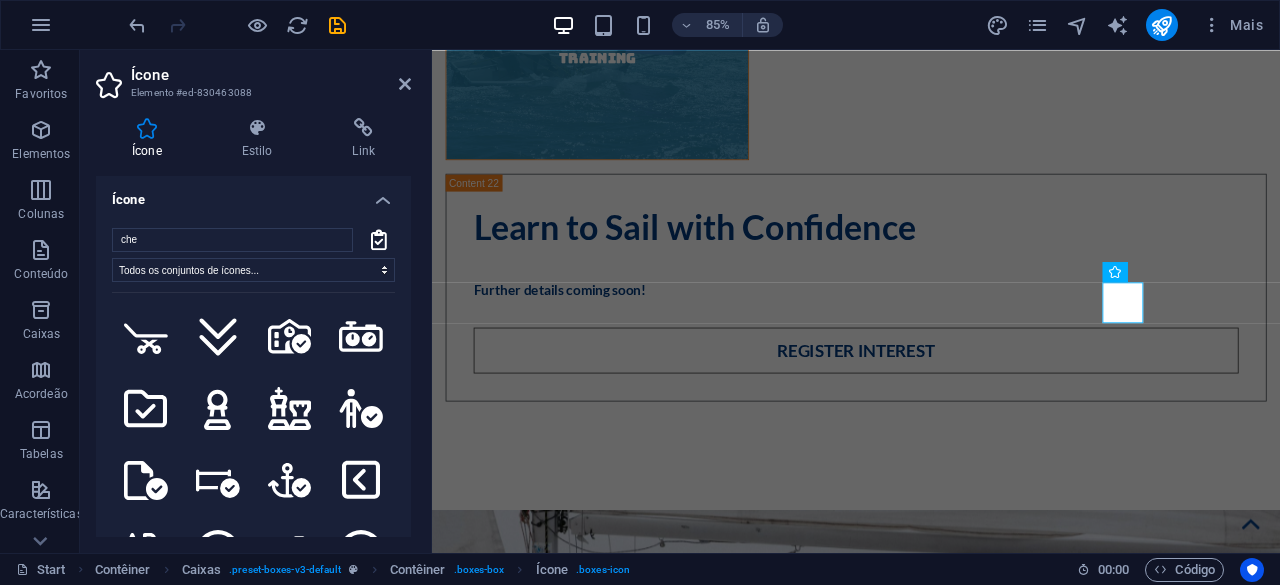 scroll, scrollTop: 5700, scrollLeft: 0, axis: vertical 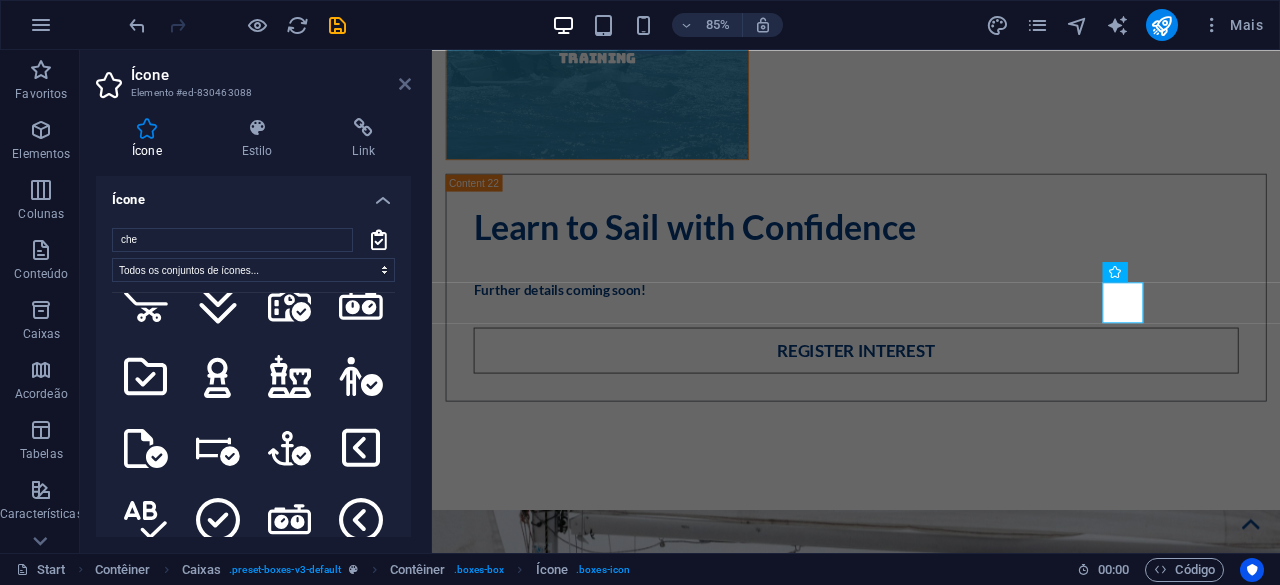 drag, startPoint x: 408, startPoint y: 91, endPoint x: 332, endPoint y: 41, distance: 90.97253 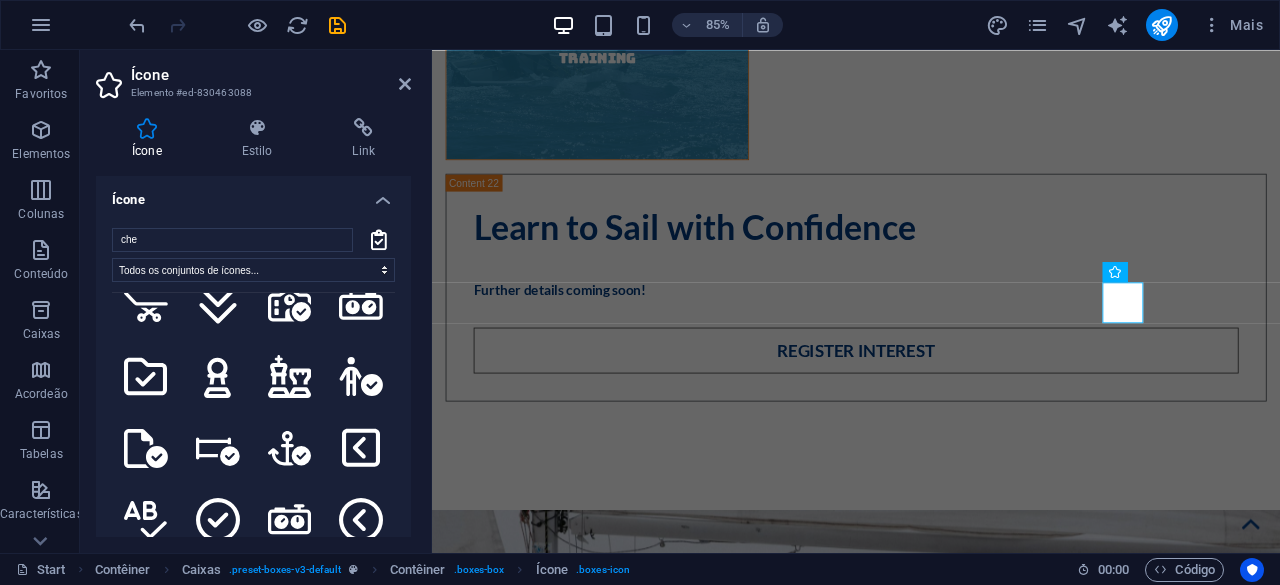 scroll, scrollTop: 13346, scrollLeft: 0, axis: vertical 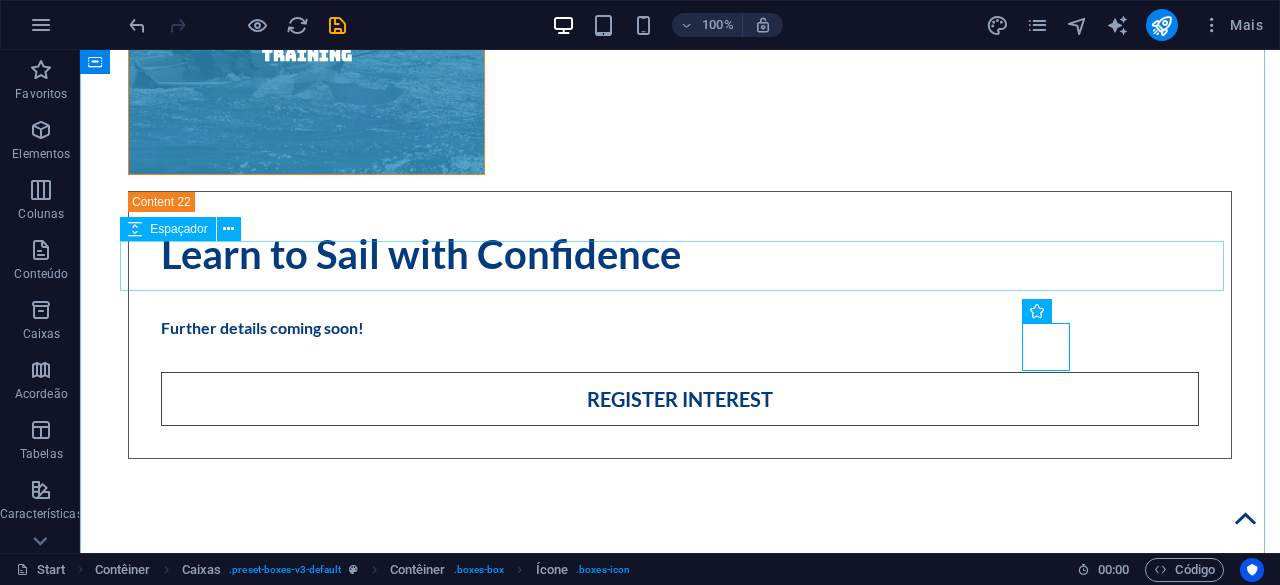 click at bounding box center [680, 2112] 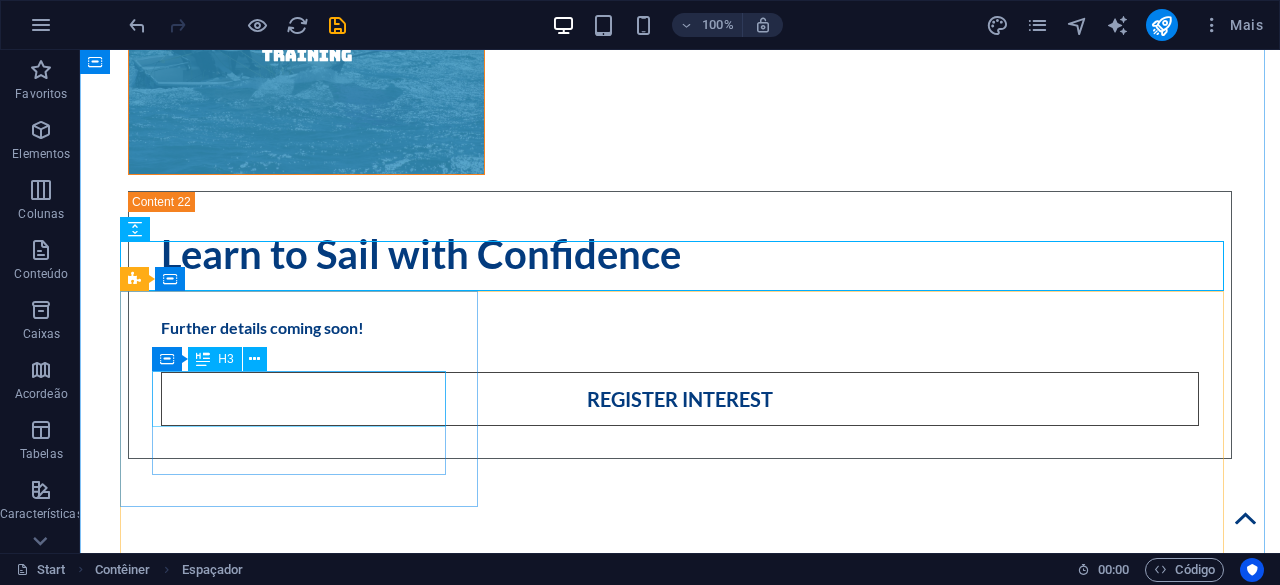 click on "Skipper and crew" at bounding box center [306, 2245] 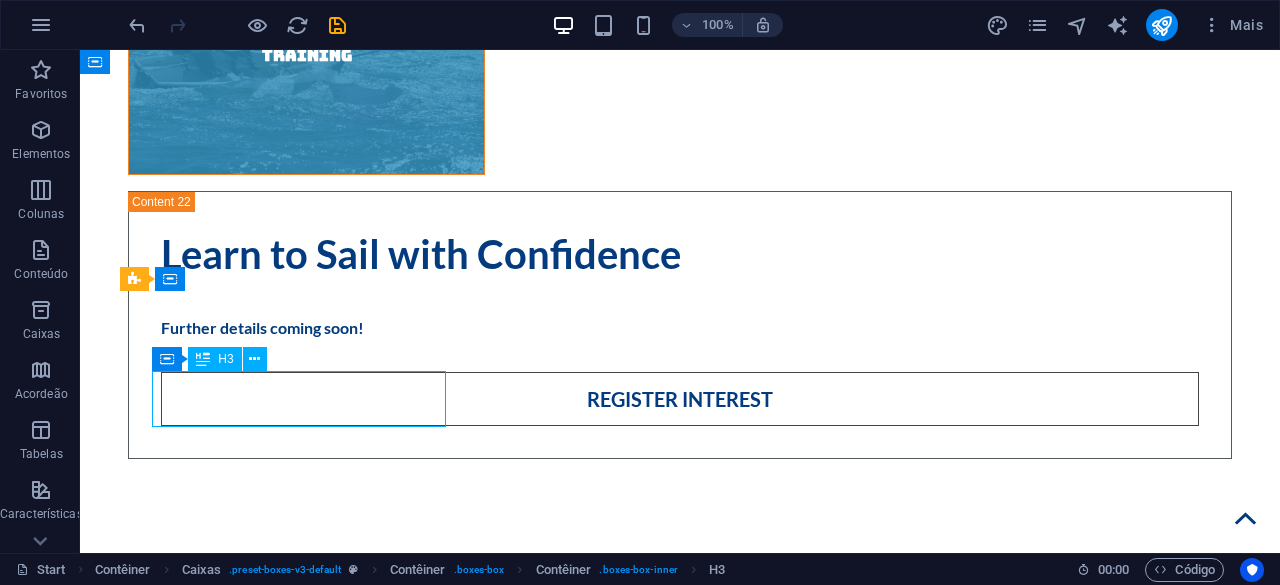 click on "Skipper and crew" at bounding box center [306, 2245] 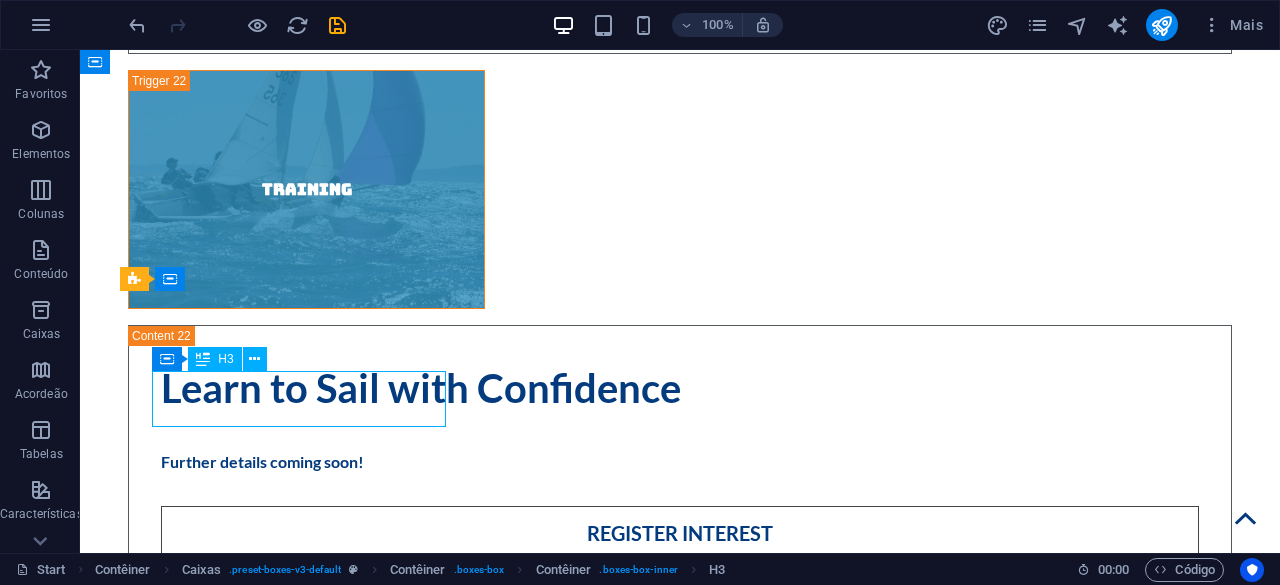 scroll, scrollTop: 13590, scrollLeft: 0, axis: vertical 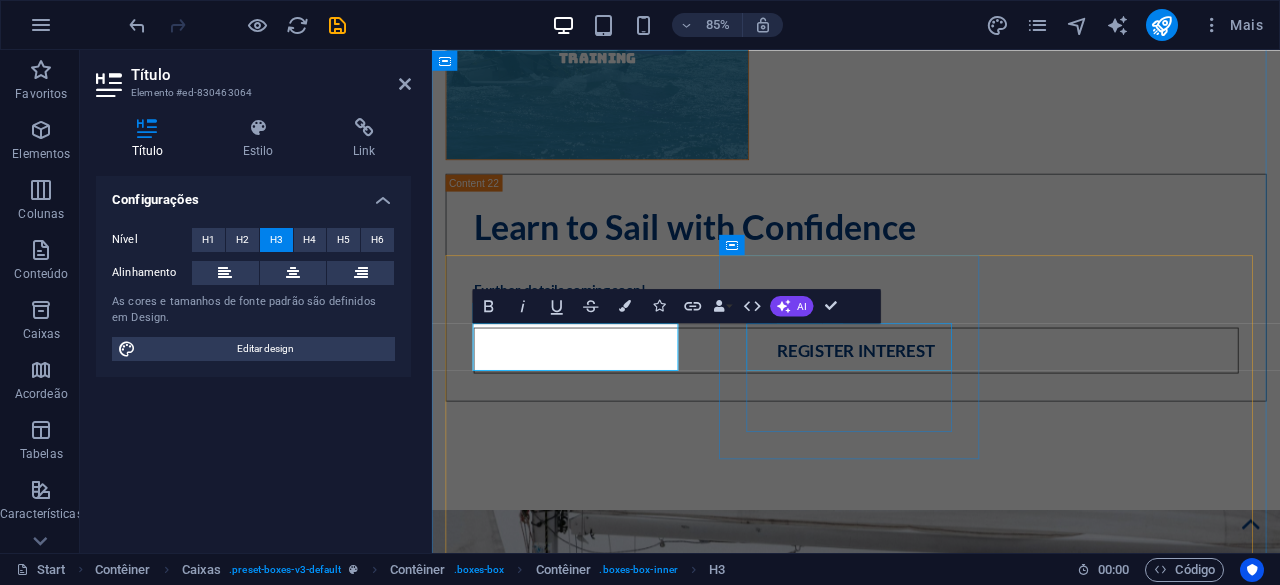 click on "Fuel" at bounding box center [603, 2613] 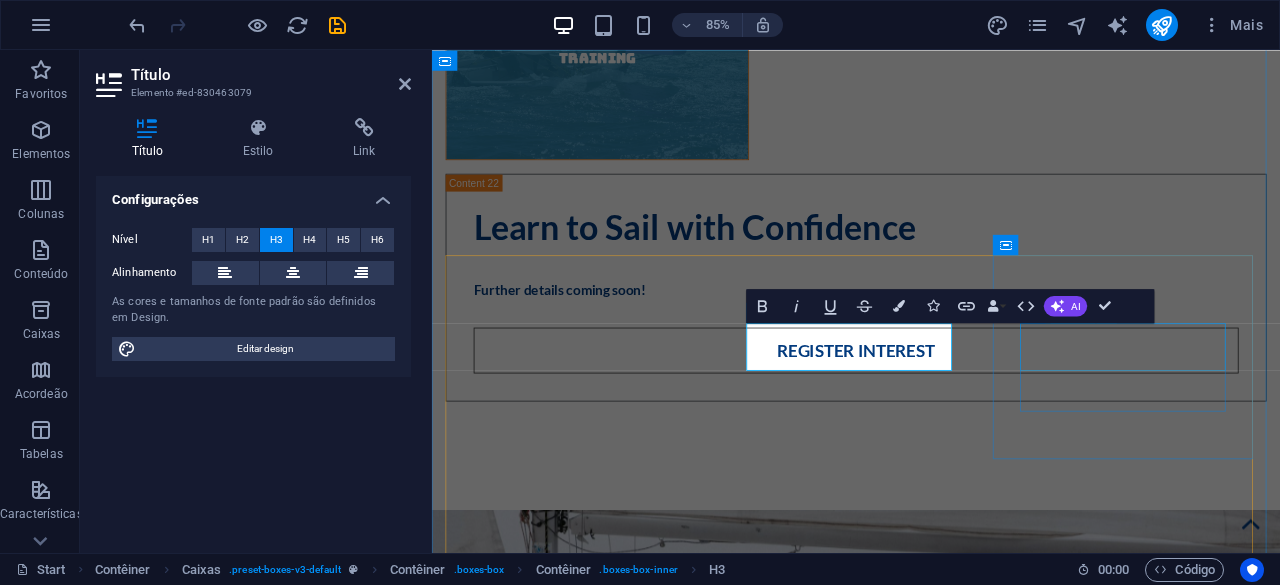 click on "Insurance" at bounding box center [603, 2861] 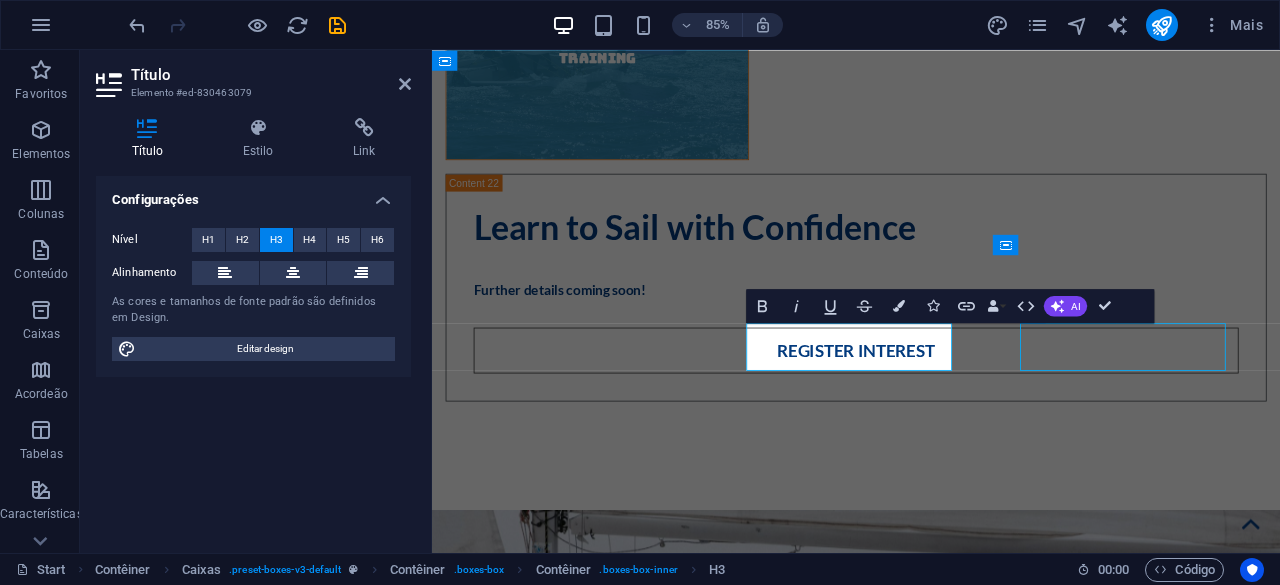 click on "Insurance" at bounding box center [603, 2861] 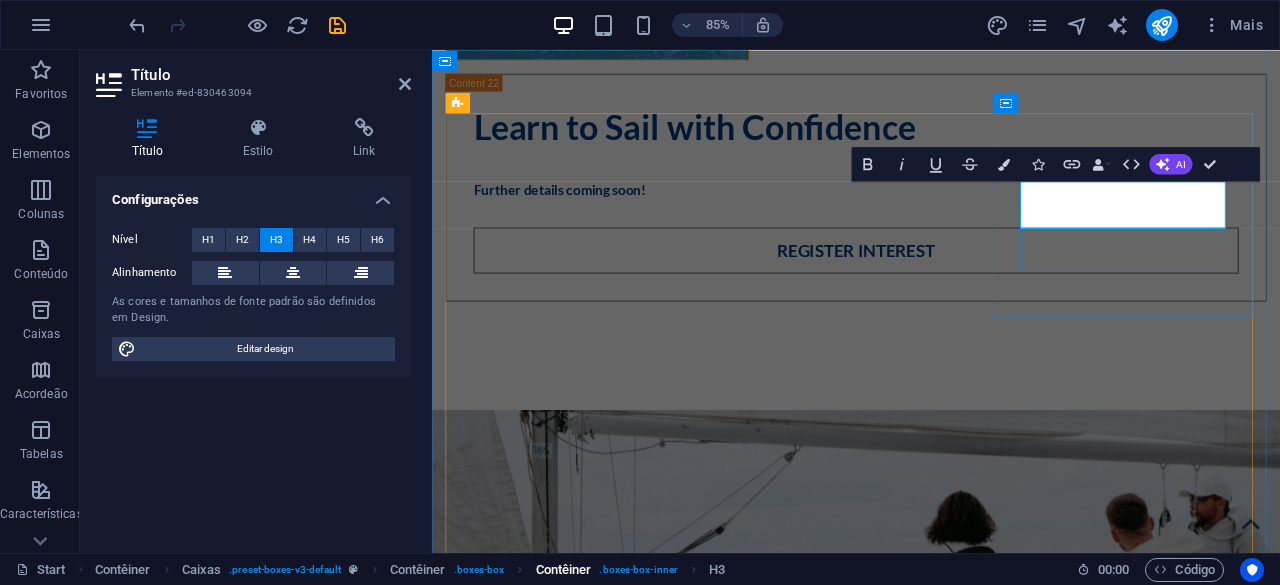 scroll, scrollTop: 13790, scrollLeft: 0, axis: vertical 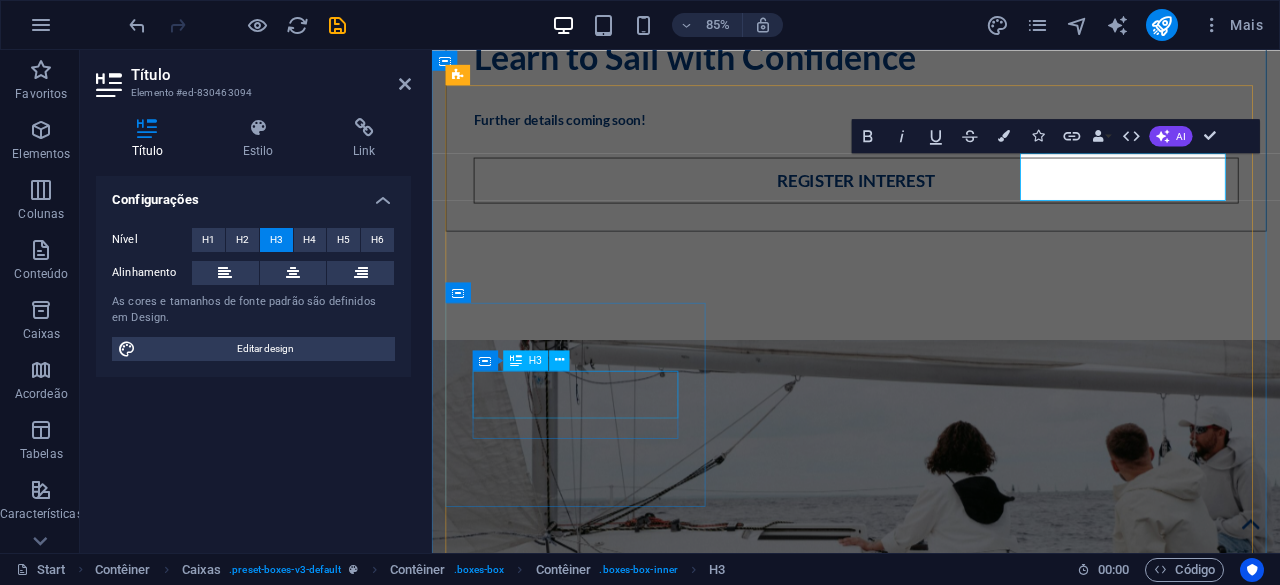 click on "Safety Vest" at bounding box center (603, 2885) 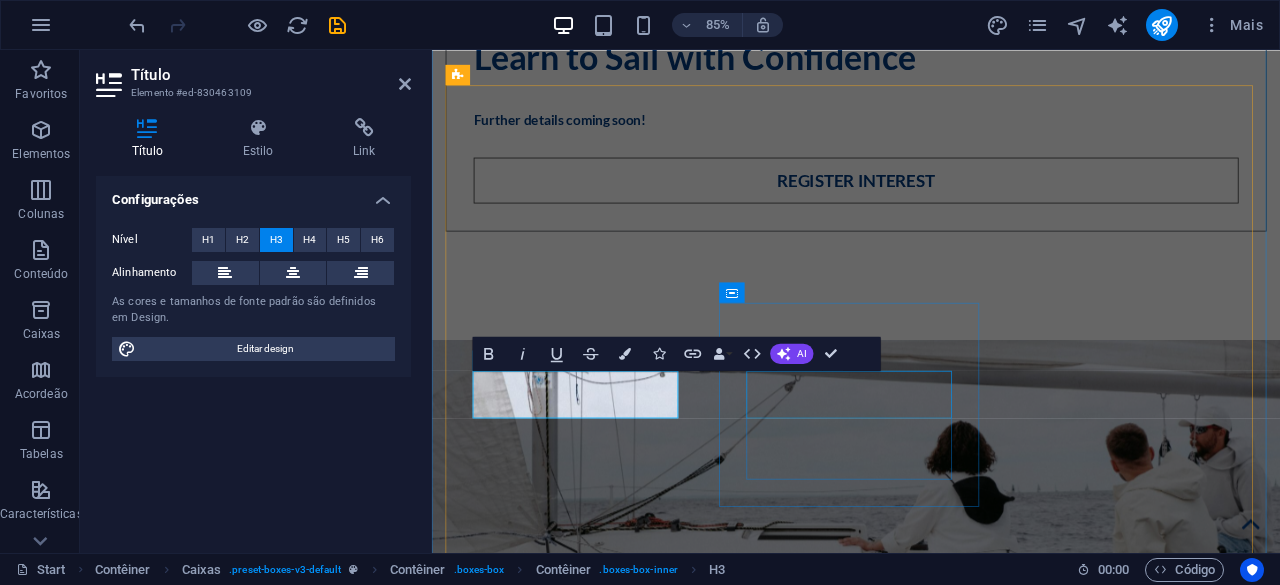 click on "English" at bounding box center (603, 3085) 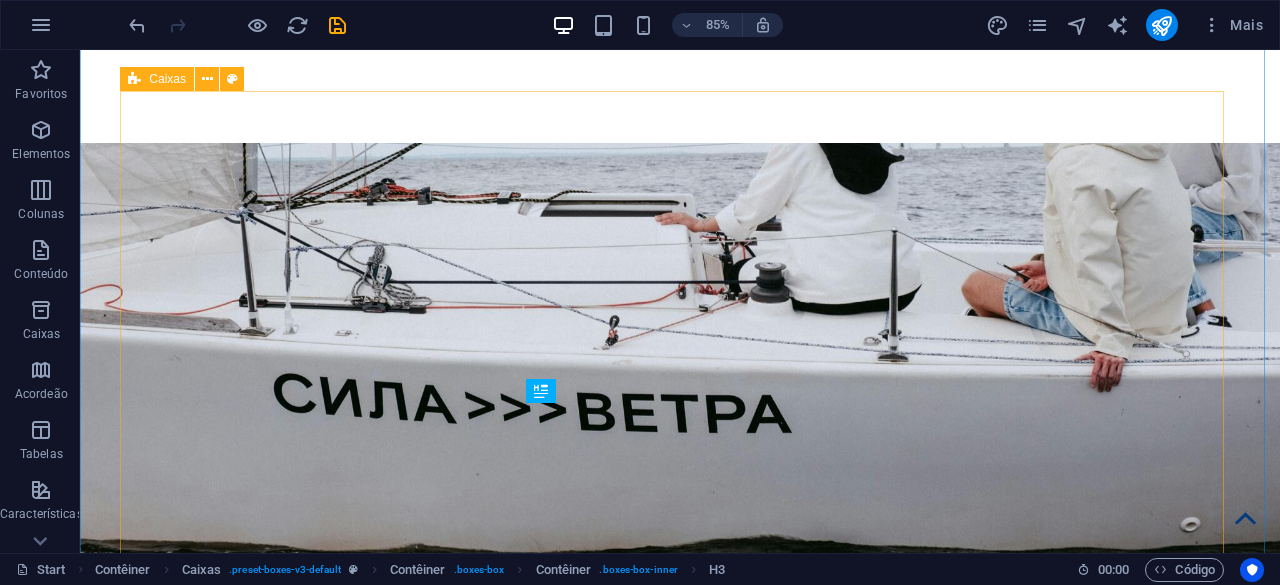 scroll, scrollTop: 13546, scrollLeft: 0, axis: vertical 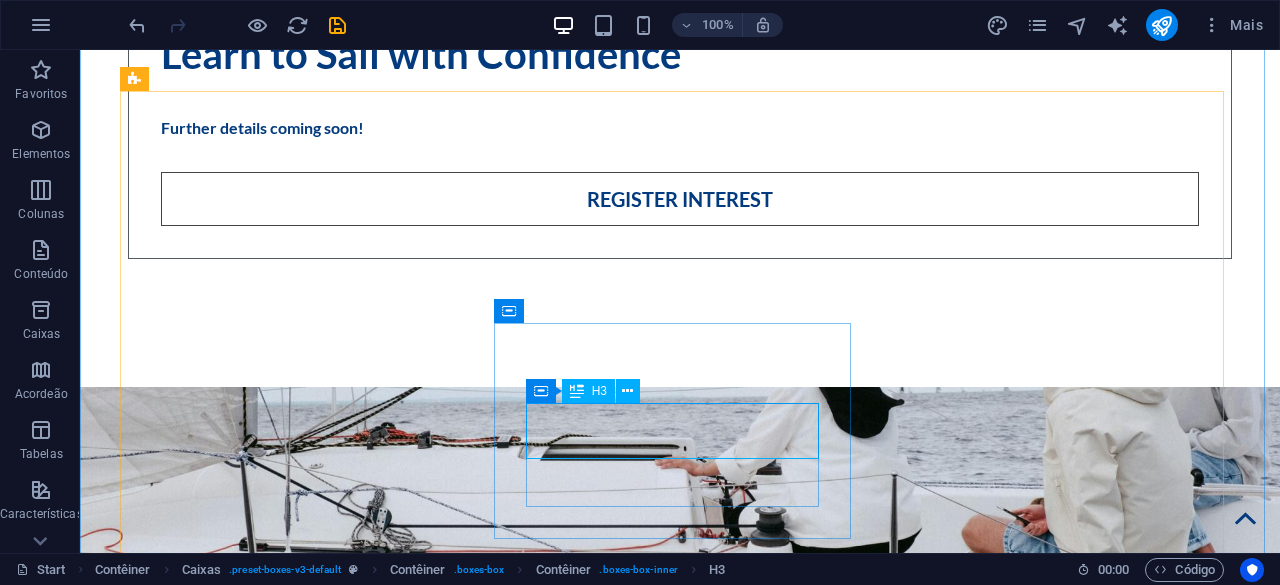 click on "English" at bounding box center (306, 2917) 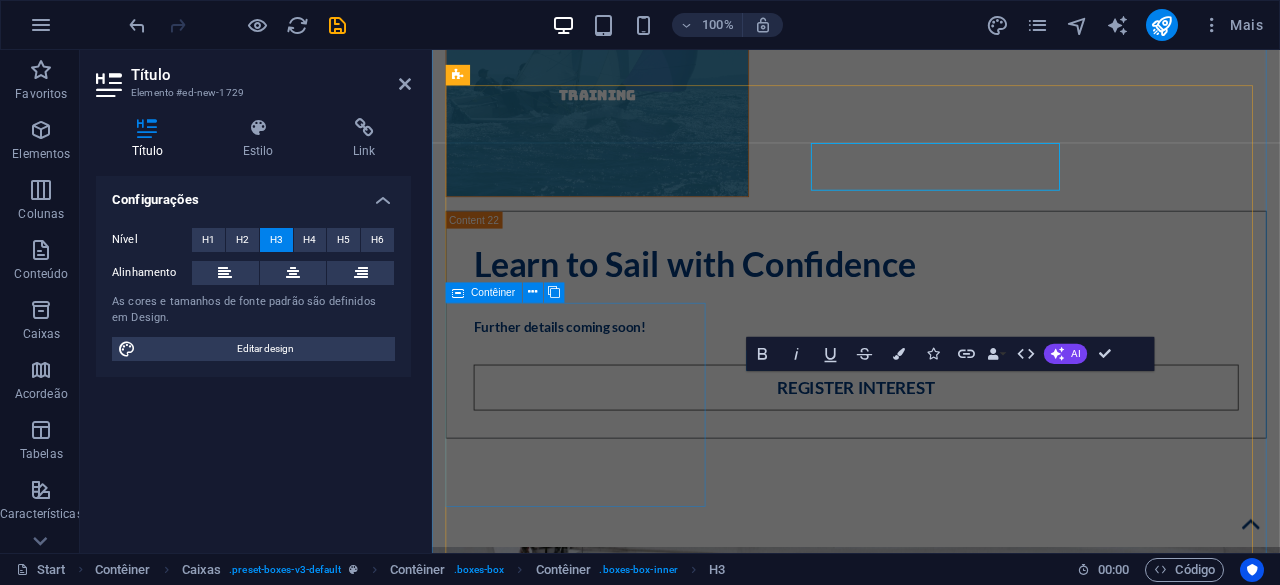scroll, scrollTop: 13790, scrollLeft: 0, axis: vertical 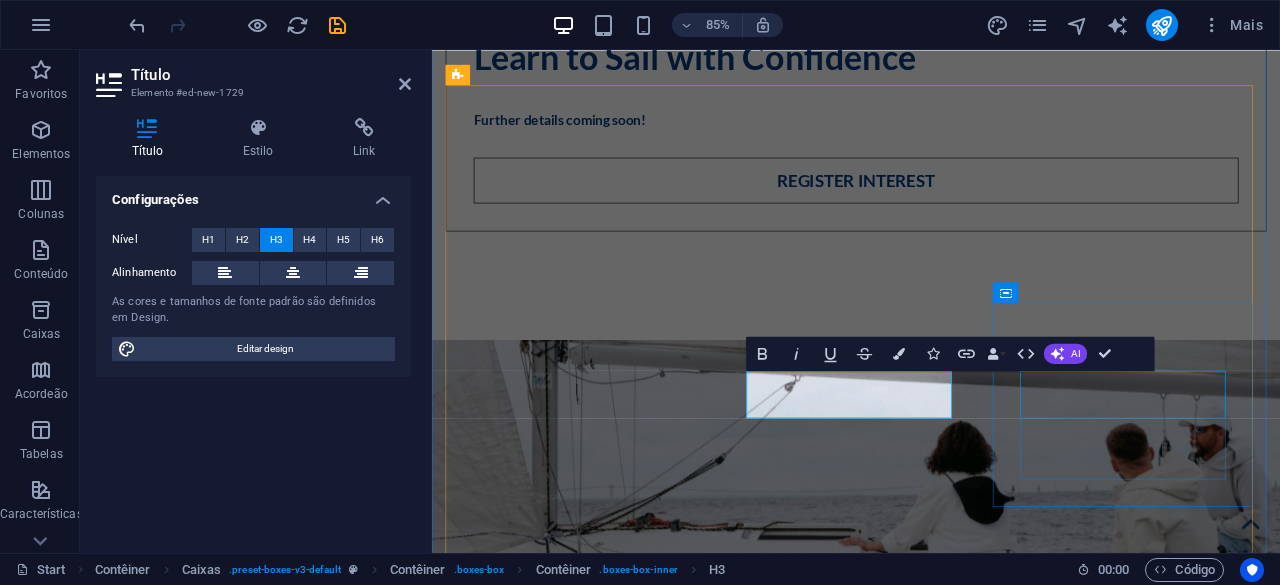 click on "Bathroom" at bounding box center [603, 3333] 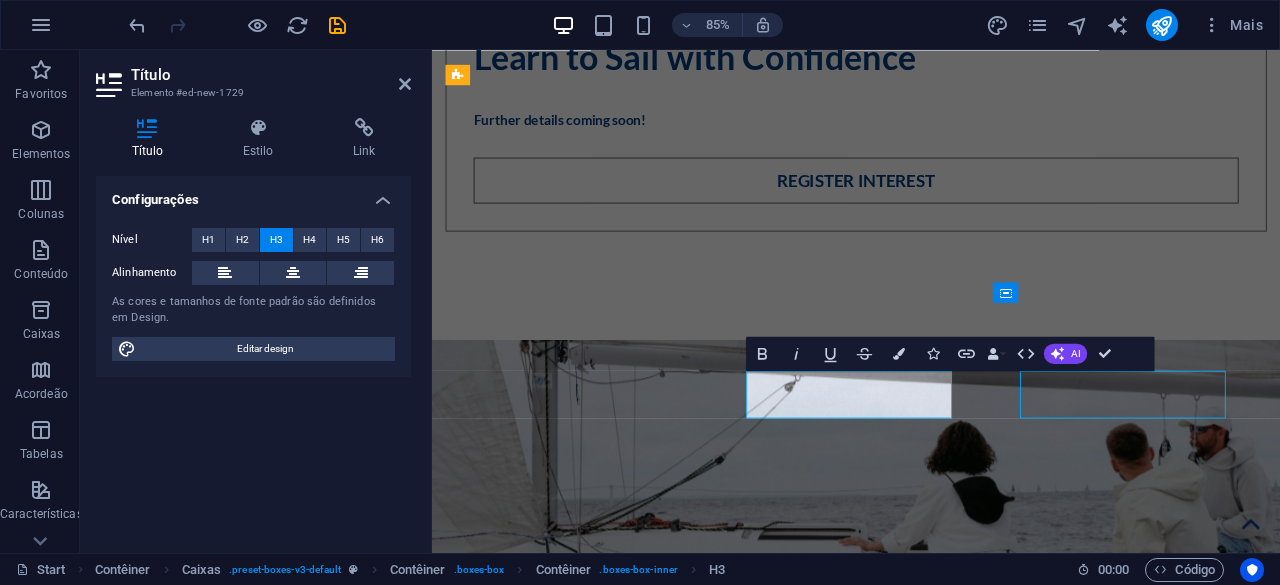 click on "Bathroom" at bounding box center [603, 3333] 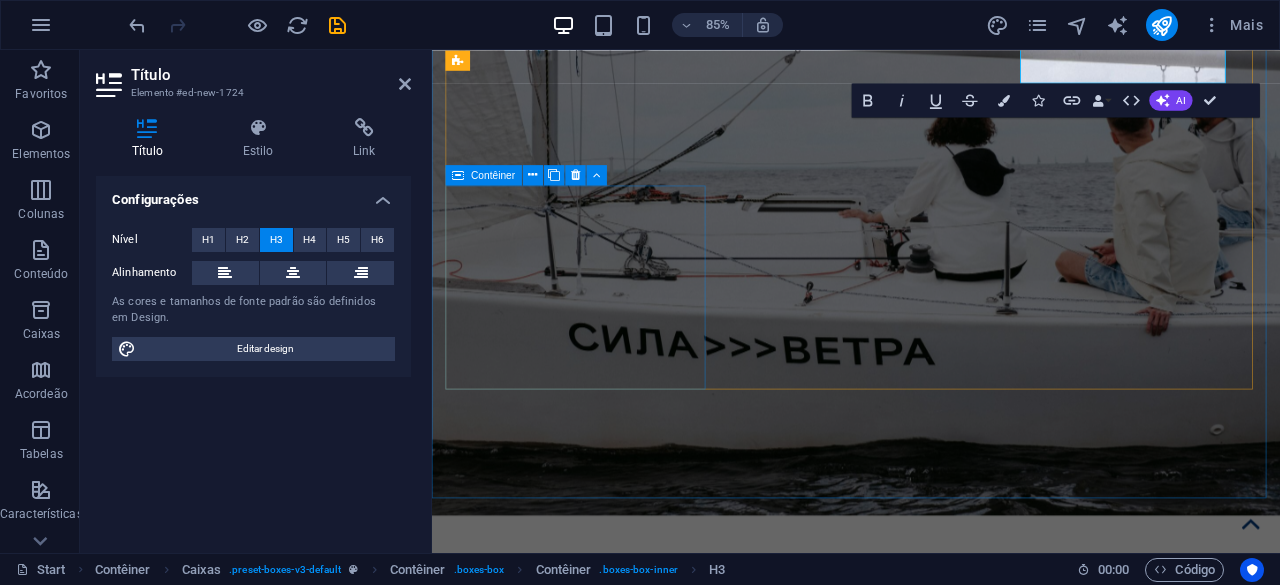 scroll, scrollTop: 14190, scrollLeft: 0, axis: vertical 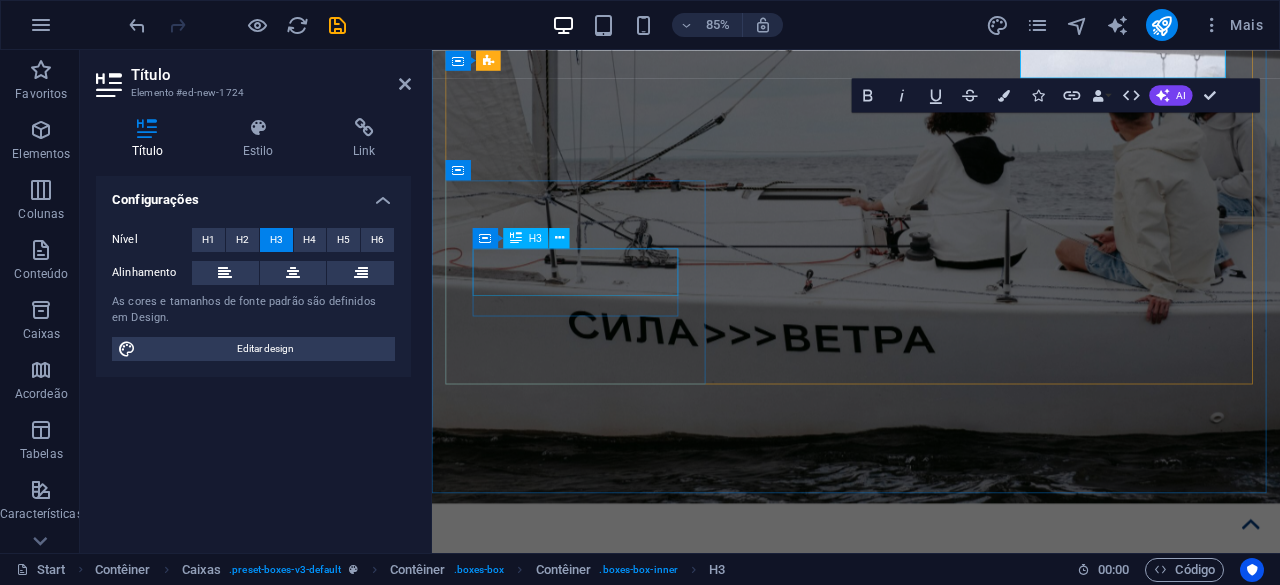 click on "Music" at bounding box center [603, 3181] 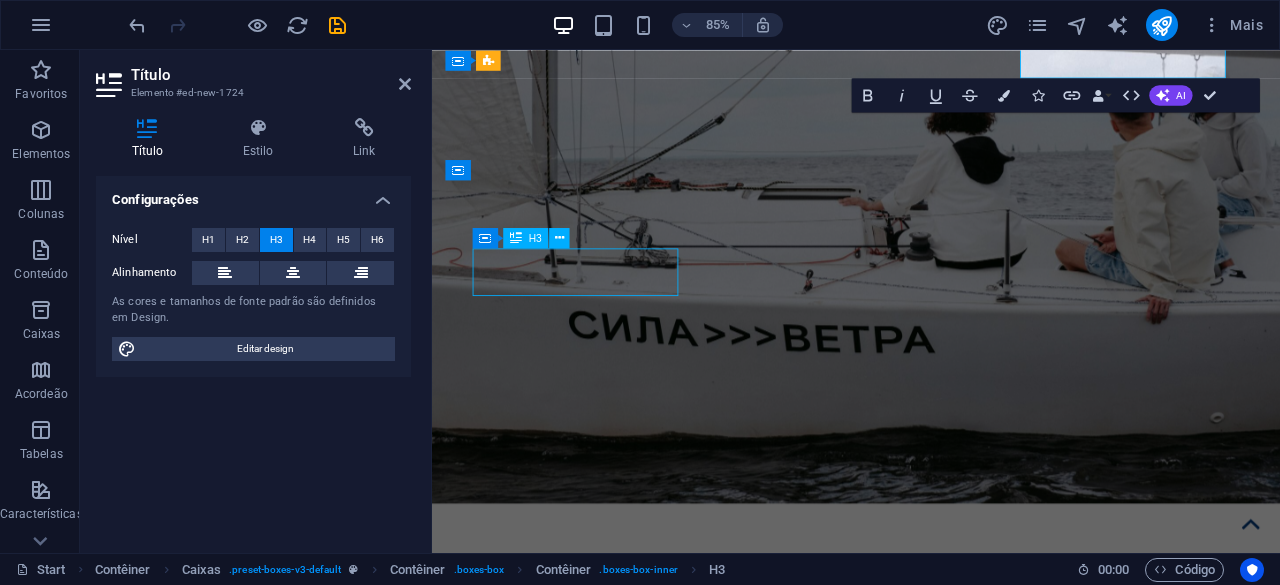 click on "Music" at bounding box center [603, 3181] 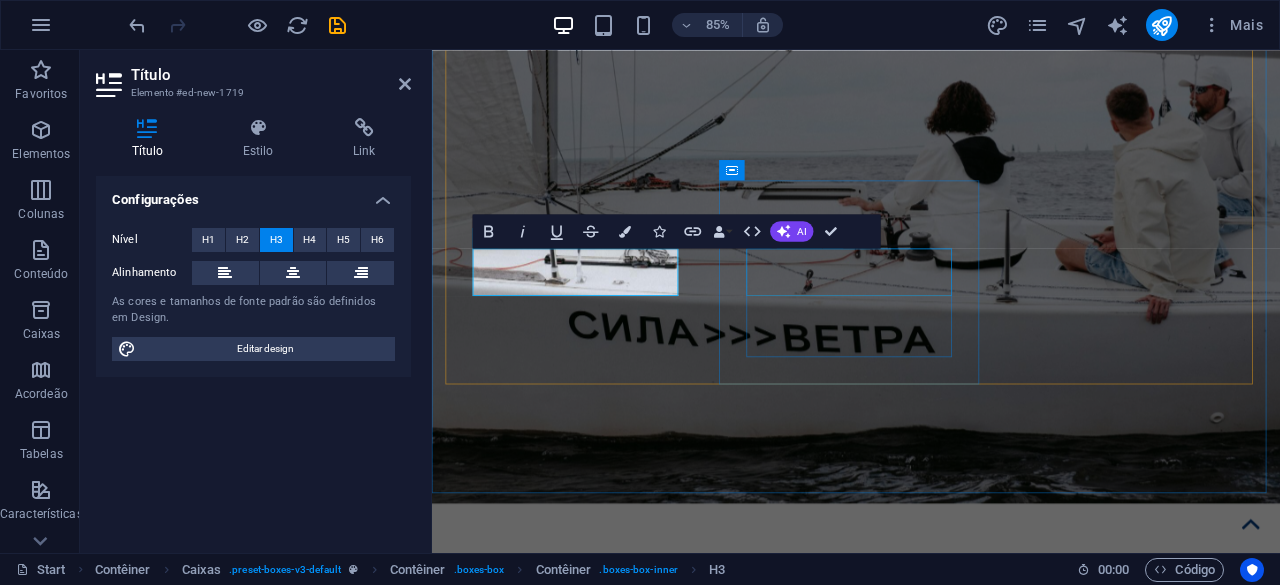 click on "Welcome drink" at bounding box center [603, 3381] 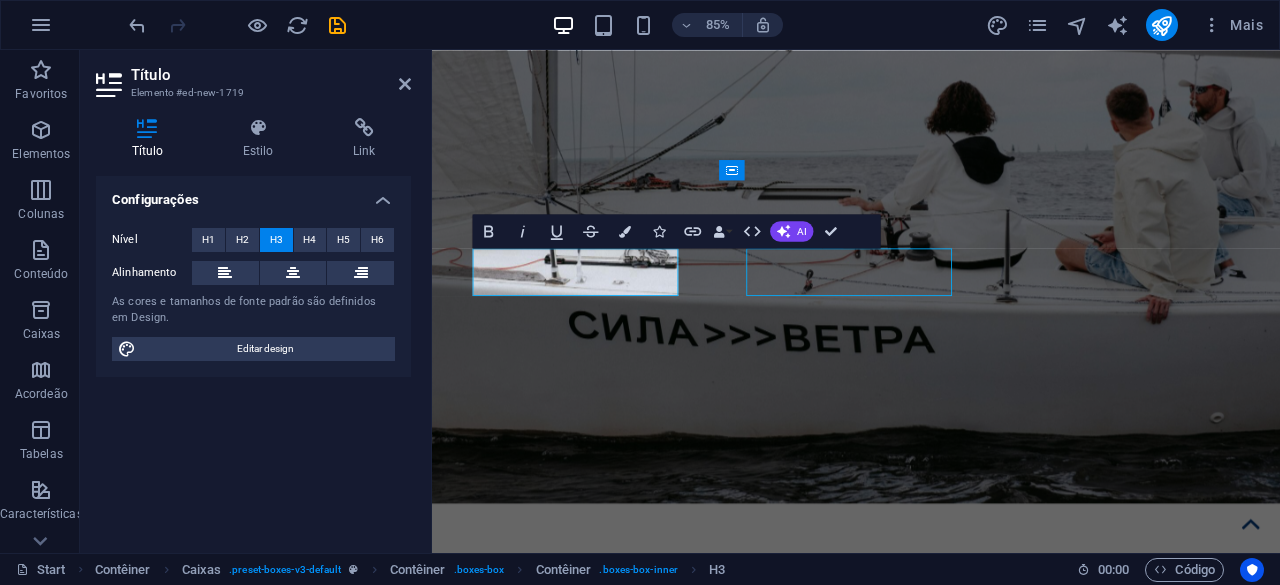 click on "Welcome drink" at bounding box center (603, 3381) 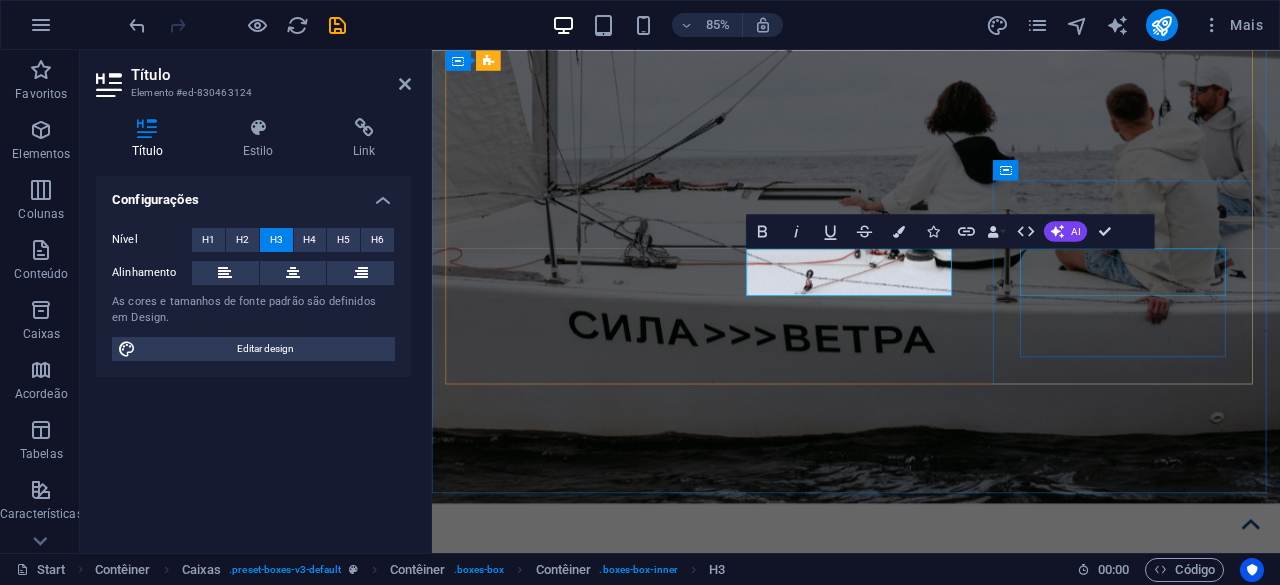 click on "Catering" at bounding box center [603, 3629] 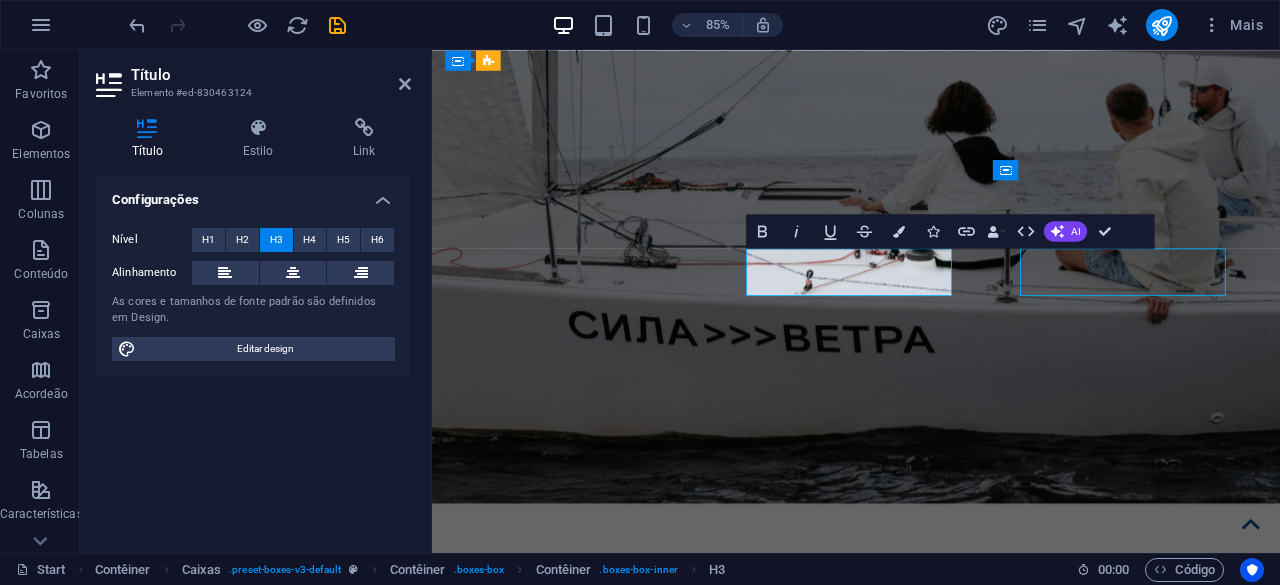 click on "Catering" at bounding box center (603, 3629) 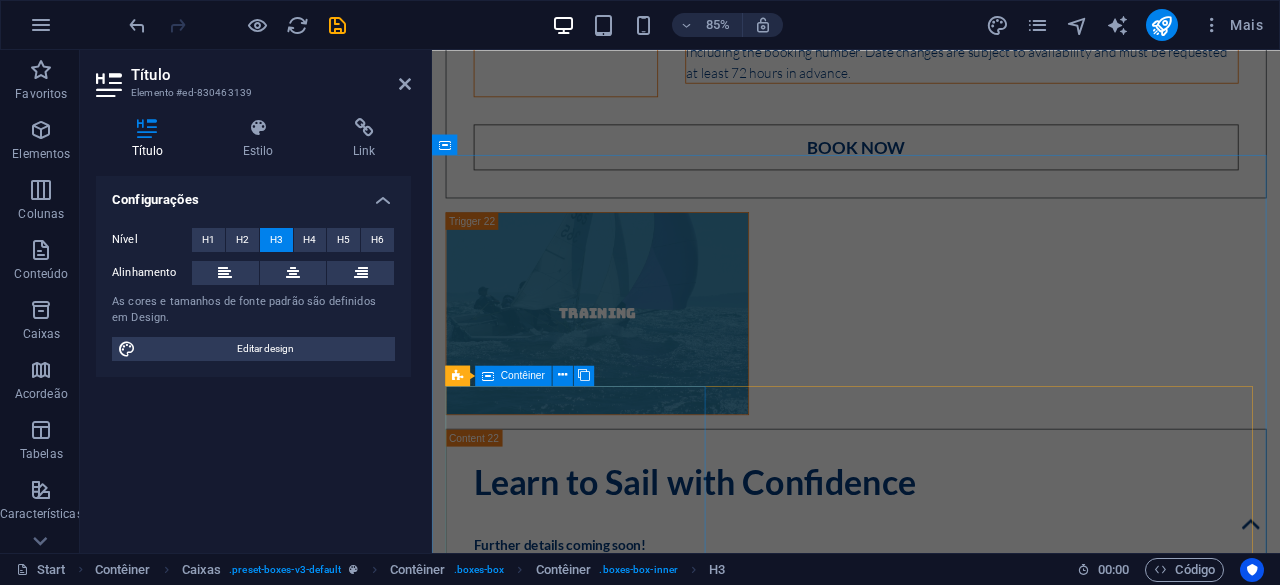 scroll, scrollTop: 13490, scrollLeft: 0, axis: vertical 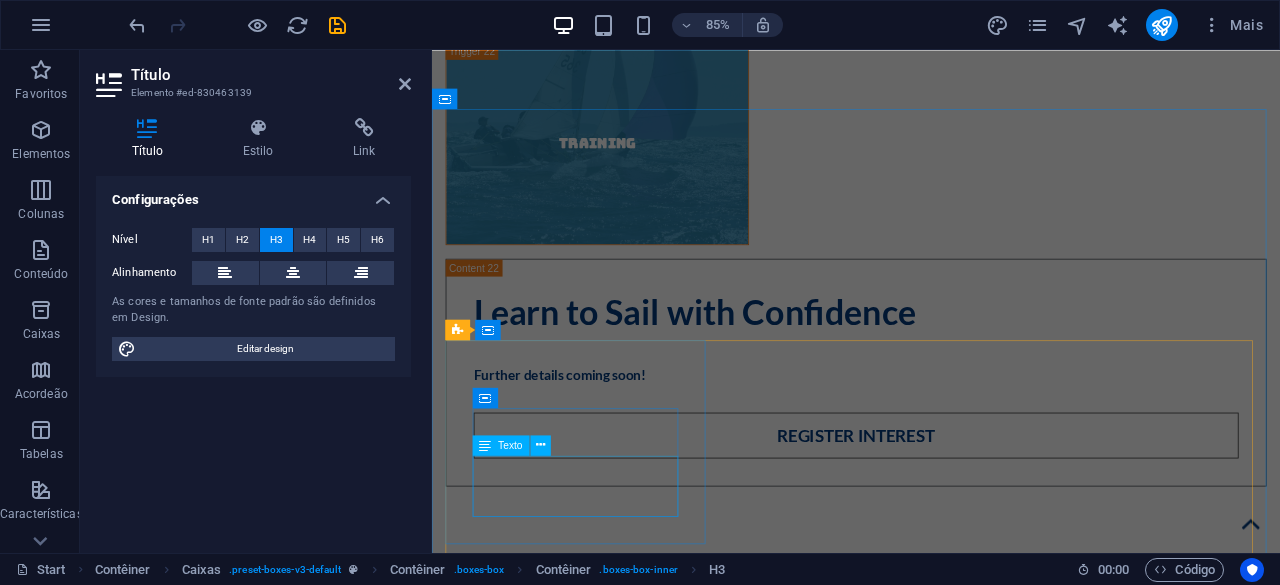 click on "Lorem ipsum dolor sit amet, consectetur adipisicing elit. Veritatis, dolorem!" at bounding box center [603, 2529] 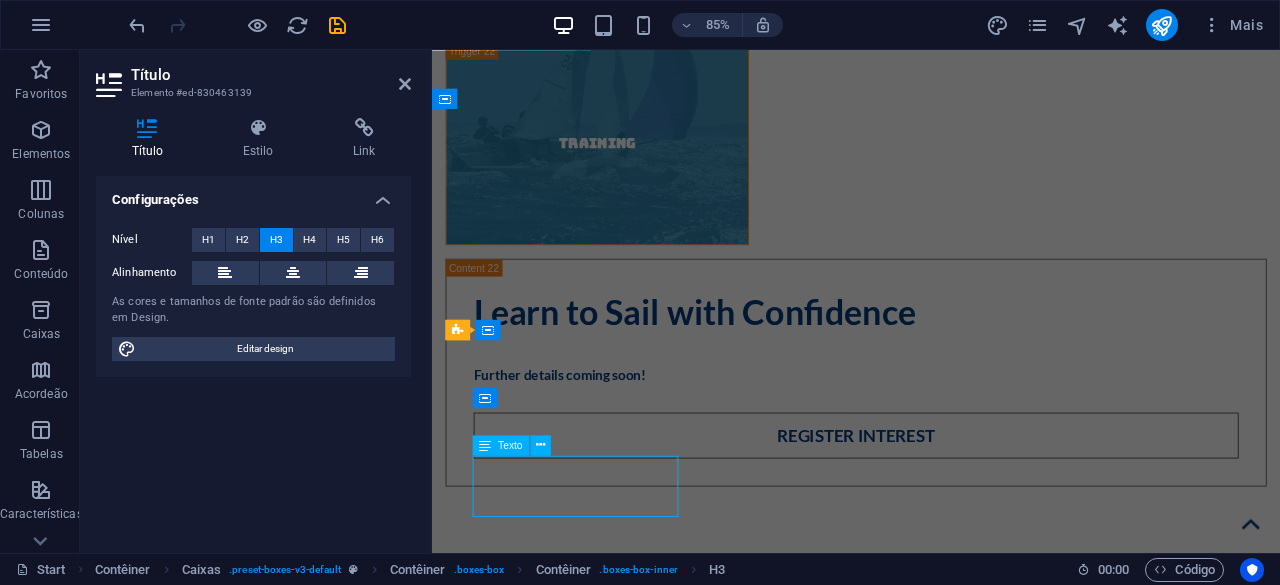 click on "Lorem ipsum dolor sit amet, consectetur adipisicing elit. Veritatis, dolorem!" at bounding box center [603, 2529] 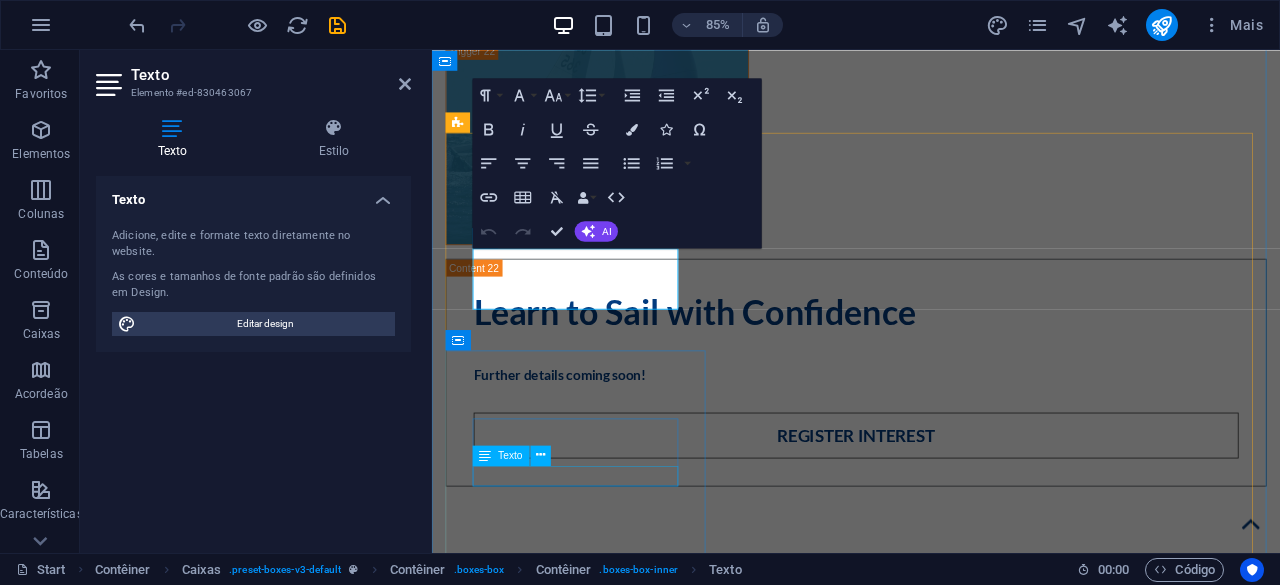 scroll, scrollTop: 13734, scrollLeft: 0, axis: vertical 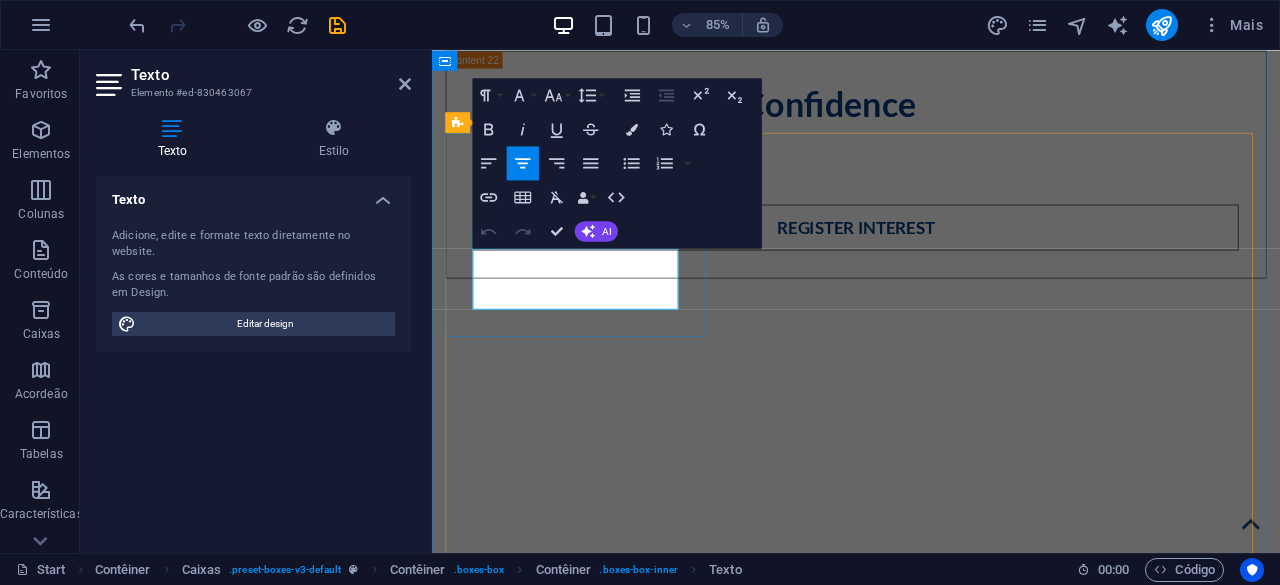 drag, startPoint x: 667, startPoint y: 346, endPoint x: 453, endPoint y: 282, distance: 223.36517 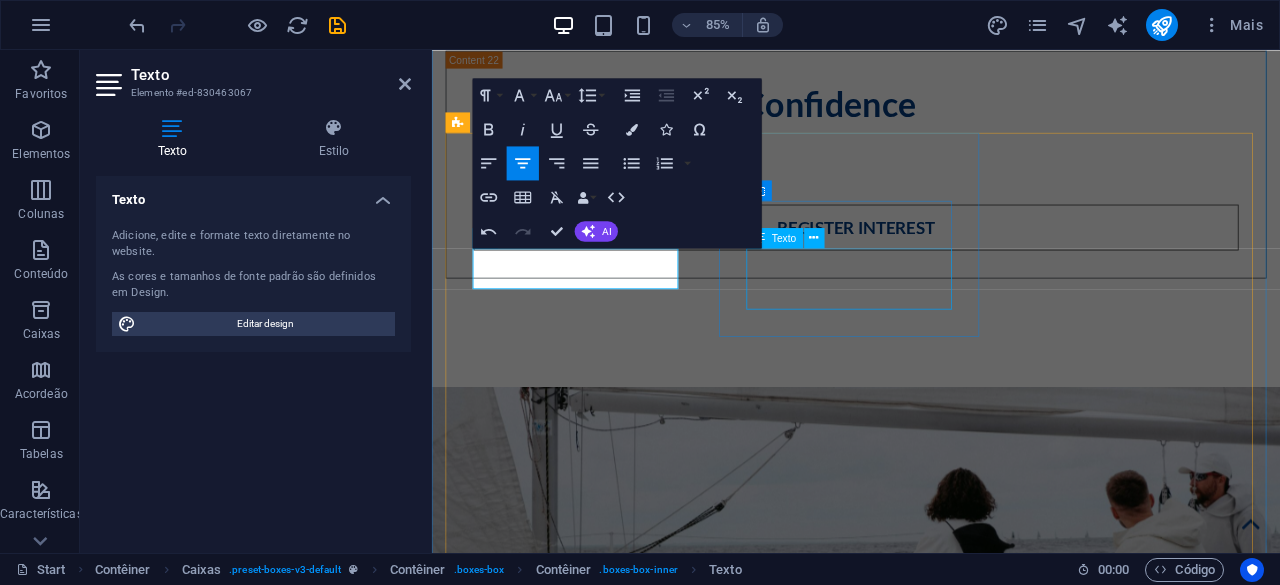 click on "Lorem ipsum dolor sit amet, consectetur adipisicing elit. Veritatis, dolorem!" at bounding box center (603, 2509) 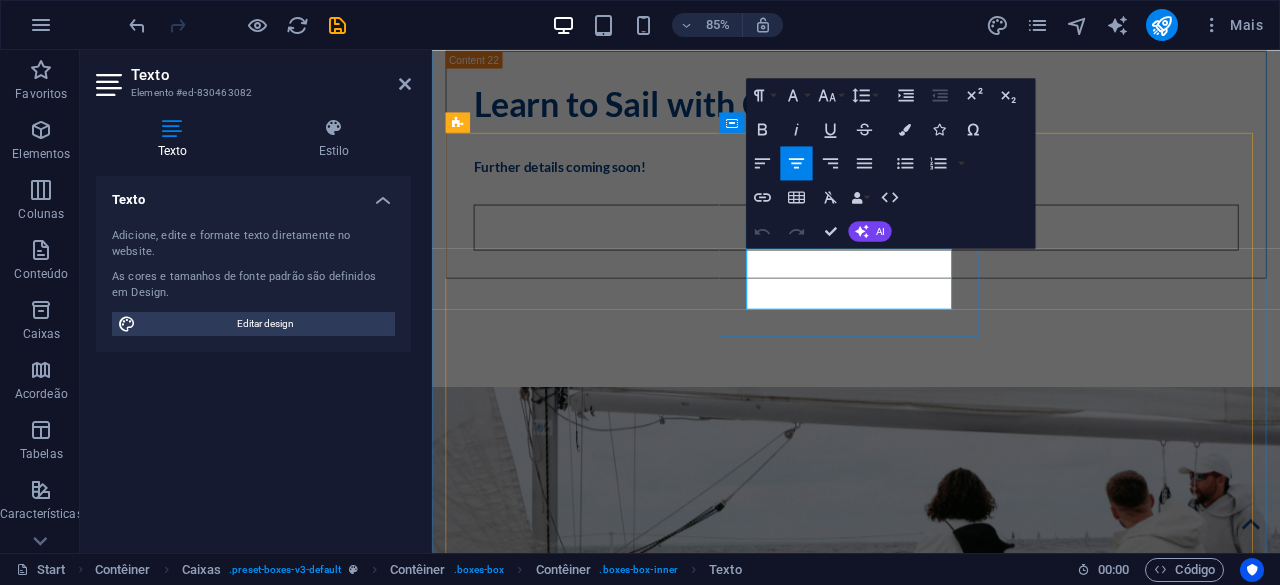 drag, startPoint x: 984, startPoint y: 345, endPoint x: 841, endPoint y: 303, distance: 149.04027 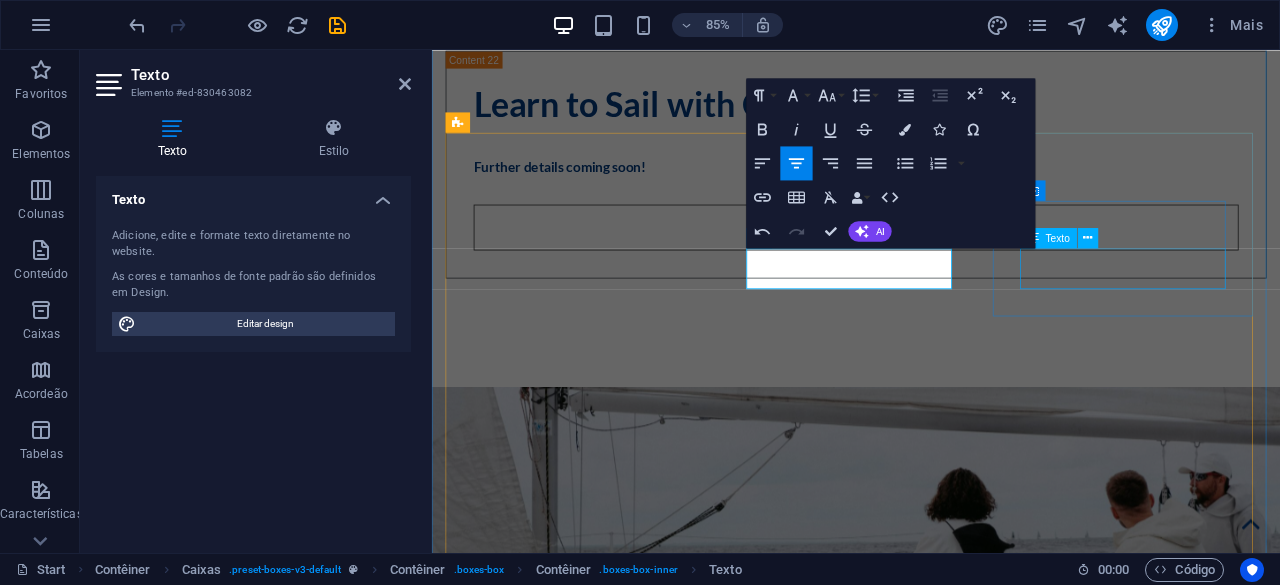 click on "Civil liability and personal accident insurance" at bounding box center [603, 2721] 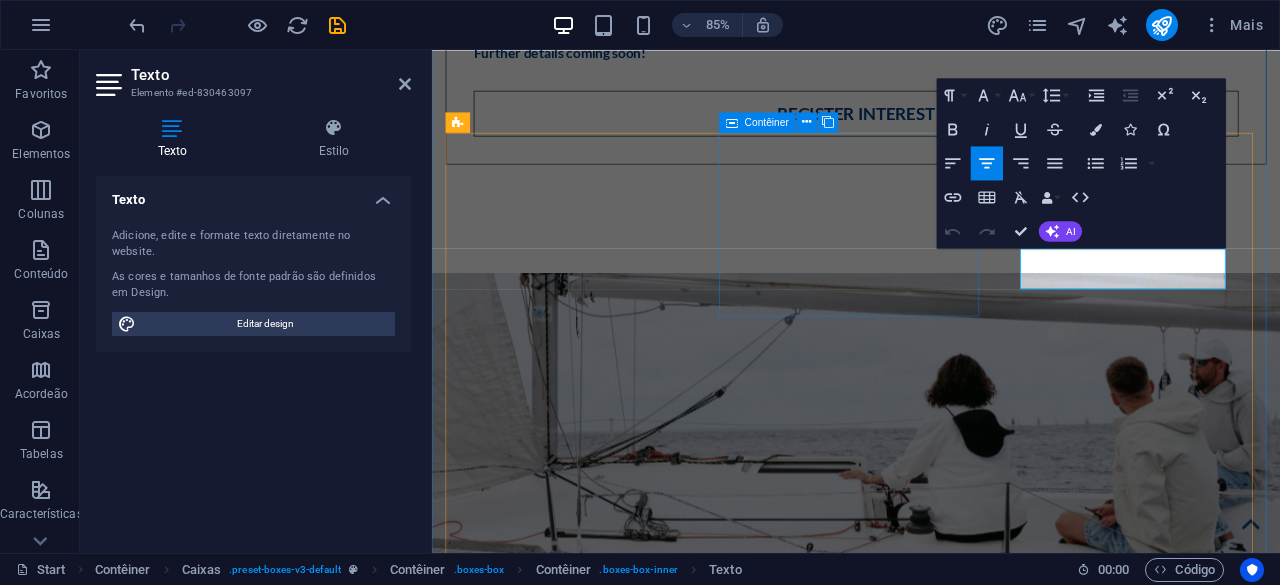 drag, startPoint x: 1299, startPoint y: 330, endPoint x: 1065, endPoint y: 300, distance: 235.91524 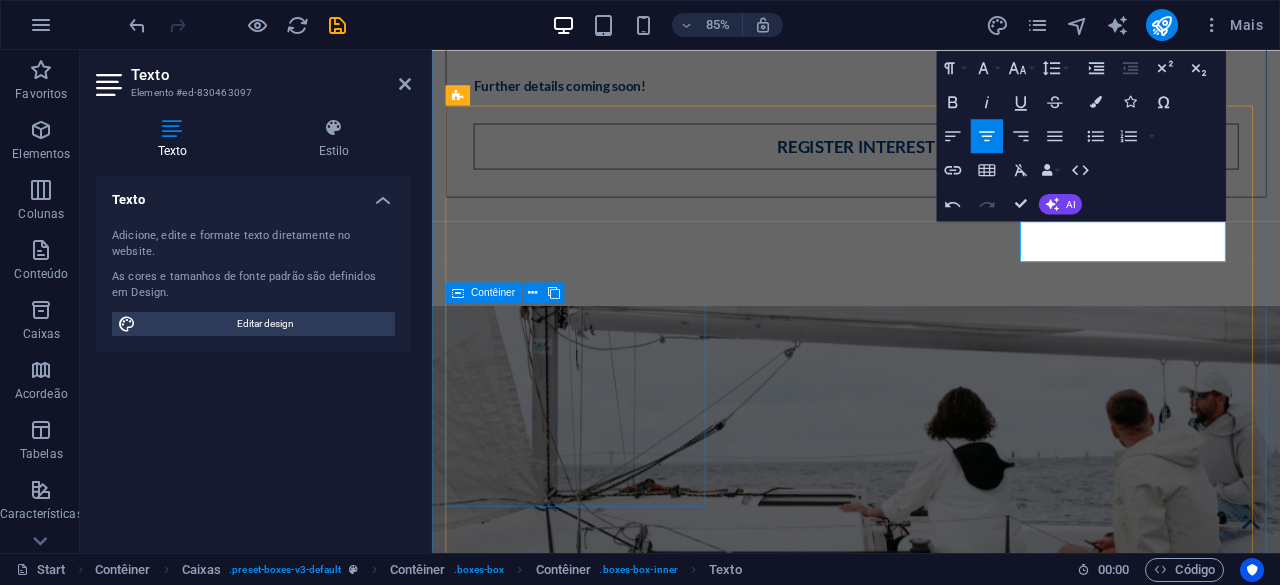 scroll, scrollTop: 13834, scrollLeft: 0, axis: vertical 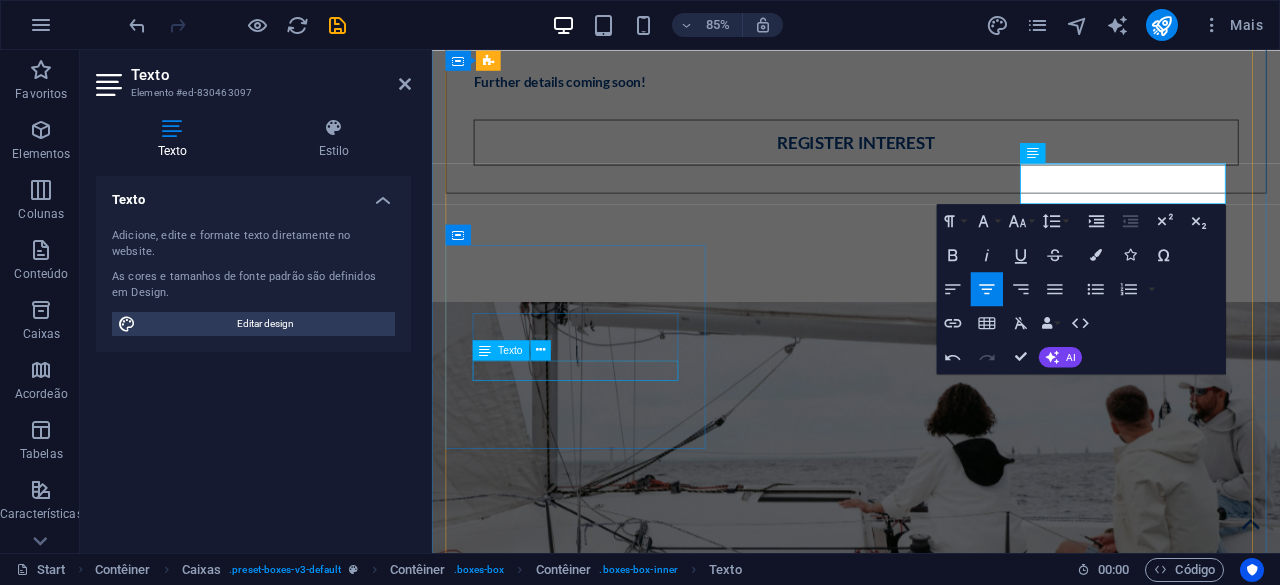 click on "All safety equipment on board" at bounding box center [603, 2833] 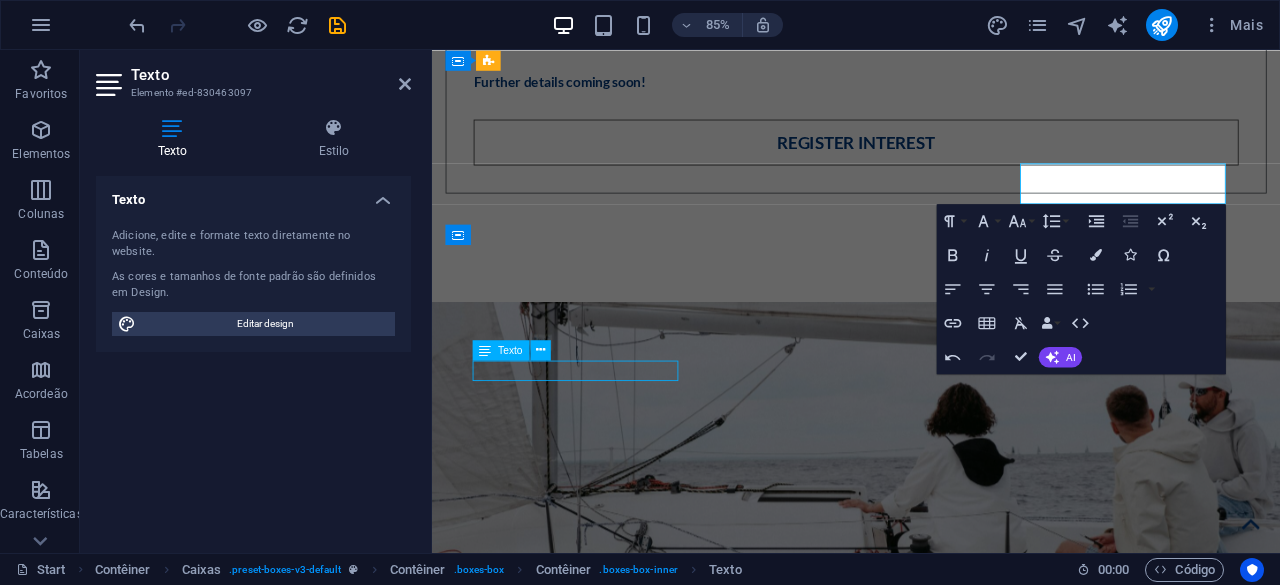 click on "All safety equipment on board" at bounding box center (603, 2833) 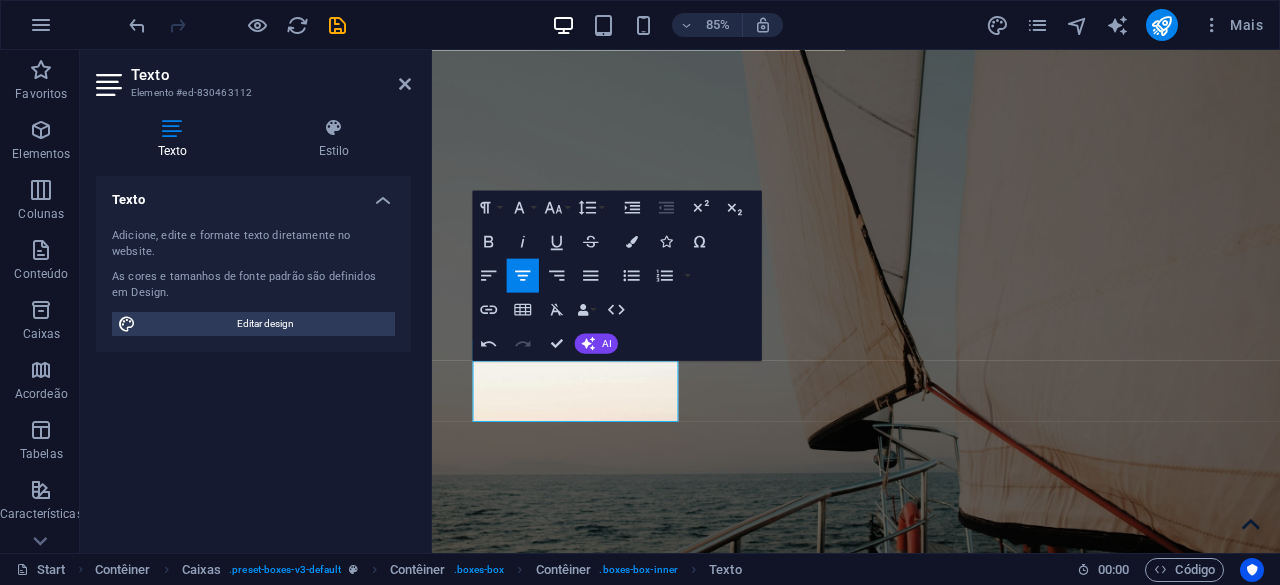 scroll, scrollTop: 0, scrollLeft: 0, axis: both 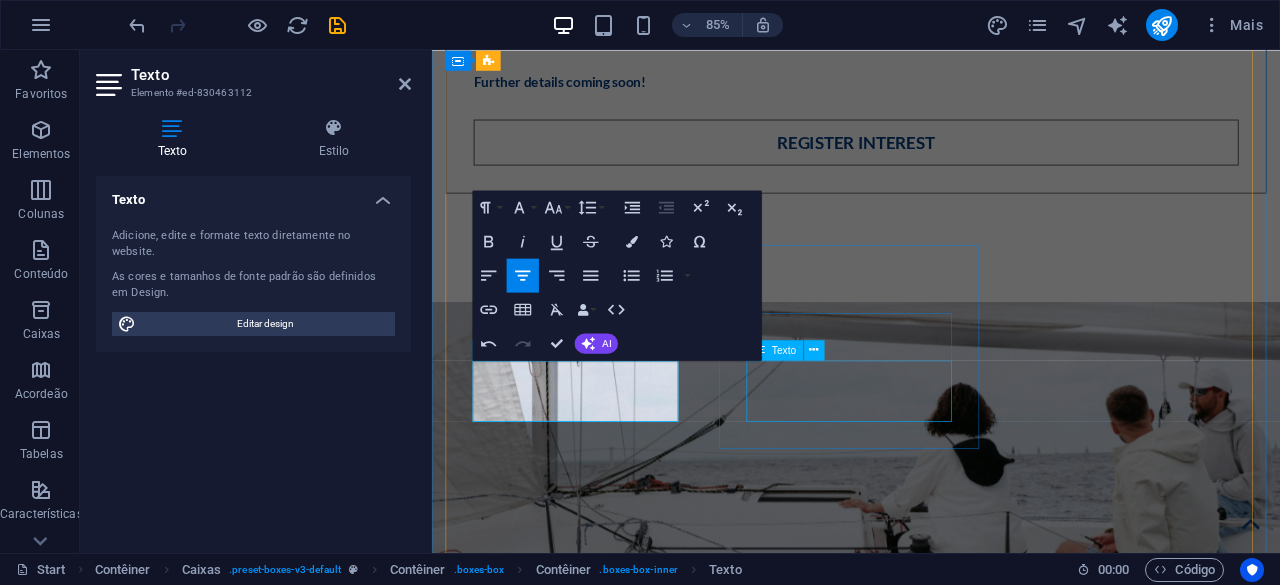 click on "Lorem ipsum dolor sit amet, consectetur adipisicing elit. Veritatis, dolorem!" at bounding box center (603, 3105) 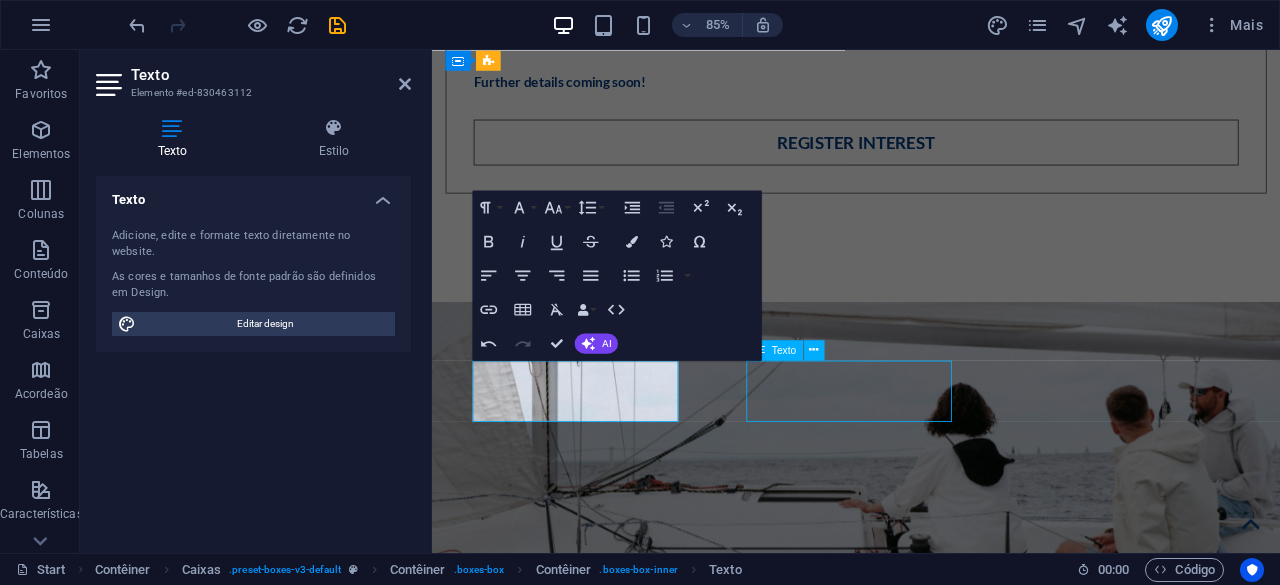 click on "Lorem ipsum dolor sit amet, consectetur adipisicing elit. Veritatis, dolorem!" at bounding box center (603, 3105) 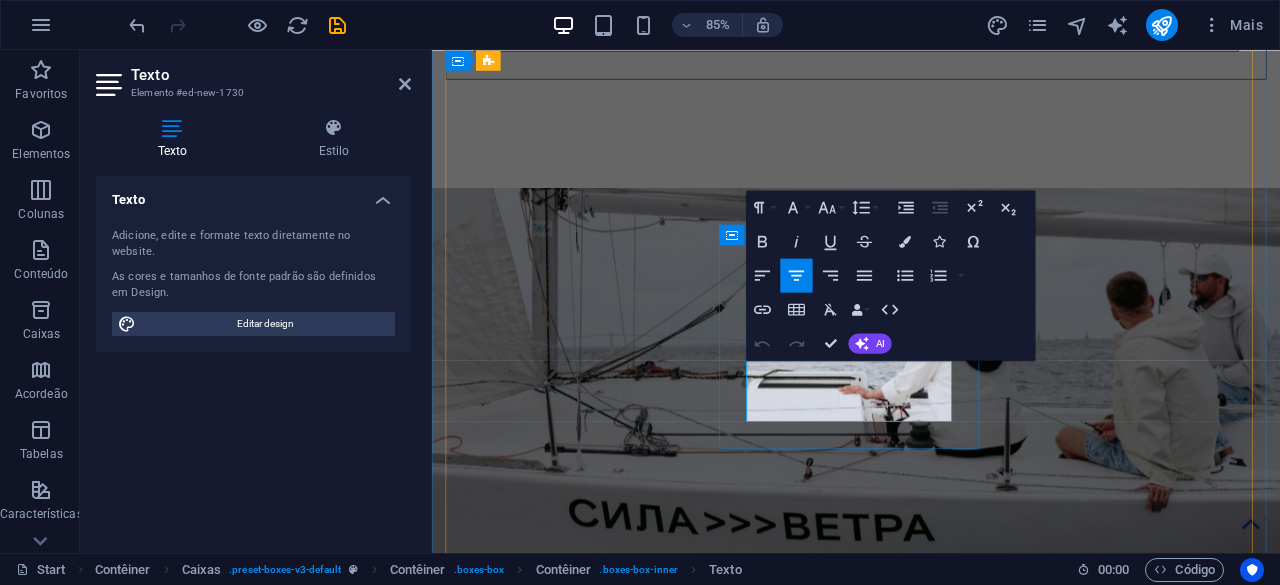 drag, startPoint x: 1005, startPoint y: 469, endPoint x: 790, endPoint y: 426, distance: 219.25784 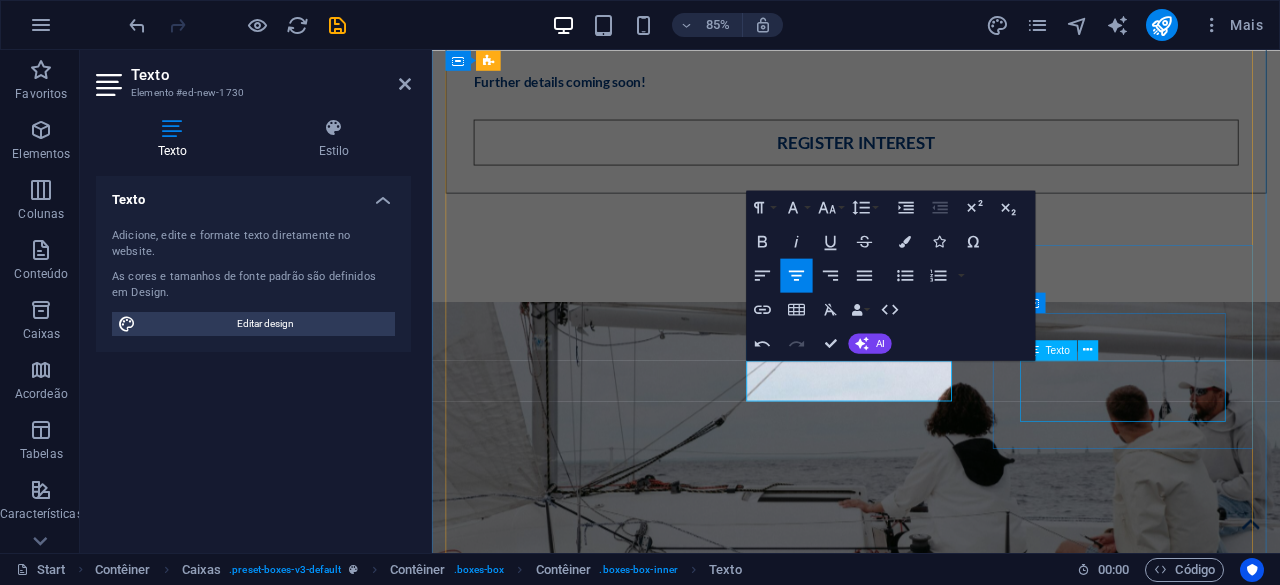 click on "Lorem ipsum dolor sit amet, consectetur adipisicing elit. Veritatis, dolorem!" at bounding box center [603, 3329] 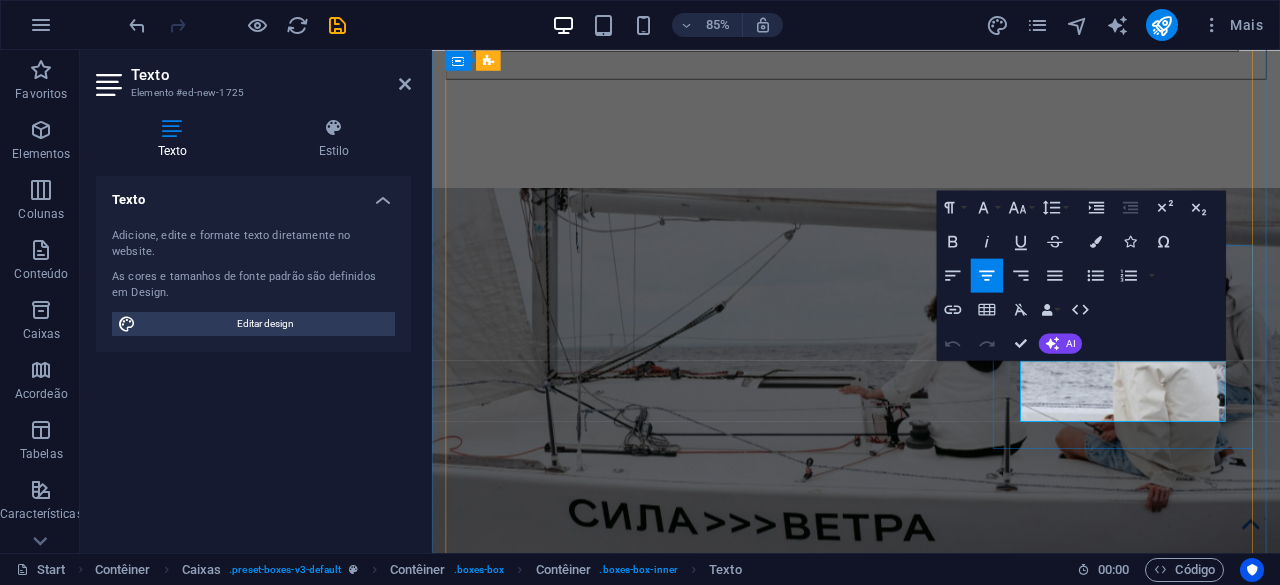 drag, startPoint x: 1322, startPoint y: 476, endPoint x: 1148, endPoint y: 418, distance: 183.41211 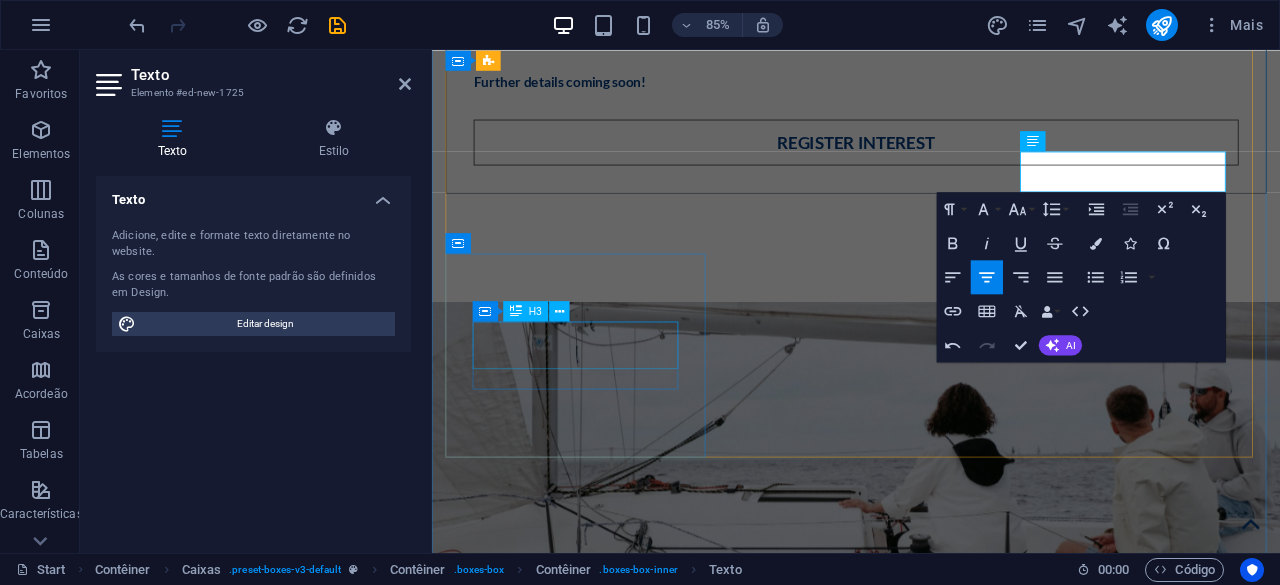 scroll, scrollTop: 14134, scrollLeft: 0, axis: vertical 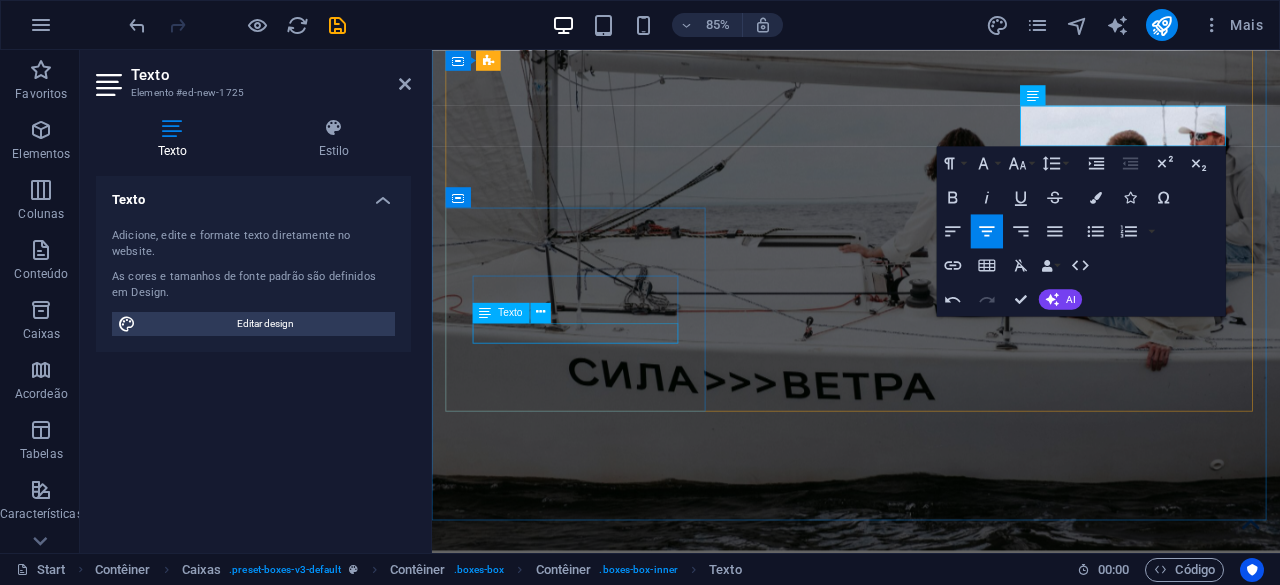 click on "Bluetooth music system" at bounding box center [603, 3229] 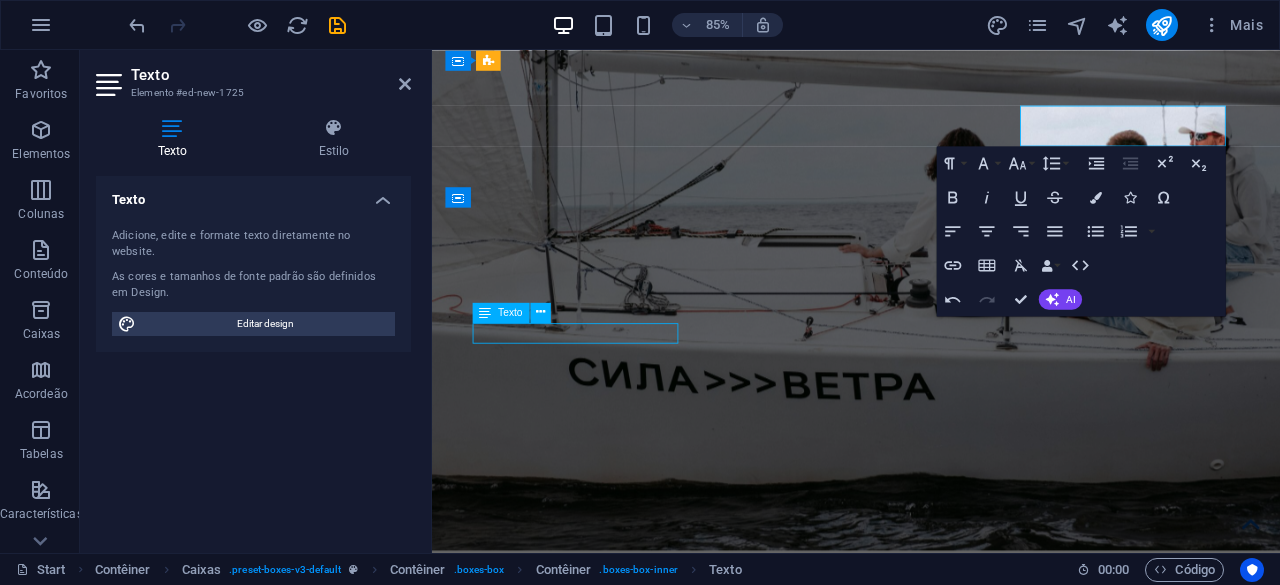 click on "Bluetooth music system" at bounding box center (603, 3229) 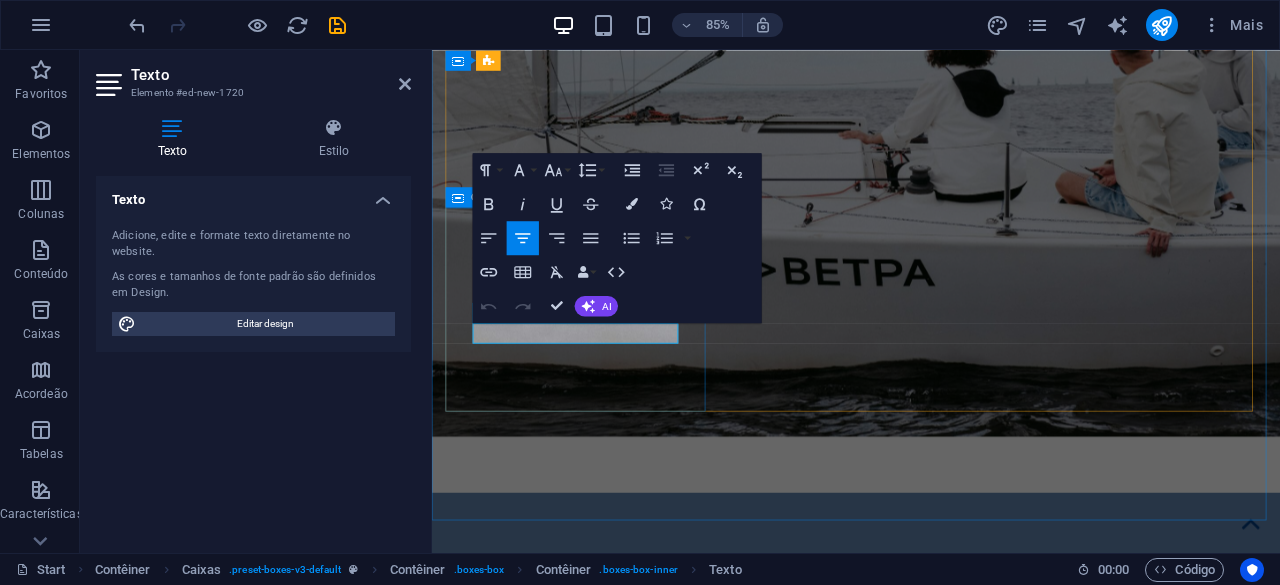 drag, startPoint x: 681, startPoint y: 384, endPoint x: 449, endPoint y: 386, distance: 232.00862 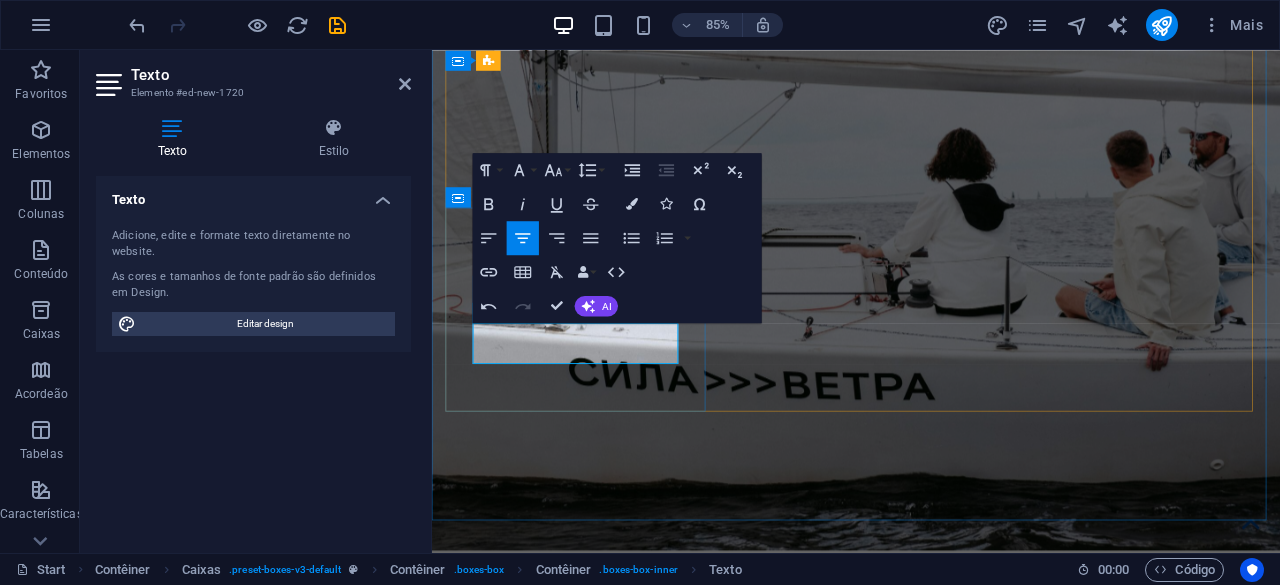 drag, startPoint x: 562, startPoint y: 378, endPoint x: 580, endPoint y: 389, distance: 21.095022 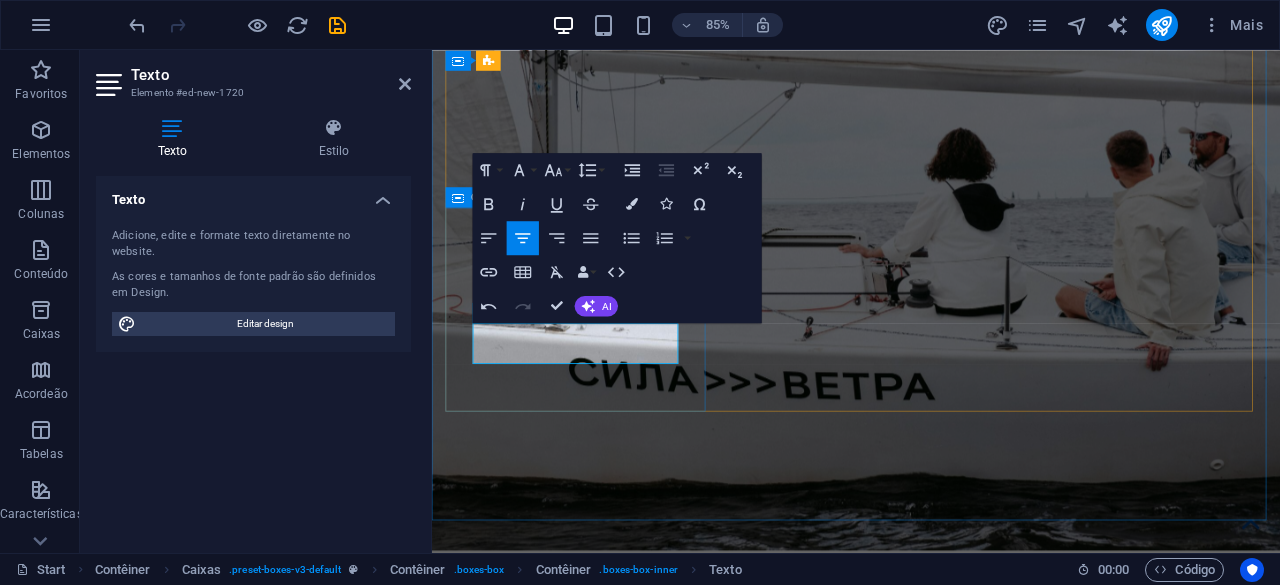 type 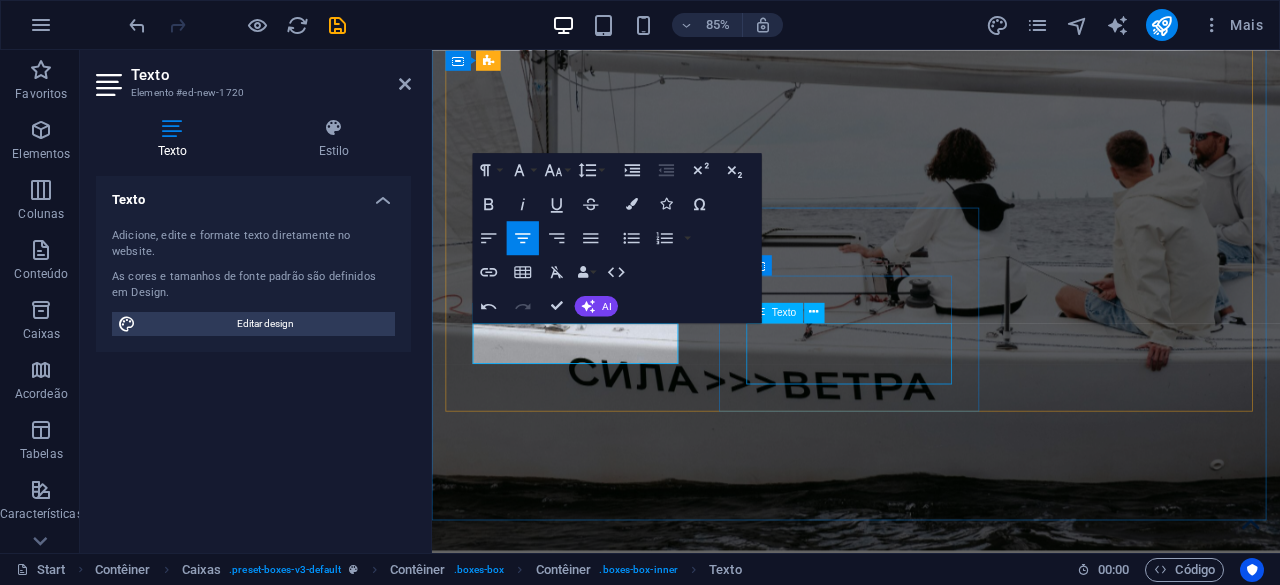 click on "Lorem ipsum dolor sit amet, consectetur adipisicing elit. Veritatis, dolorem!" at bounding box center (603, 3477) 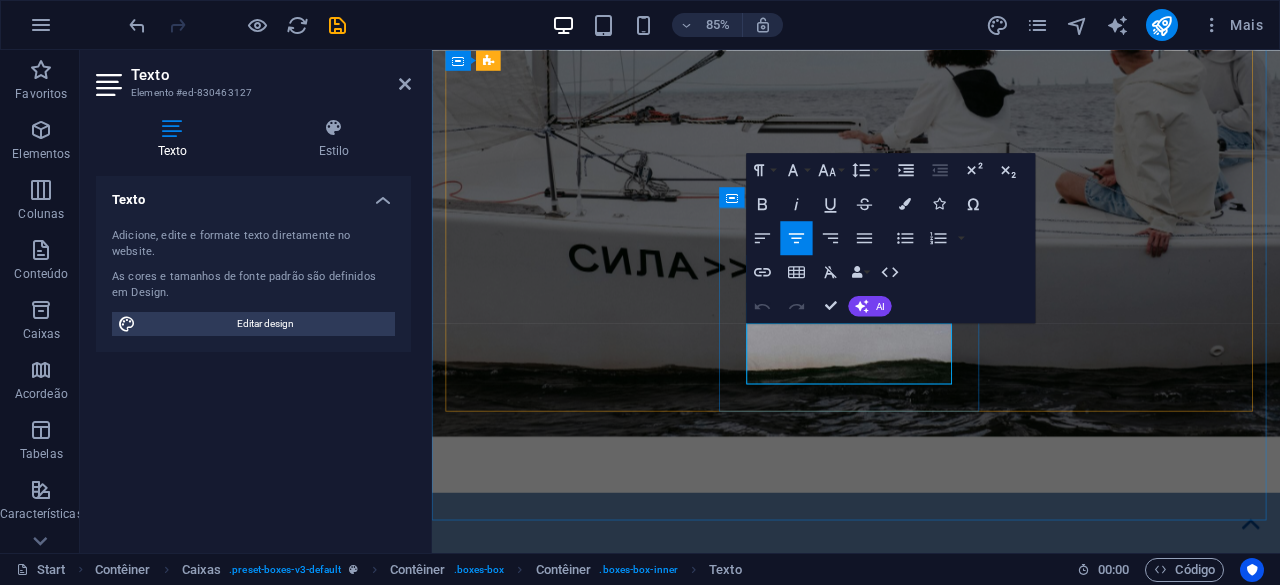 drag, startPoint x: 997, startPoint y: 426, endPoint x: 824, endPoint y: 386, distance: 177.56407 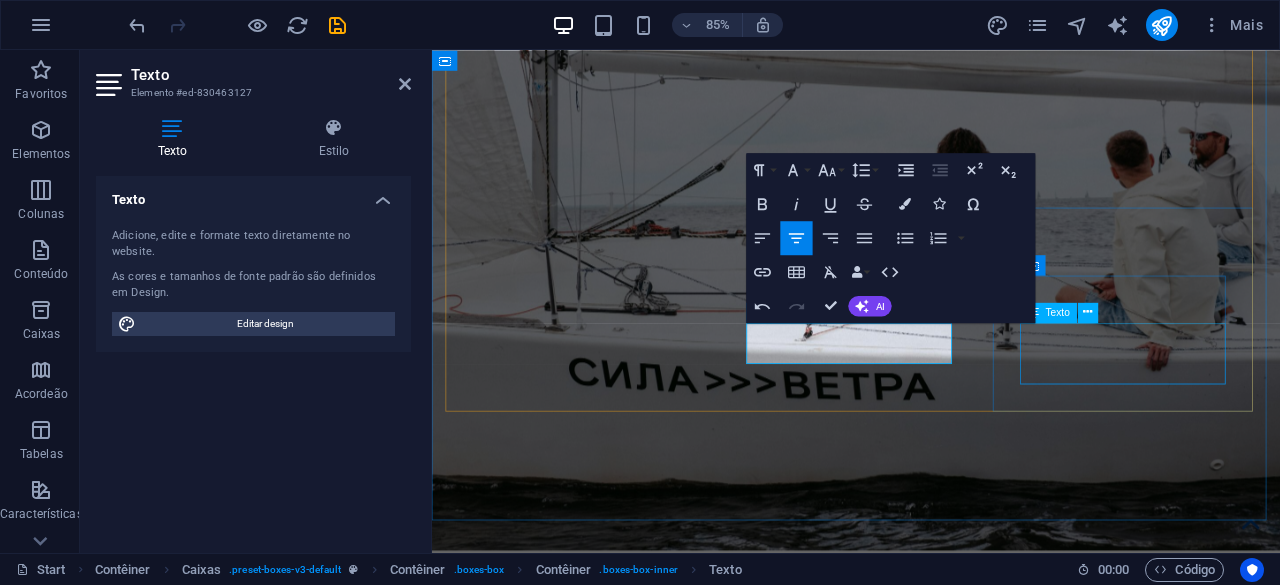 click on "Lorem ipsum dolor sit amet, consectetur adipisicing elit. Veritatis, dolorem!" at bounding box center [603, 3701] 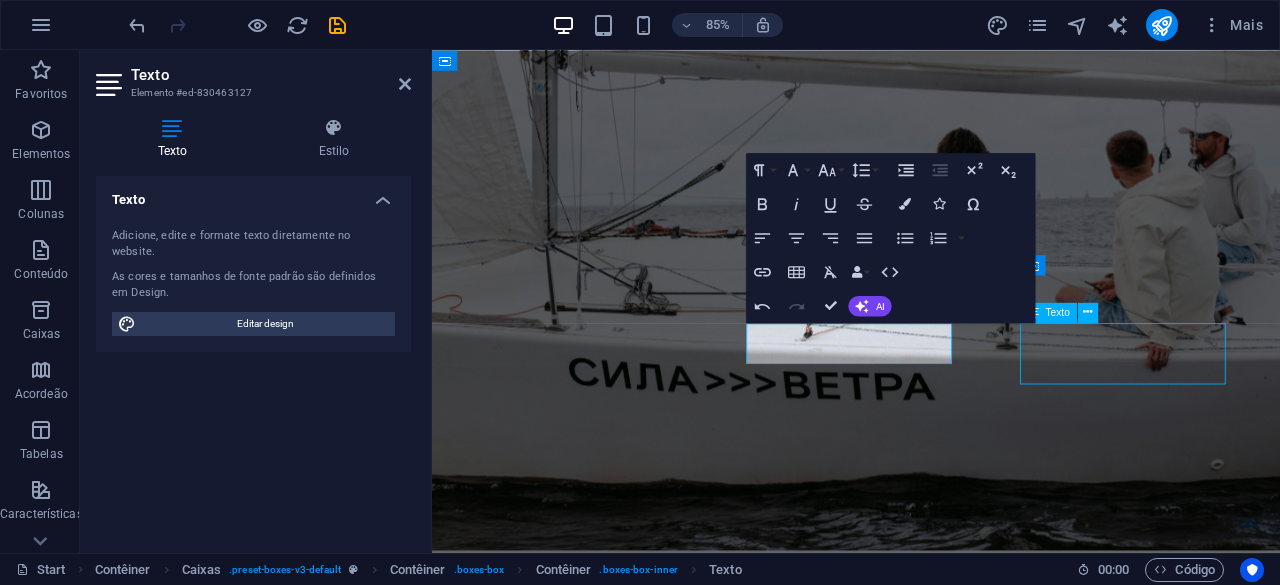 click on "Lorem ipsum dolor sit amet, consectetur adipisicing elit. Veritatis, dolorem!" at bounding box center [603, 3701] 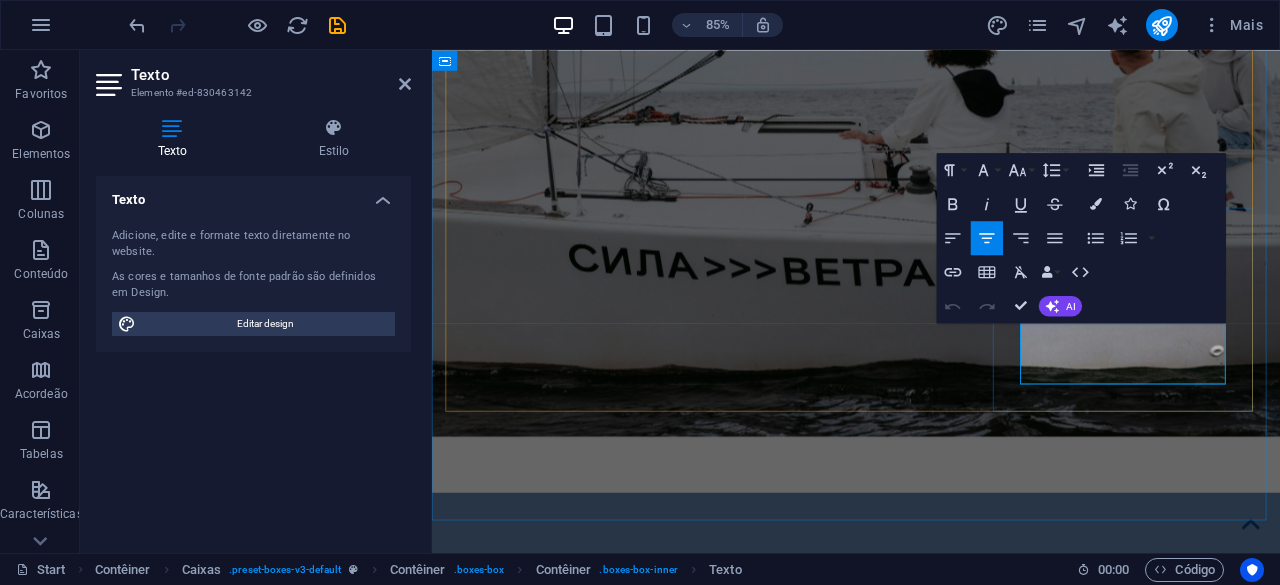 drag, startPoint x: 1330, startPoint y: 430, endPoint x: 1146, endPoint y: 393, distance: 187.68324 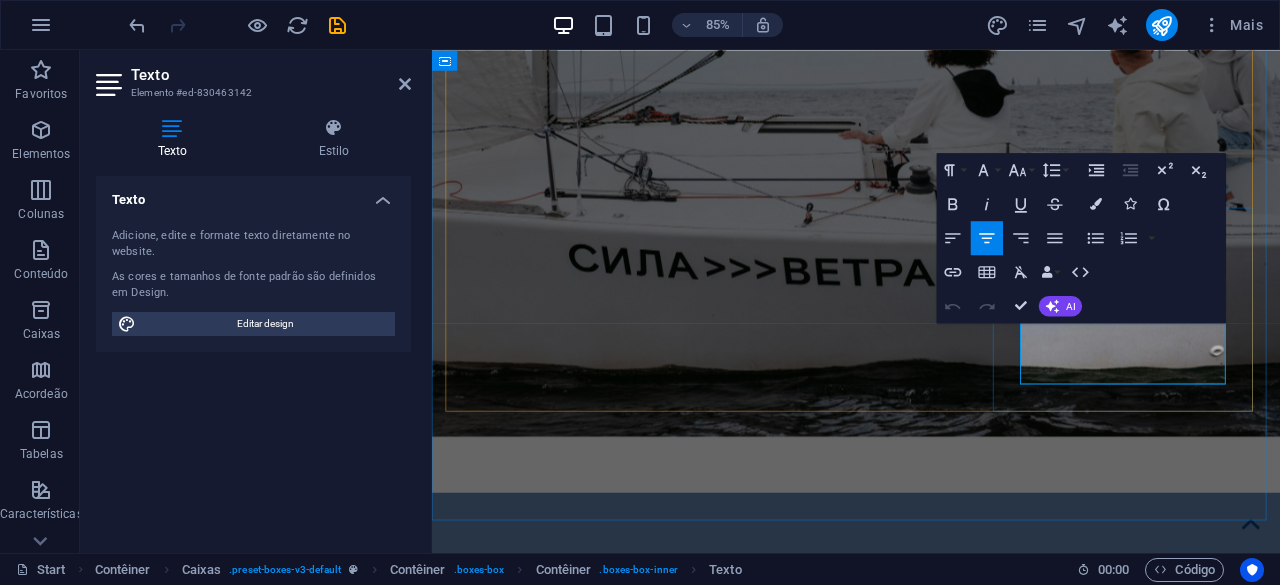 click on "Lorem ipsum dolor sit amet, consectetur adipisicing elit. Veritatis, dolorem!" at bounding box center [603, 3499] 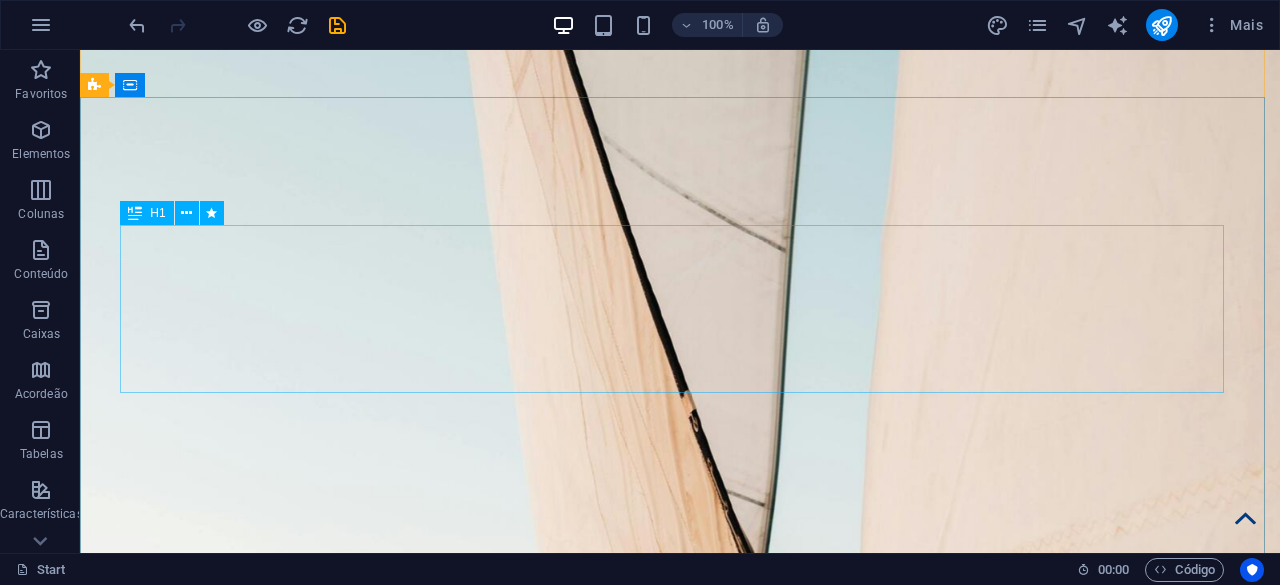scroll, scrollTop: 0, scrollLeft: 0, axis: both 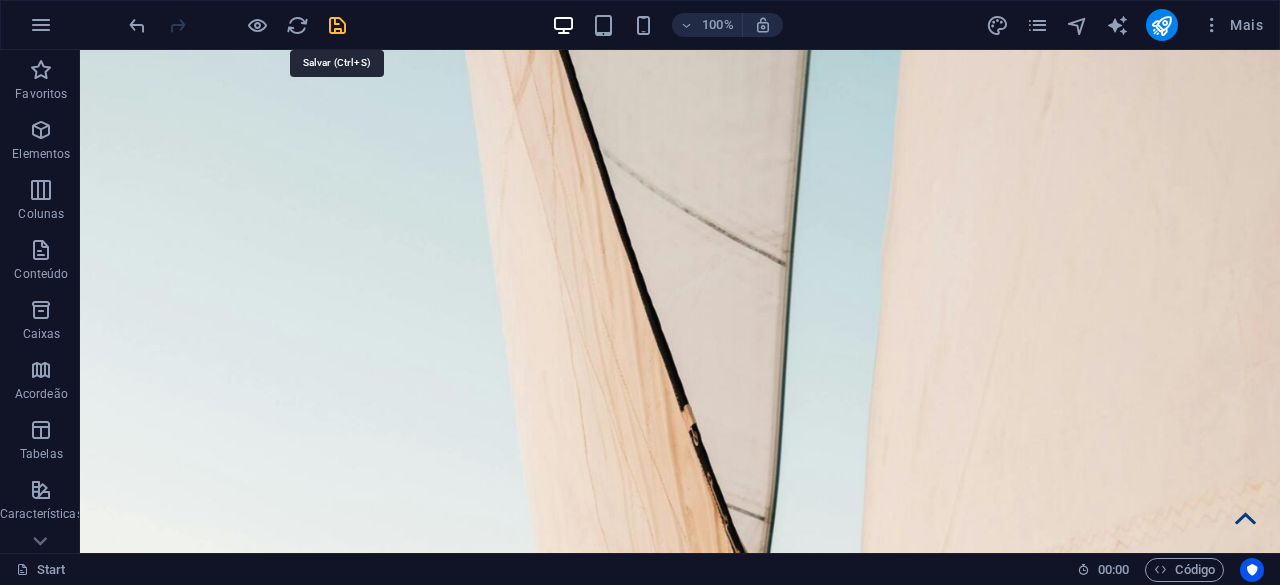 click at bounding box center [337, 25] 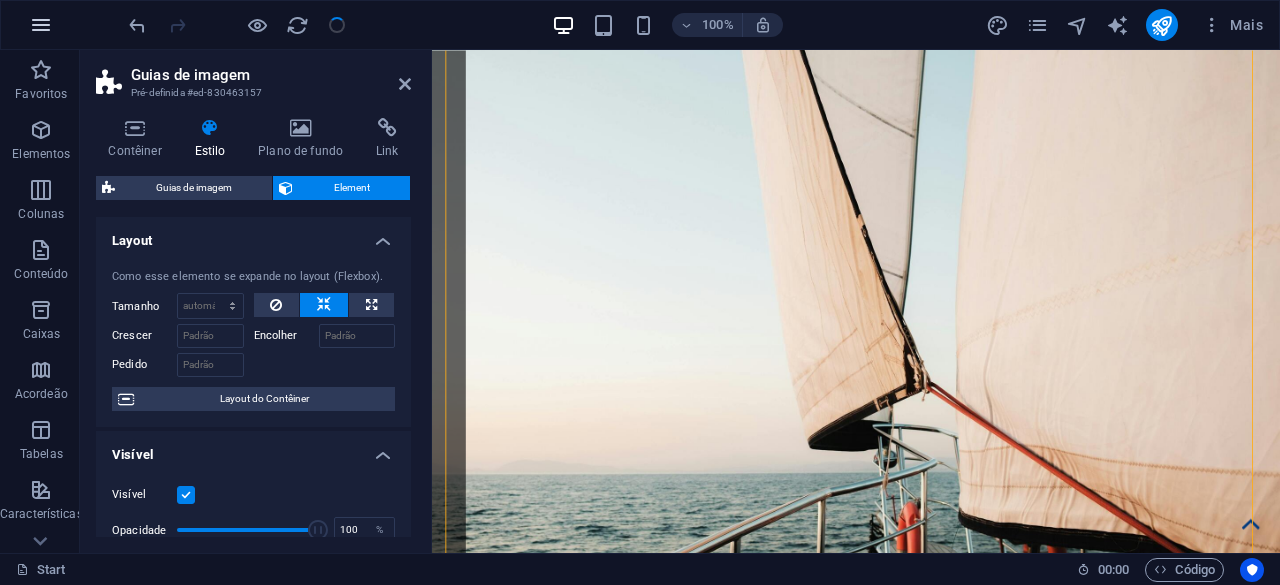 scroll, scrollTop: 6705, scrollLeft: 0, axis: vertical 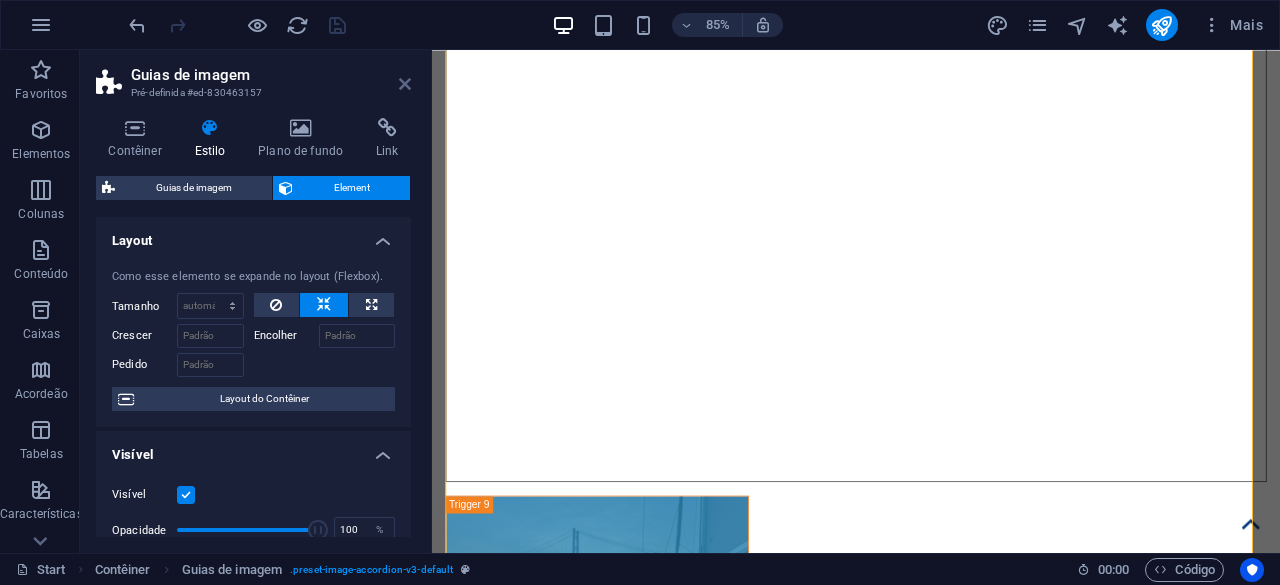 click at bounding box center (405, 84) 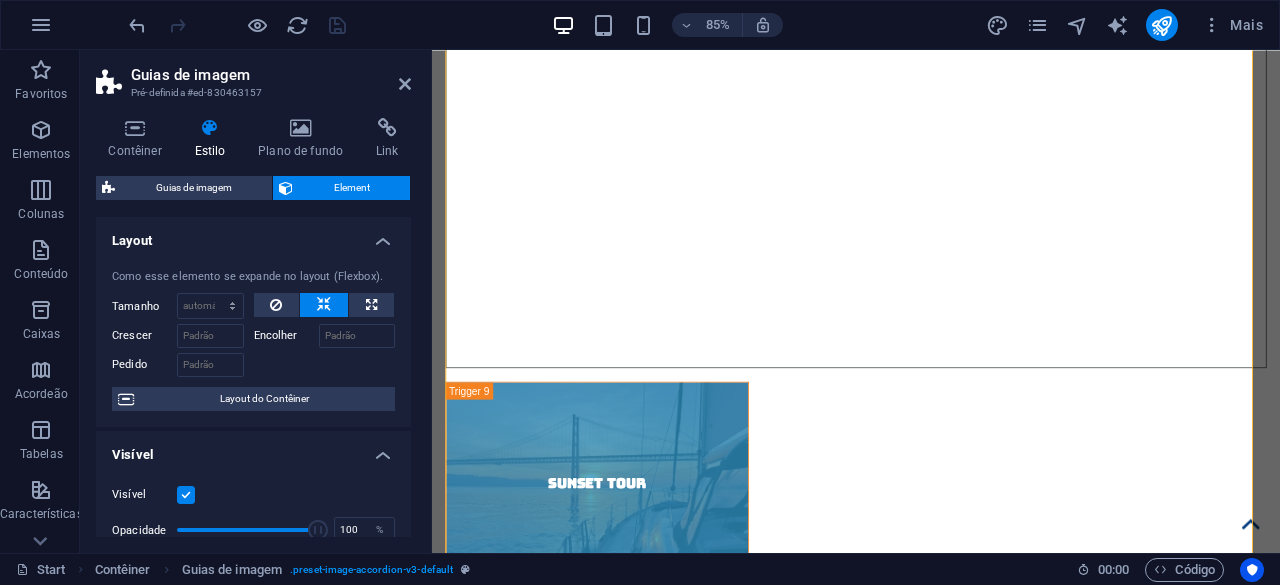 scroll, scrollTop: 6513, scrollLeft: 0, axis: vertical 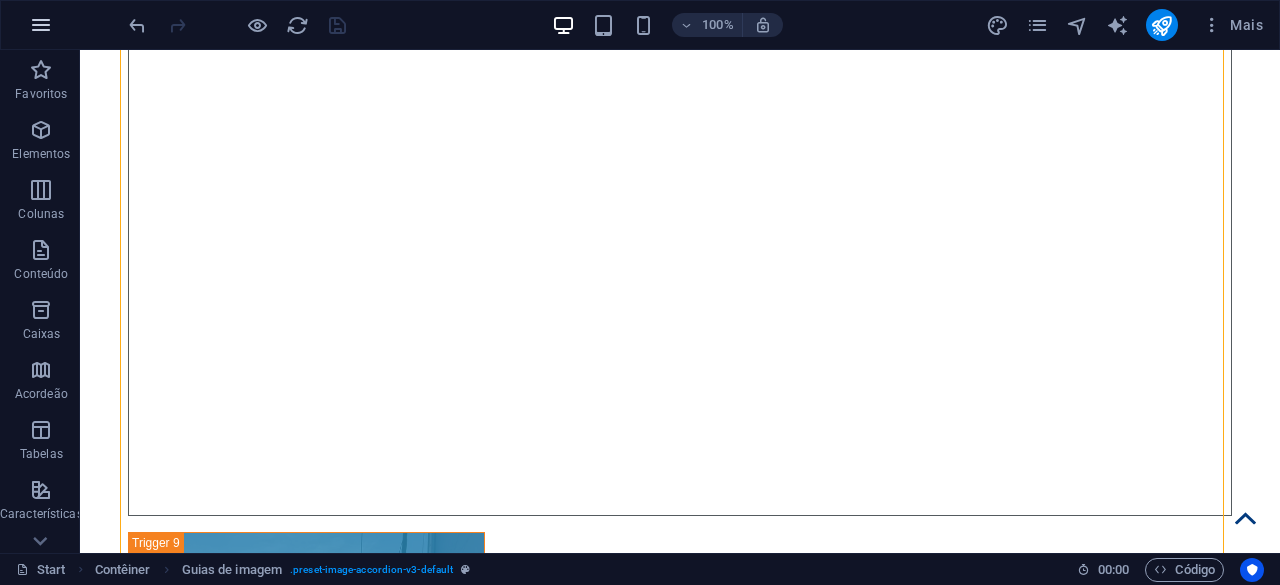 click at bounding box center (41, 25) 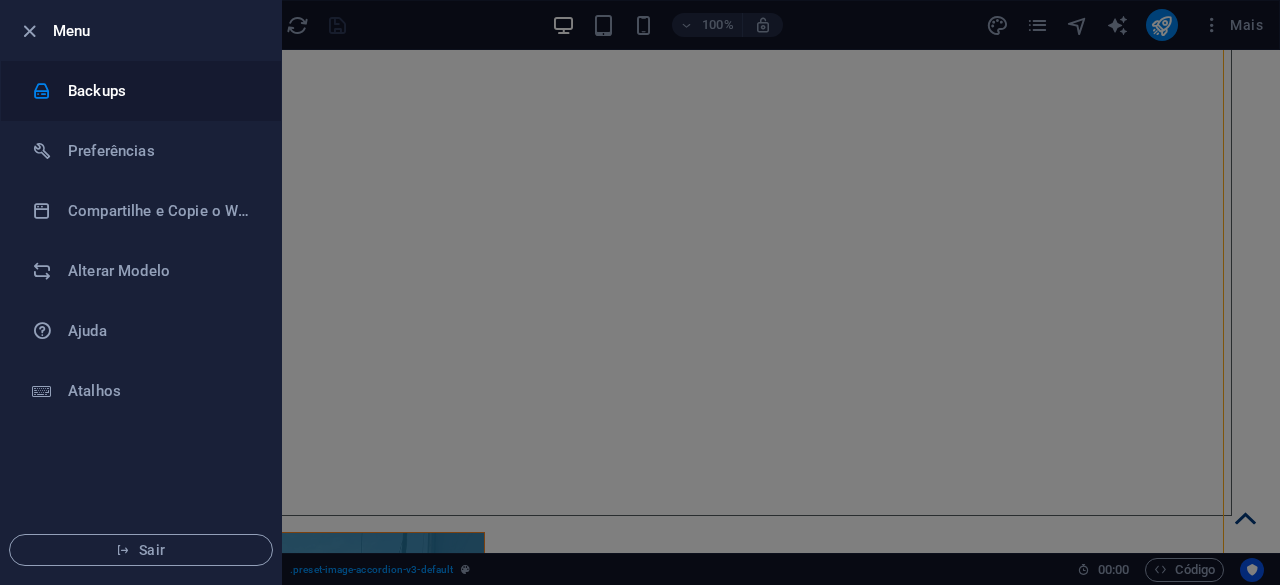 click on "Backups" at bounding box center (141, 91) 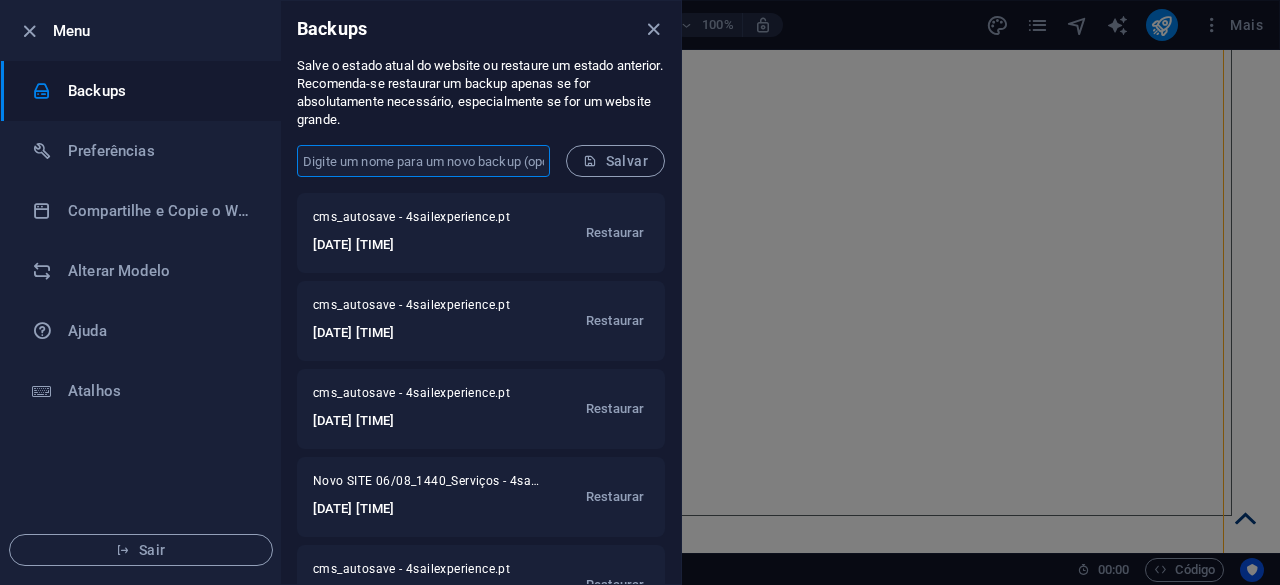 click at bounding box center [423, 161] 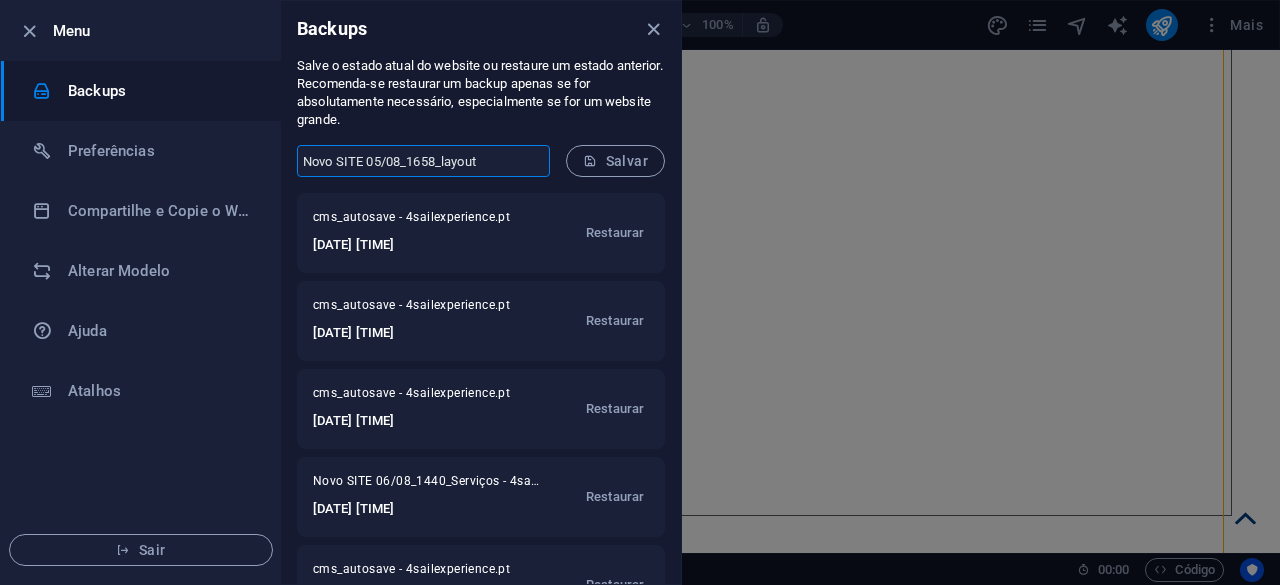 click on "Novo SITE 05/08_1658_layout" at bounding box center [423, 161] 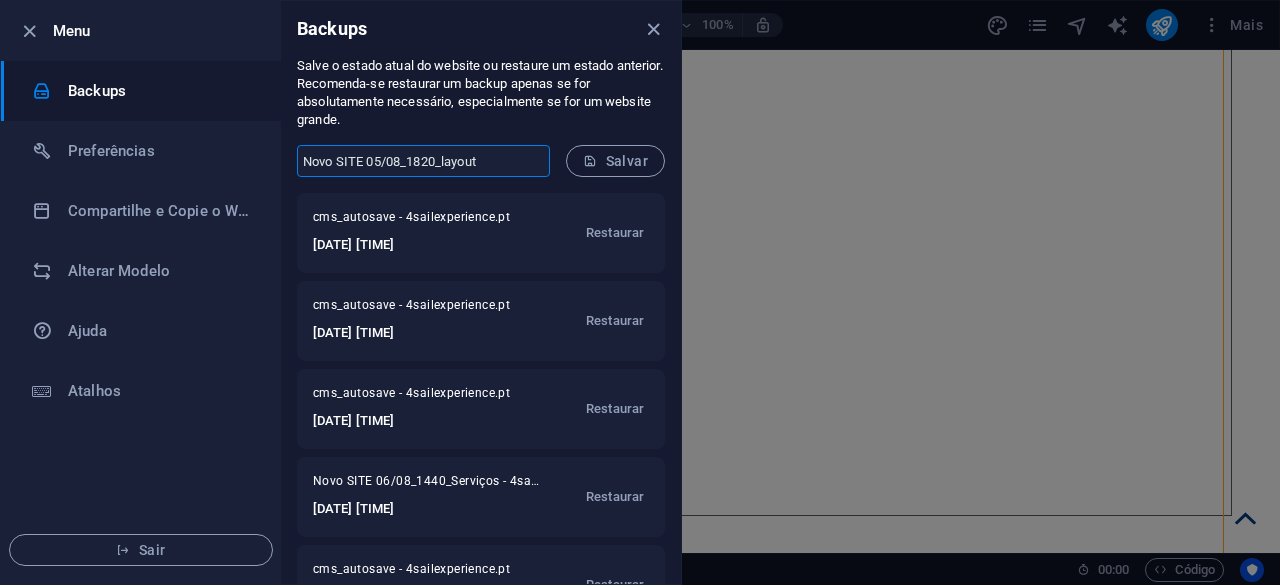 drag, startPoint x: 490, startPoint y: 168, endPoint x: 444, endPoint y: 159, distance: 46.872166 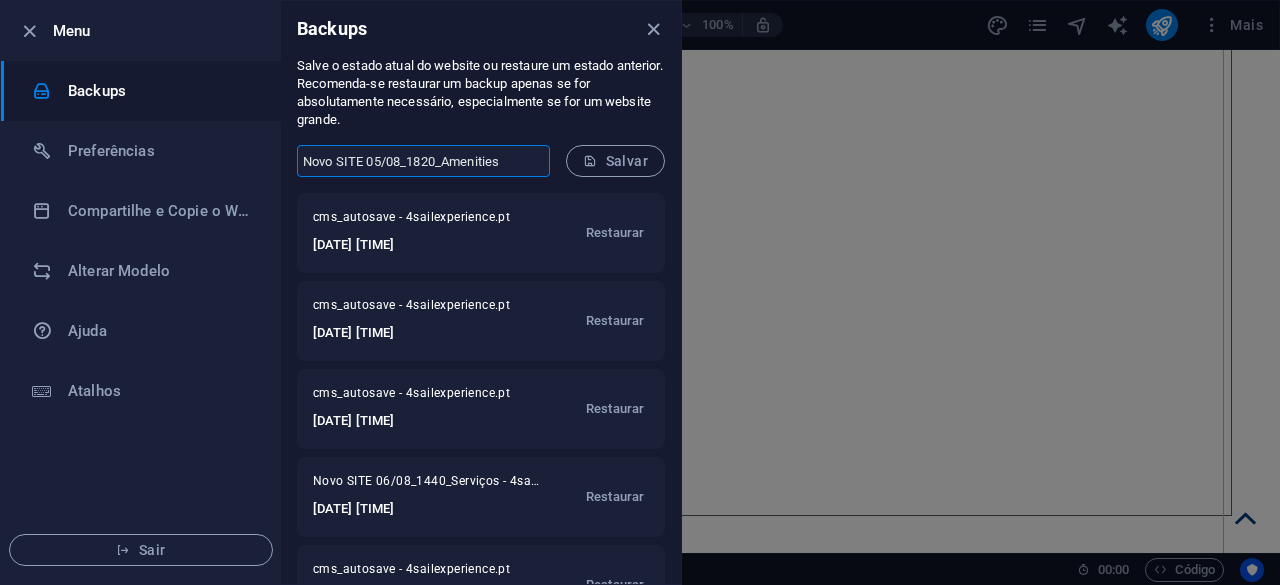 click on "Novo SITE 05/08_1820_Amenities" at bounding box center [423, 161] 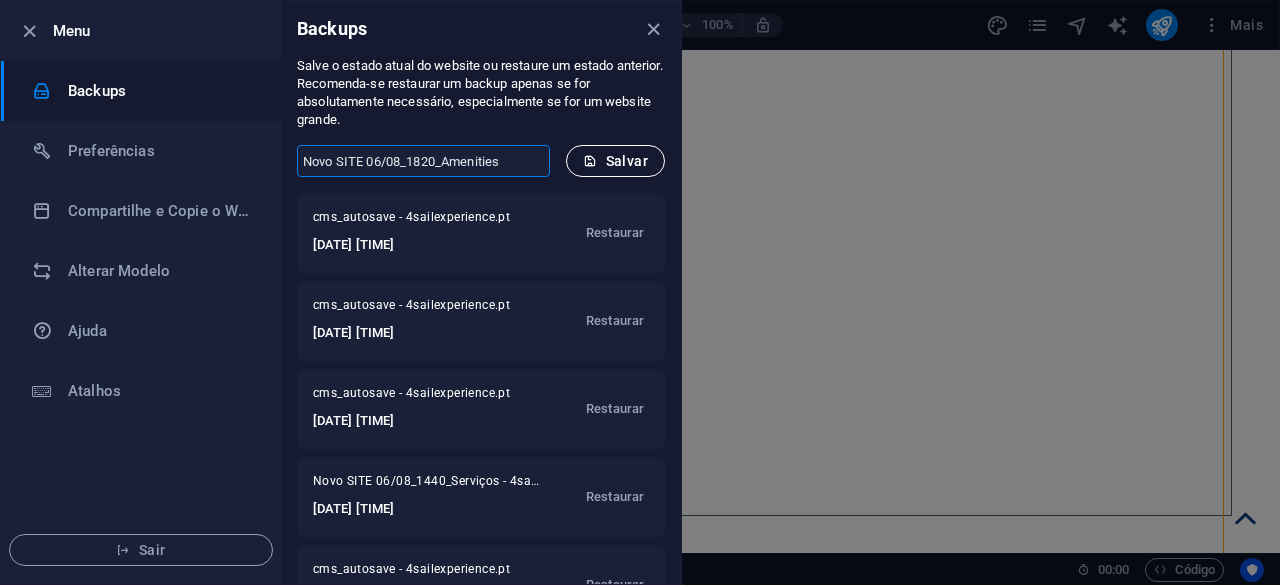 type on "Novo SITE 06/08_1820_Amenities" 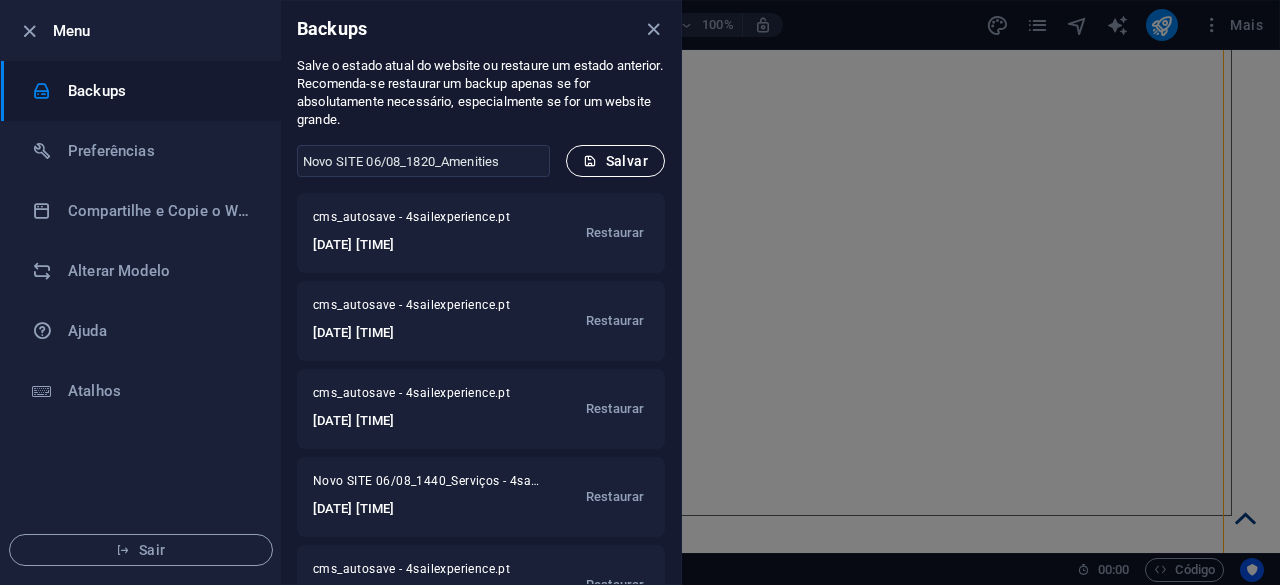 click on "Salvar" at bounding box center (615, 161) 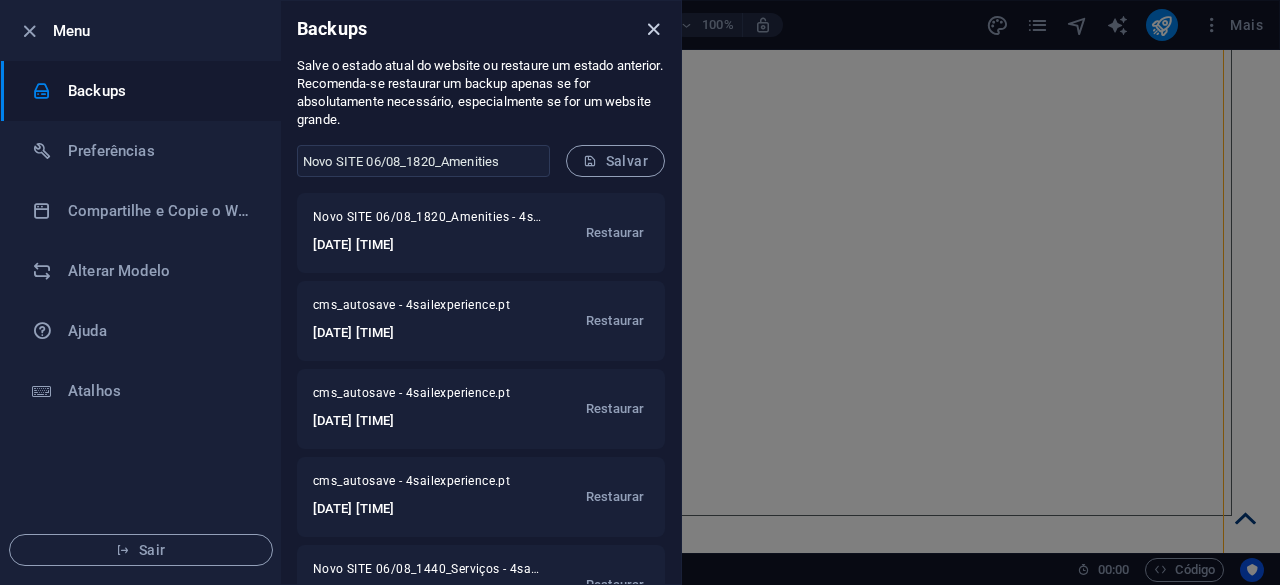 click at bounding box center (653, 29) 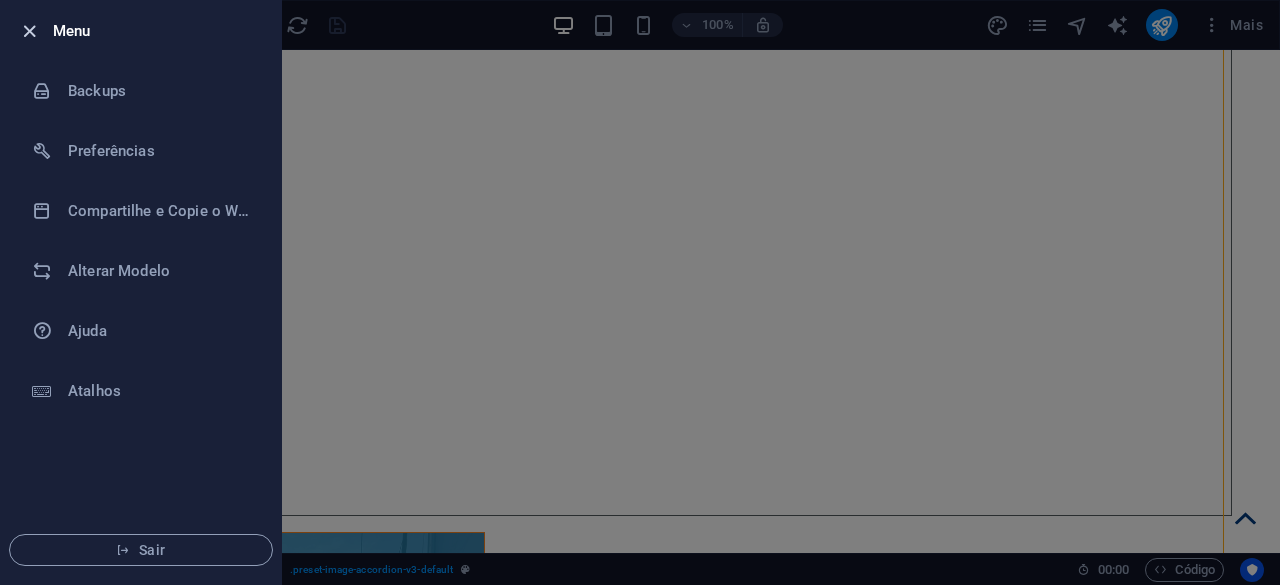 click at bounding box center (29, 31) 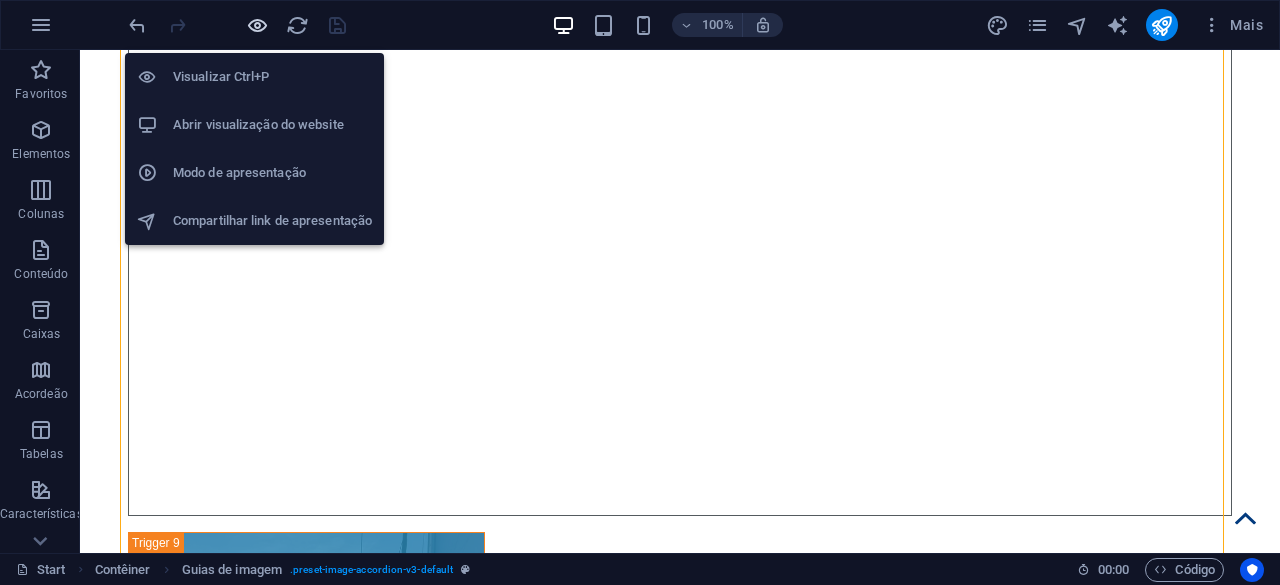 click at bounding box center [257, 25] 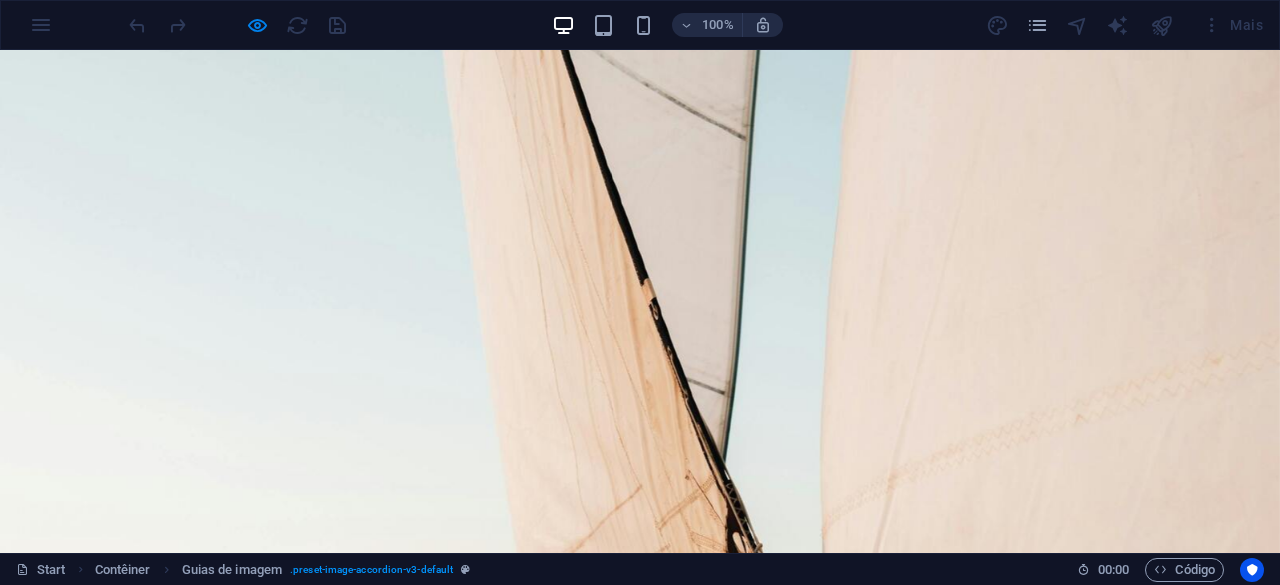 scroll, scrollTop: 0, scrollLeft: 0, axis: both 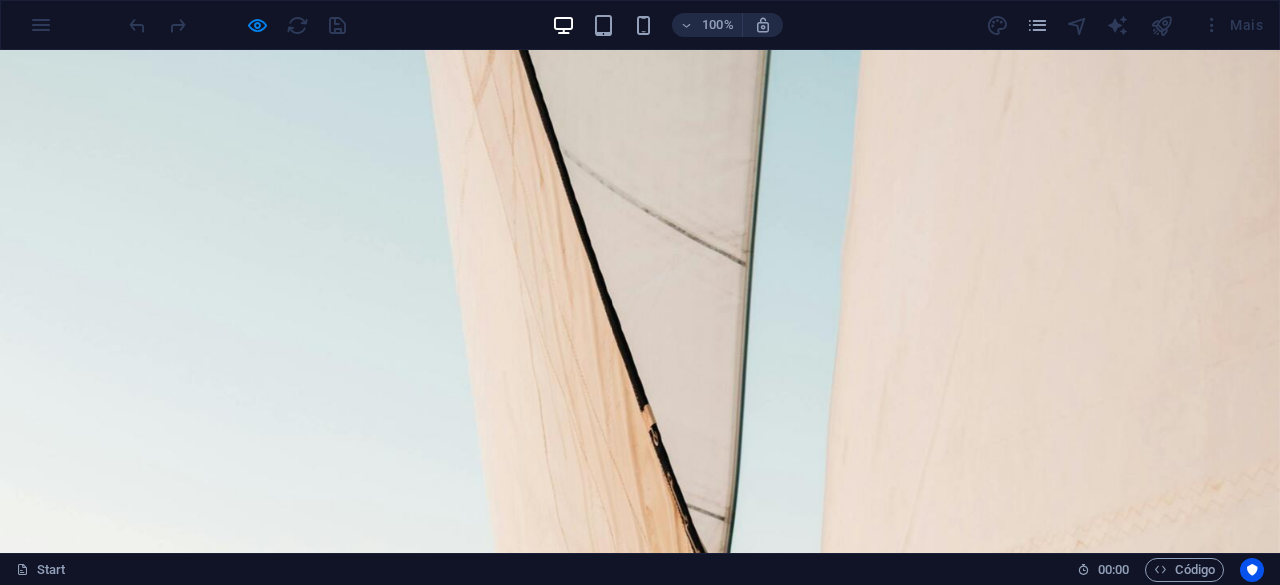 click on "PT  |  EN" at bounding box center (640, 1216) 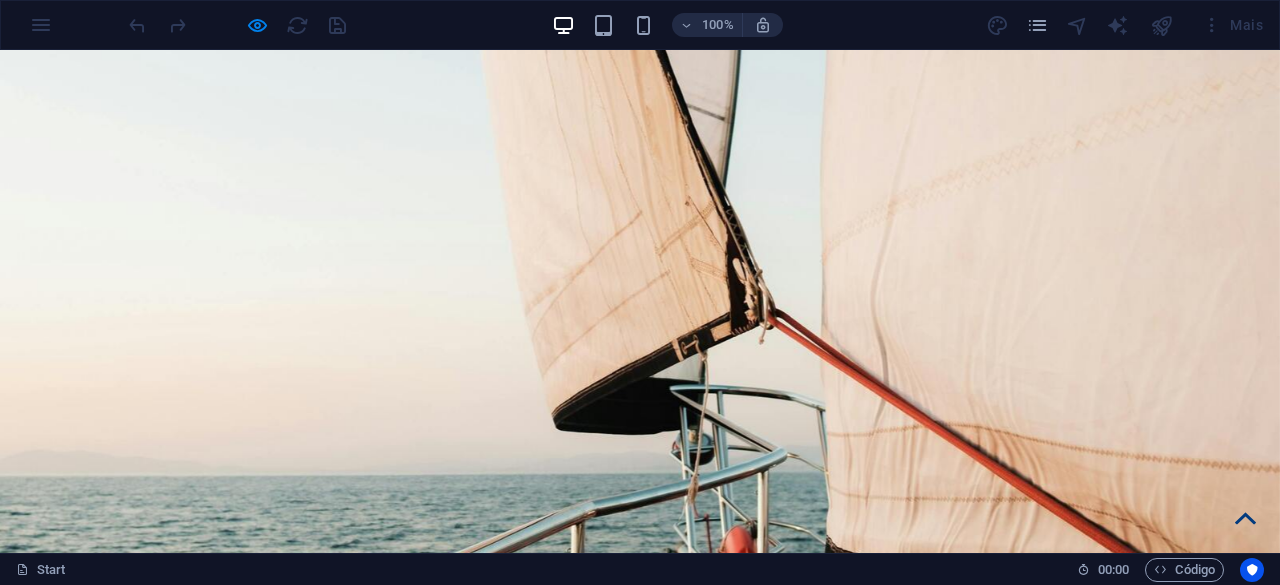 scroll, scrollTop: 500, scrollLeft: 0, axis: vertical 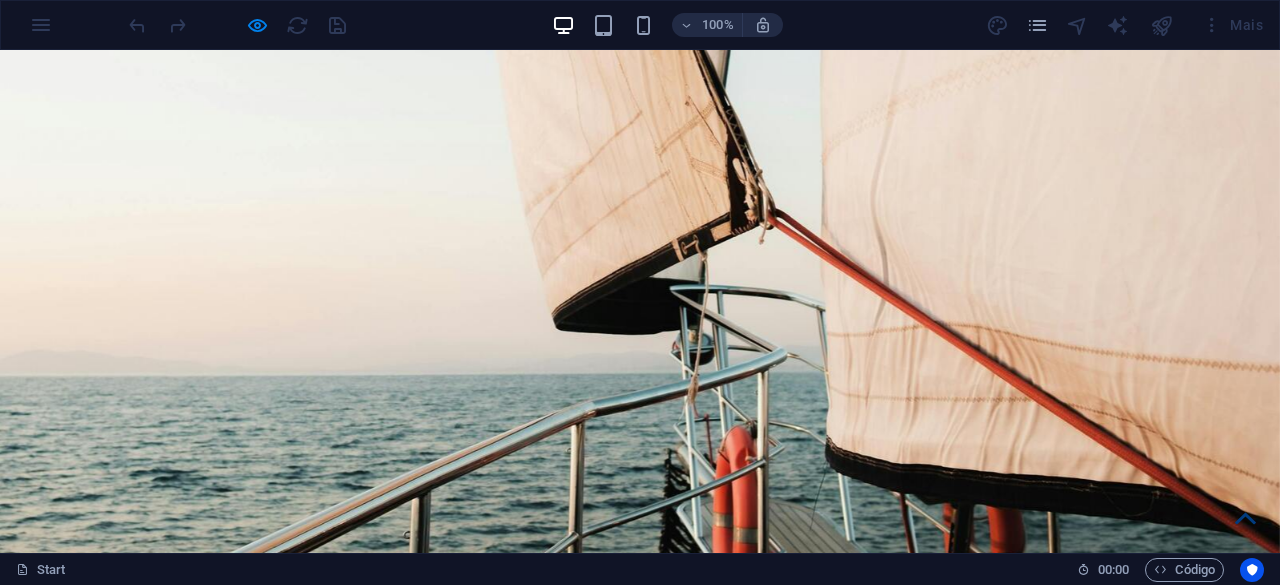 click on "BOOK NOW" at bounding box center (202, 1529) 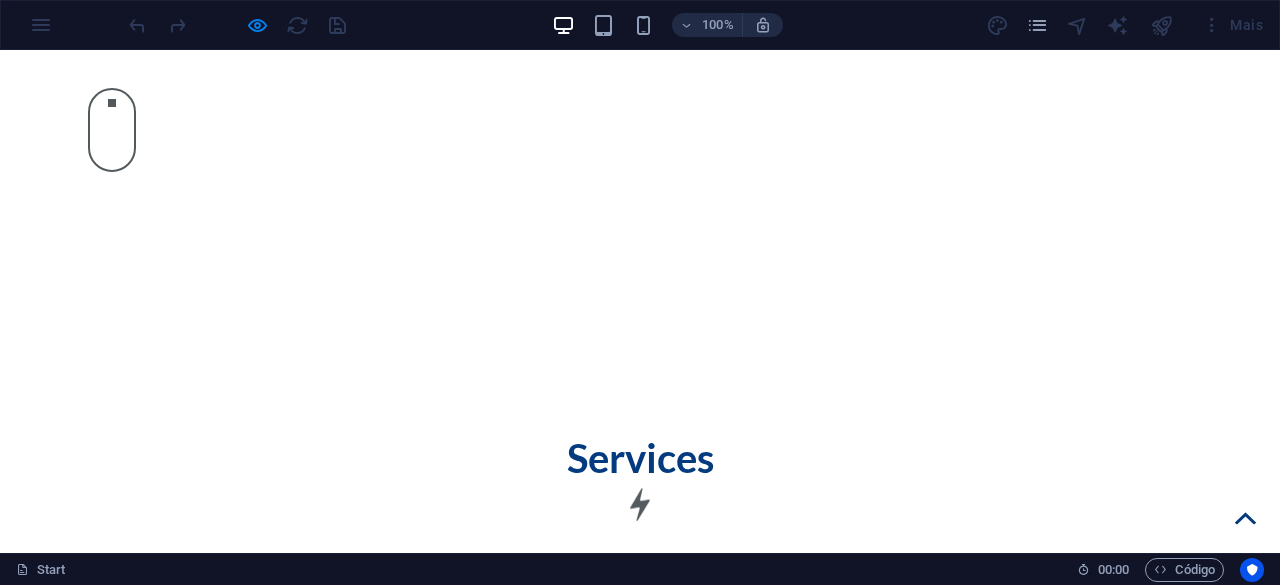 scroll, scrollTop: 4338, scrollLeft: 0, axis: vertical 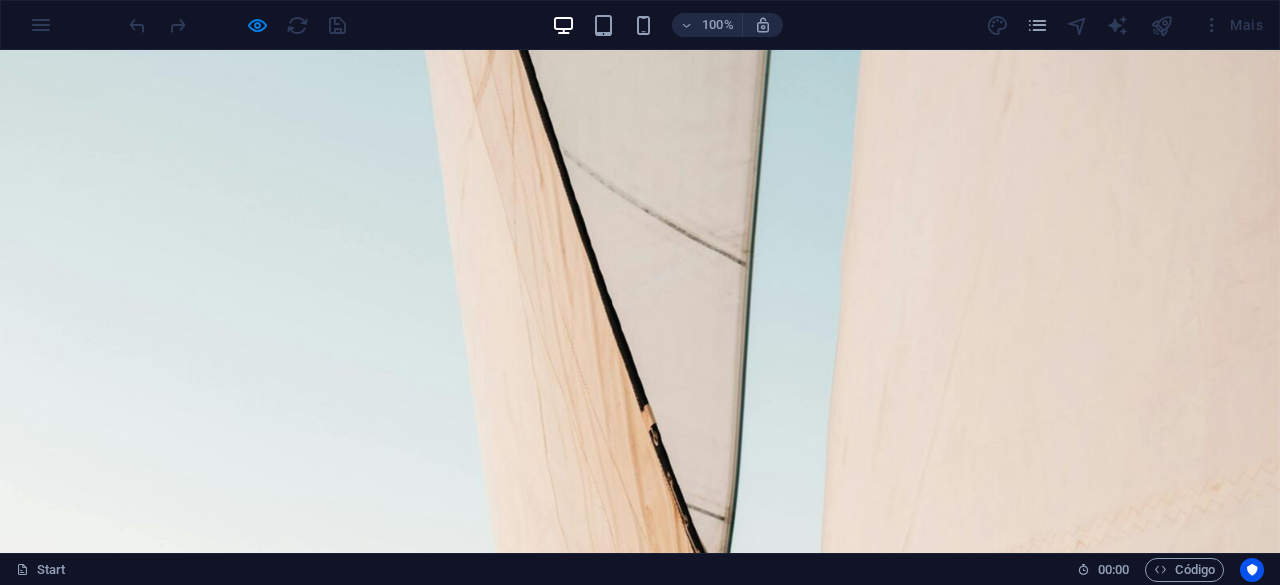 drag, startPoint x: 1279, startPoint y: 405, endPoint x: 1192, endPoint y: 92, distance: 324.86612 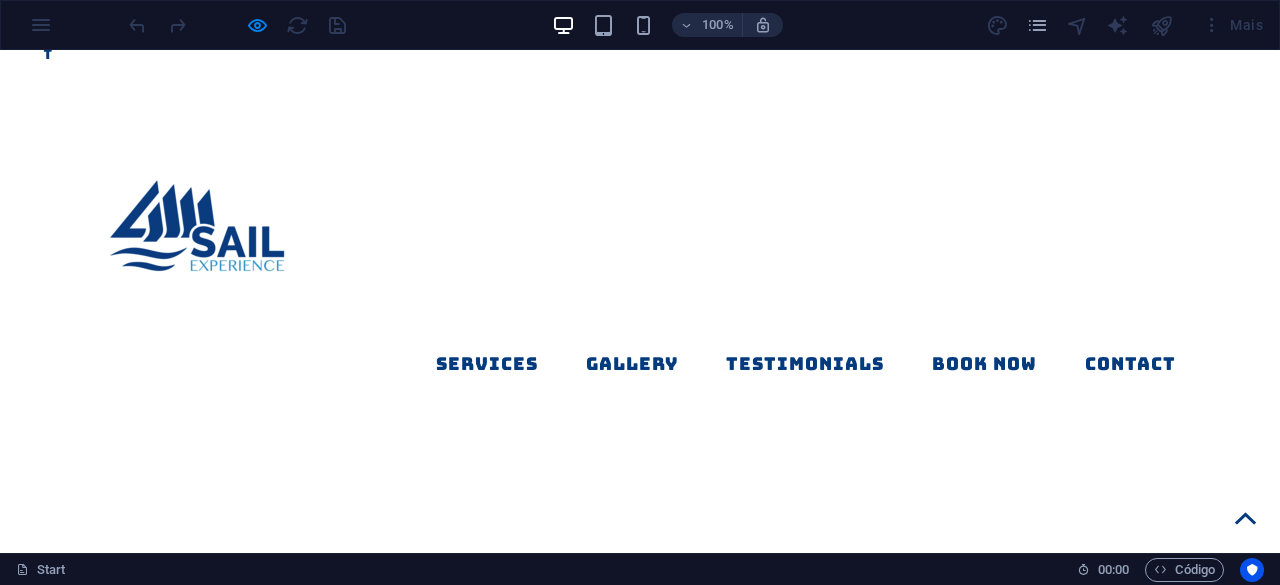 scroll, scrollTop: 1300, scrollLeft: 0, axis: vertical 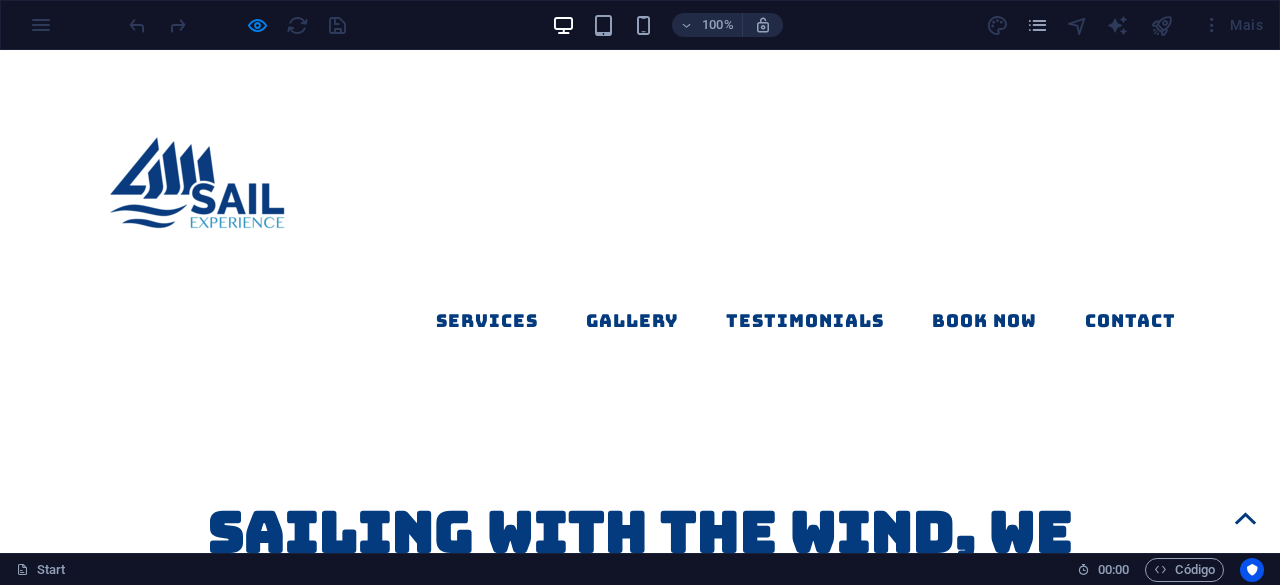 click on "Morning Tour" at bounding box center (266, 1401) 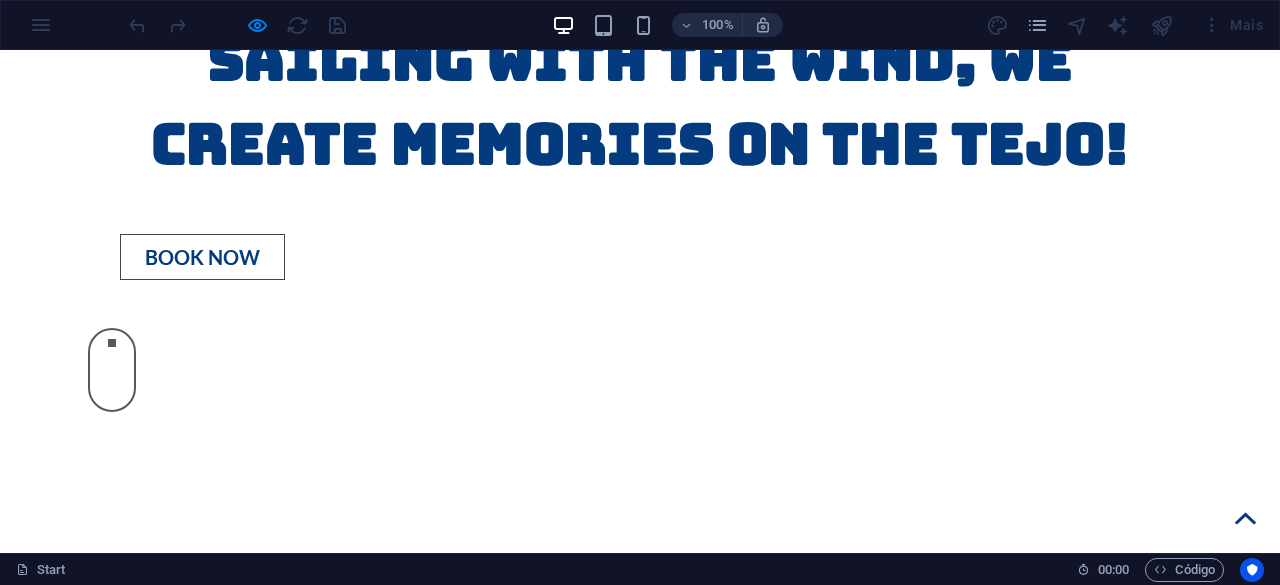 scroll, scrollTop: 1900, scrollLeft: 0, axis: vertical 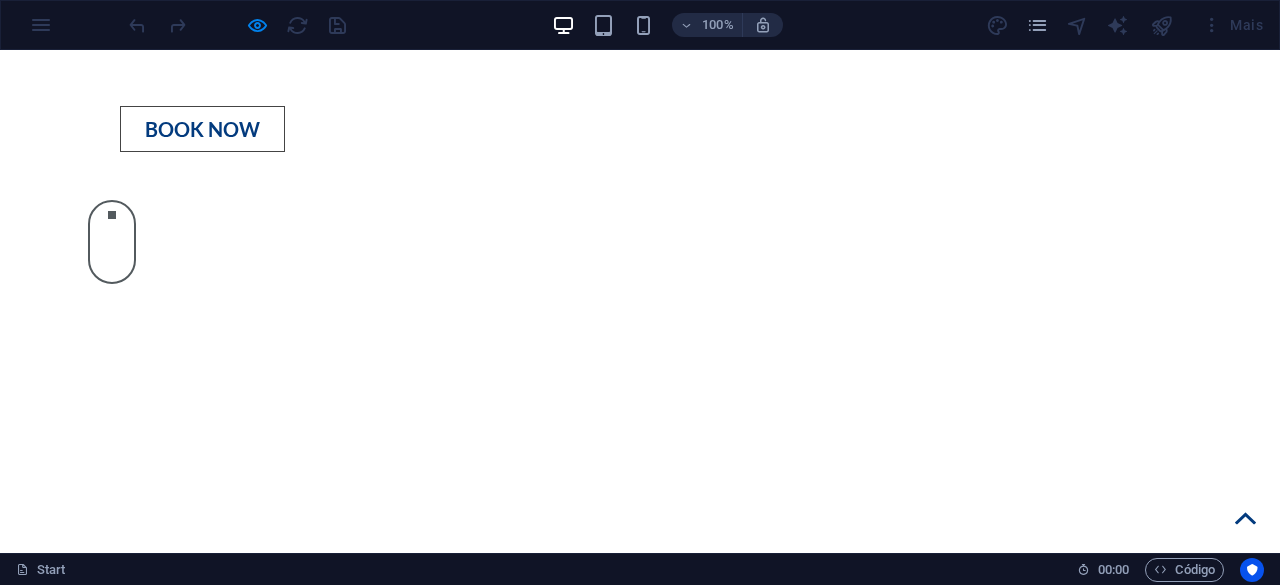 click on "Extras:" at bounding box center [247, 1672] 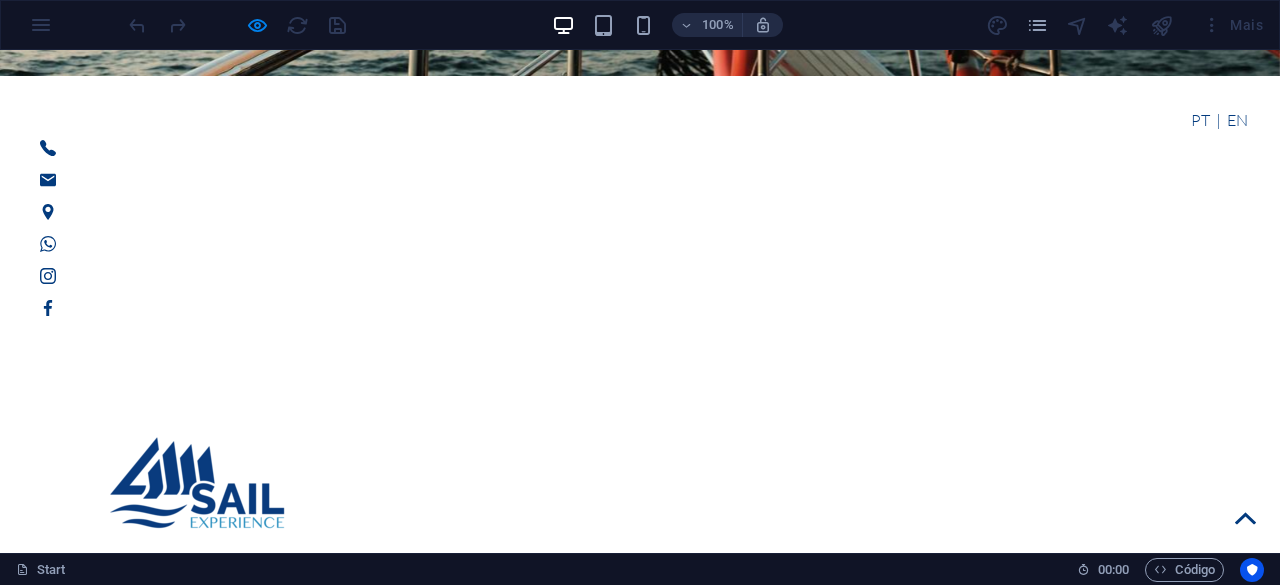 scroll, scrollTop: 1200, scrollLeft: 0, axis: vertical 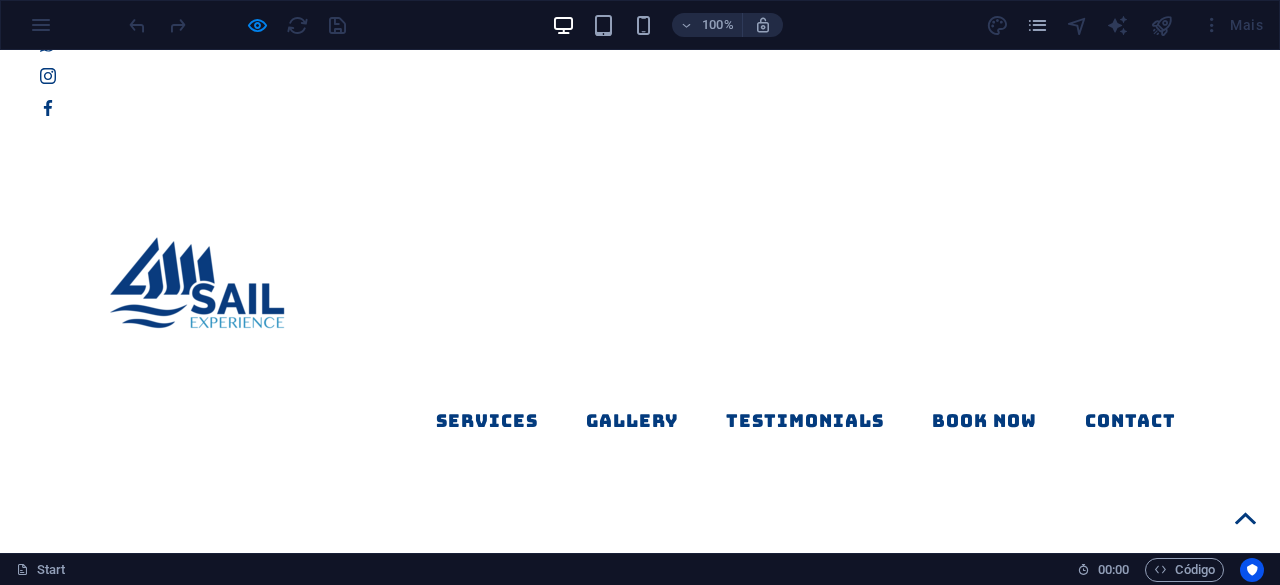 click on "Morning Tour" at bounding box center [267, 1501] 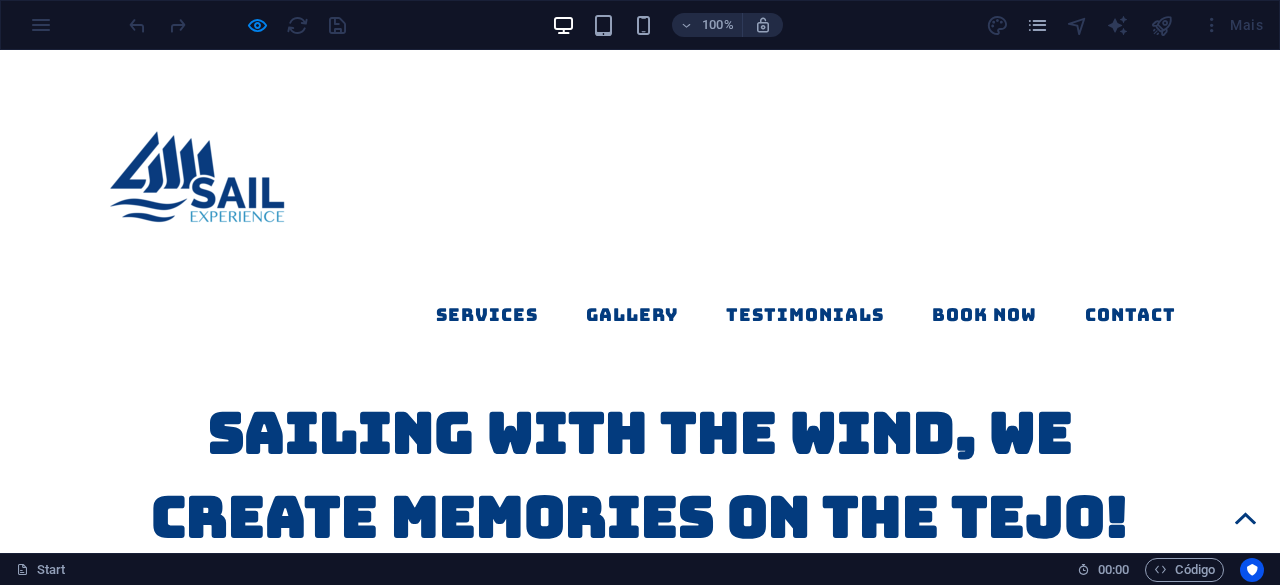 scroll, scrollTop: 1000, scrollLeft: 0, axis: vertical 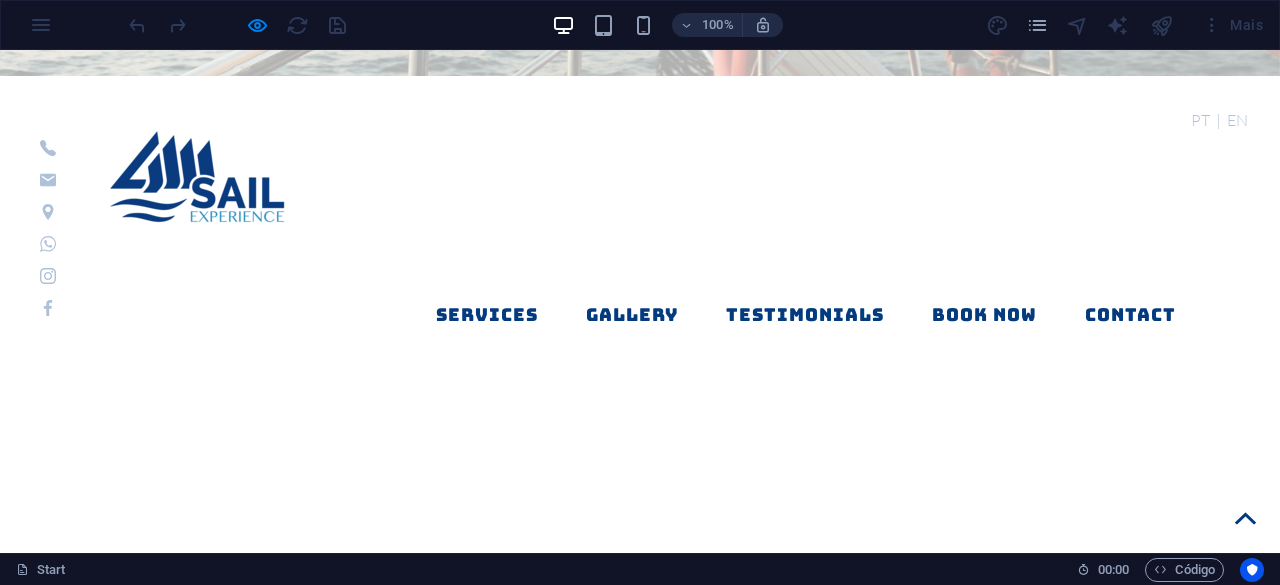 click on "Sunset Tour" at bounding box center (1013, 1652) 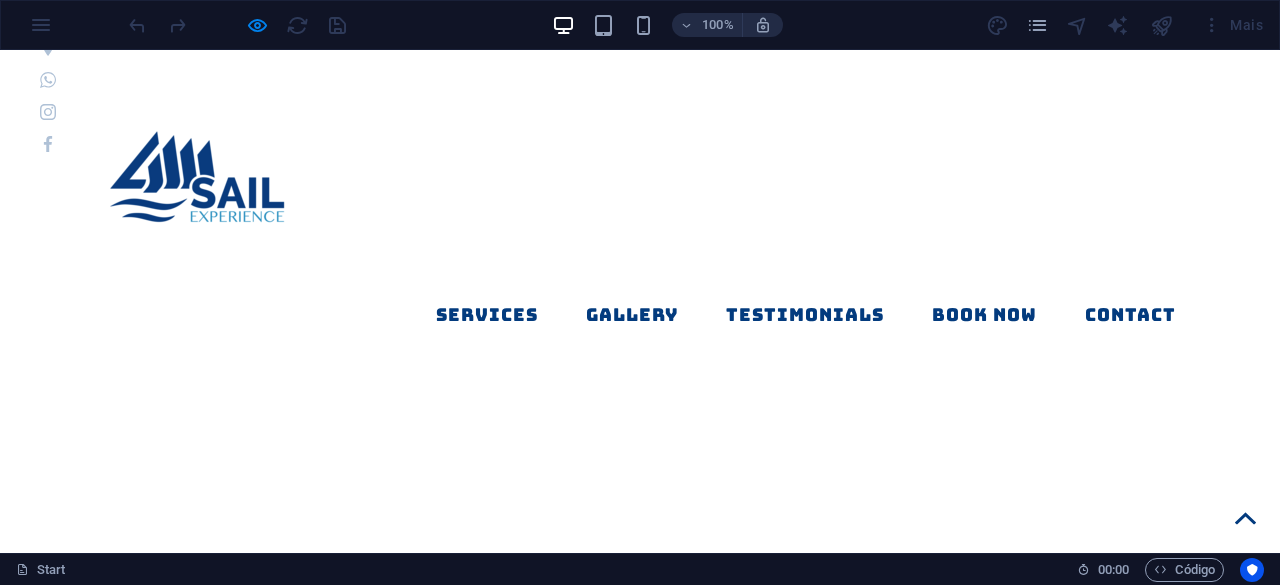 scroll, scrollTop: 1150, scrollLeft: 0, axis: vertical 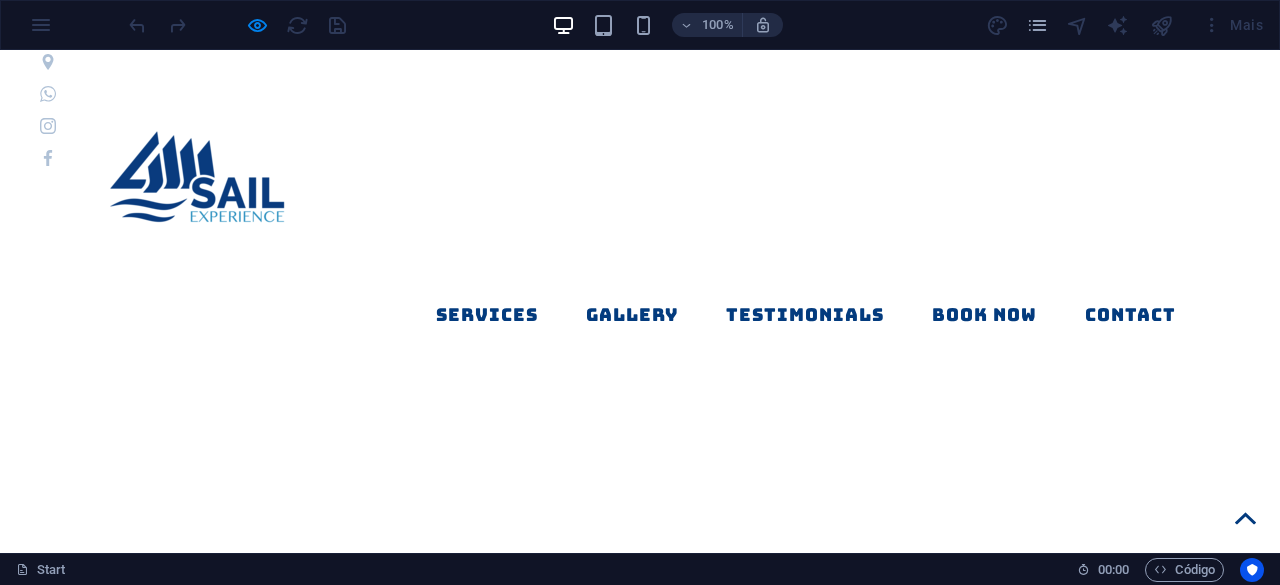 click on "Services Gallery Testimonials Book now Contact" at bounding box center [640, 203] 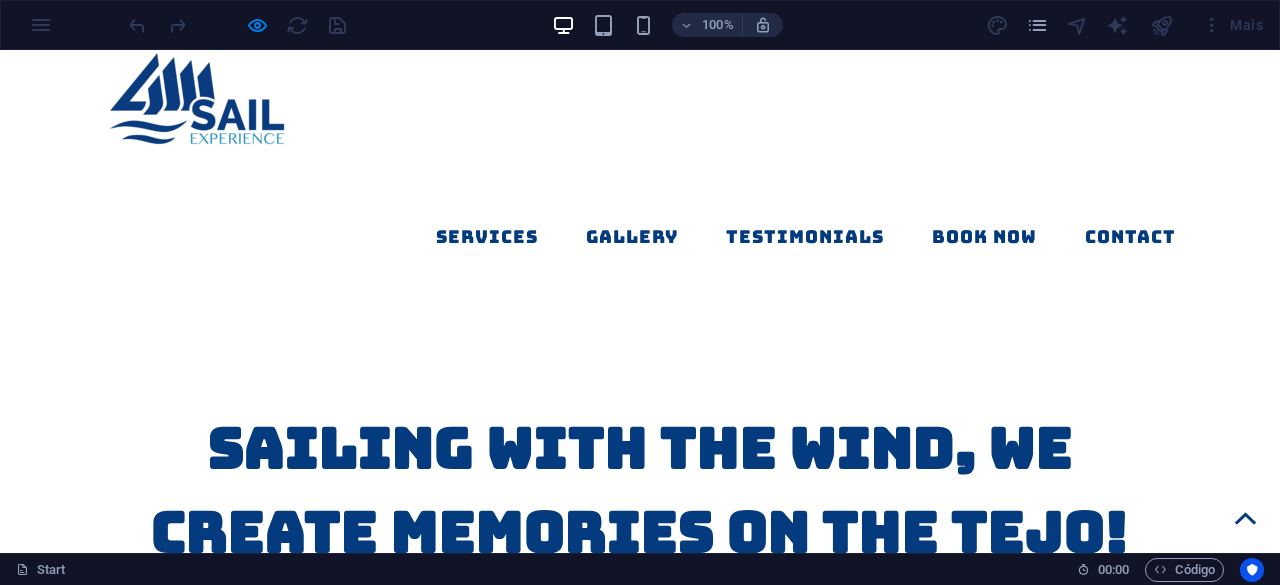 scroll, scrollTop: 1450, scrollLeft: 0, axis: vertical 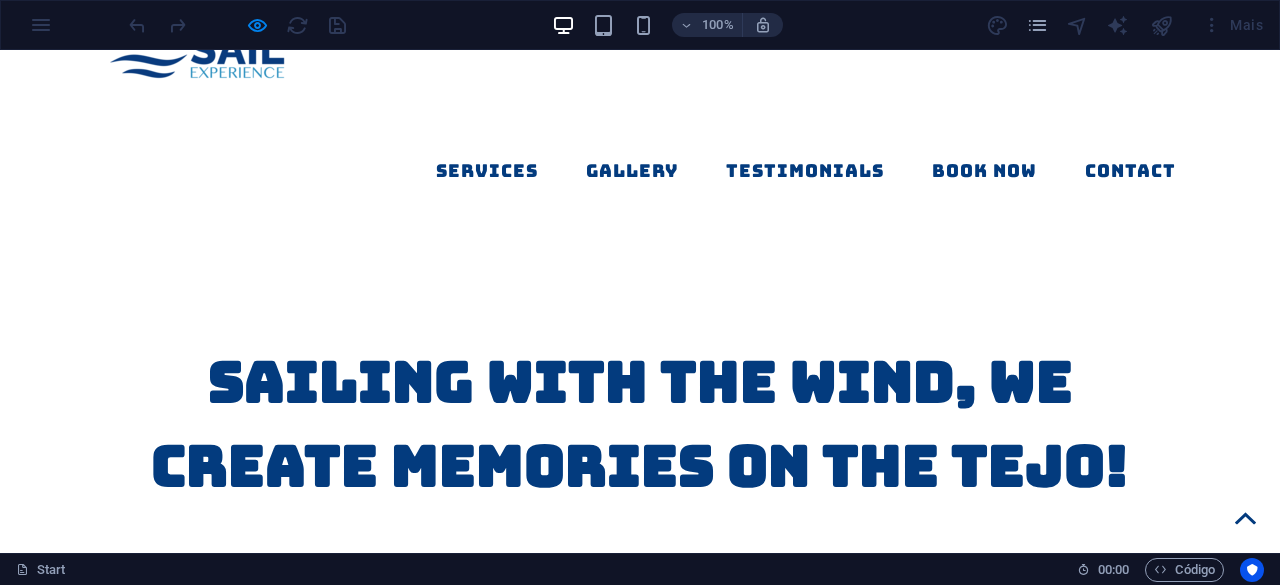click on "Beach Tour" at bounding box center (266, 1504) 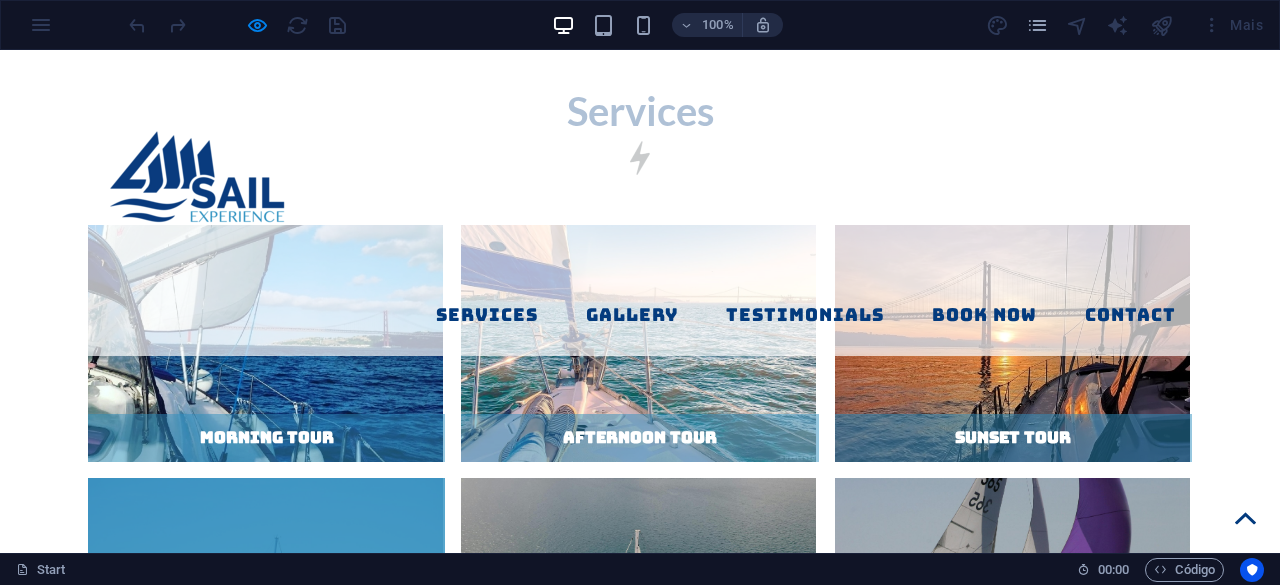 scroll, scrollTop: 2550, scrollLeft: 0, axis: vertical 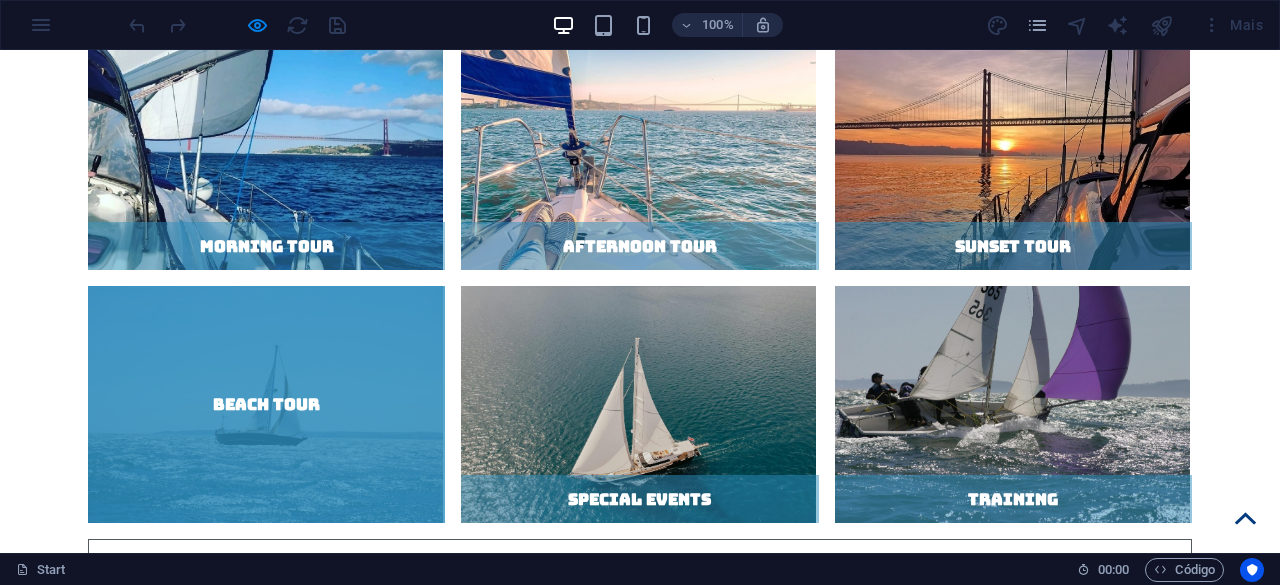 click on "Book now" at bounding box center [640, 1518] 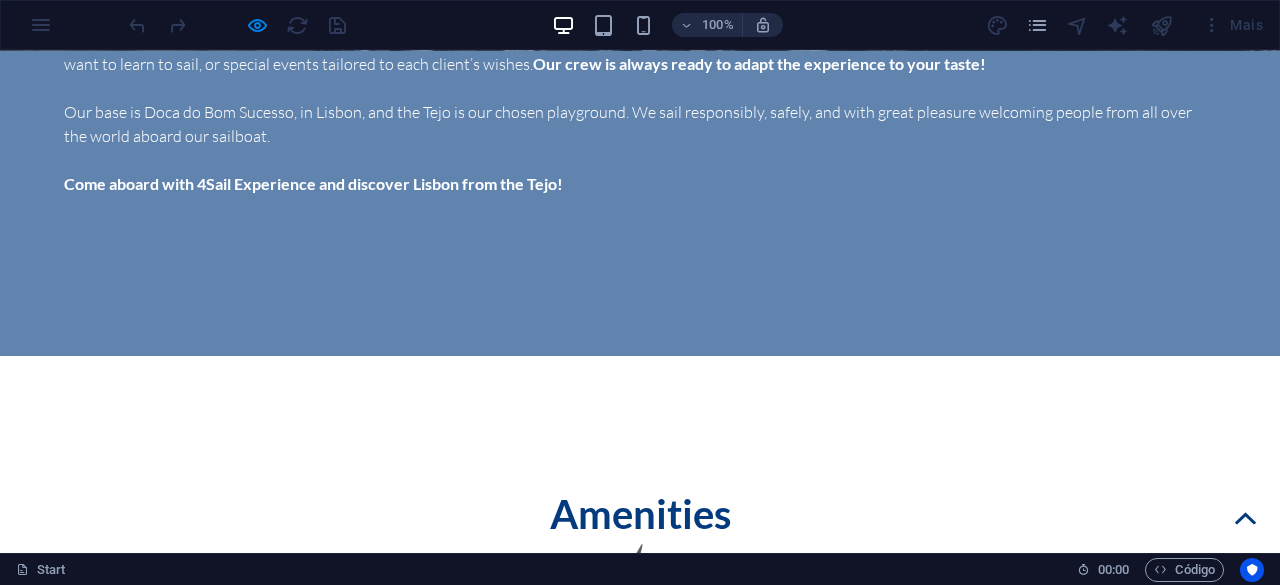scroll, scrollTop: 5369, scrollLeft: 0, axis: vertical 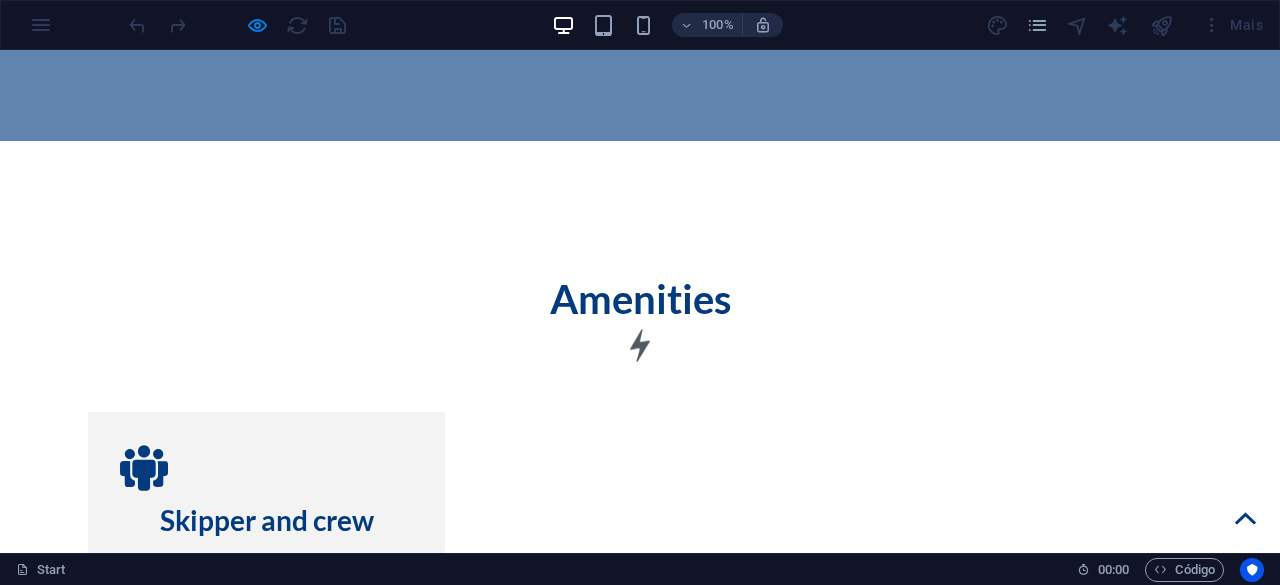 click 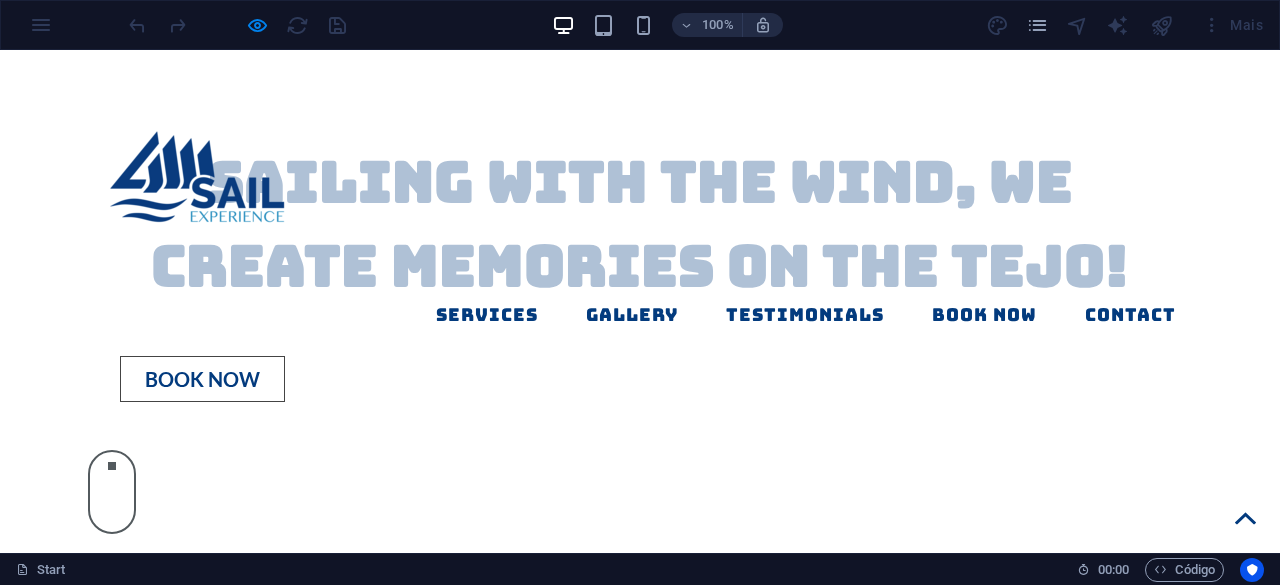 scroll, scrollTop: 1400, scrollLeft: 0, axis: vertical 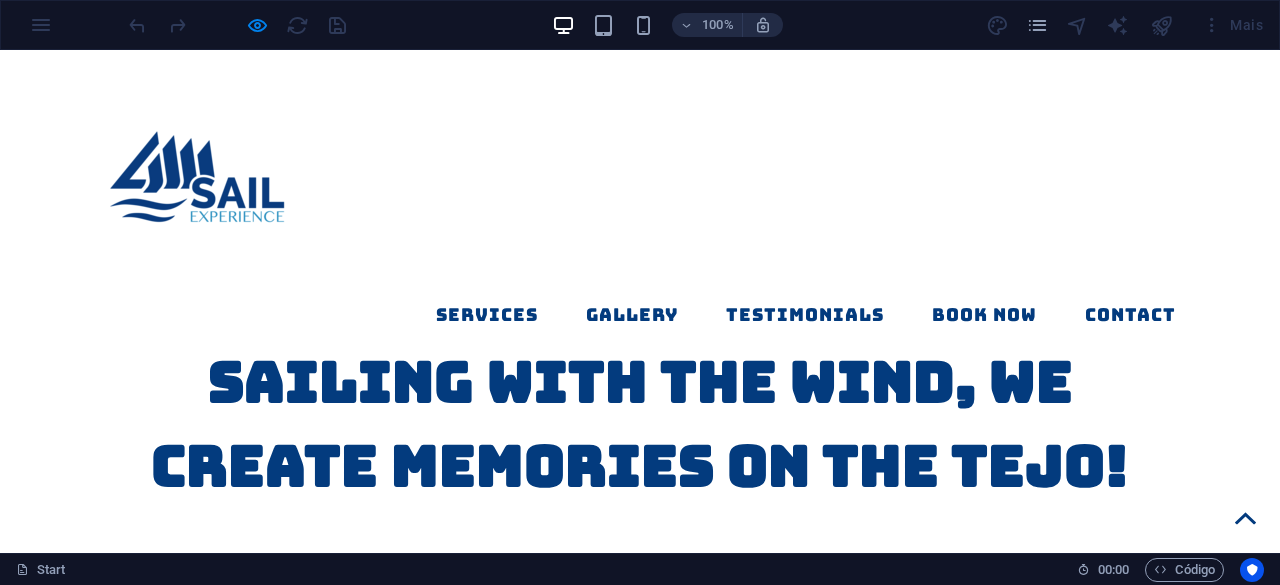 click on "Special Events" at bounding box center (639, 1505) 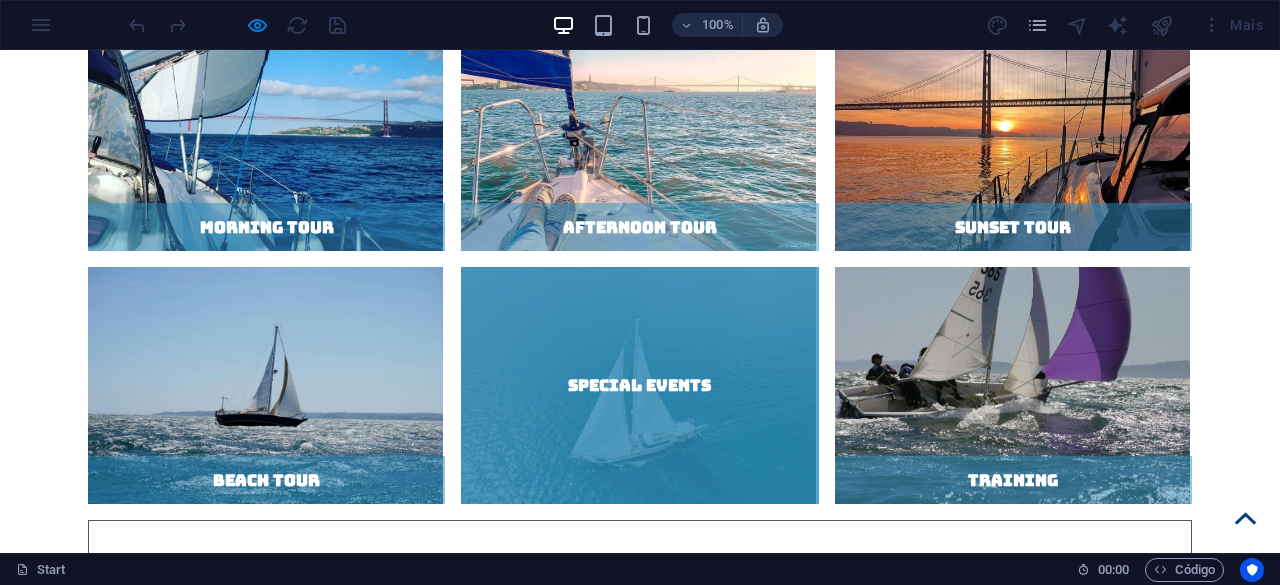 scroll, scrollTop: 2600, scrollLeft: 0, axis: vertical 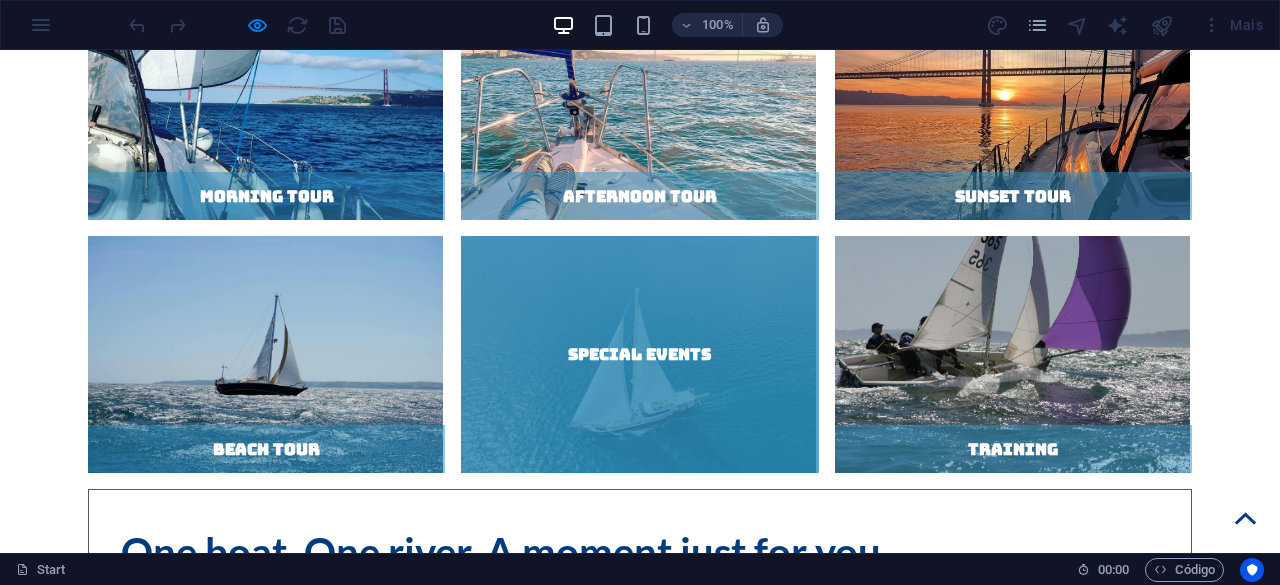 click on "Book now" at bounding box center [640, 1540] 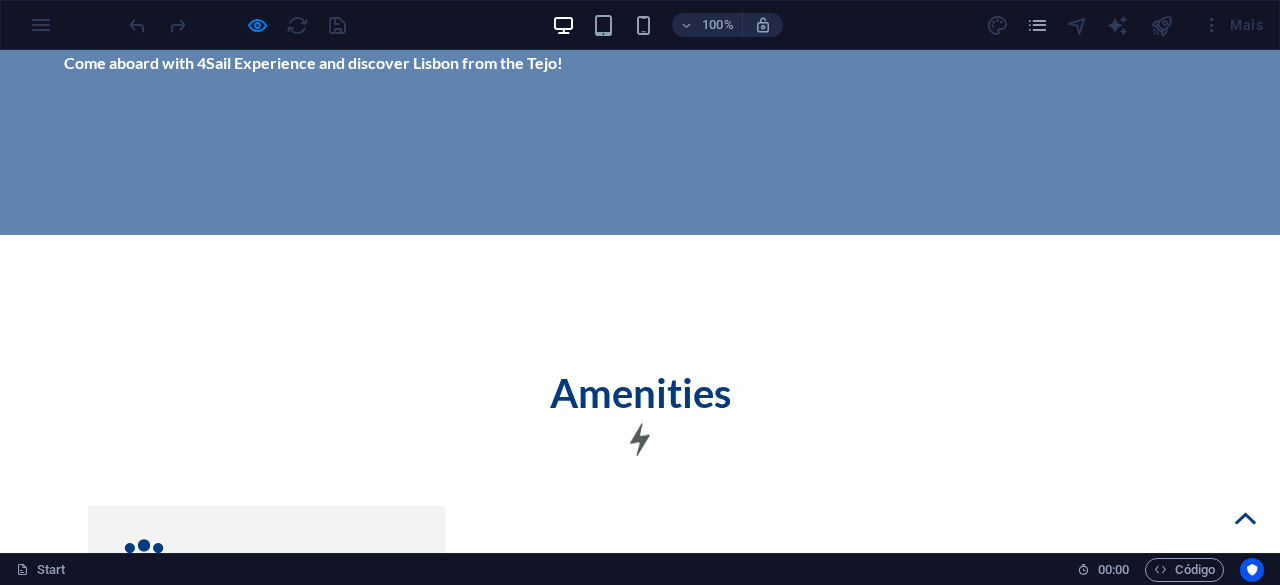 scroll, scrollTop: 5465, scrollLeft: 0, axis: vertical 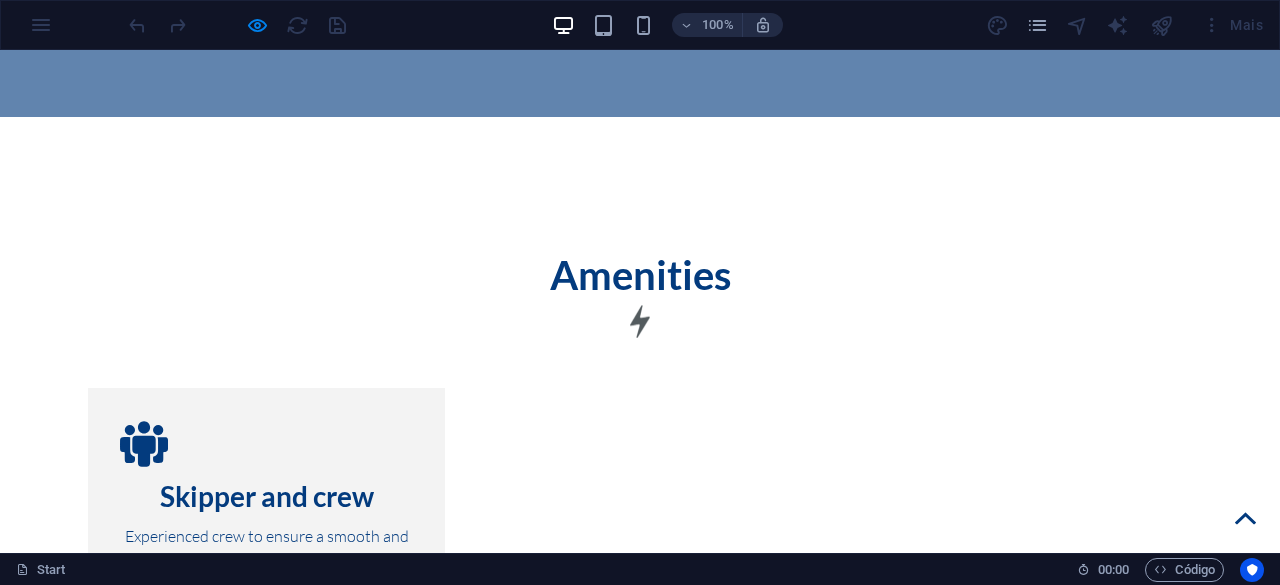 click at bounding box center (1245, 518) 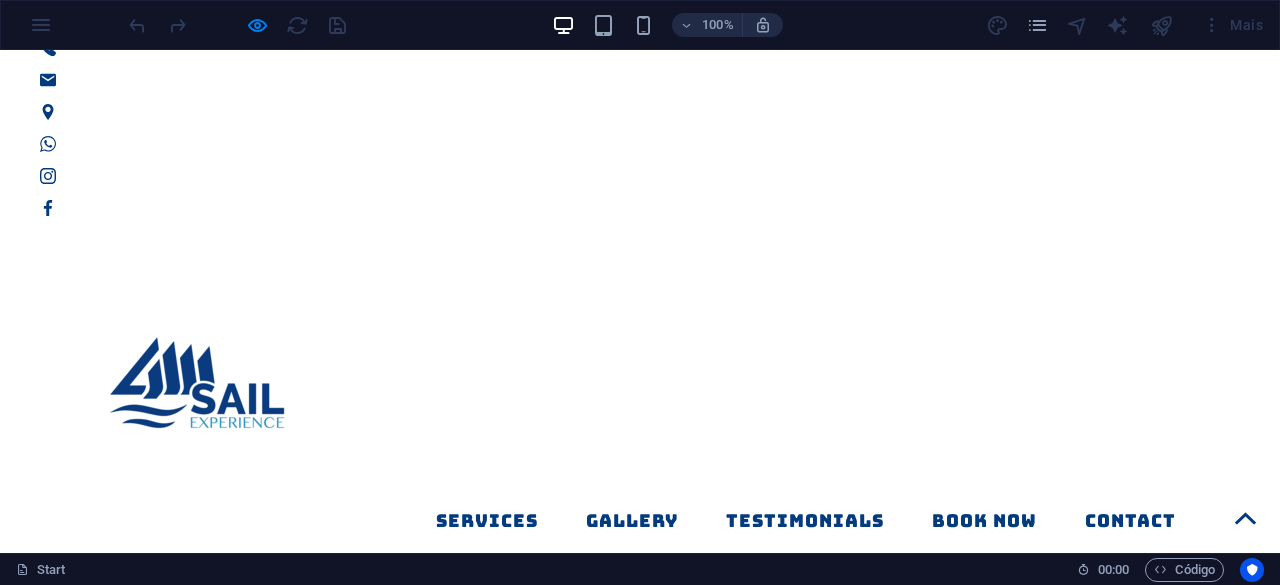 scroll, scrollTop: 1400, scrollLeft: 0, axis: vertical 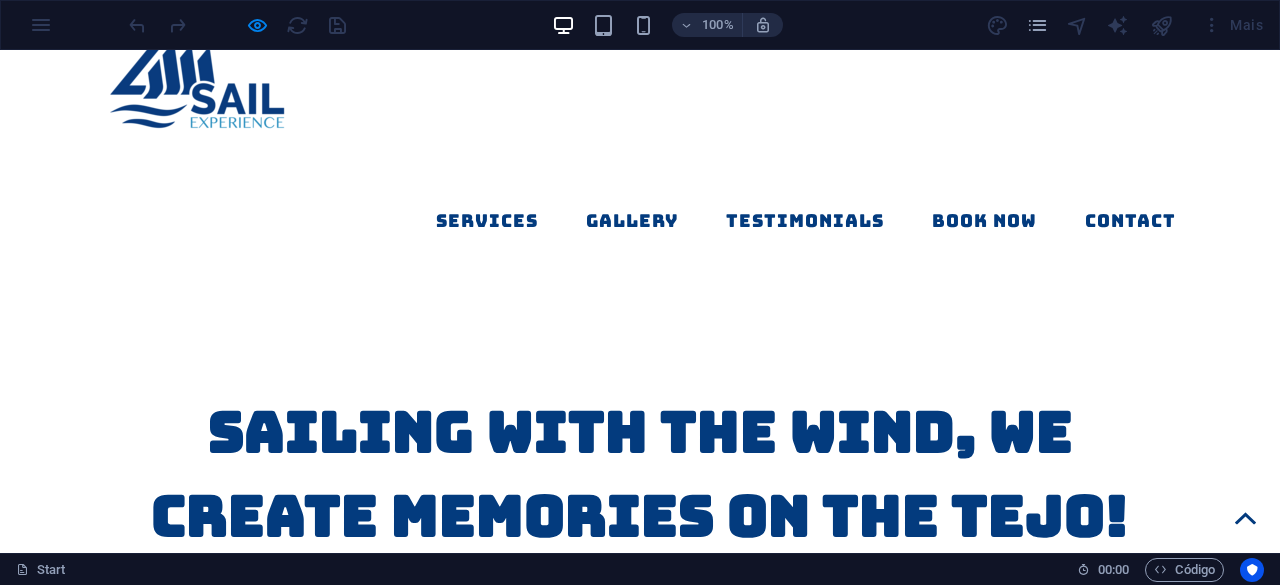 click on "Training" at bounding box center [1013, 1554] 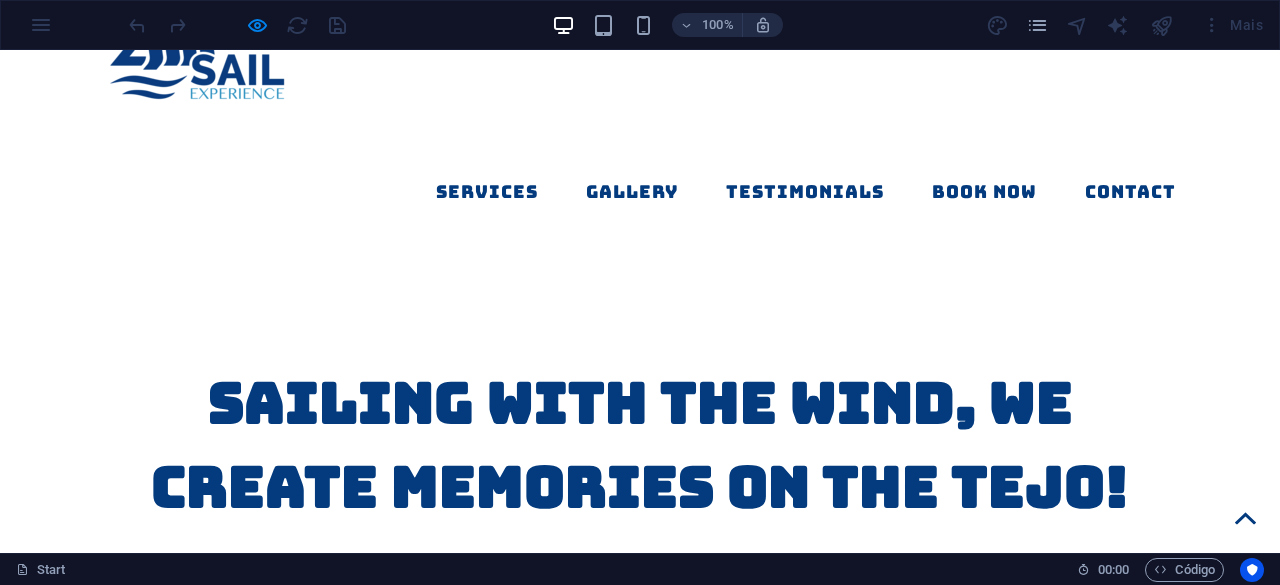 scroll, scrollTop: 1600, scrollLeft: 0, axis: vertical 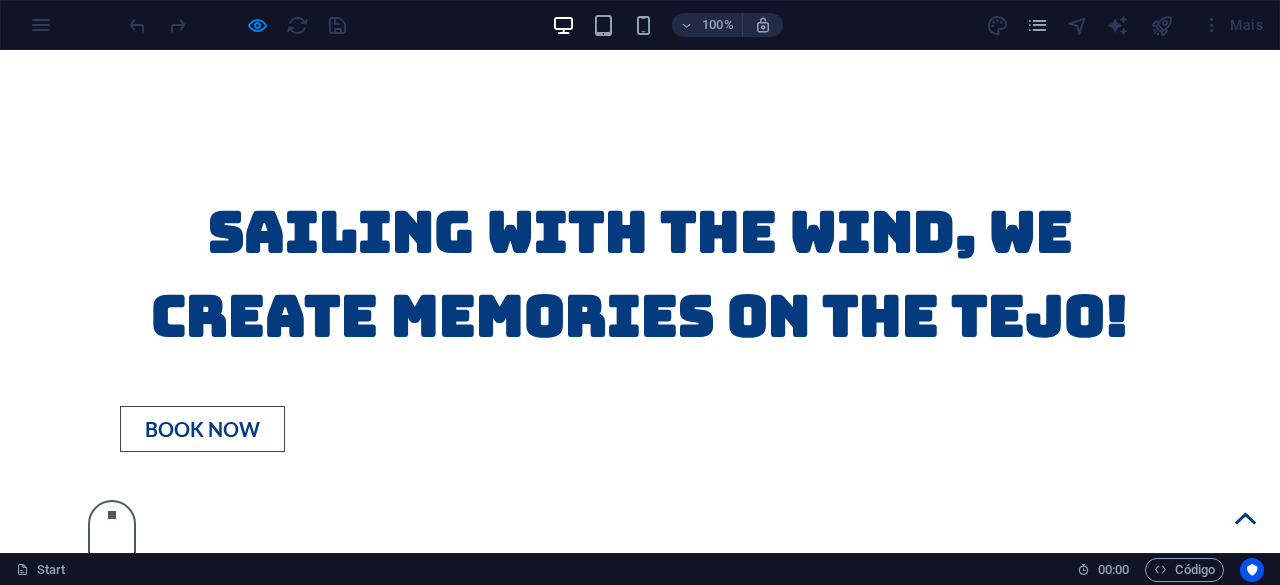 click on "Register Interest" at bounding box center [640, 1697] 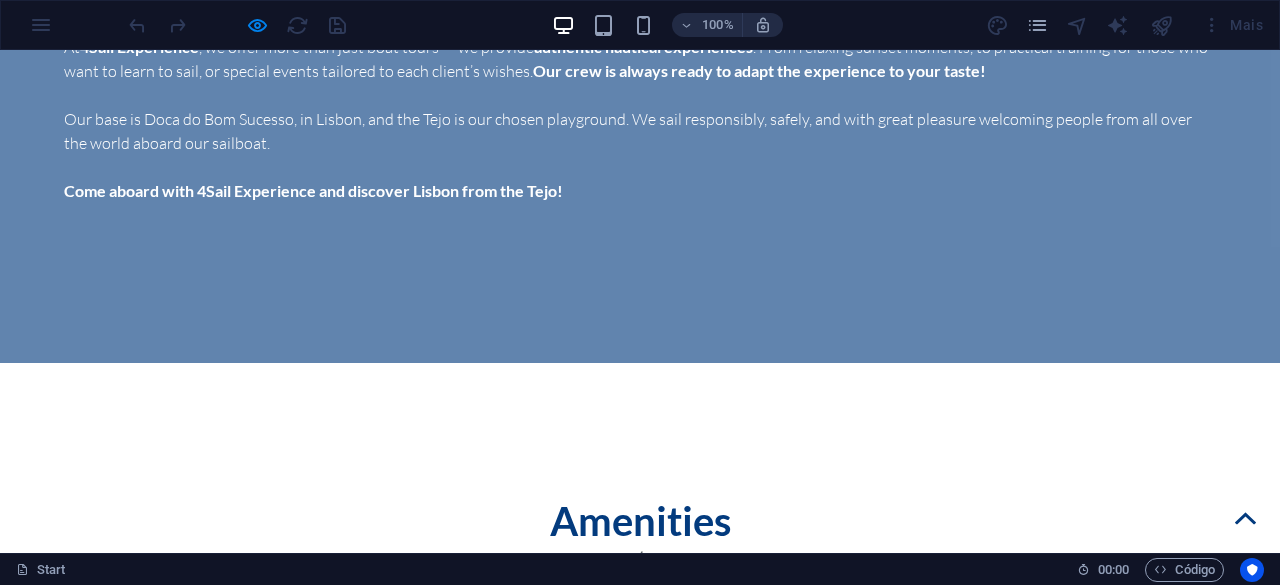 scroll, scrollTop: 4622, scrollLeft: 0, axis: vertical 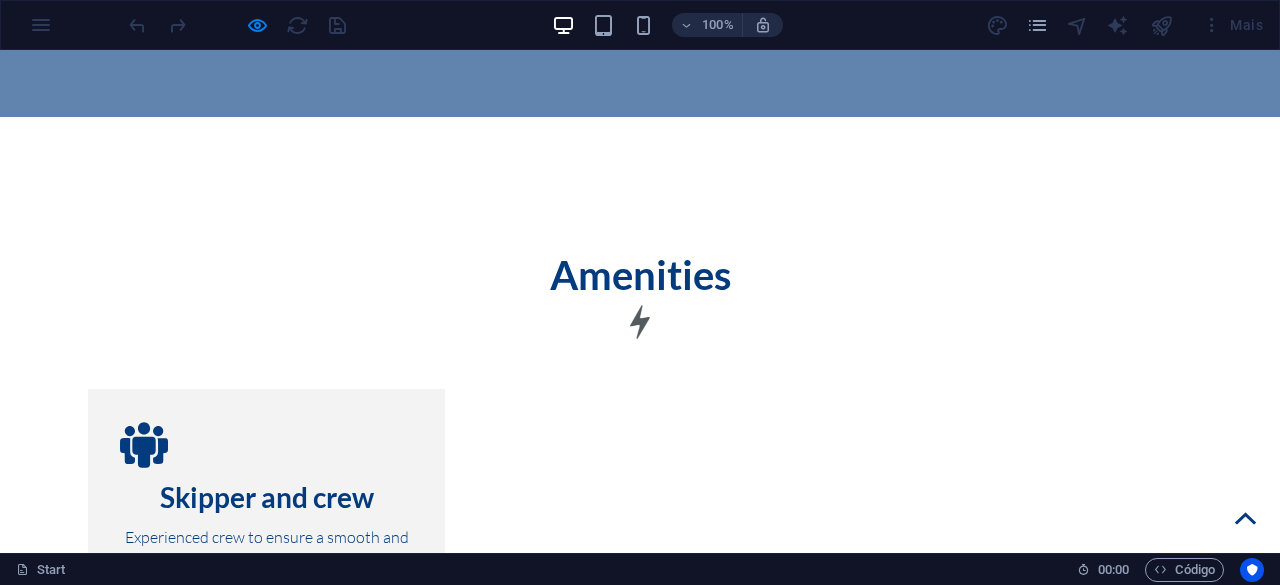 click on "Reason for contact:
Booking Feedback Complaint Other inquiries" 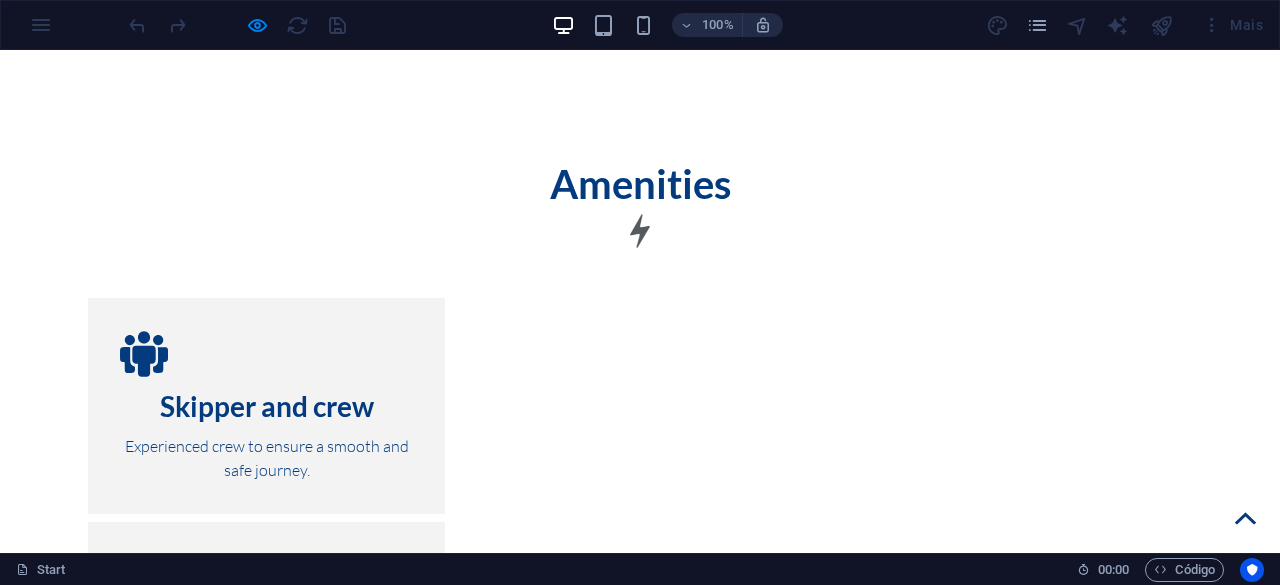 scroll, scrollTop: 4822, scrollLeft: 0, axis: vertical 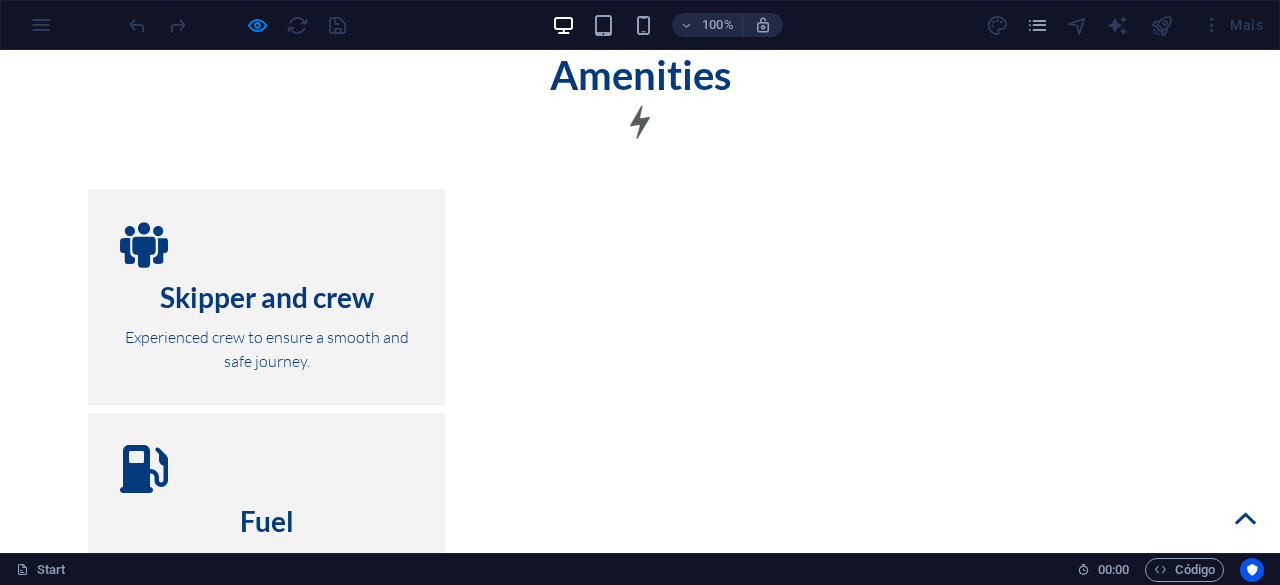 click on "Reason for contact:
Booking Feedback Complaint Other inquiries" 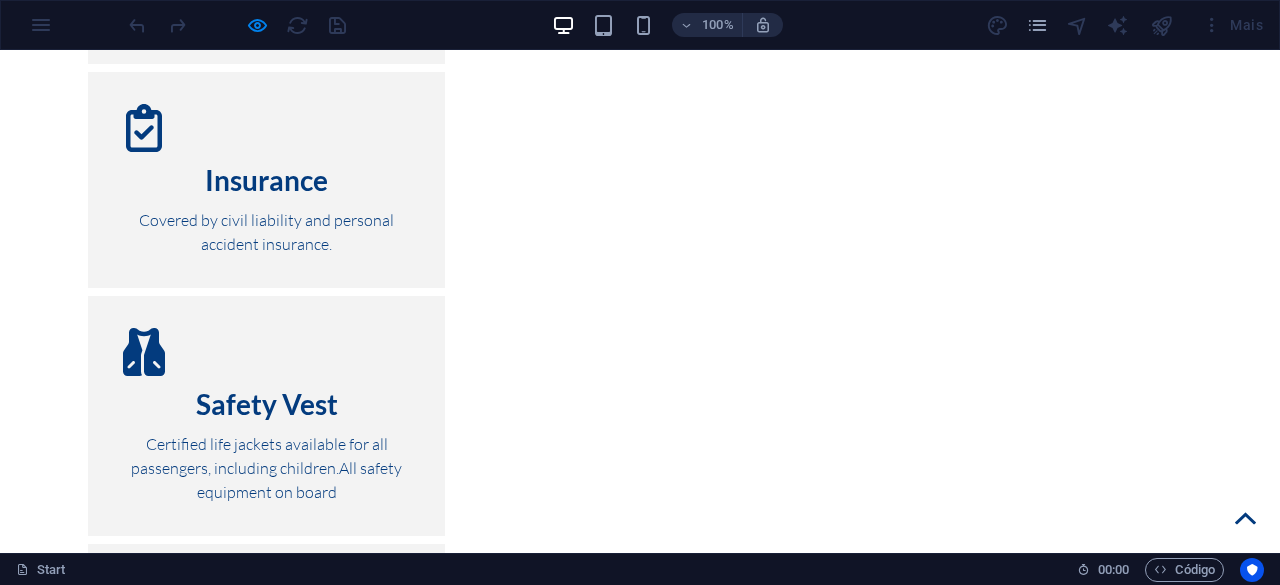 scroll, scrollTop: 5421, scrollLeft: 0, axis: vertical 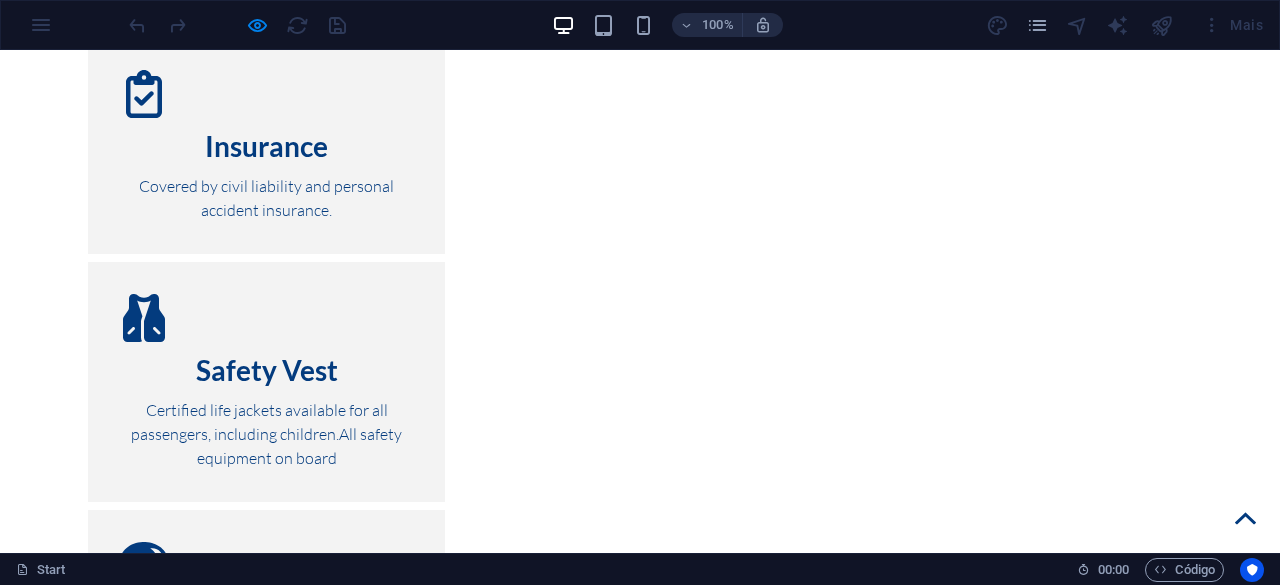 click at bounding box center [568, 4047] 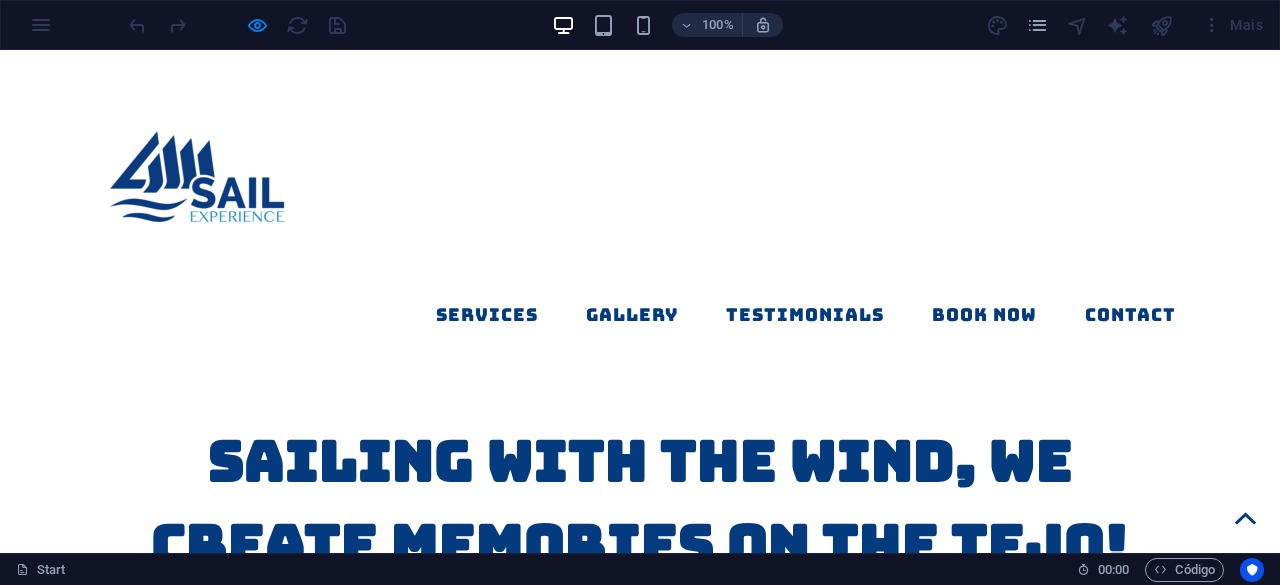 scroll, scrollTop: 1221, scrollLeft: 0, axis: vertical 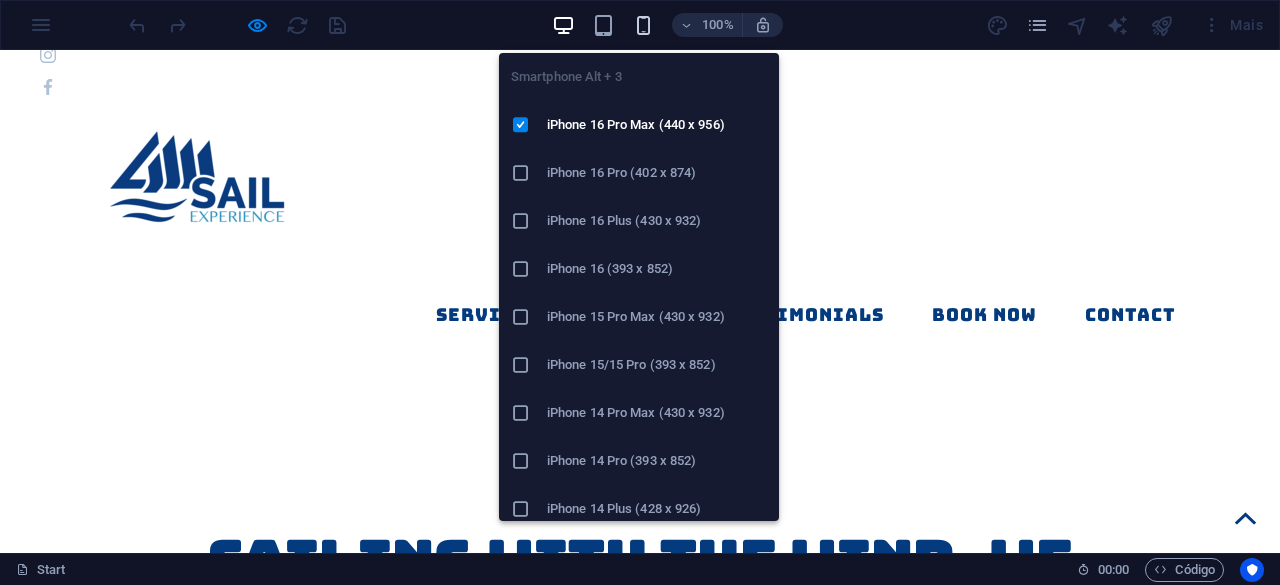 click at bounding box center [643, 25] 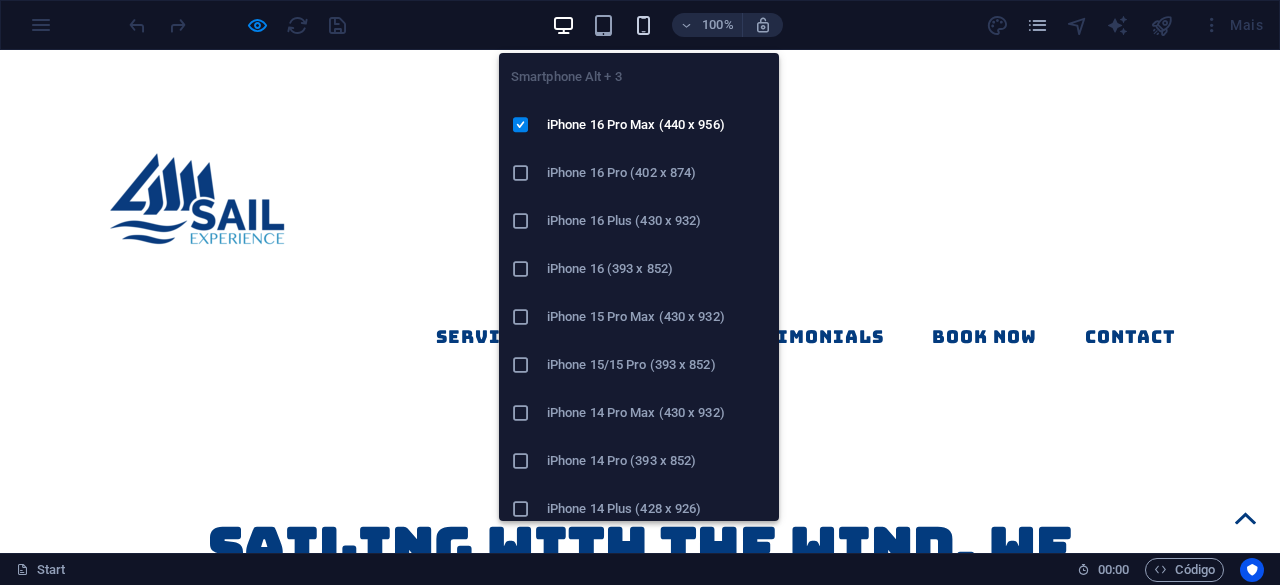 scroll, scrollTop: 1262, scrollLeft: 0, axis: vertical 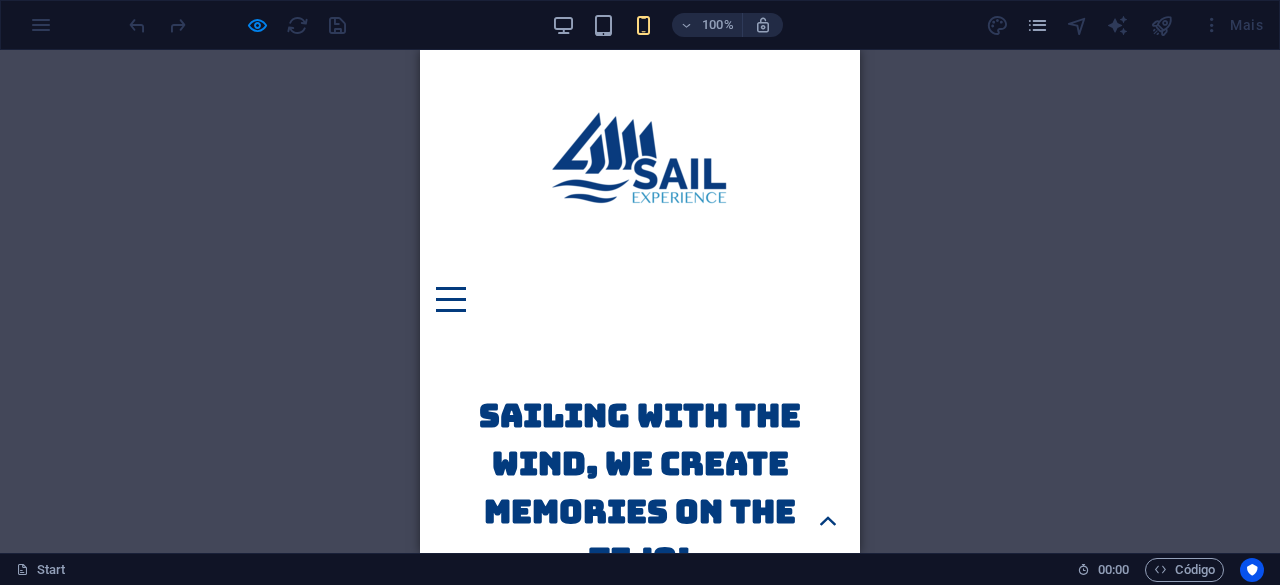 click at bounding box center [828, 521] 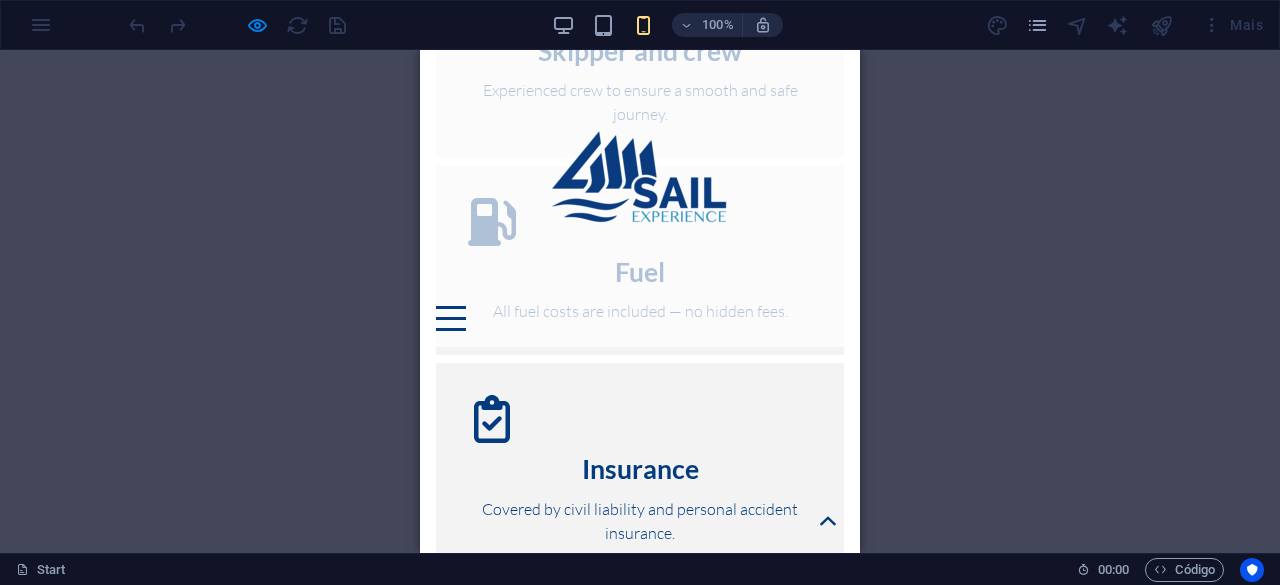 scroll, scrollTop: 5500, scrollLeft: 0, axis: vertical 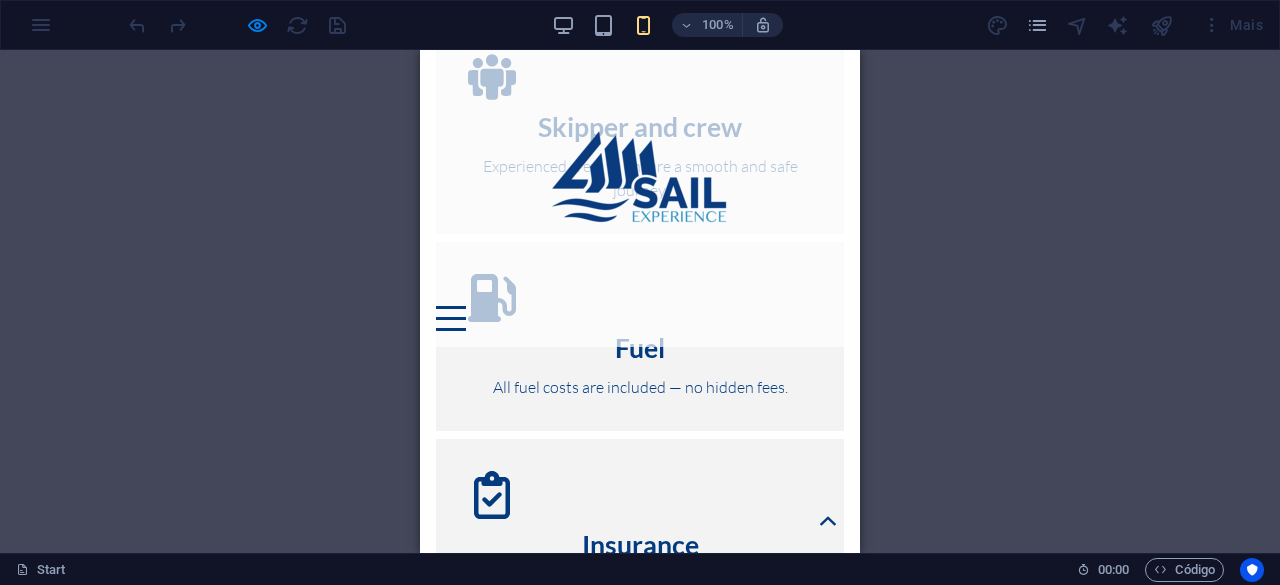 click at bounding box center (451, 318) 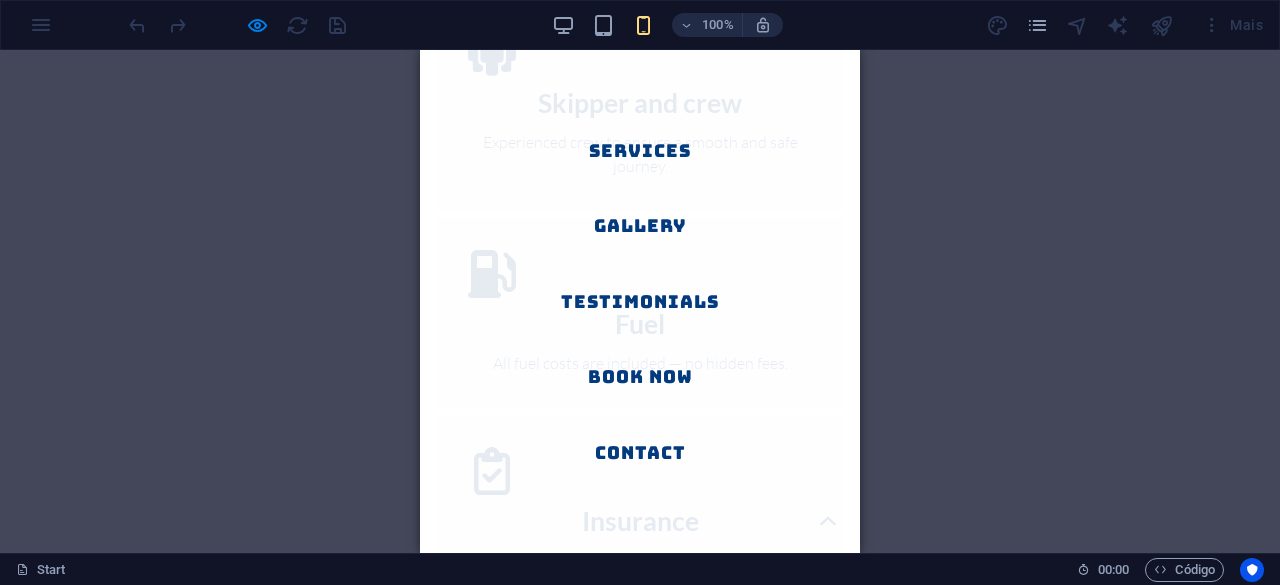 click at bounding box center (450, 1536) 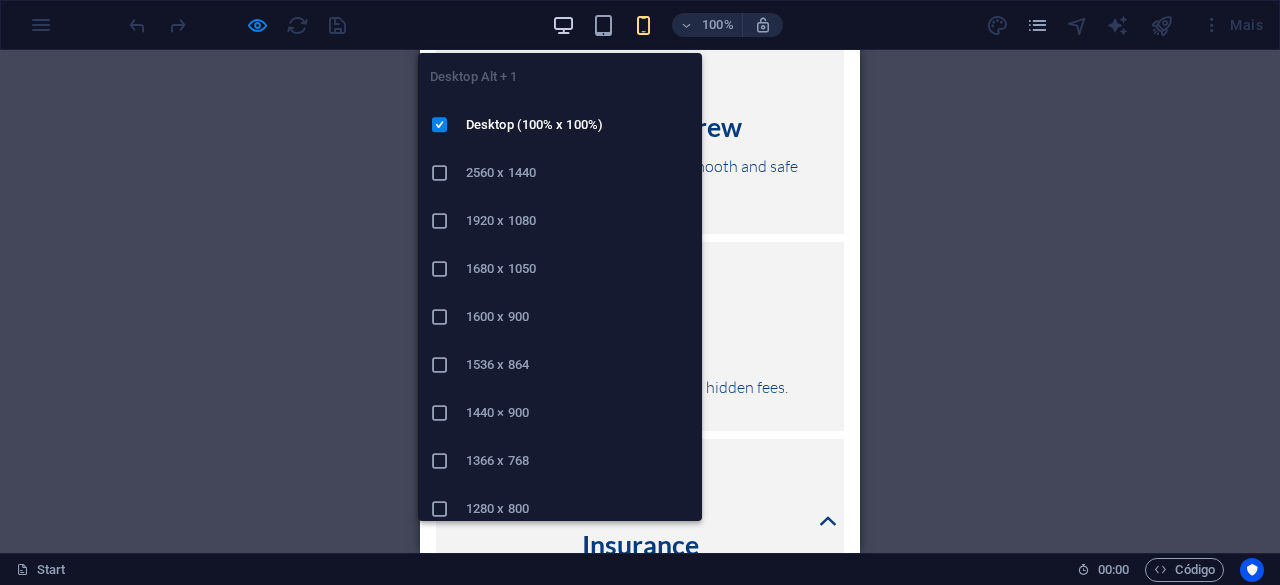 click at bounding box center (563, 25) 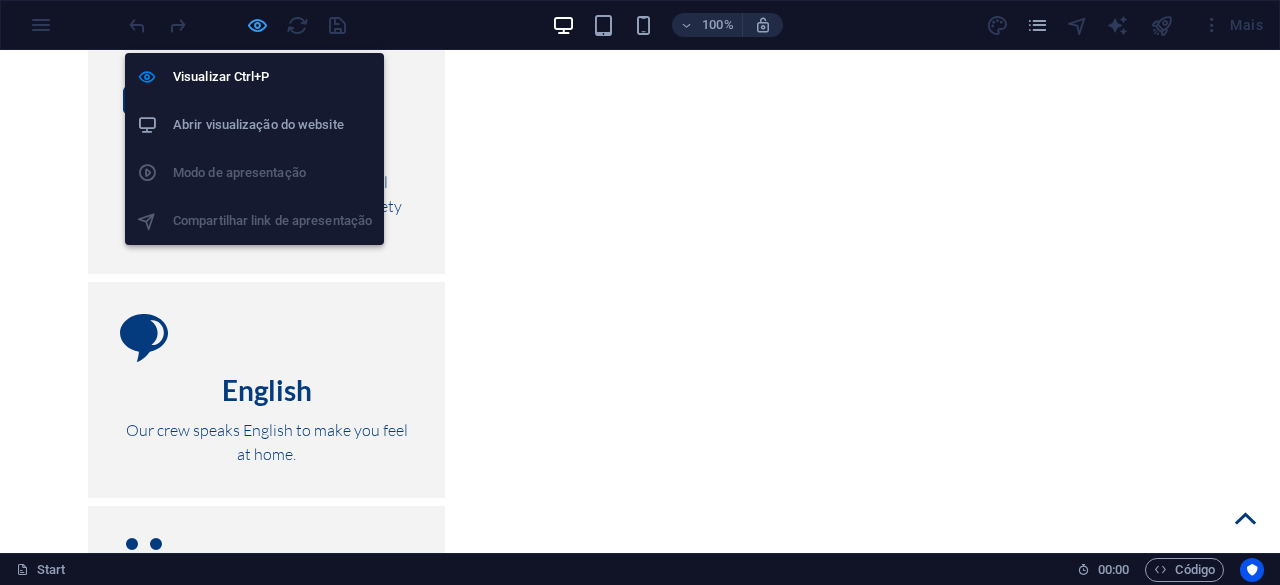 click at bounding box center [257, 25] 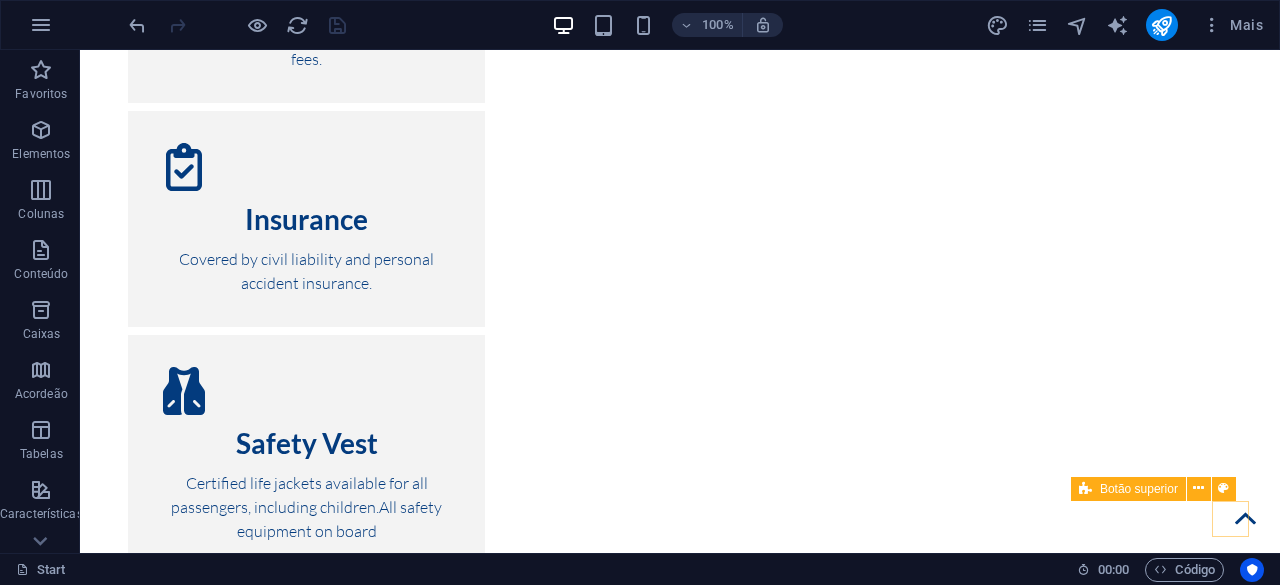 click at bounding box center [1245, 518] 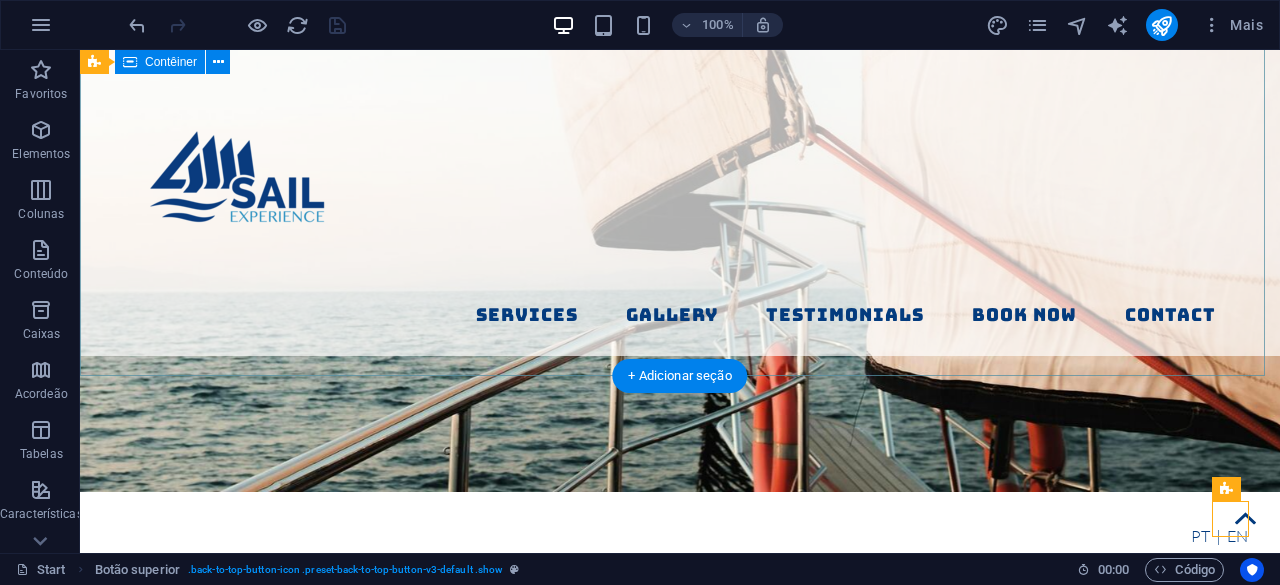 scroll, scrollTop: 500, scrollLeft: 0, axis: vertical 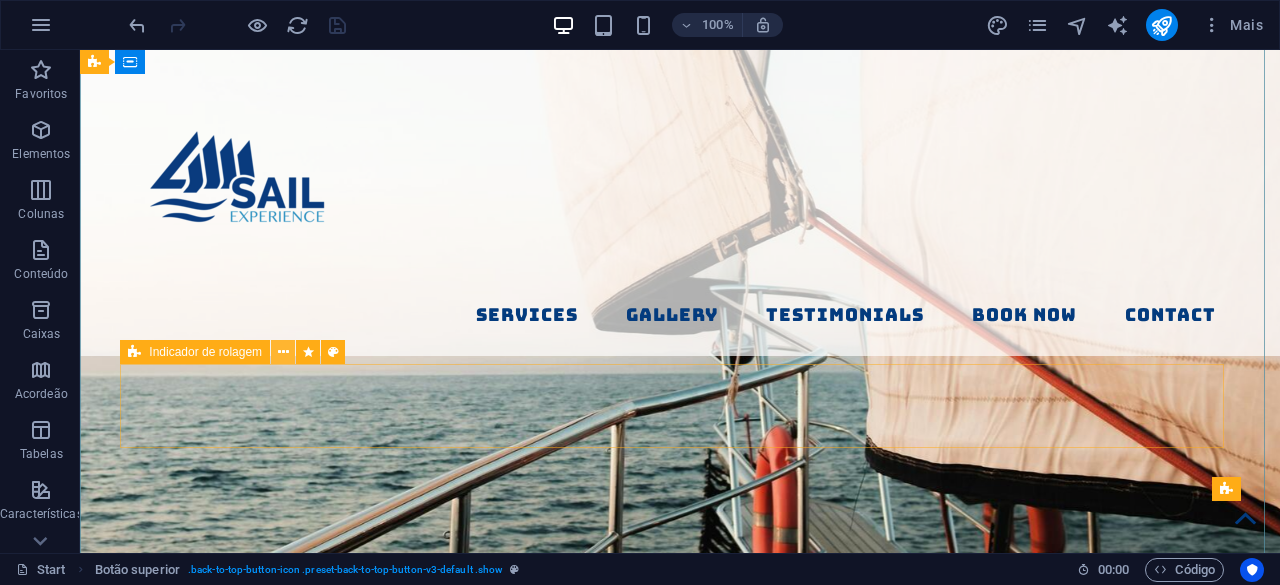click at bounding box center (283, 352) 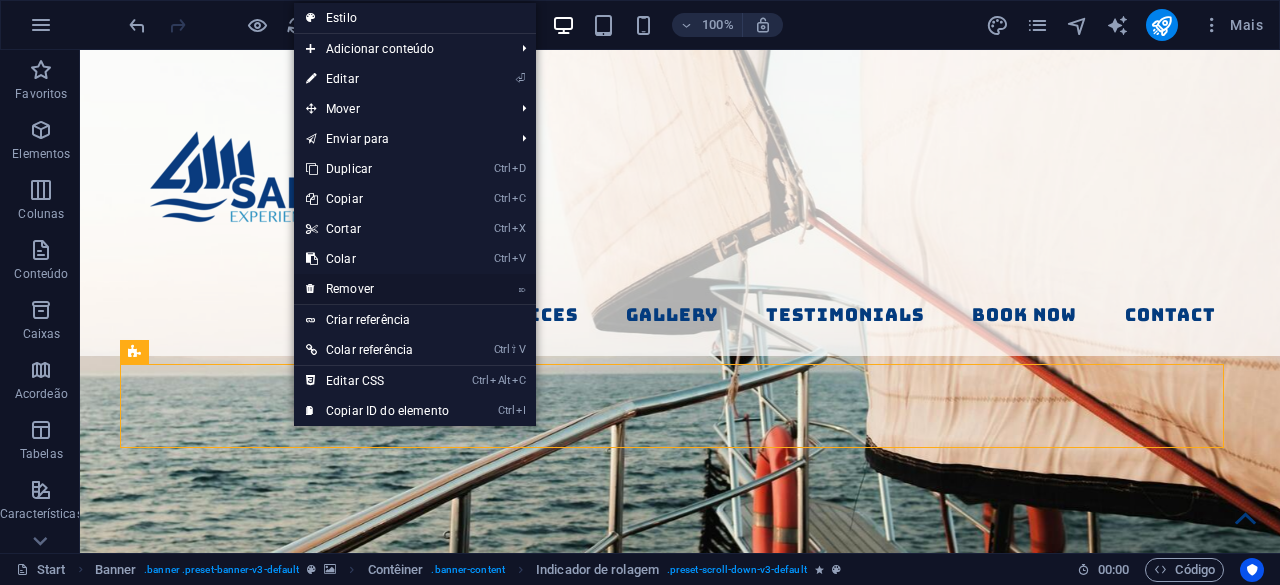click on "⌦  Remover" at bounding box center (377, 289) 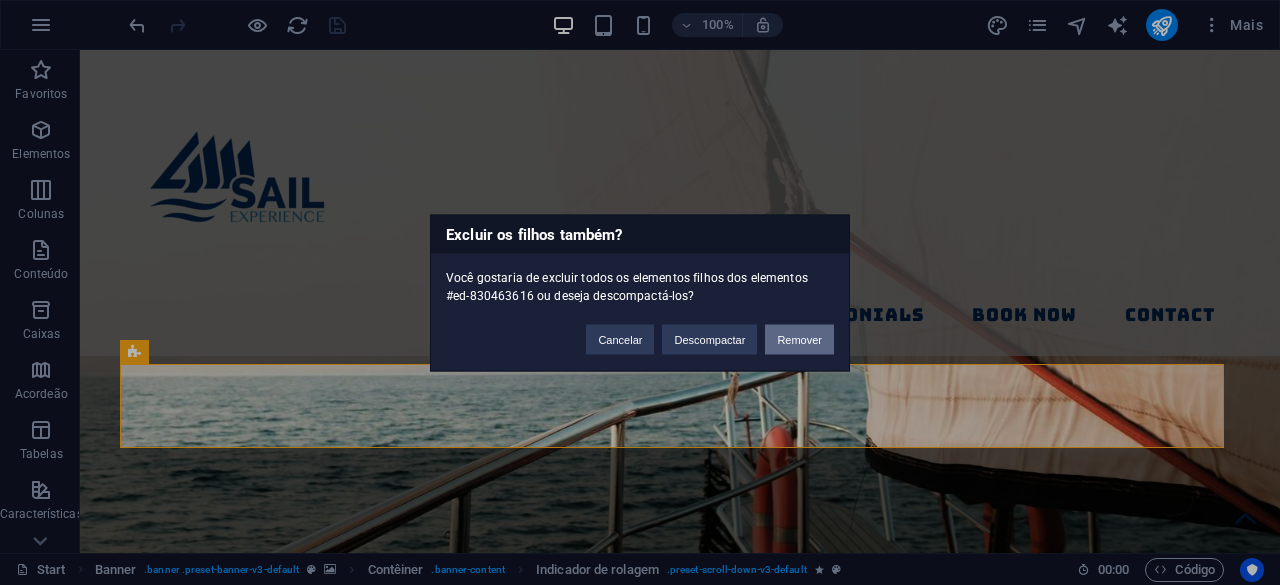 click on "Remover" at bounding box center (799, 339) 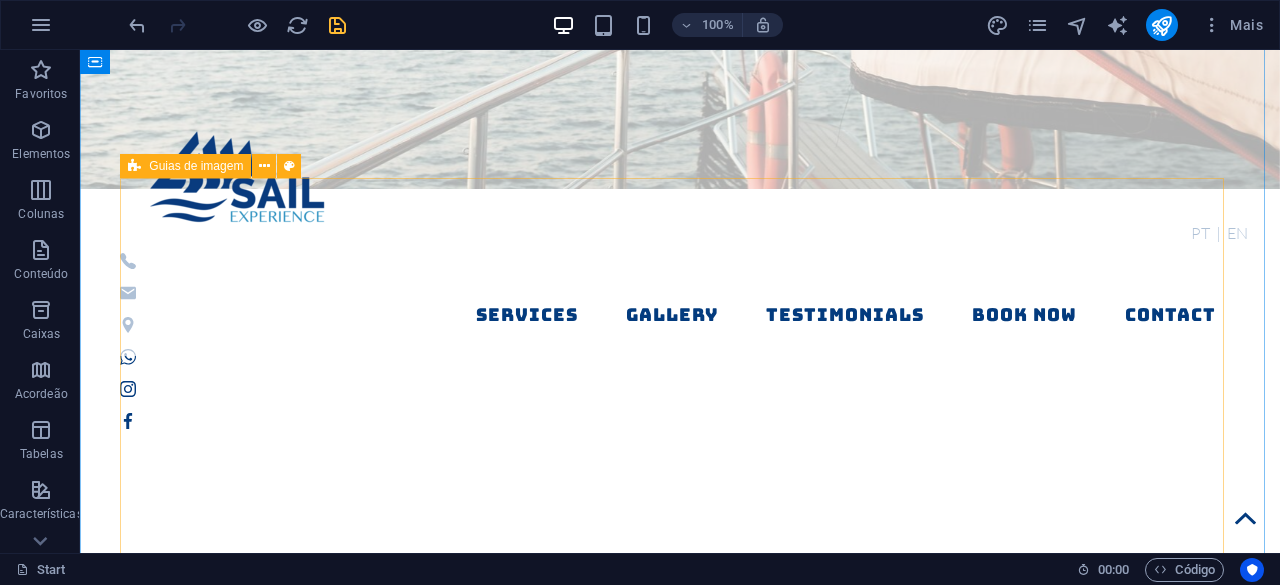 scroll, scrollTop: 800, scrollLeft: 0, axis: vertical 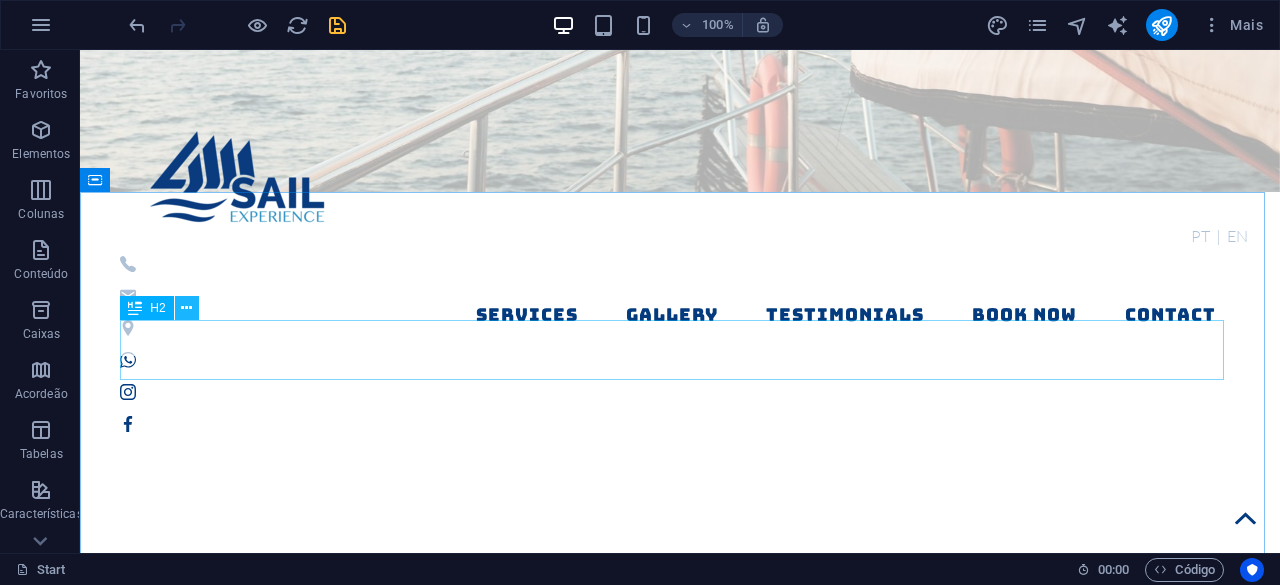click at bounding box center (186, 308) 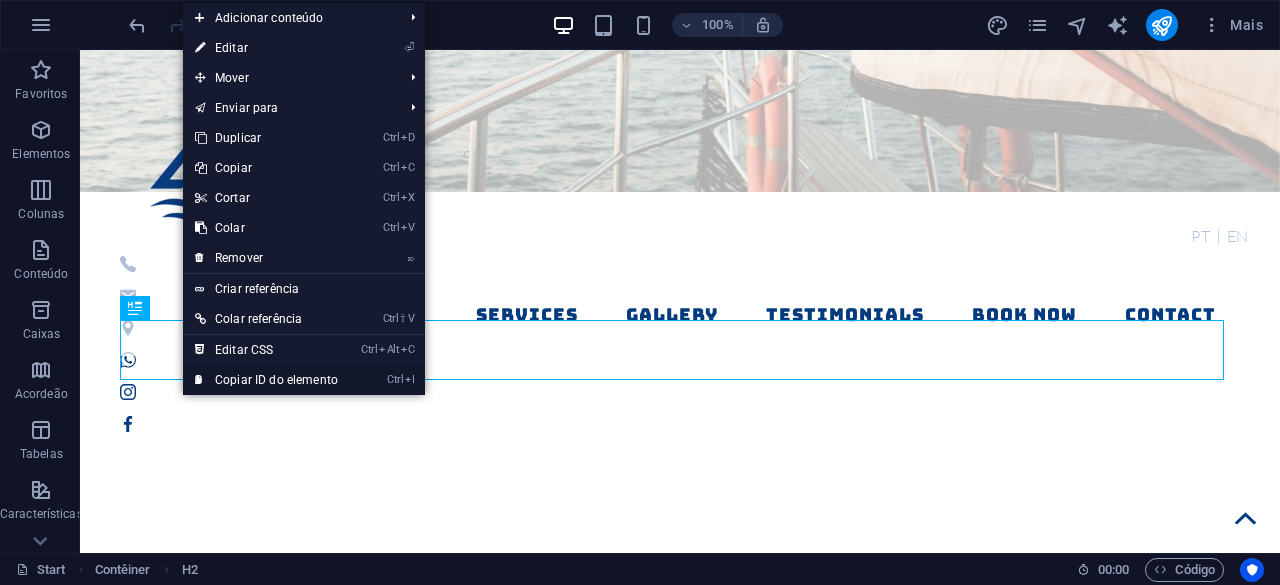 click on "Ctrl I  Copiar ID do elemento" at bounding box center (266, 380) 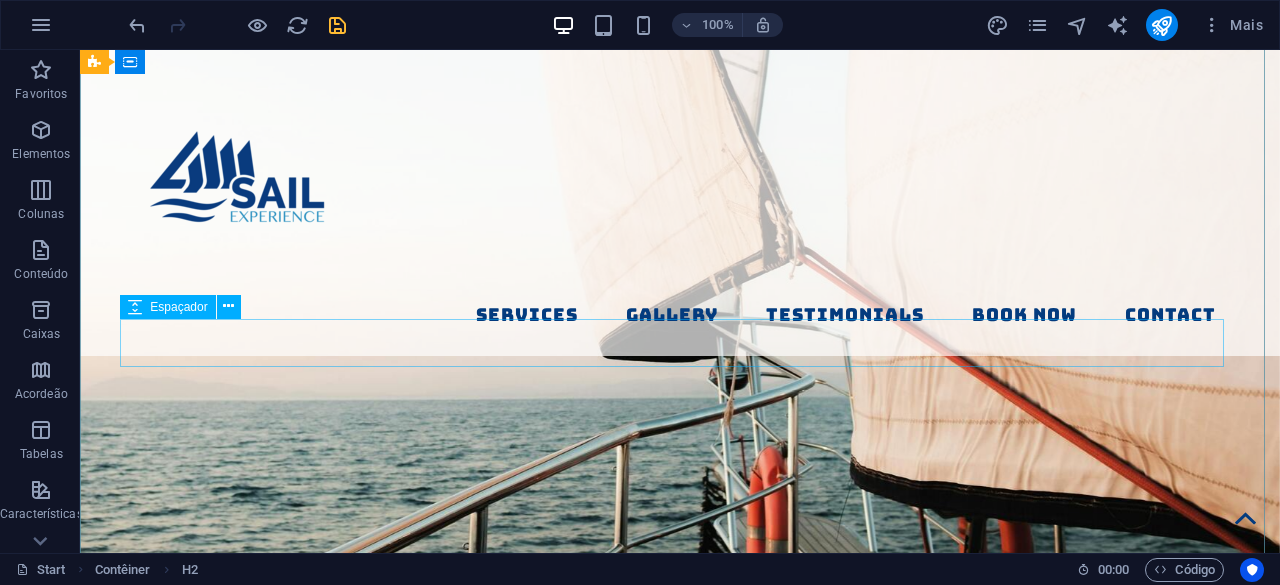 scroll, scrollTop: 400, scrollLeft: 0, axis: vertical 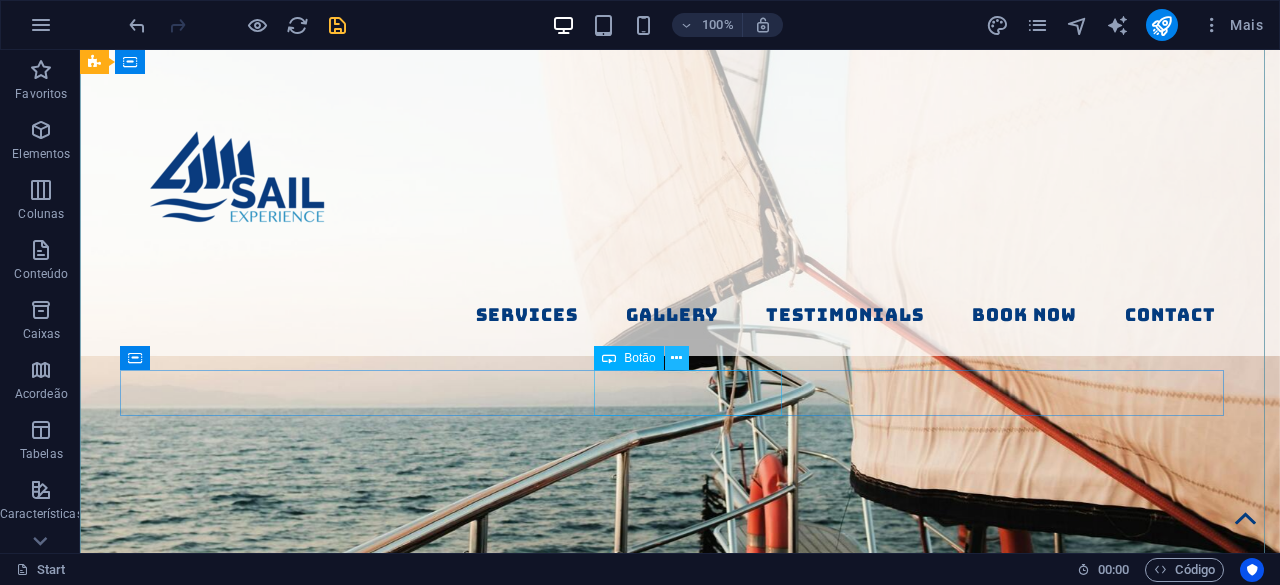 click at bounding box center (676, 358) 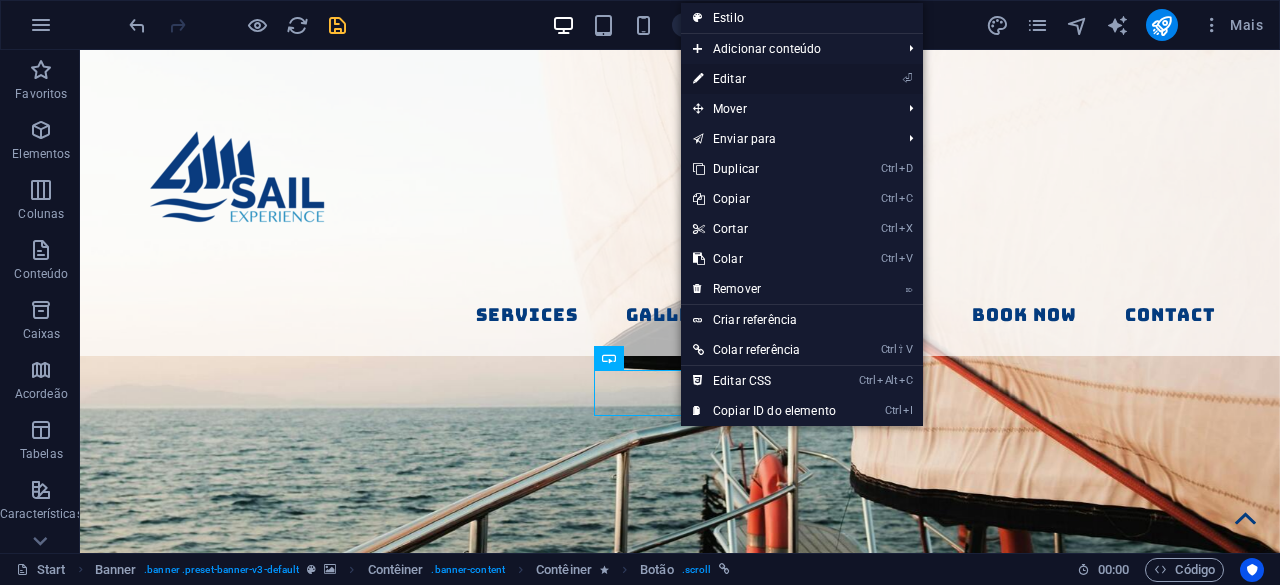 click on "⏎  Editar" at bounding box center (764, 79) 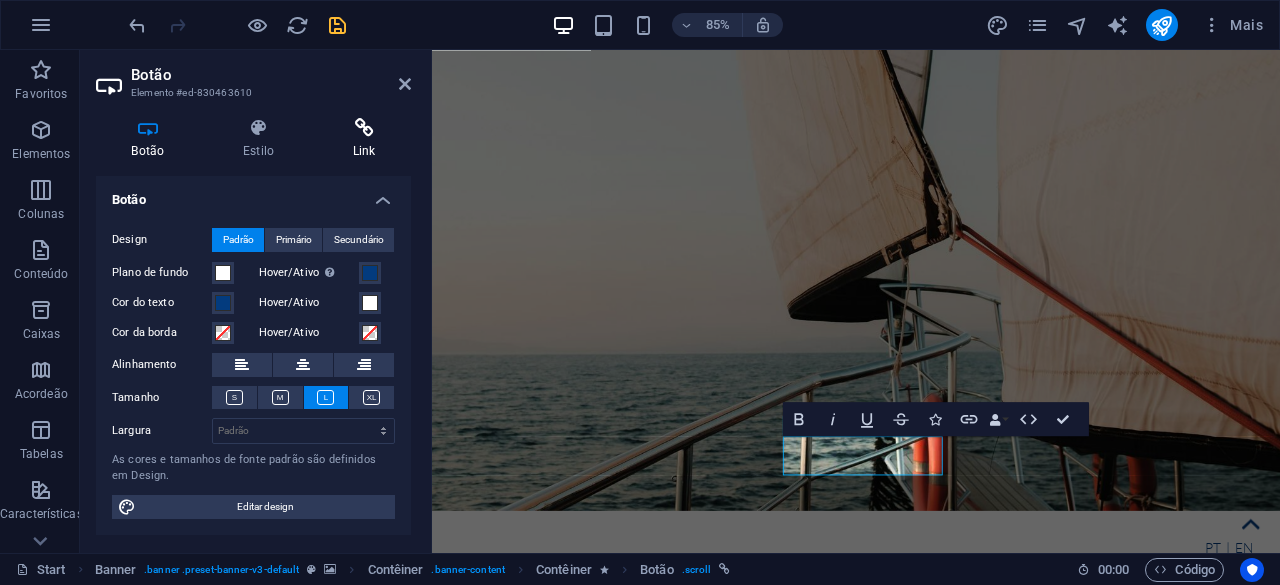 click on "Link" at bounding box center [364, 139] 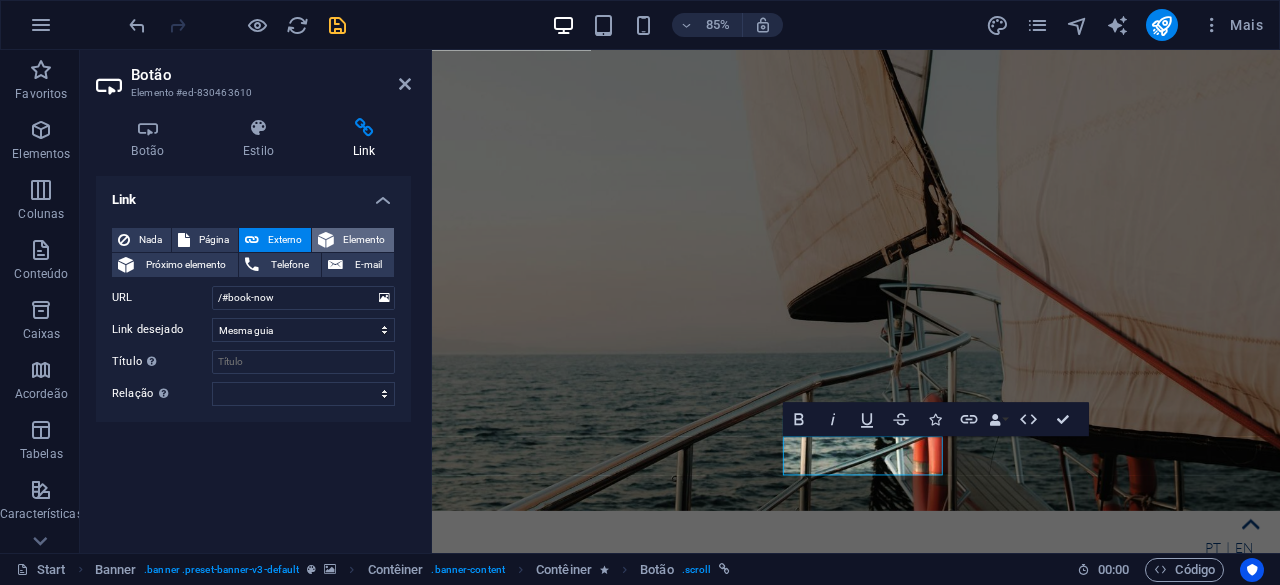 click on "Elemento" at bounding box center (364, 240) 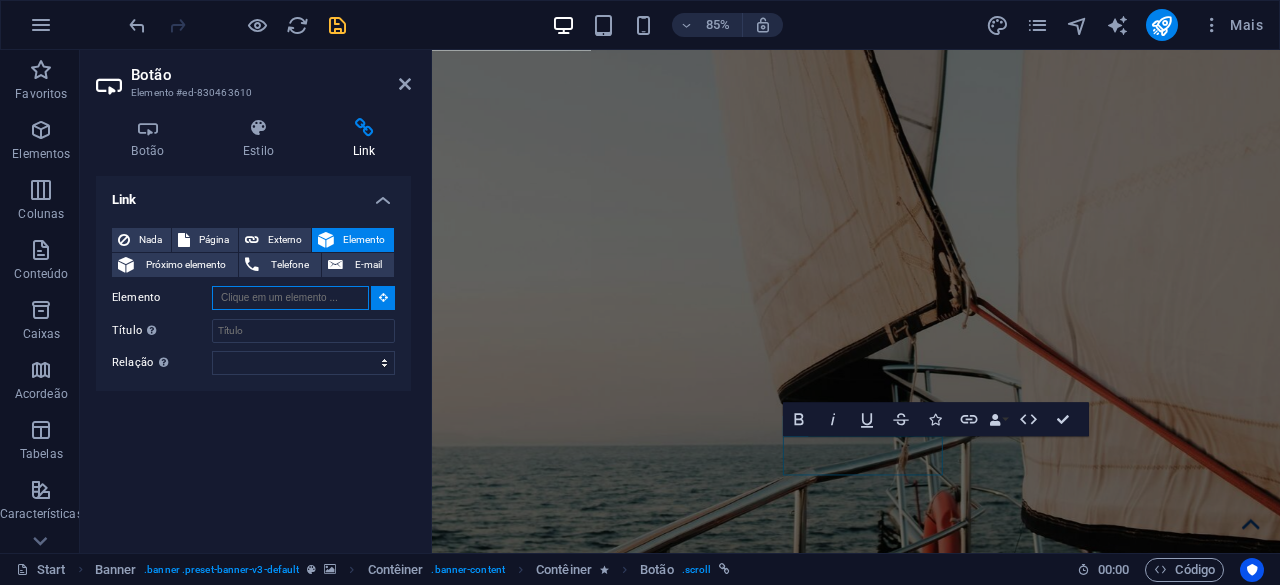 paste on "#ed-830463148" 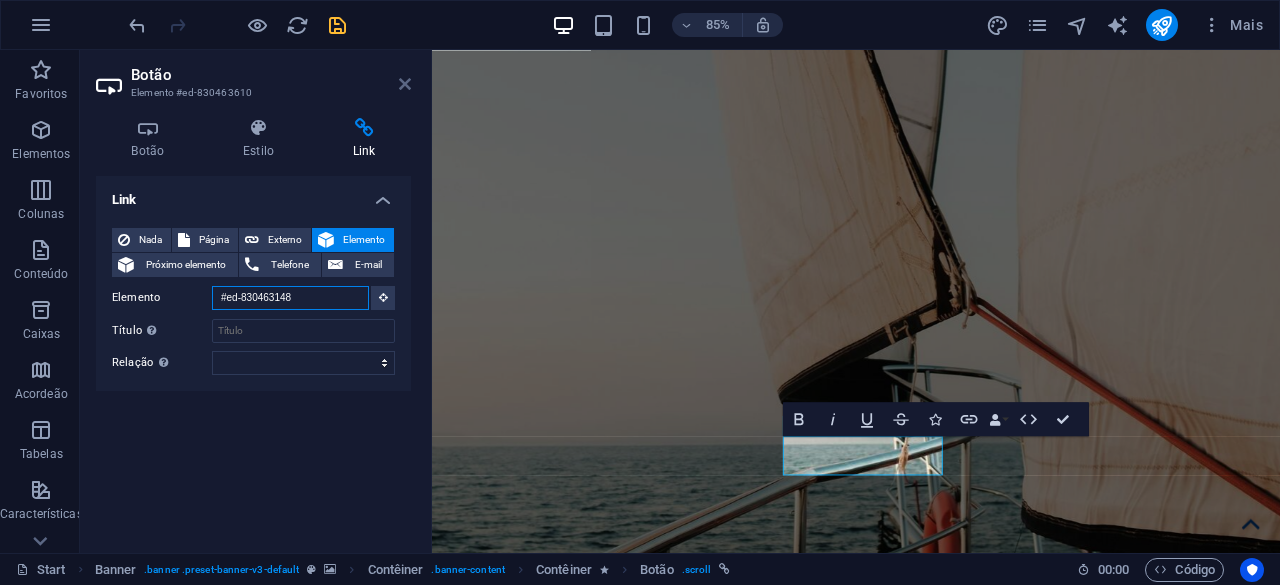 type on "#ed-830463148" 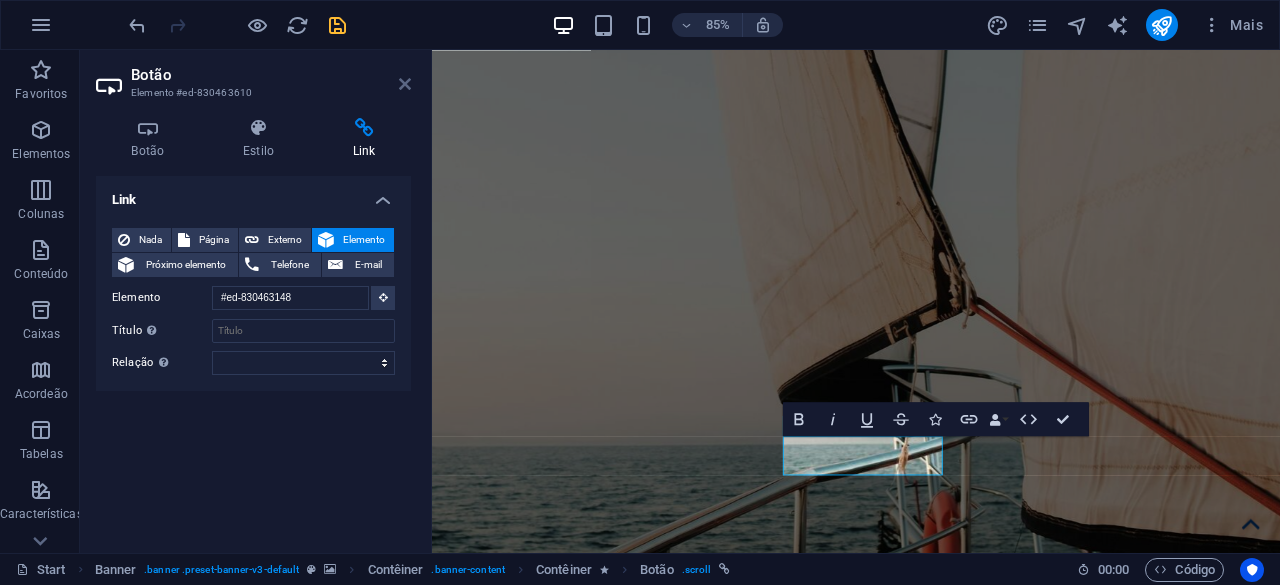 click at bounding box center (405, 84) 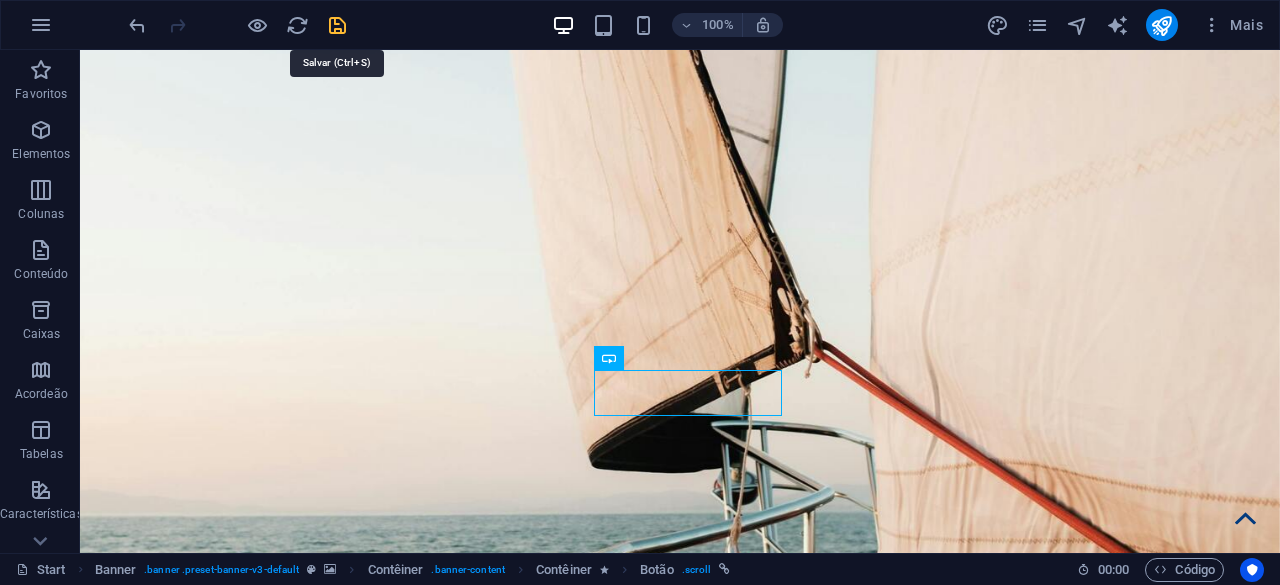 click at bounding box center (337, 25) 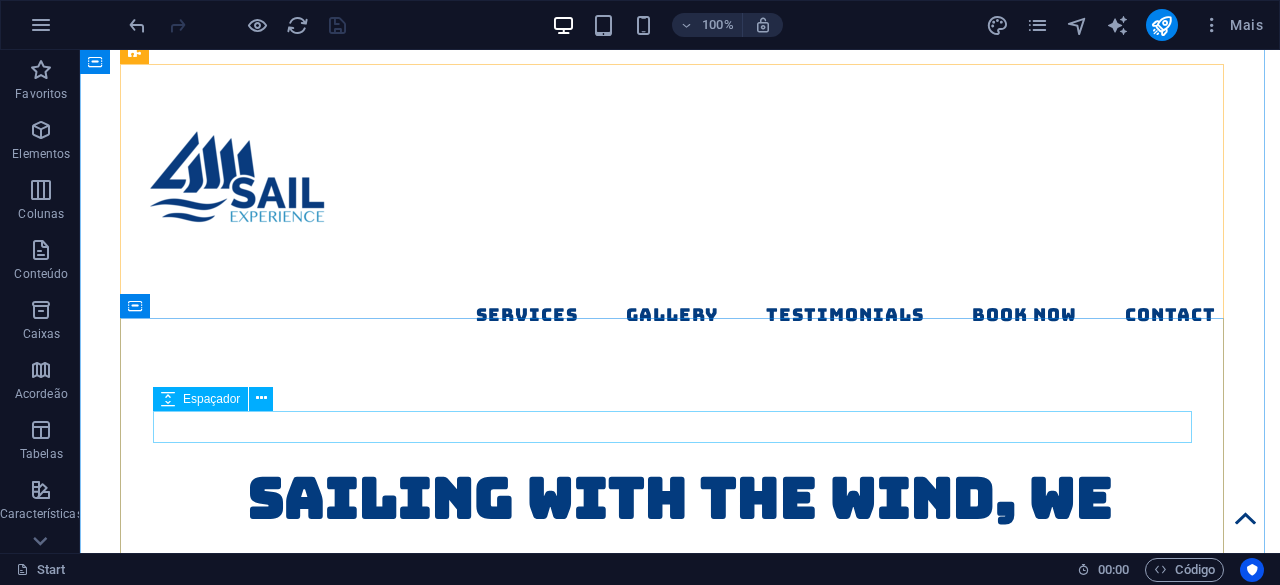 scroll, scrollTop: 1000, scrollLeft: 0, axis: vertical 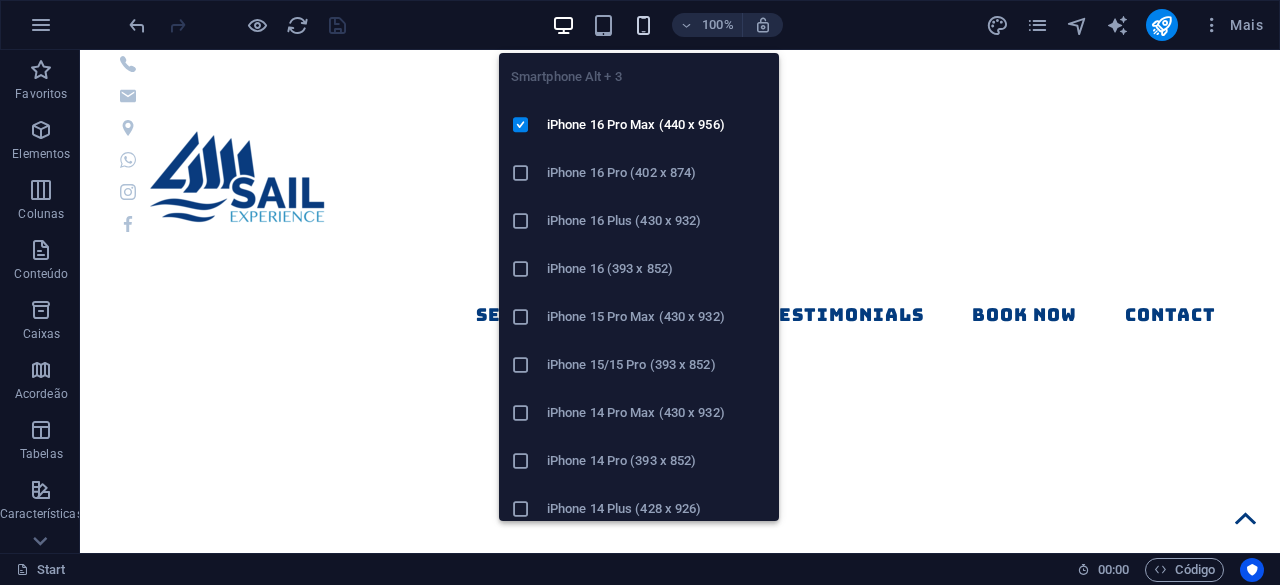 click at bounding box center [643, 25] 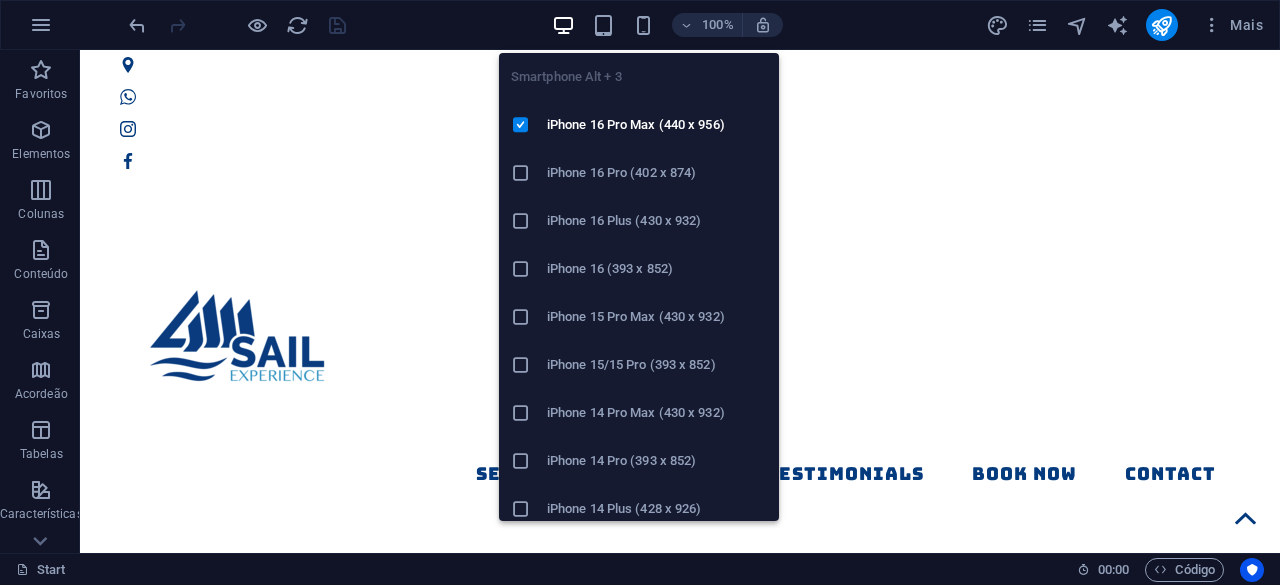 scroll, scrollTop: 1041, scrollLeft: 0, axis: vertical 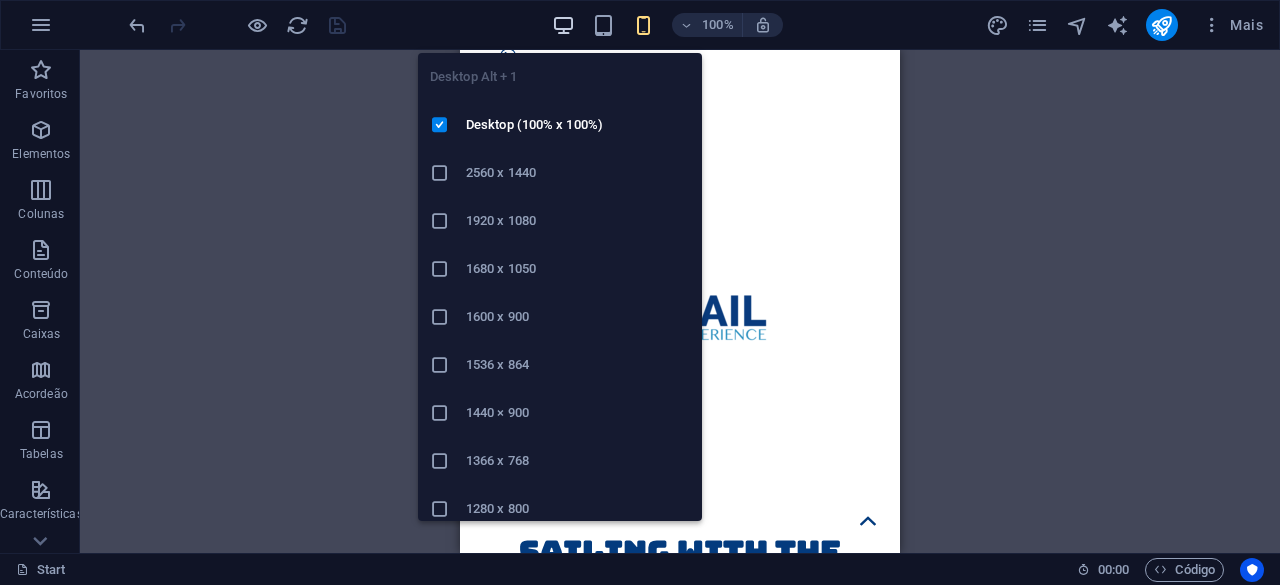 click at bounding box center (563, 25) 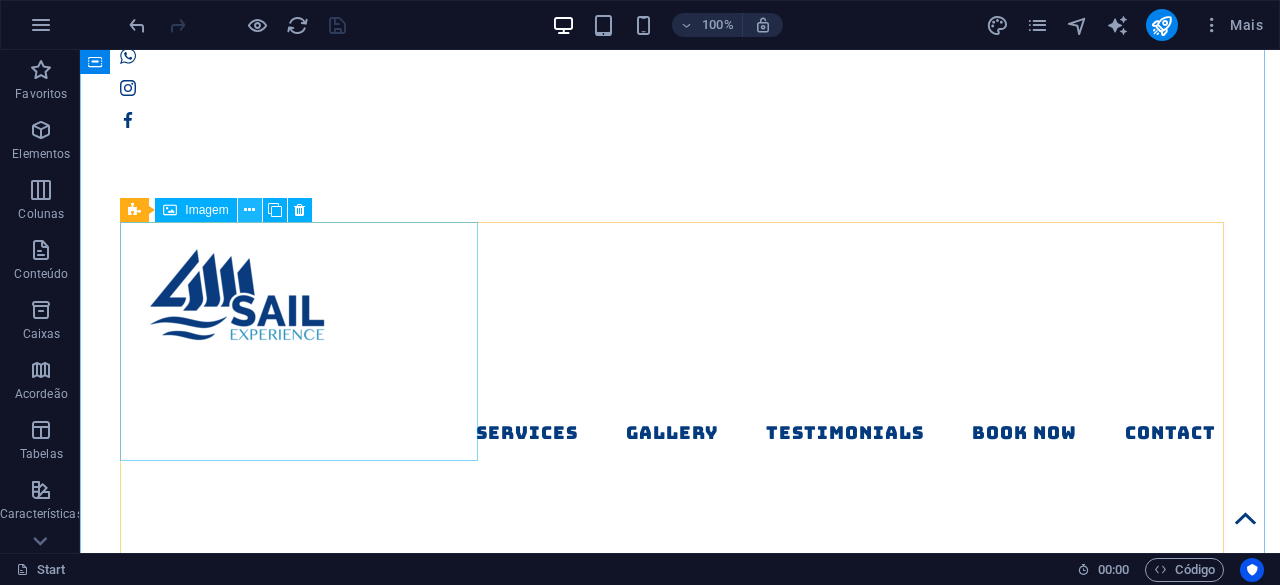 click at bounding box center (250, 210) 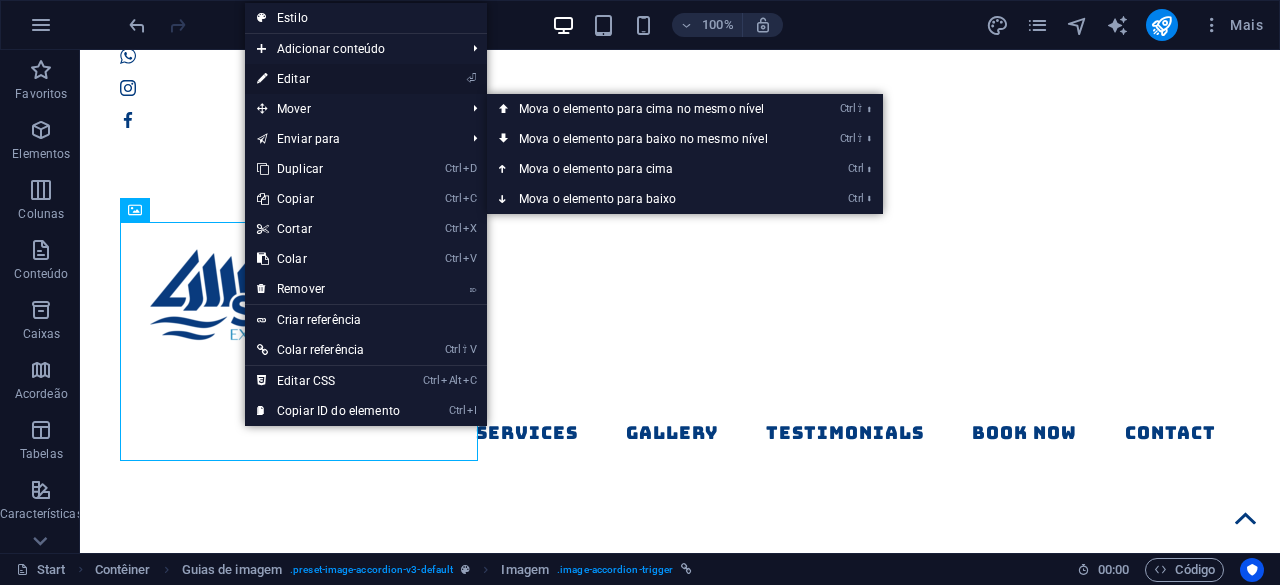 click on "⏎  Editar" at bounding box center (328, 79) 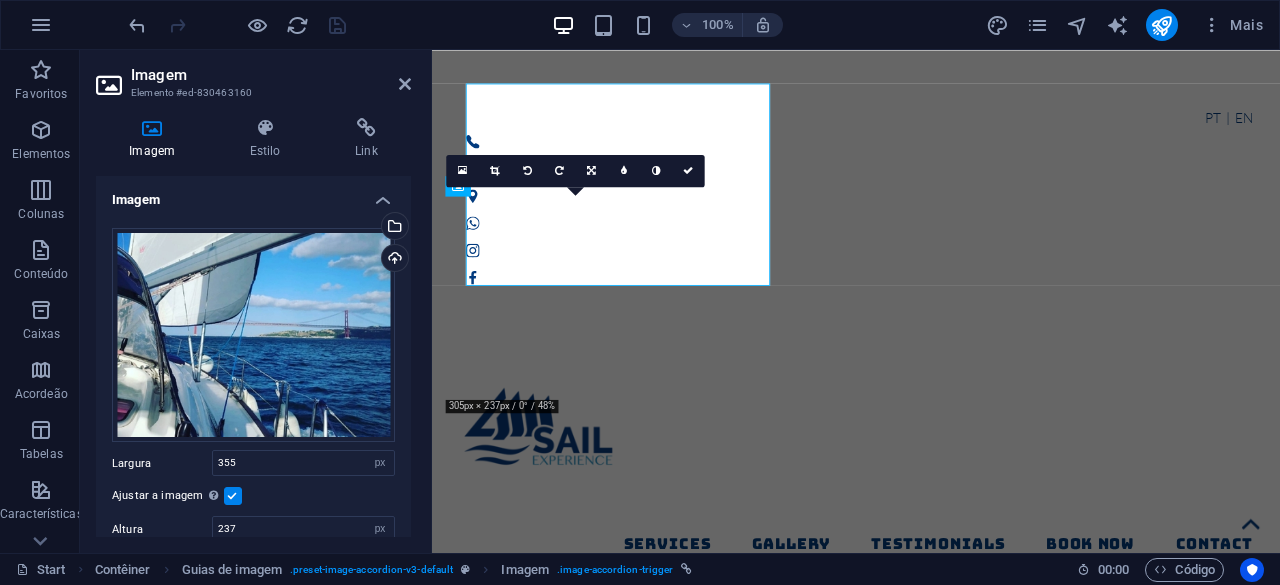 scroll, scrollTop: 1174, scrollLeft: 0, axis: vertical 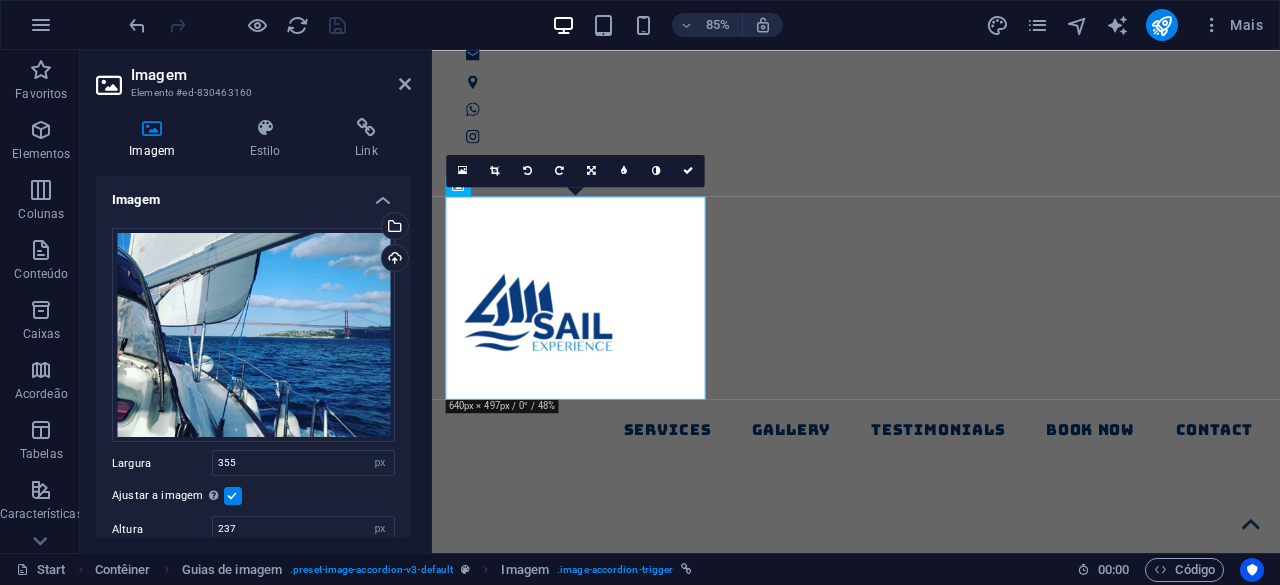 click at bounding box center (233, 496) 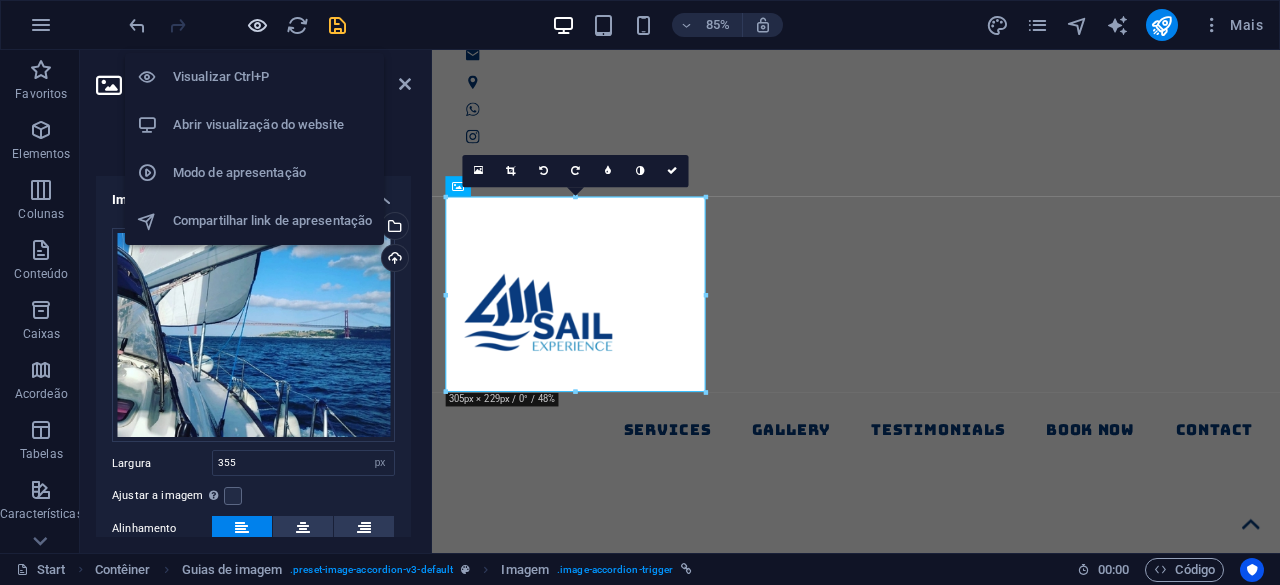 click at bounding box center (257, 25) 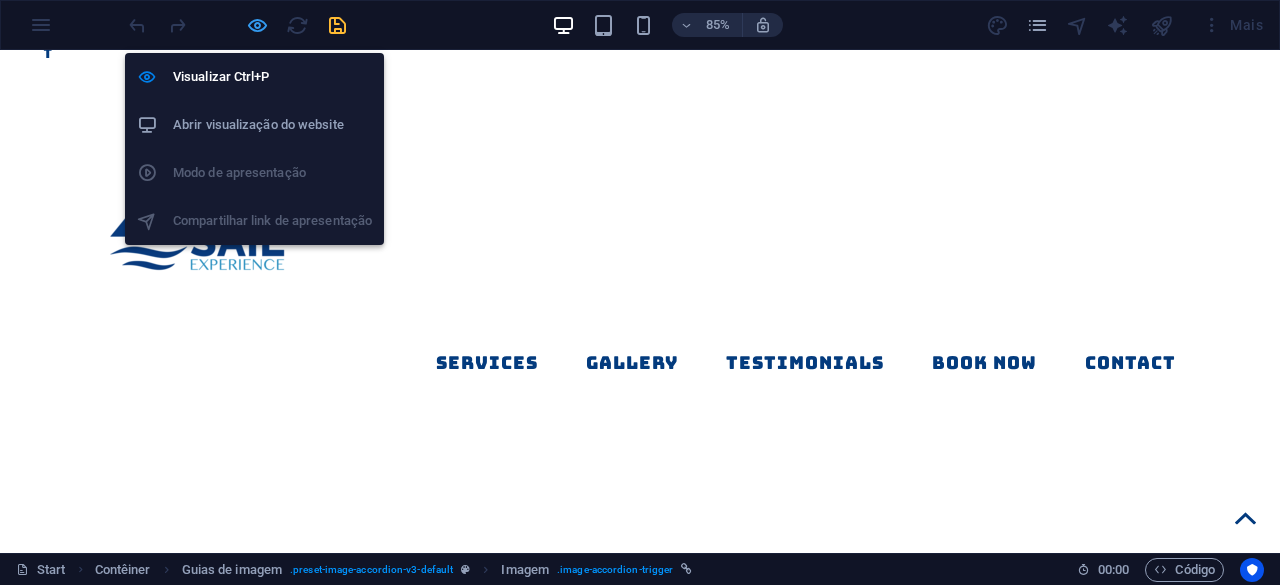scroll, scrollTop: 1041, scrollLeft: 0, axis: vertical 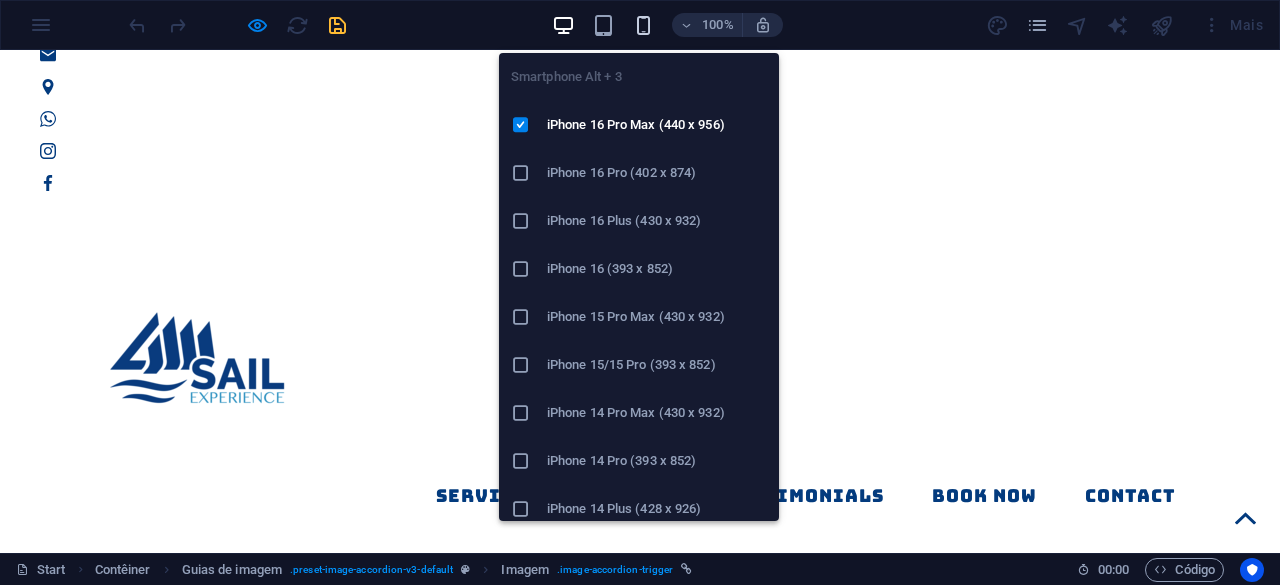 click at bounding box center [643, 25] 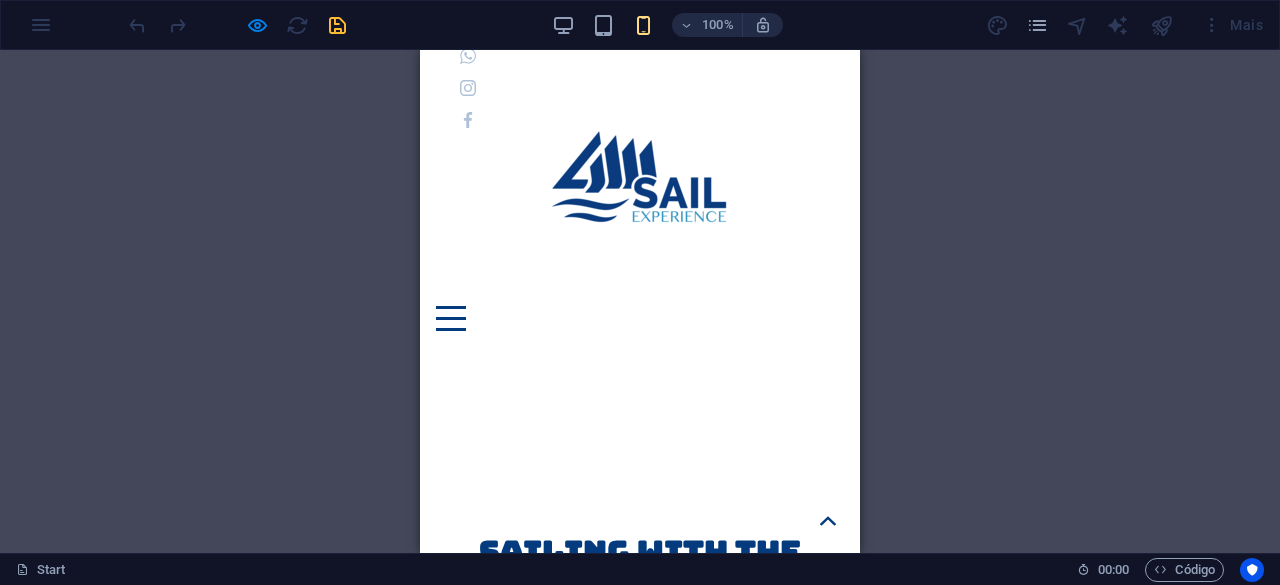 scroll, scrollTop: 941, scrollLeft: 0, axis: vertical 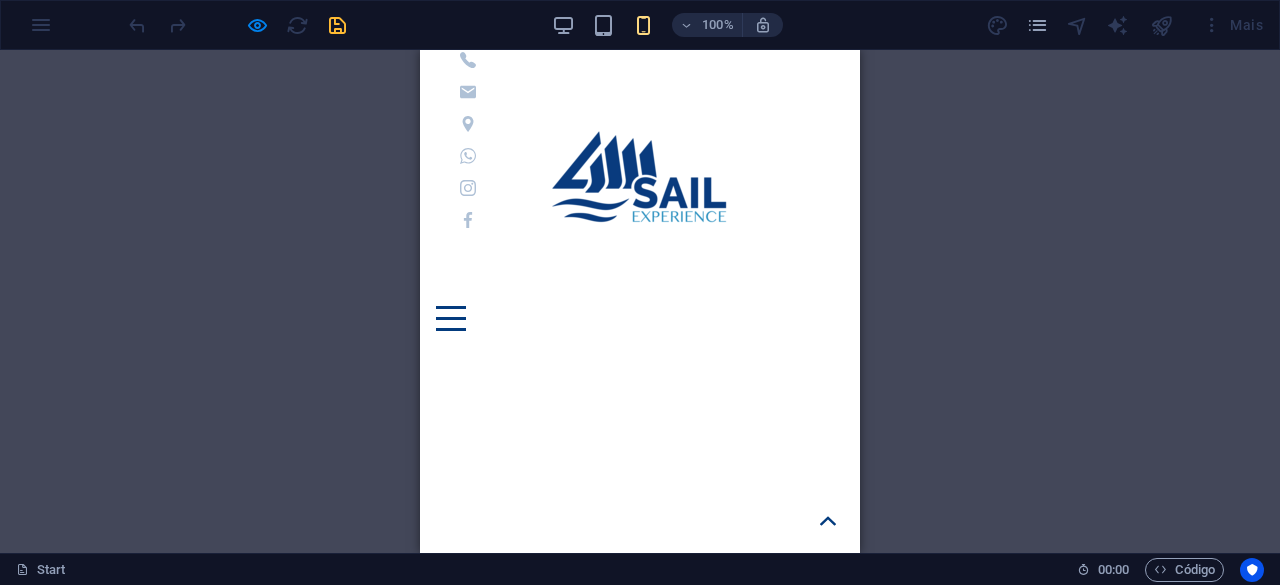 click on "100%" at bounding box center (667, 25) 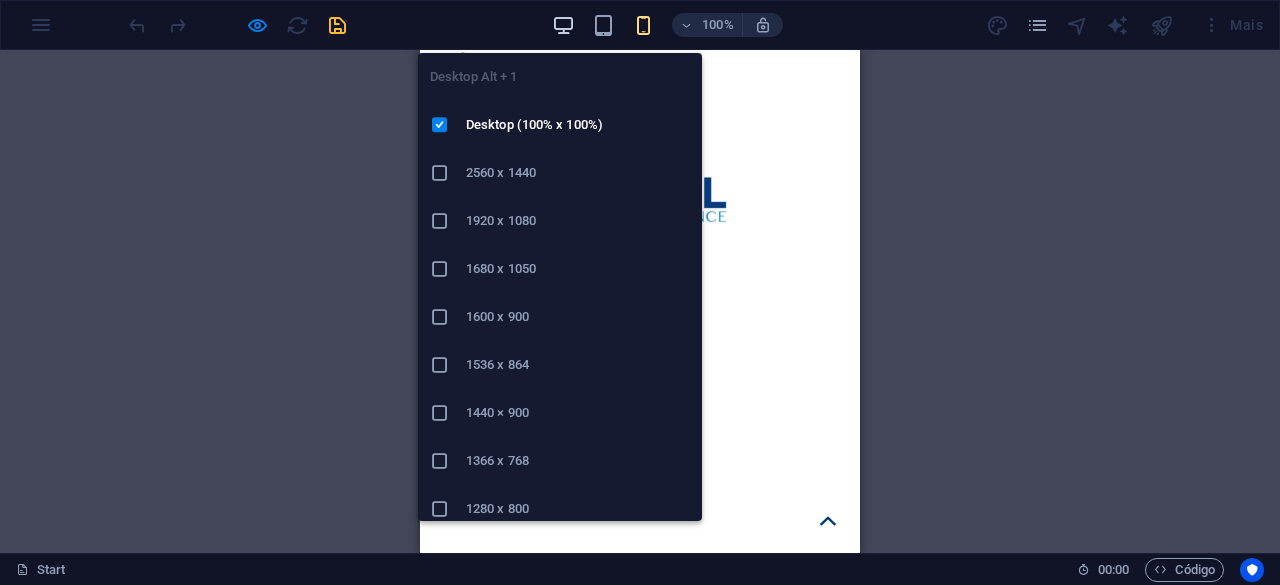 click at bounding box center (563, 25) 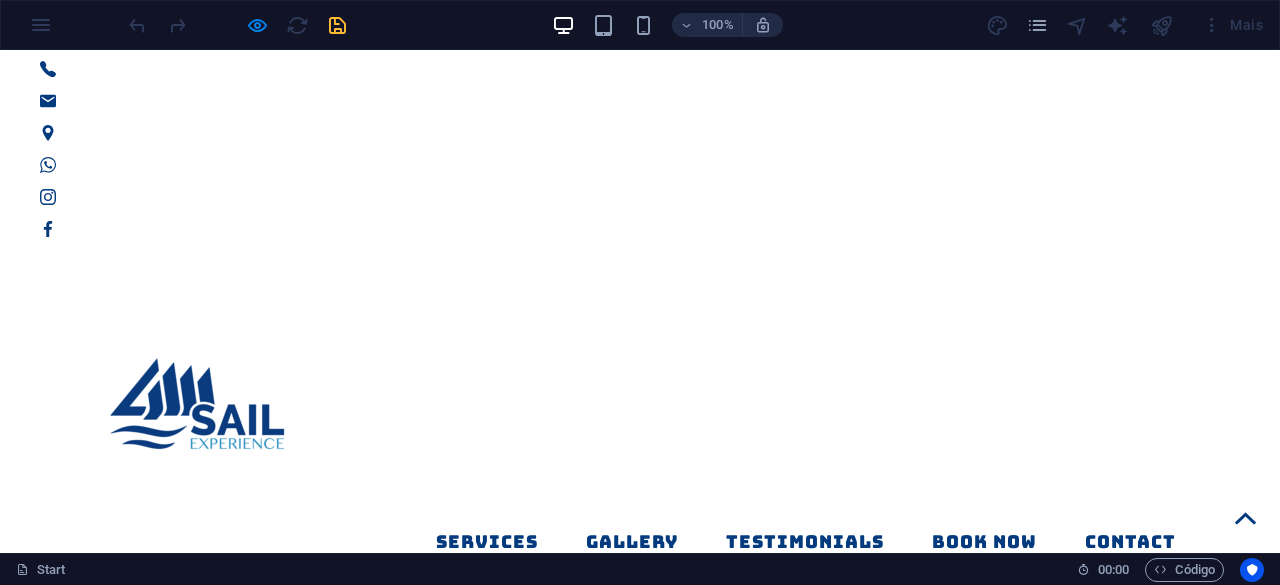 scroll, scrollTop: 1041, scrollLeft: 0, axis: vertical 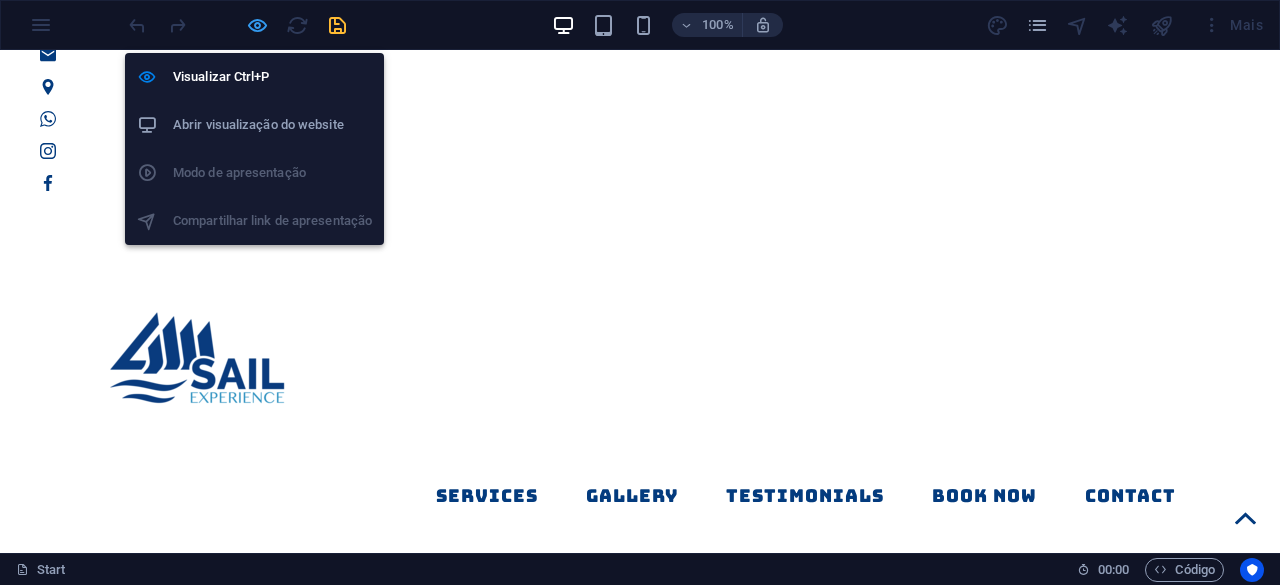 click at bounding box center [257, 25] 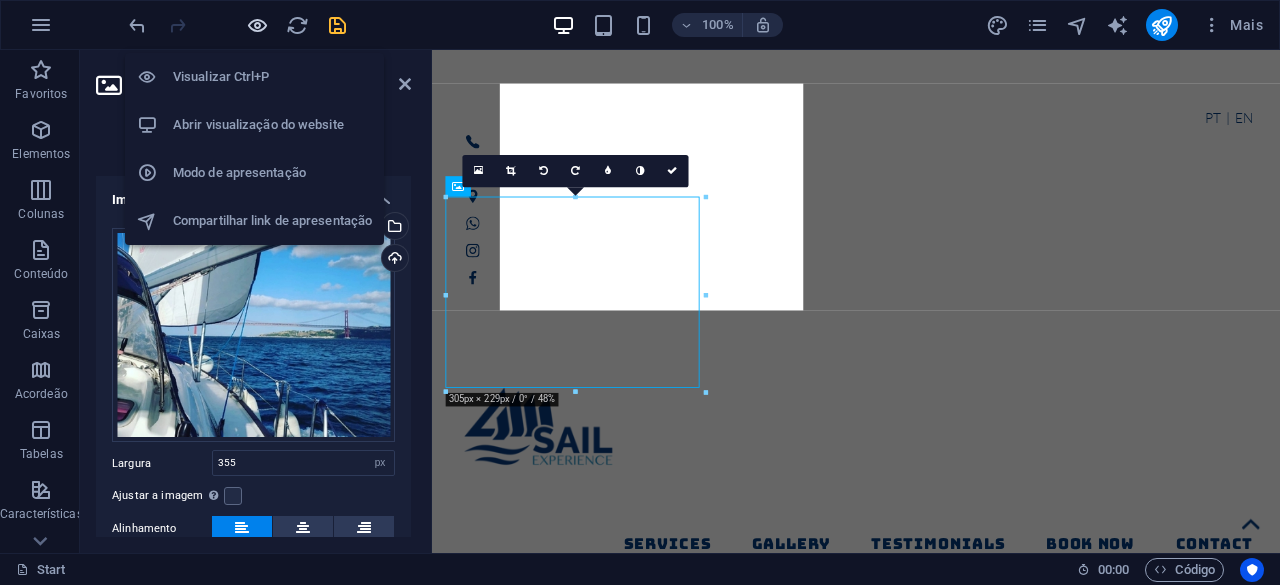 scroll, scrollTop: 1174, scrollLeft: 0, axis: vertical 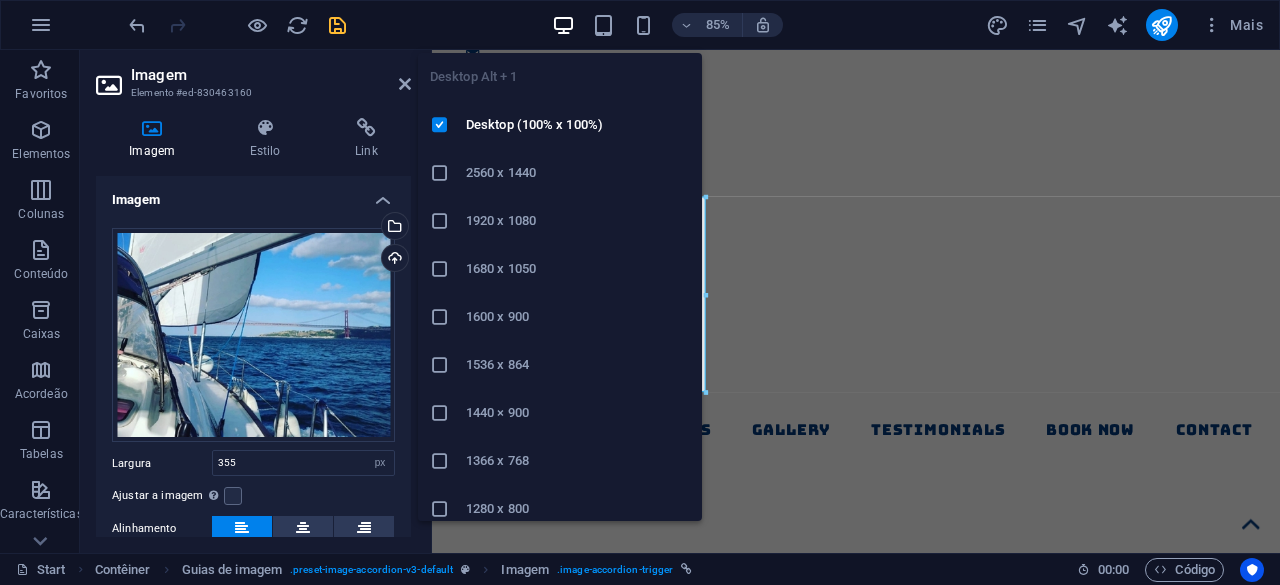 click at bounding box center (563, 25) 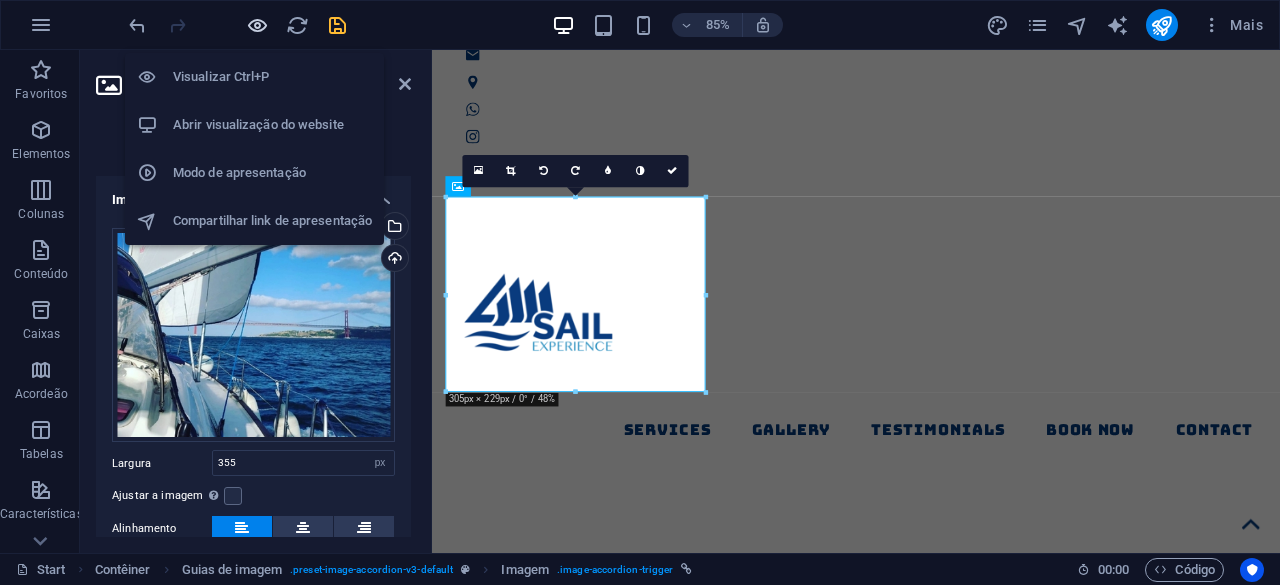 click at bounding box center [257, 25] 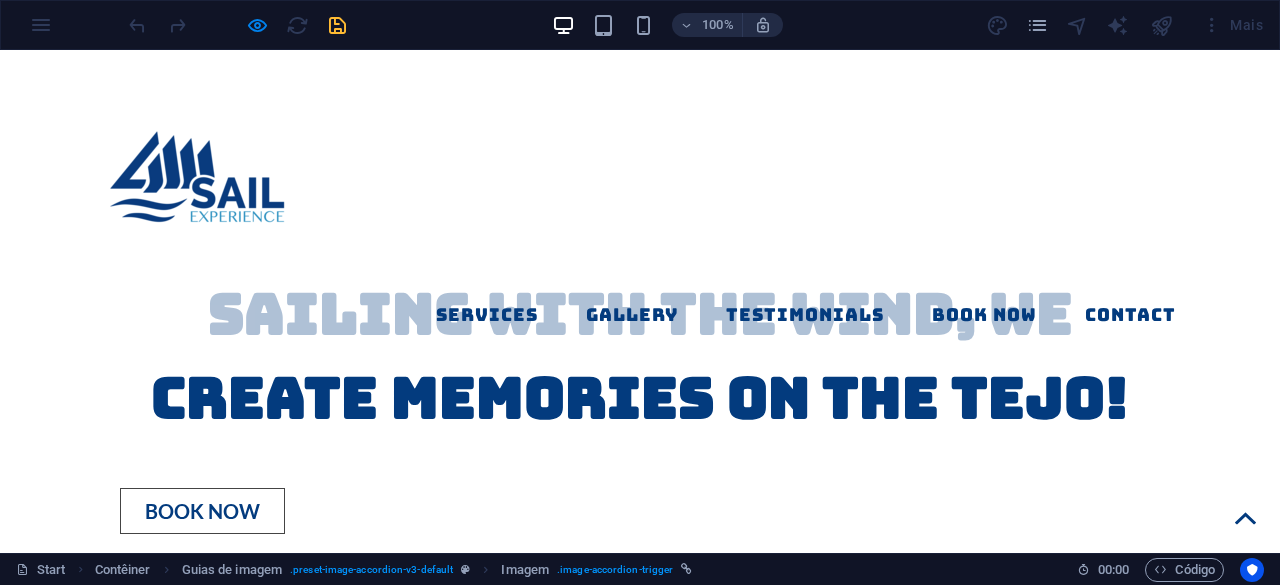 scroll, scrollTop: 1341, scrollLeft: 0, axis: vertical 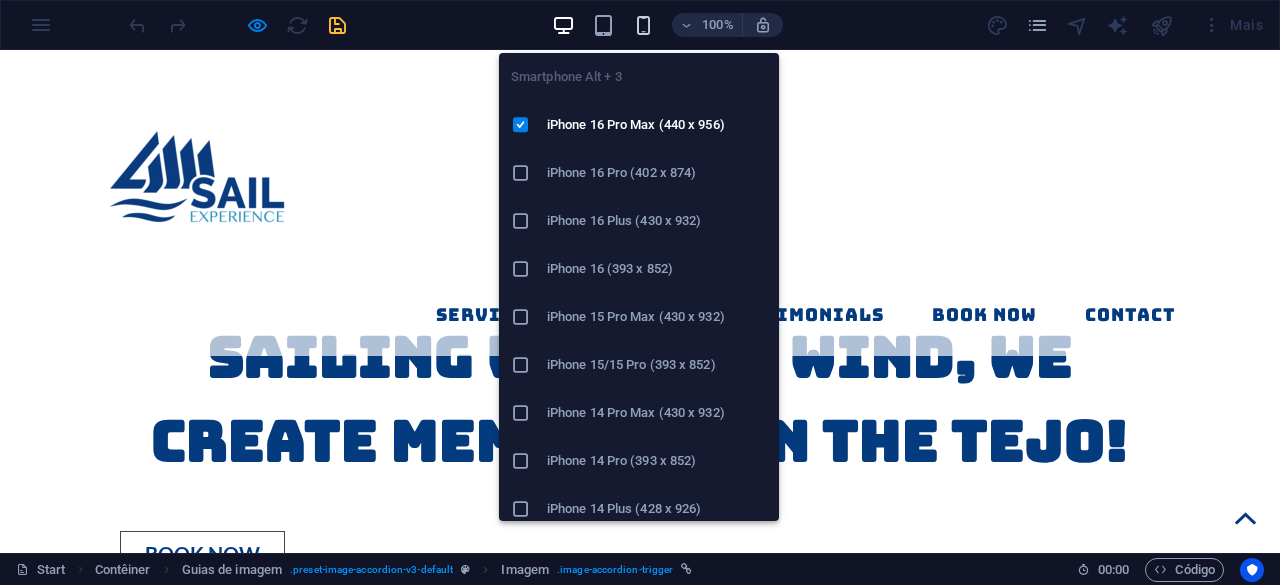 click at bounding box center (643, 25) 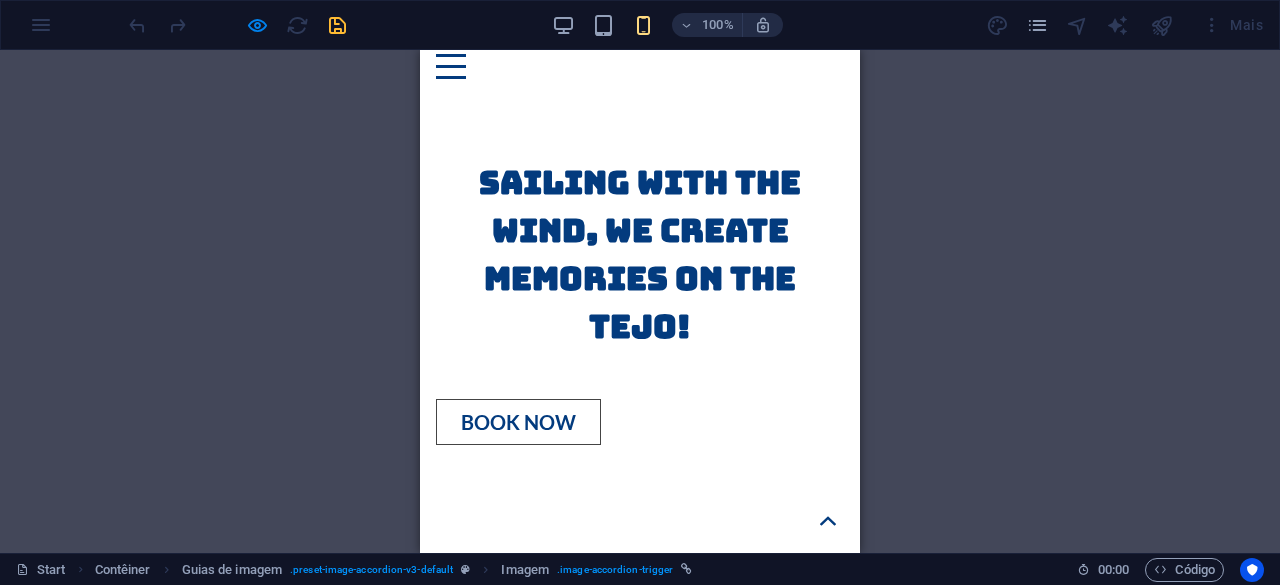 scroll, scrollTop: 1456, scrollLeft: 0, axis: vertical 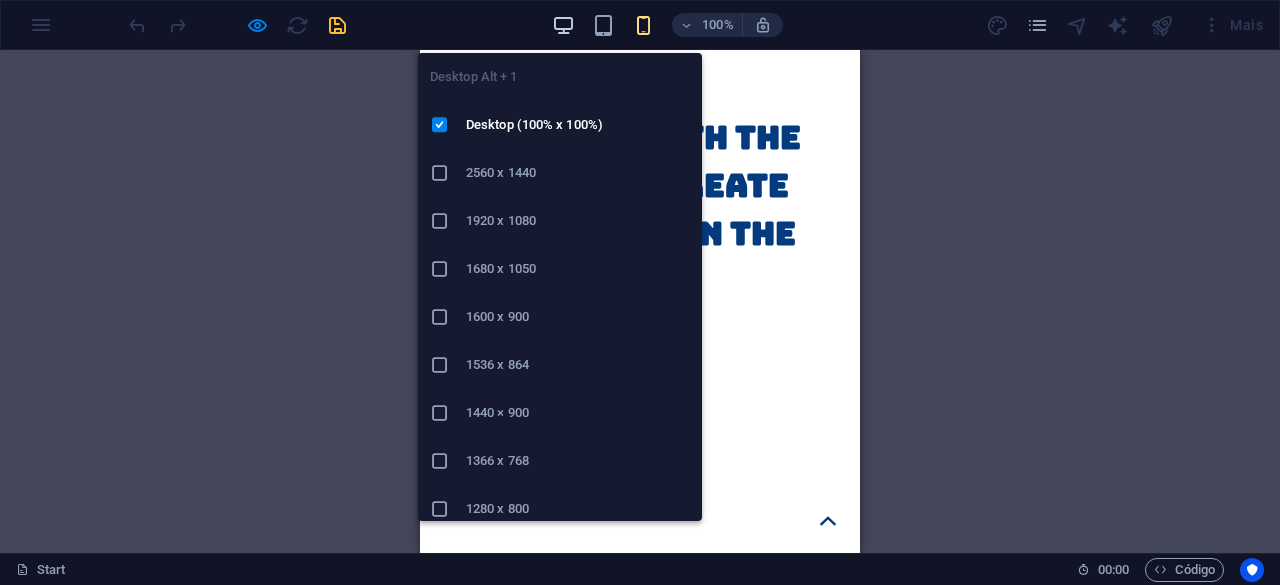 click at bounding box center [563, 25] 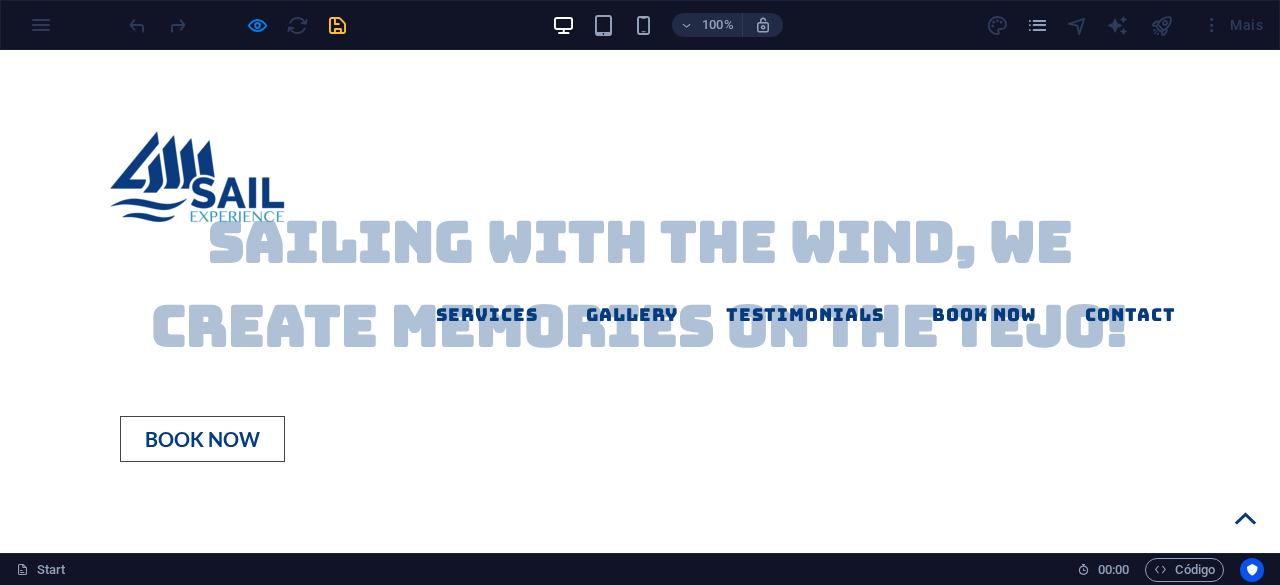 scroll, scrollTop: 1156, scrollLeft: 0, axis: vertical 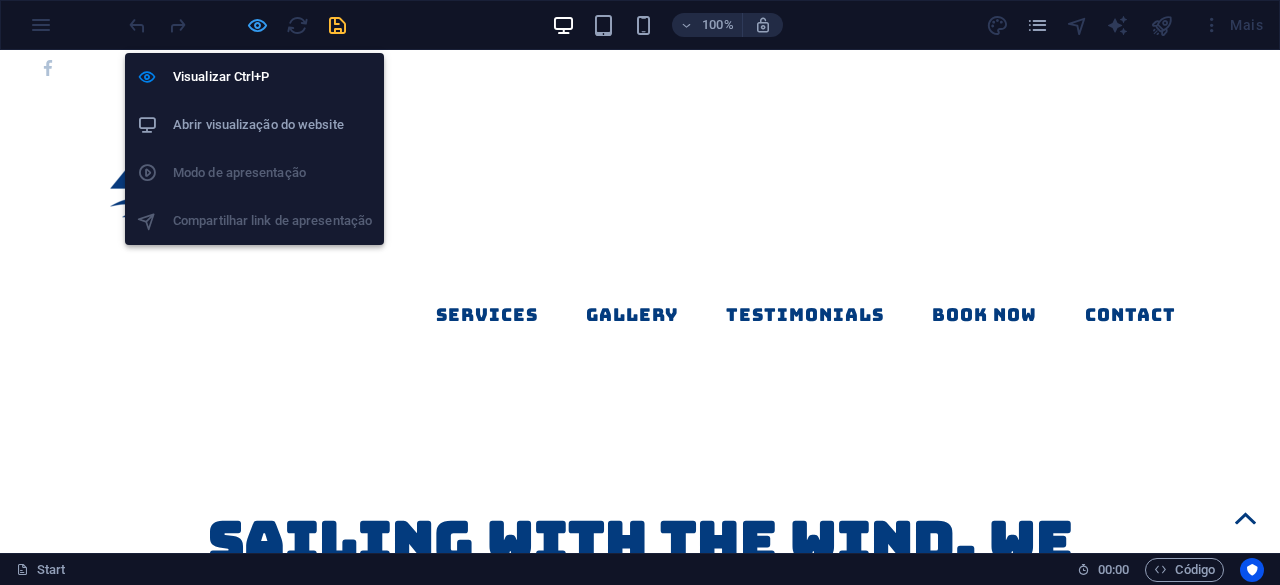 click at bounding box center [257, 25] 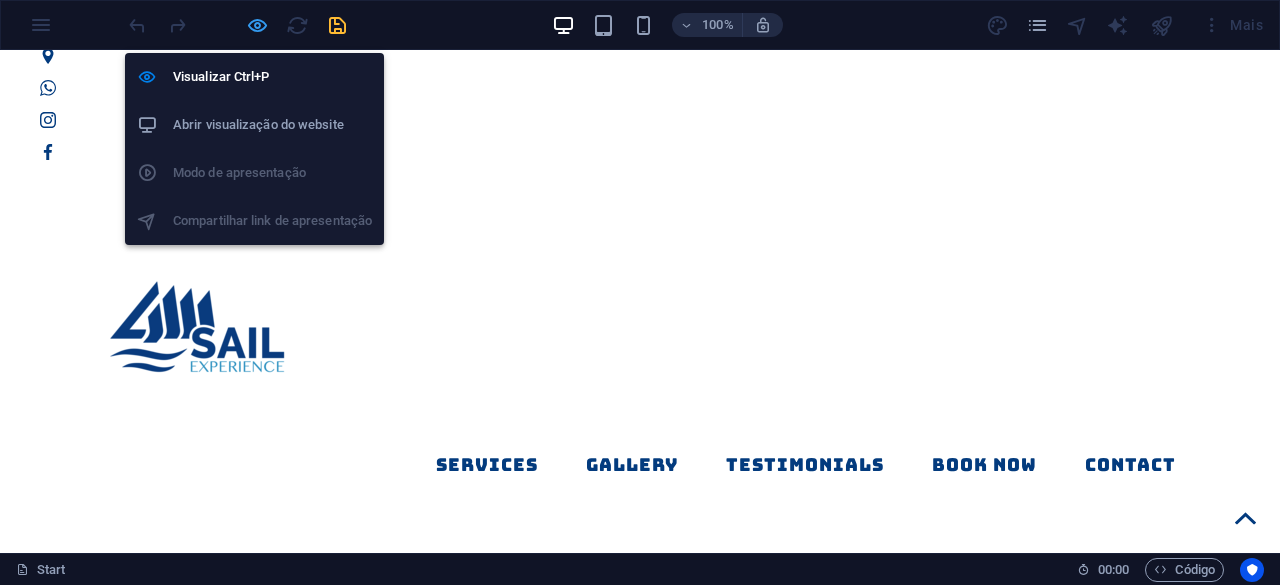select on "px" 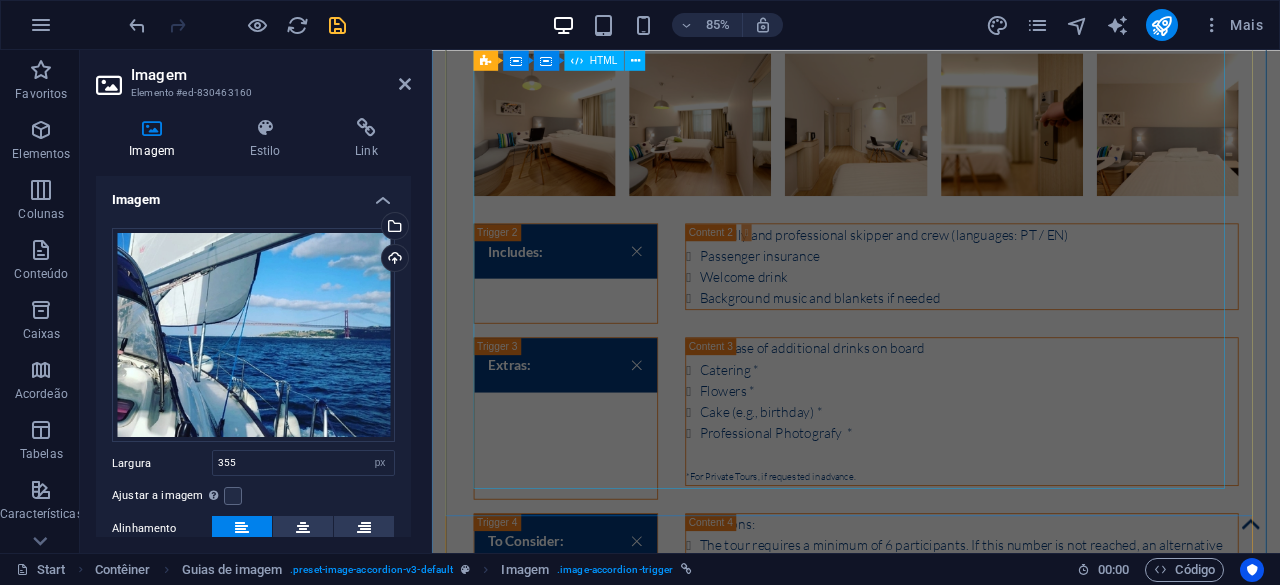 scroll, scrollTop: 3390, scrollLeft: 0, axis: vertical 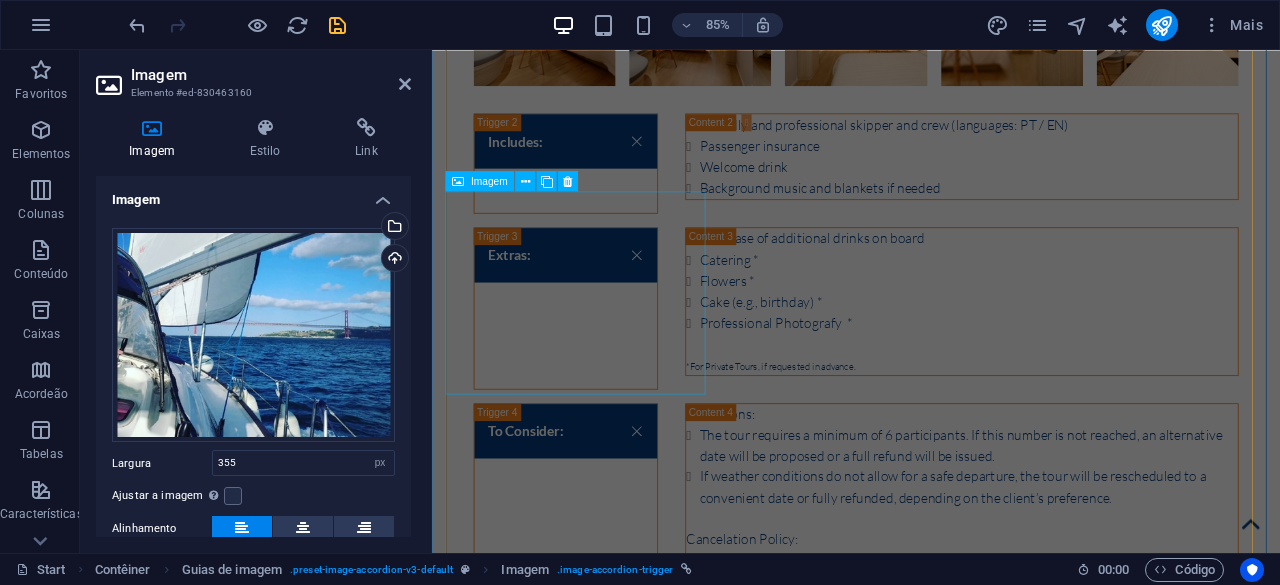 click on "Afternoon Tour" at bounding box center [626, 1631] 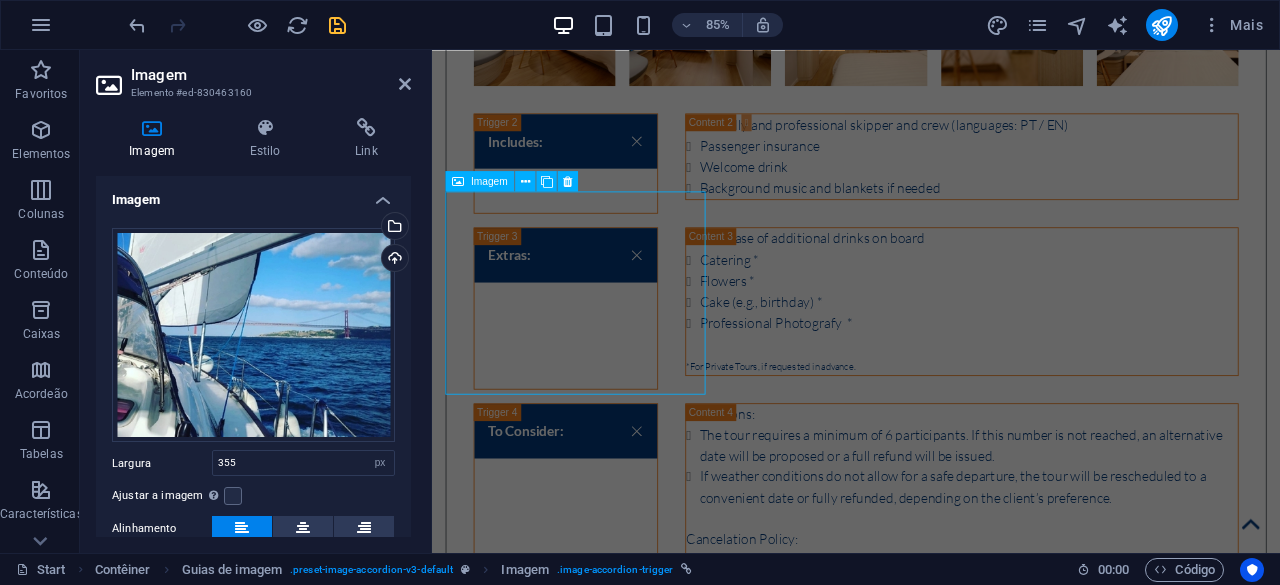 click on "Afternoon Tour" at bounding box center [626, 1631] 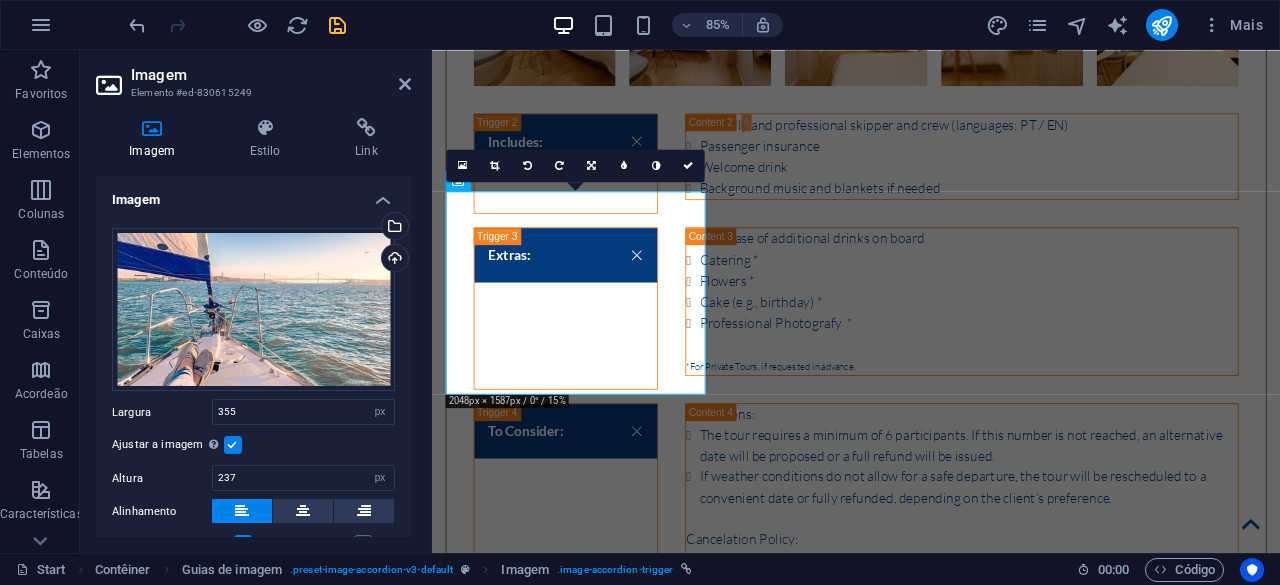 click at bounding box center [233, 445] 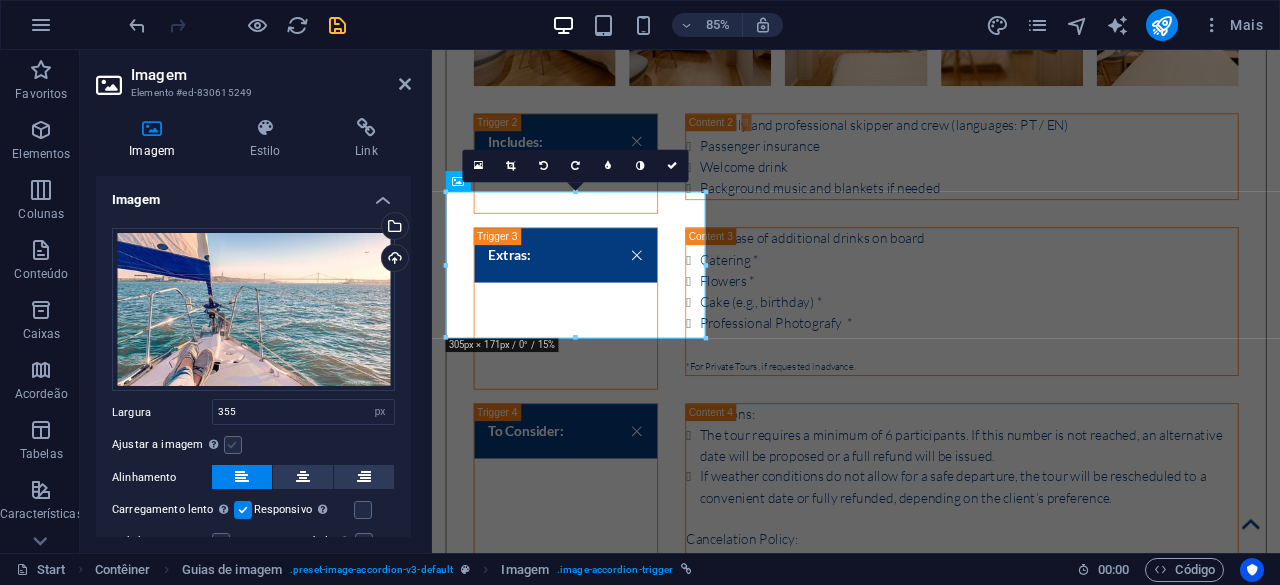 click at bounding box center (233, 445) 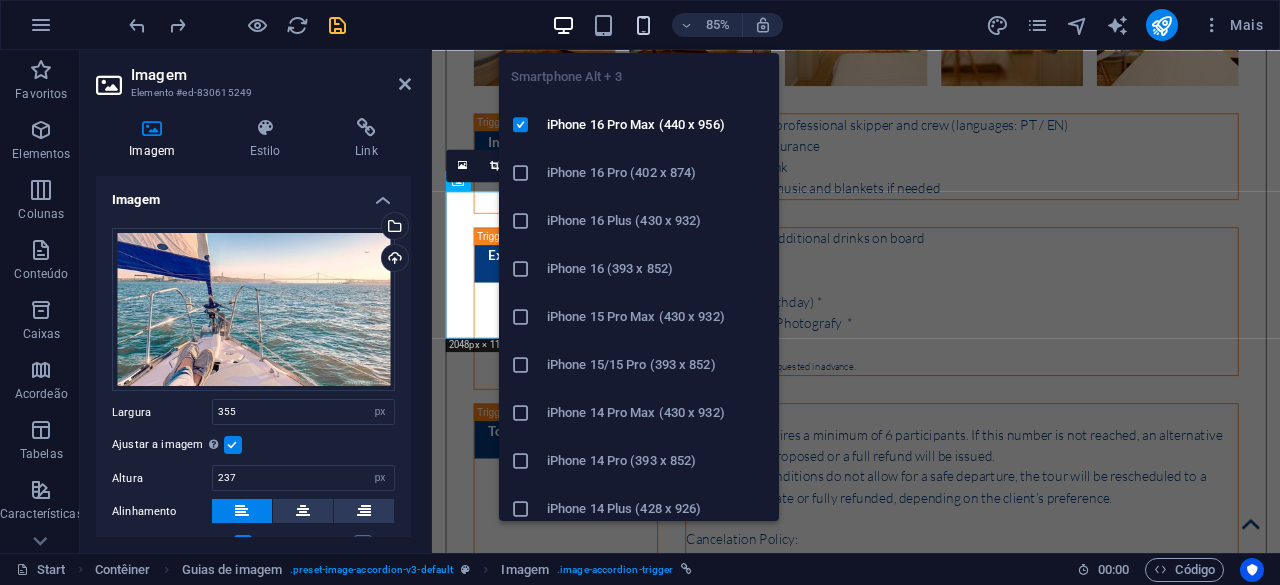 click at bounding box center [643, 25] 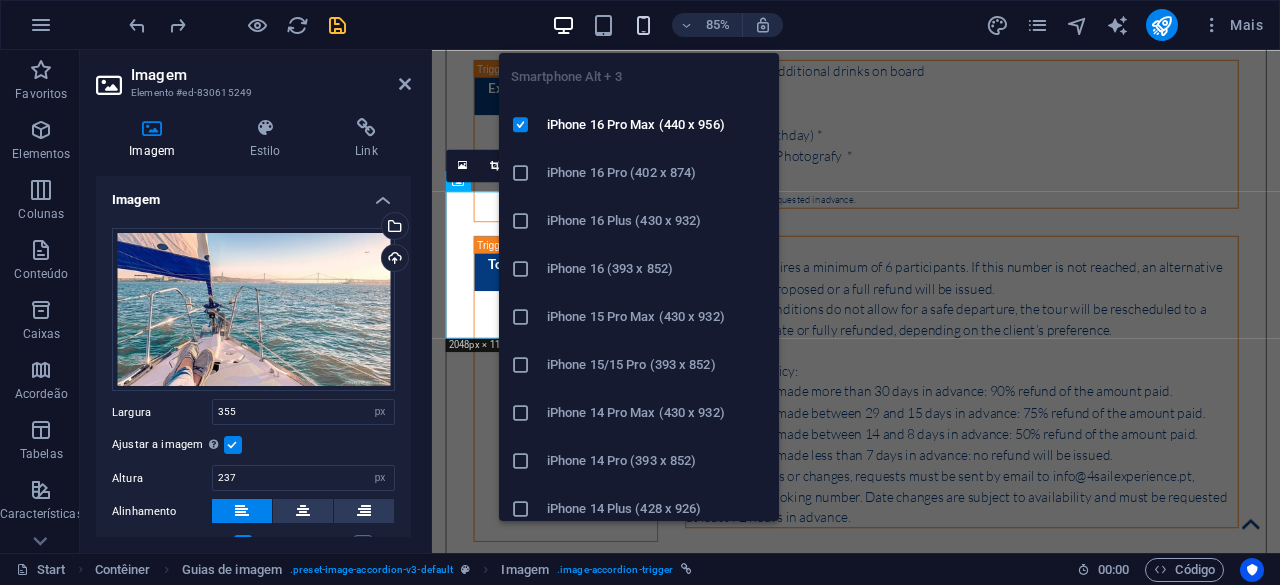 scroll, scrollTop: 4249, scrollLeft: 0, axis: vertical 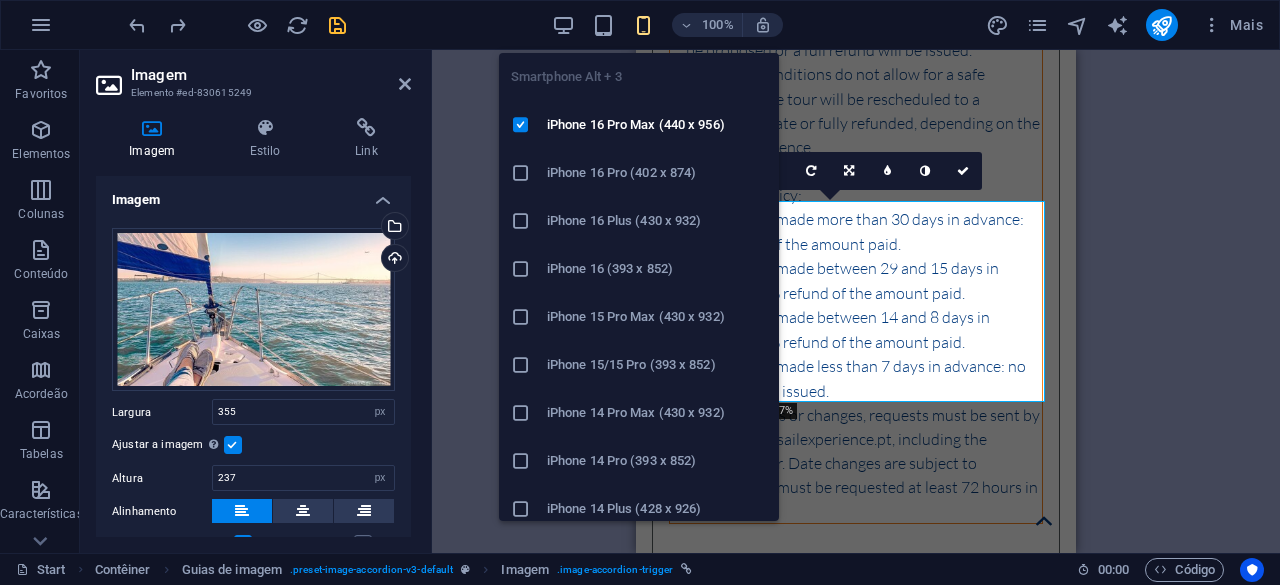 type 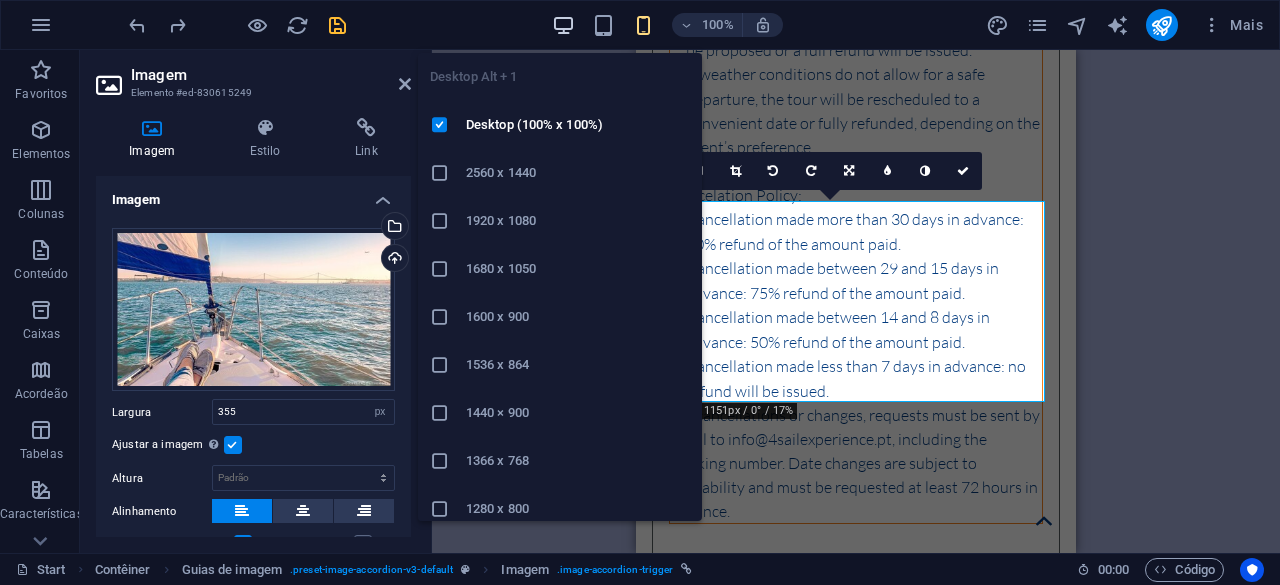 click at bounding box center [563, 25] 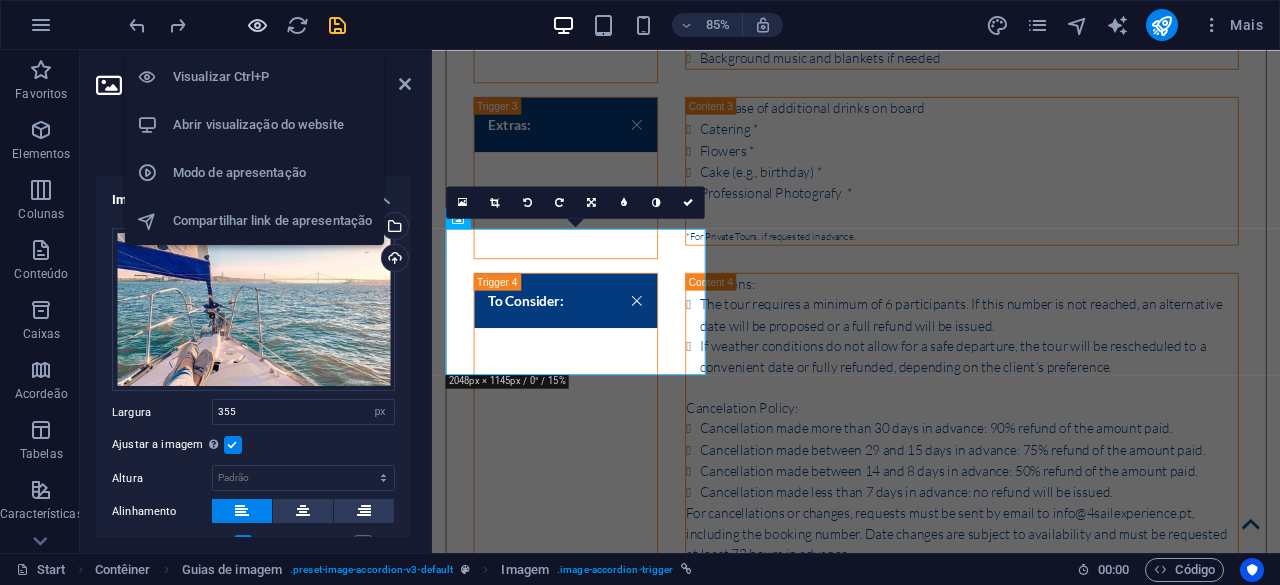 click at bounding box center [257, 25] 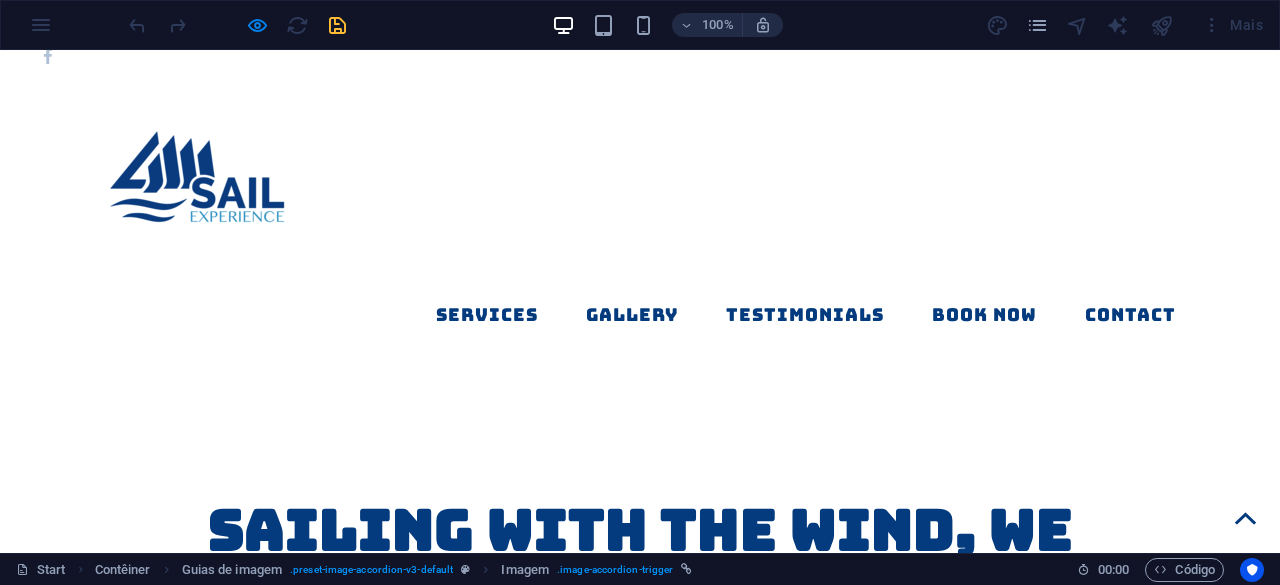 scroll, scrollTop: 1103, scrollLeft: 0, axis: vertical 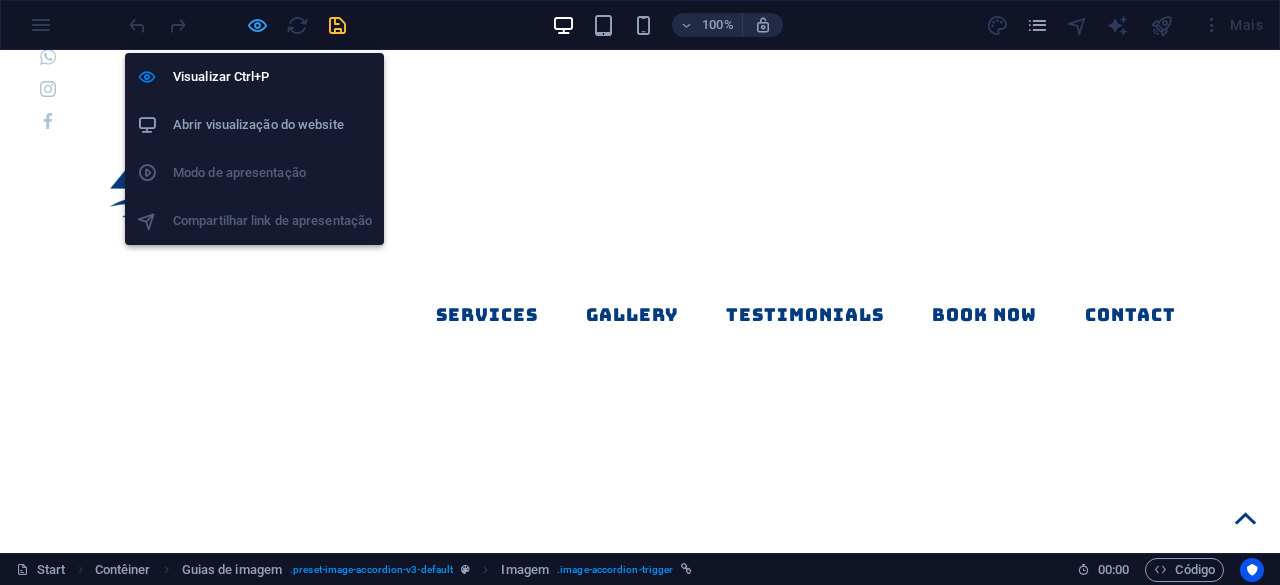 click at bounding box center [257, 25] 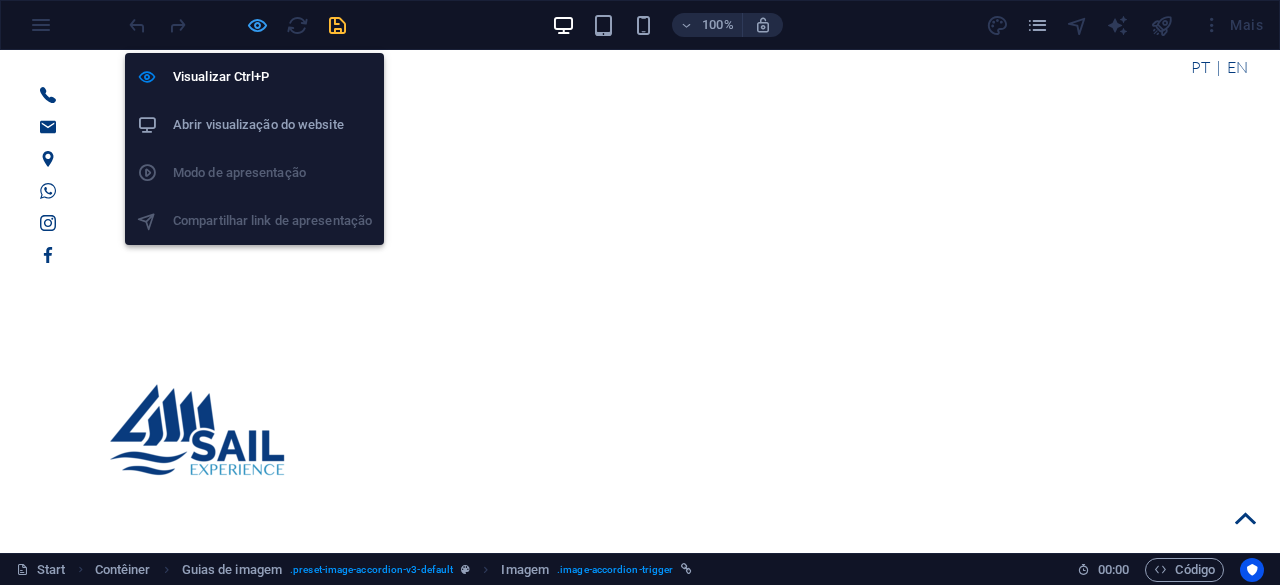 select on "px" 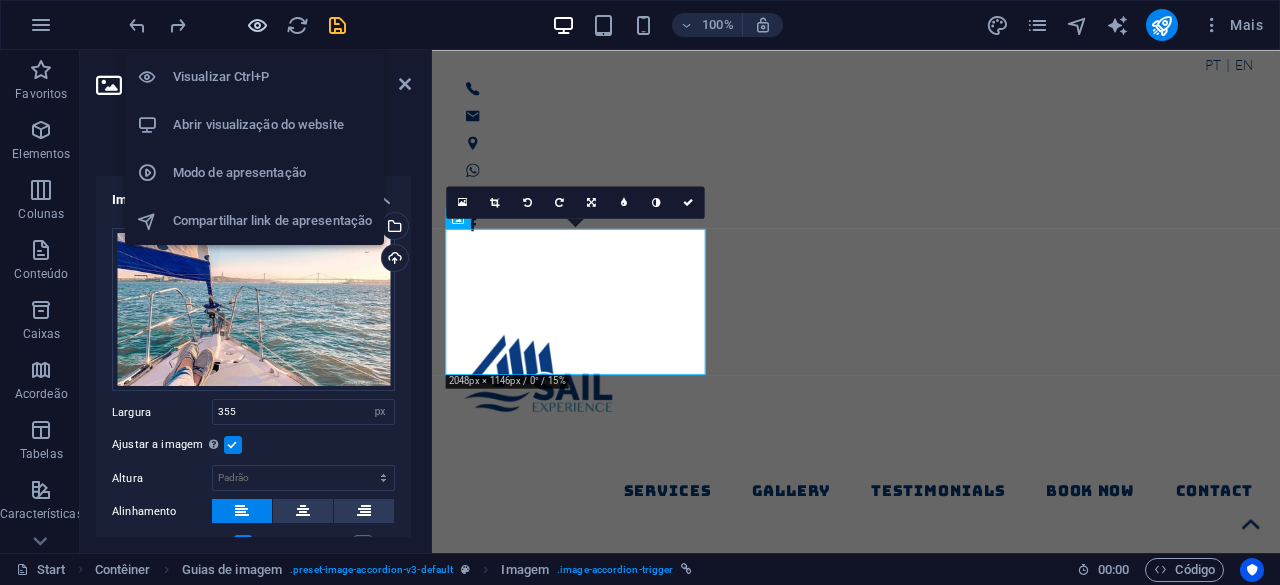 scroll, scrollTop: 3346, scrollLeft: 0, axis: vertical 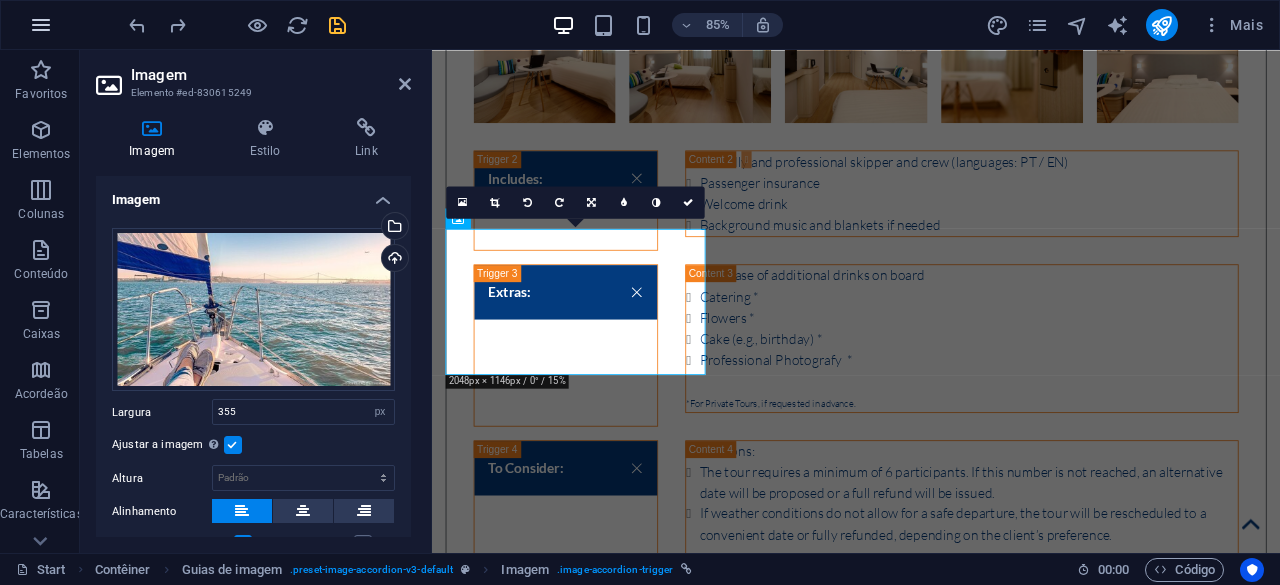 click at bounding box center (41, 25) 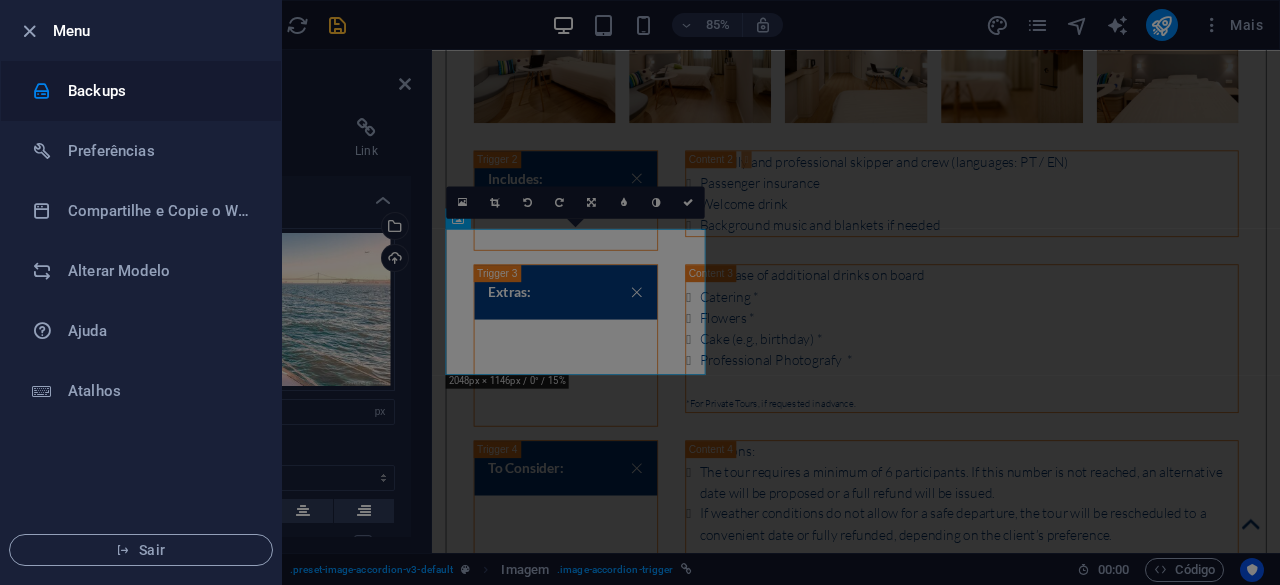 click on "Backups" at bounding box center [160, 91] 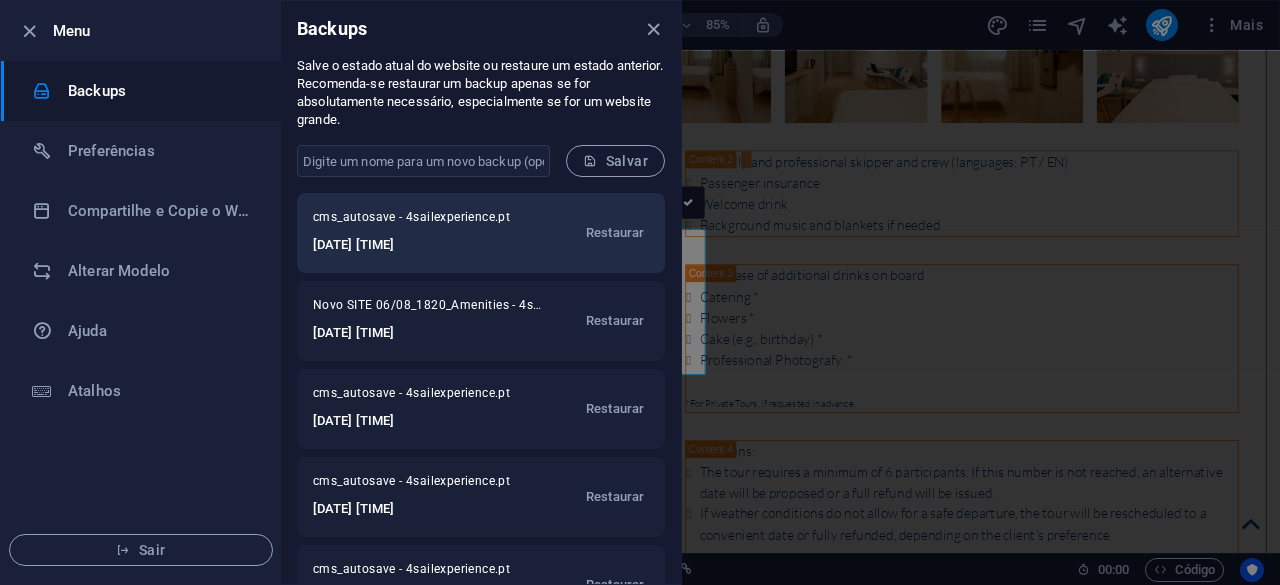 click on "[DATE] [TIME]" at bounding box center [419, 245] 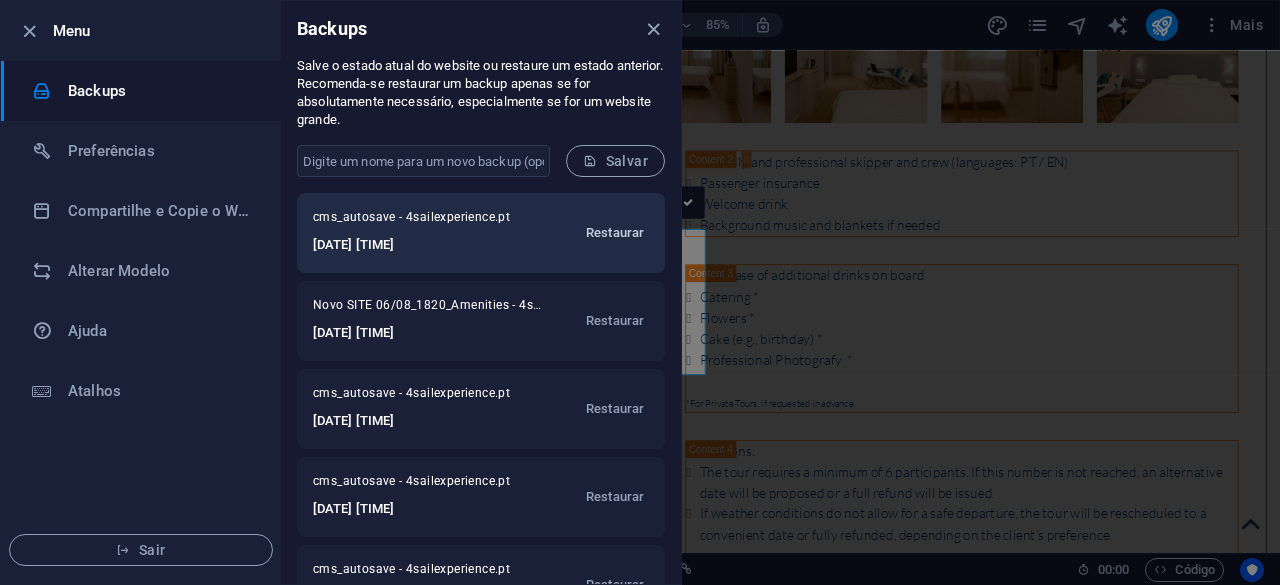 click on "Restaurar" at bounding box center [615, 233] 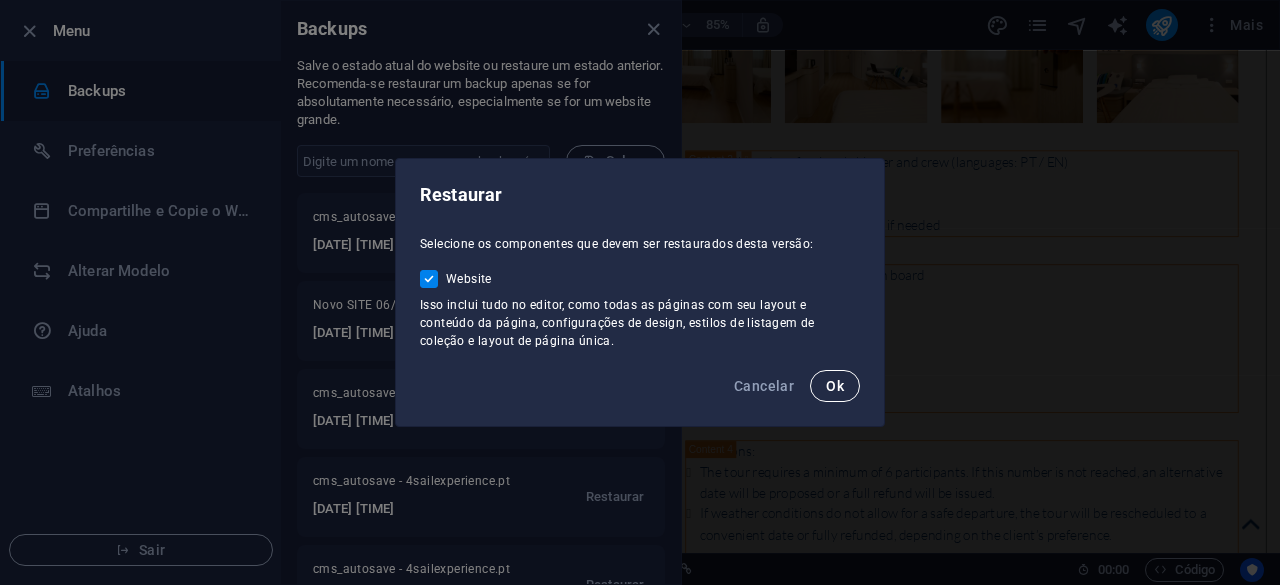 click on "Ok" at bounding box center [835, 386] 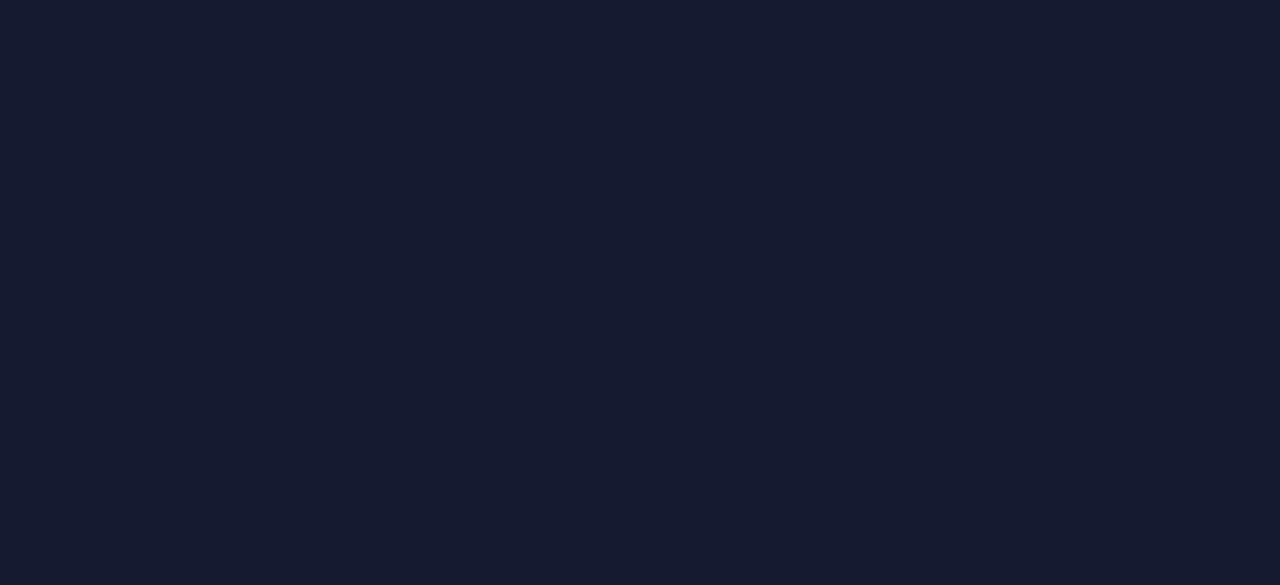 scroll, scrollTop: 0, scrollLeft: 0, axis: both 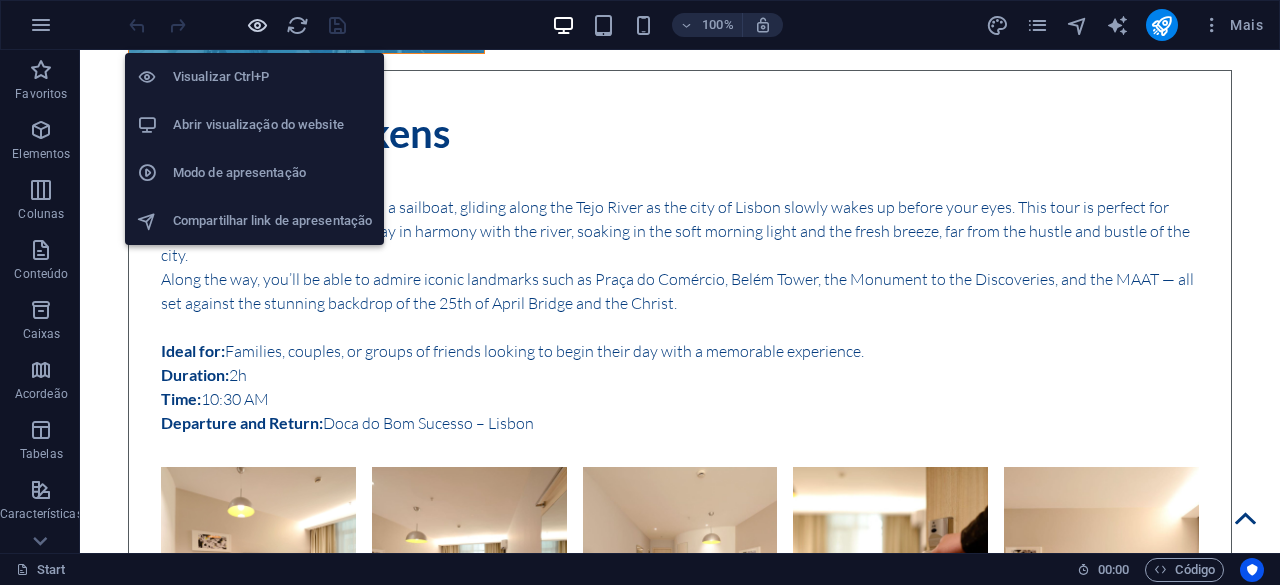 click at bounding box center [257, 25] 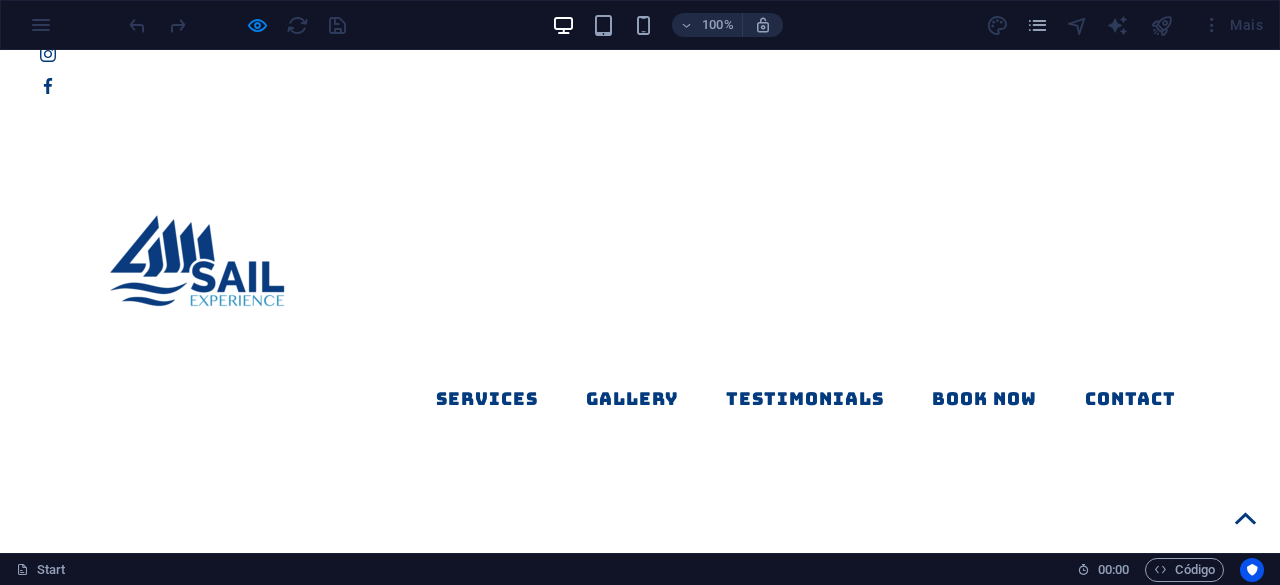 scroll, scrollTop: 1200, scrollLeft: 0, axis: vertical 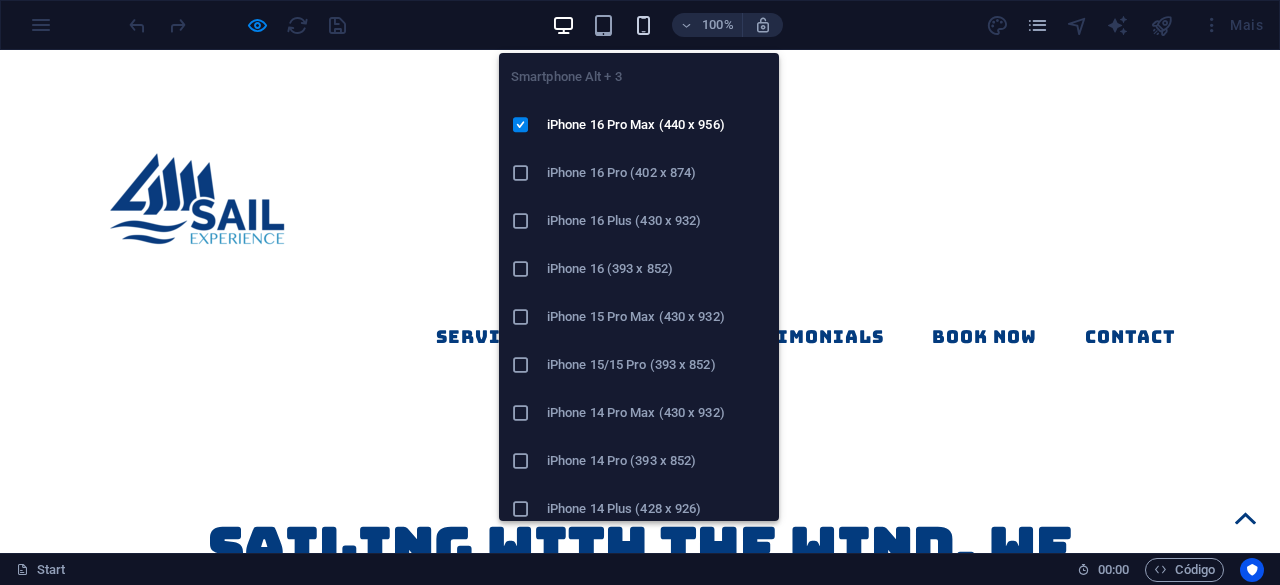 click at bounding box center (643, 25) 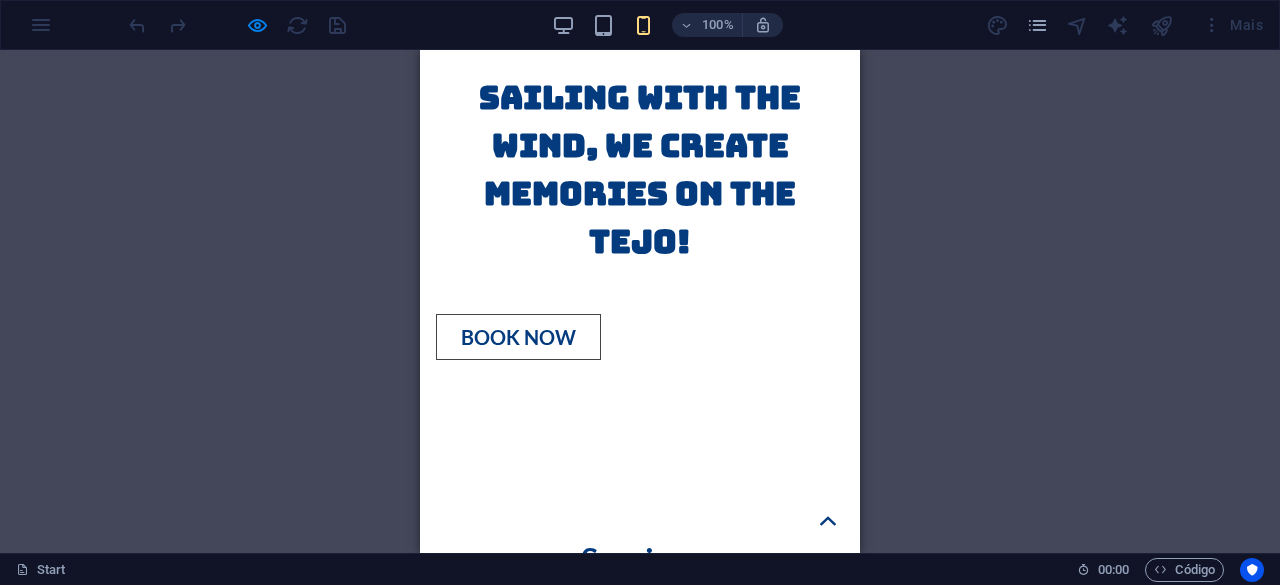 scroll, scrollTop: 1500, scrollLeft: 0, axis: vertical 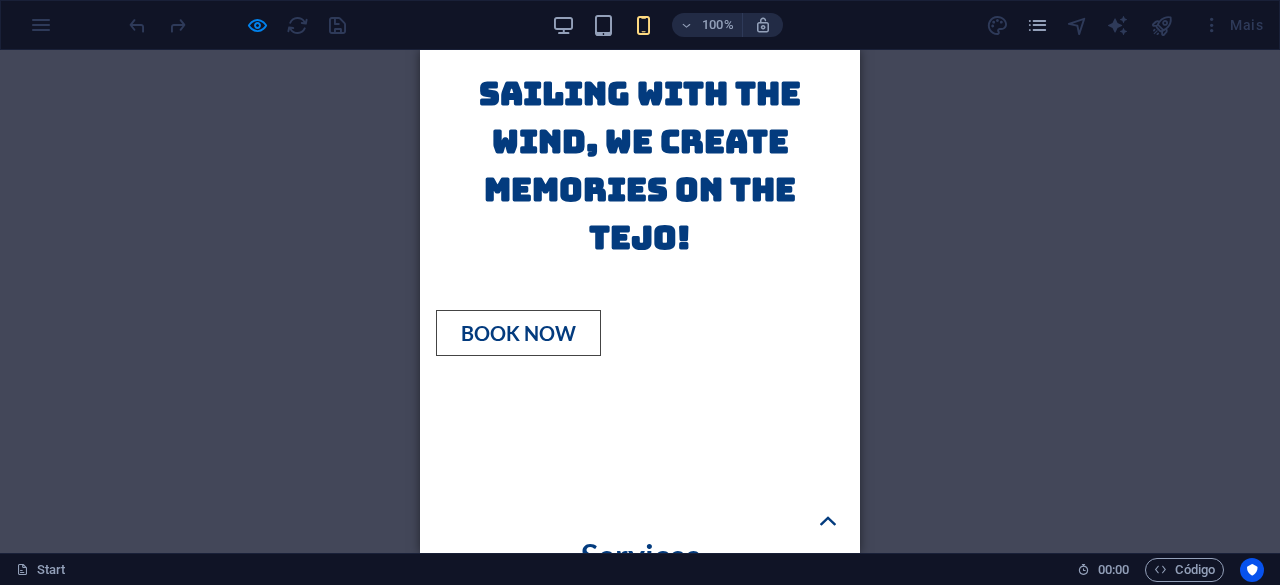 click on "Arraste aqui para substituir o conteúdo existente. Pressione “Ctrl” se quiser criar um novo elemento.
H1   Banner   Banner   Contêiner   Barra do Menu   Menu   Espaçador   Espaçador   Contêiner   H2   Espaçador   Imagem   Contêiner   Guias de imagem   Guias de imagem   Contêiner   Contêiner   Espaçador   Texto   Galeria   Galeria   Galeria   Espaçador   Contêiner   Acordeão   Contêiner   Texto   Contêiner   Contêiner   Texto   Contêiner   Contêiner   Texto   Espaçador   HTML" at bounding box center [640, 301] 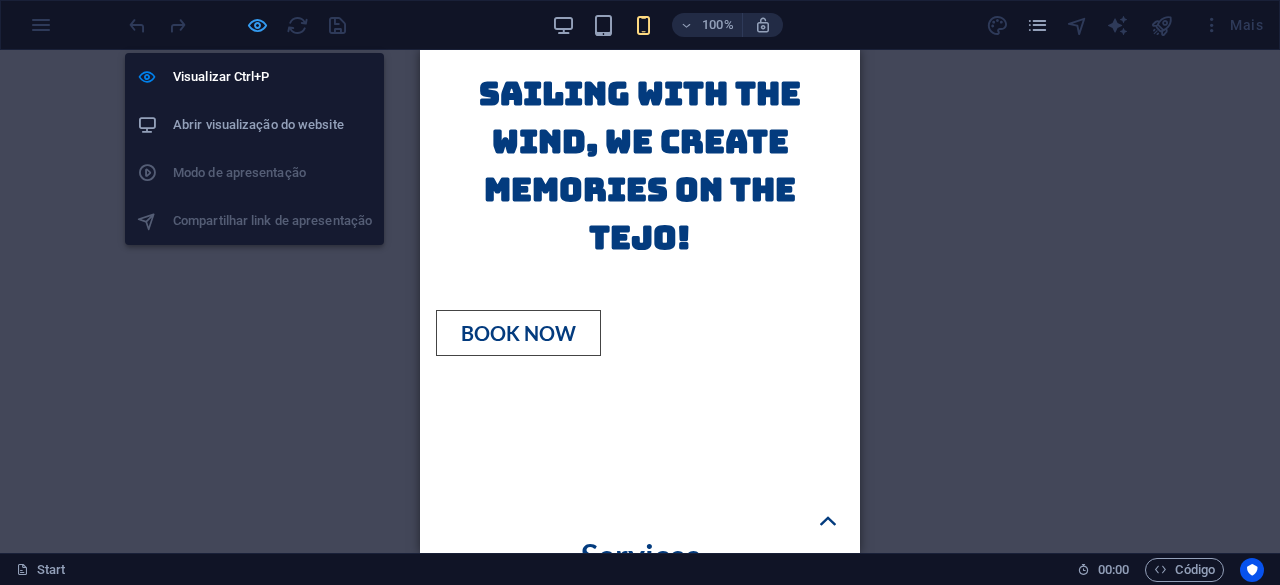click at bounding box center (257, 25) 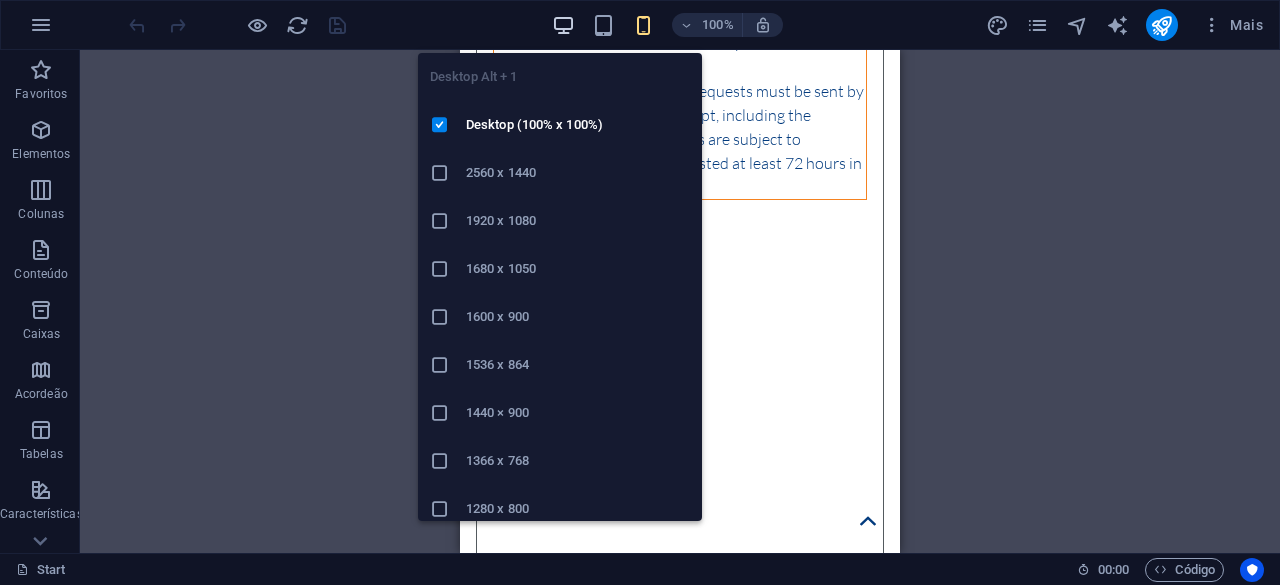click at bounding box center [563, 25] 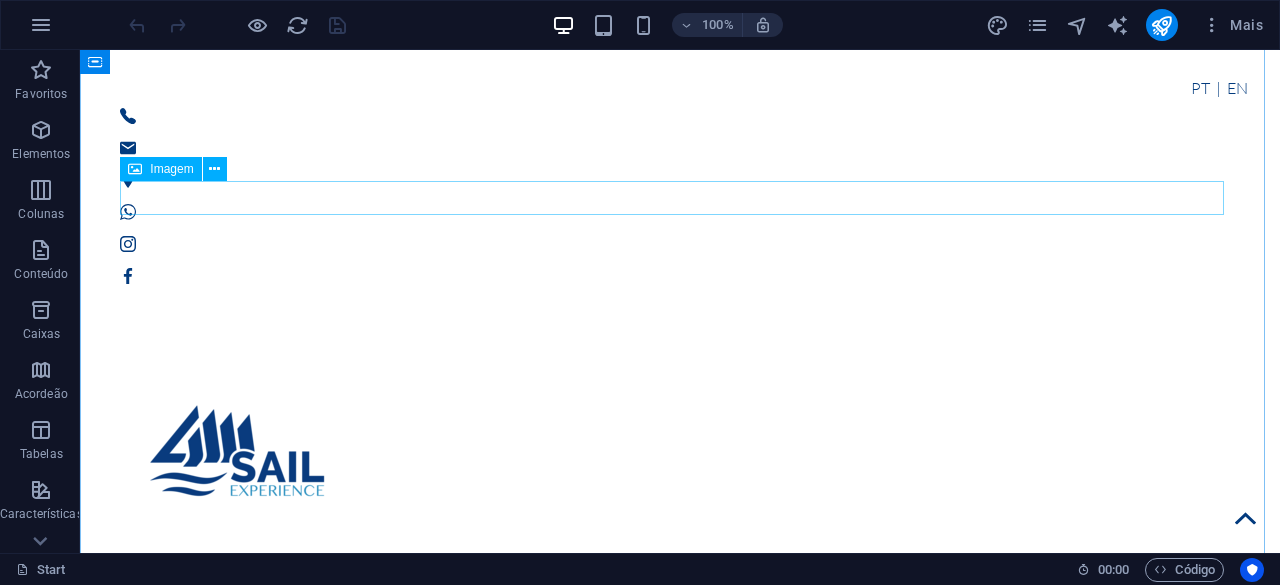 scroll, scrollTop: 1000, scrollLeft: 0, axis: vertical 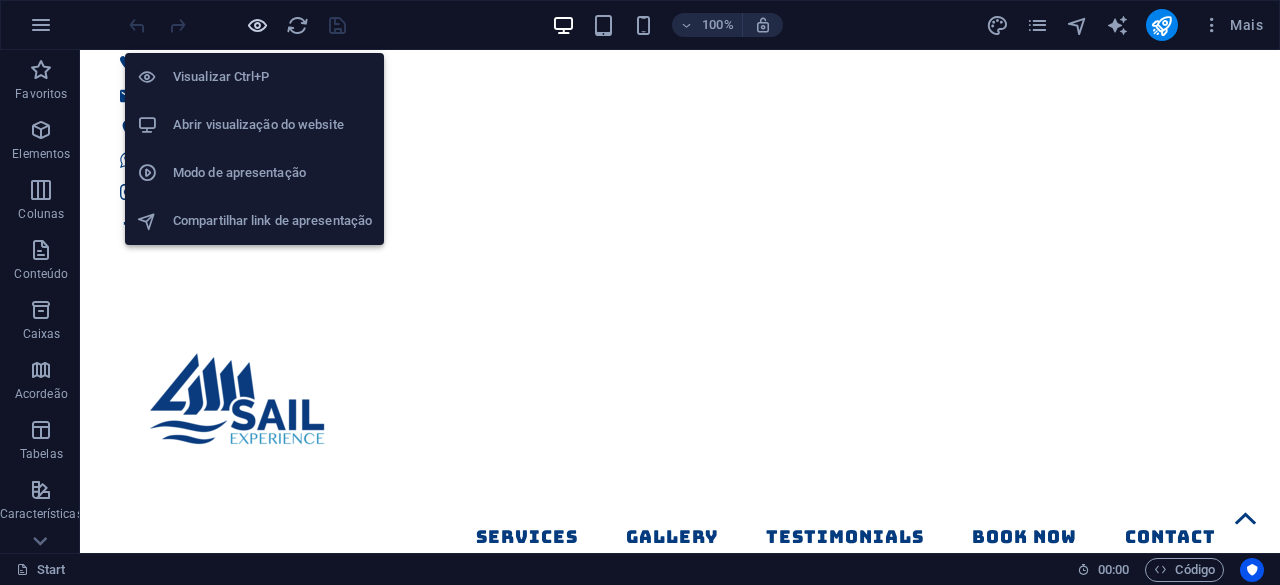 click at bounding box center [257, 25] 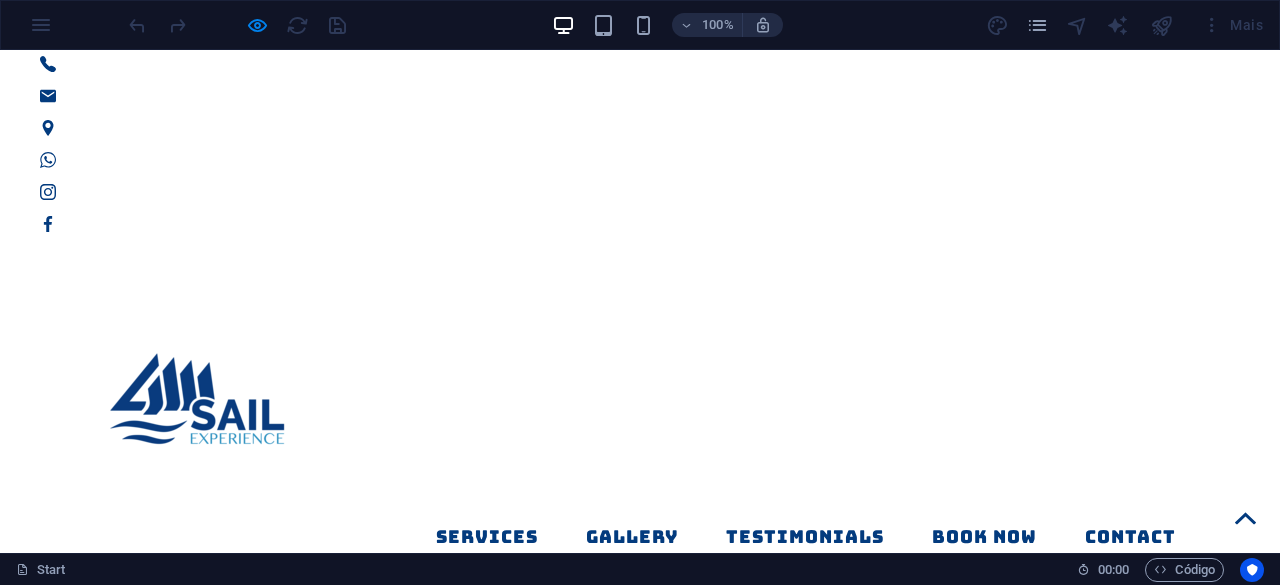 click on "100% Mais" at bounding box center (640, 25) 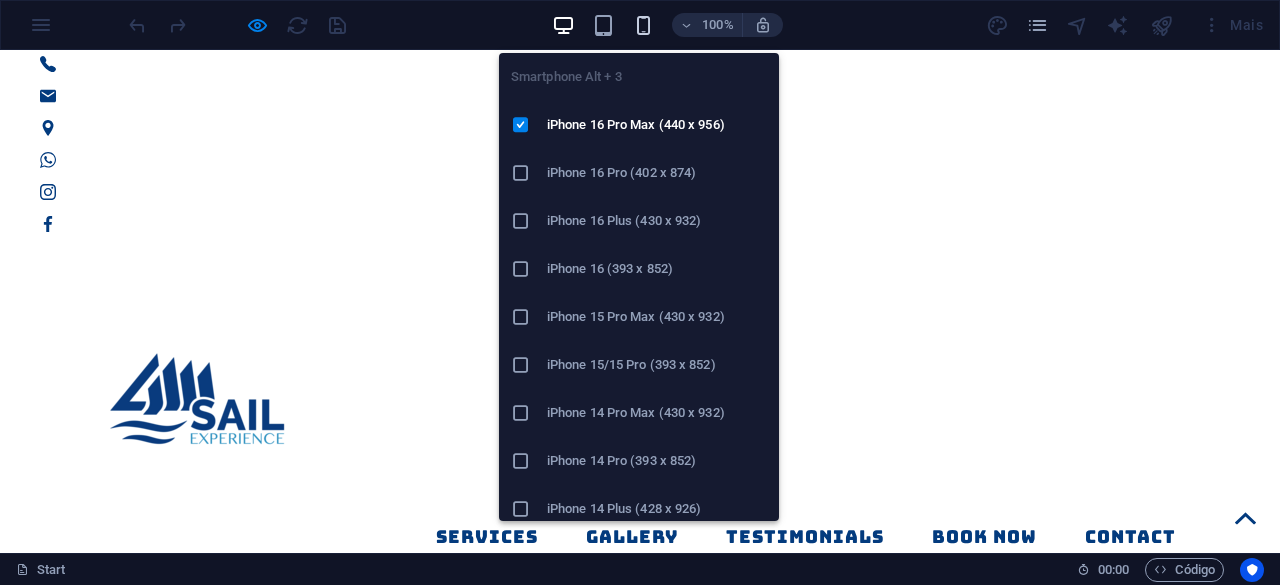click at bounding box center [643, 25] 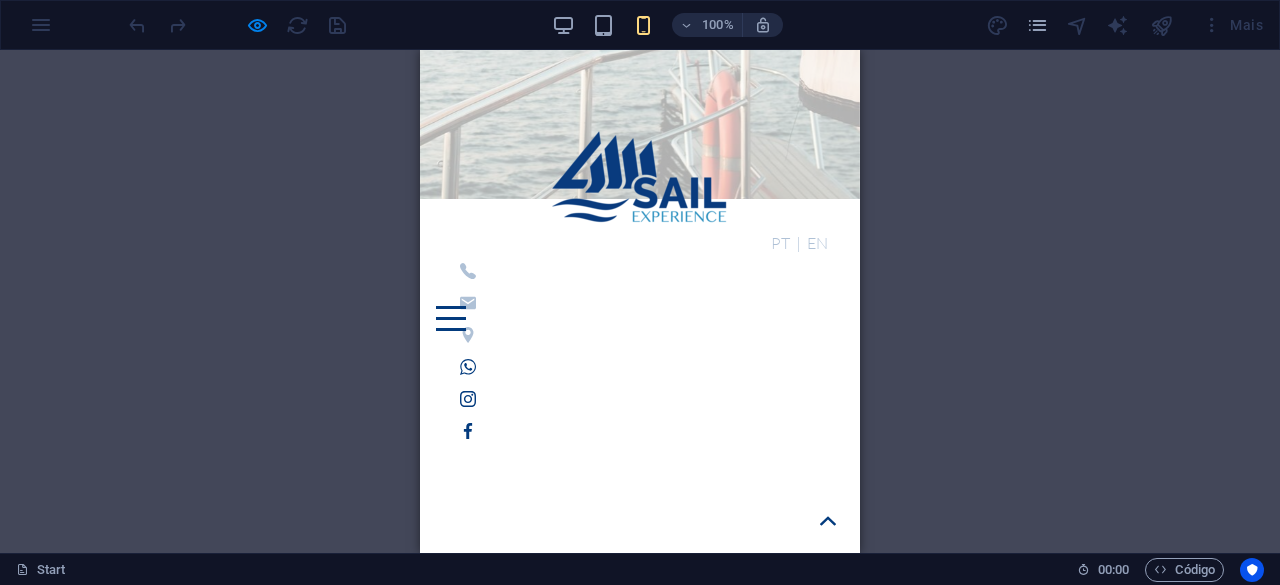 scroll, scrollTop: 600, scrollLeft: 0, axis: vertical 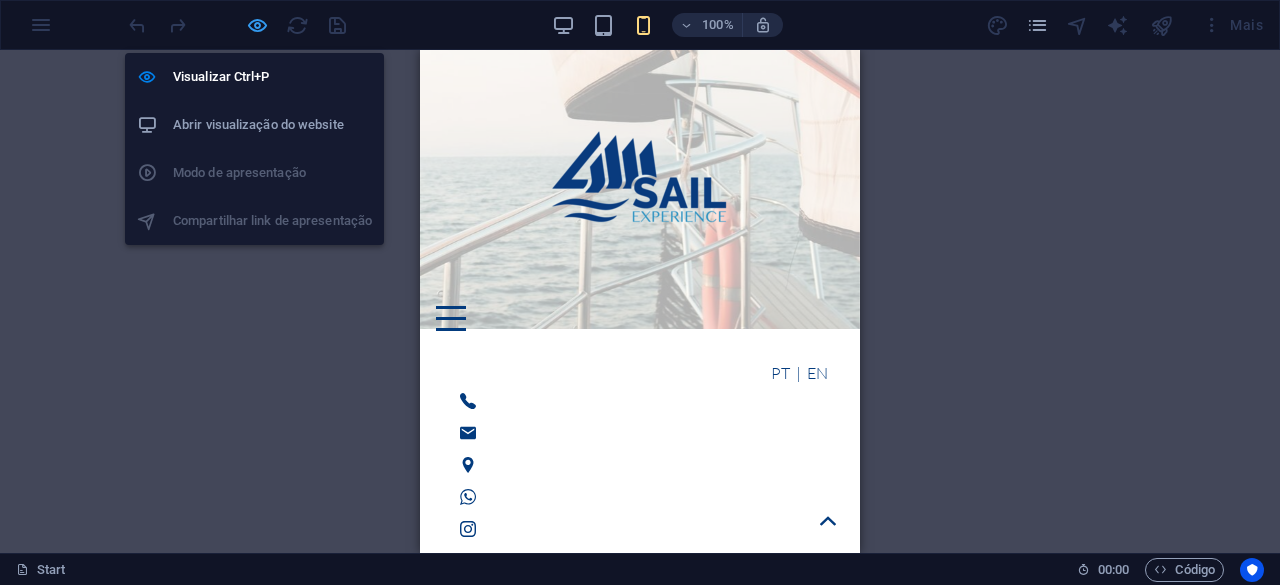 click at bounding box center [257, 25] 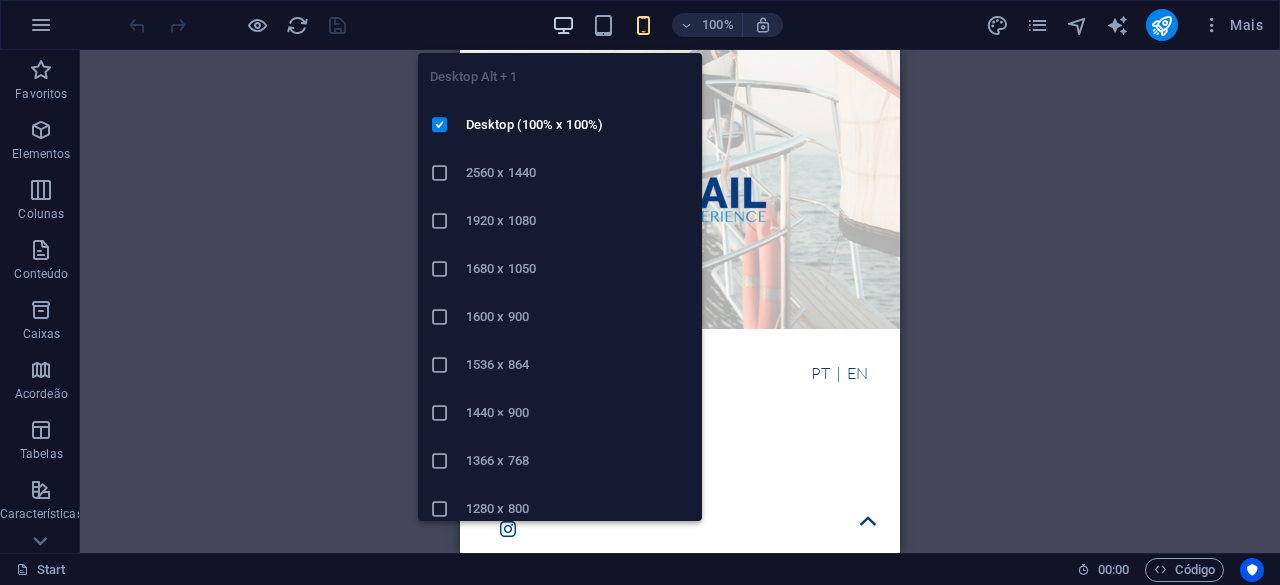 click at bounding box center (563, 25) 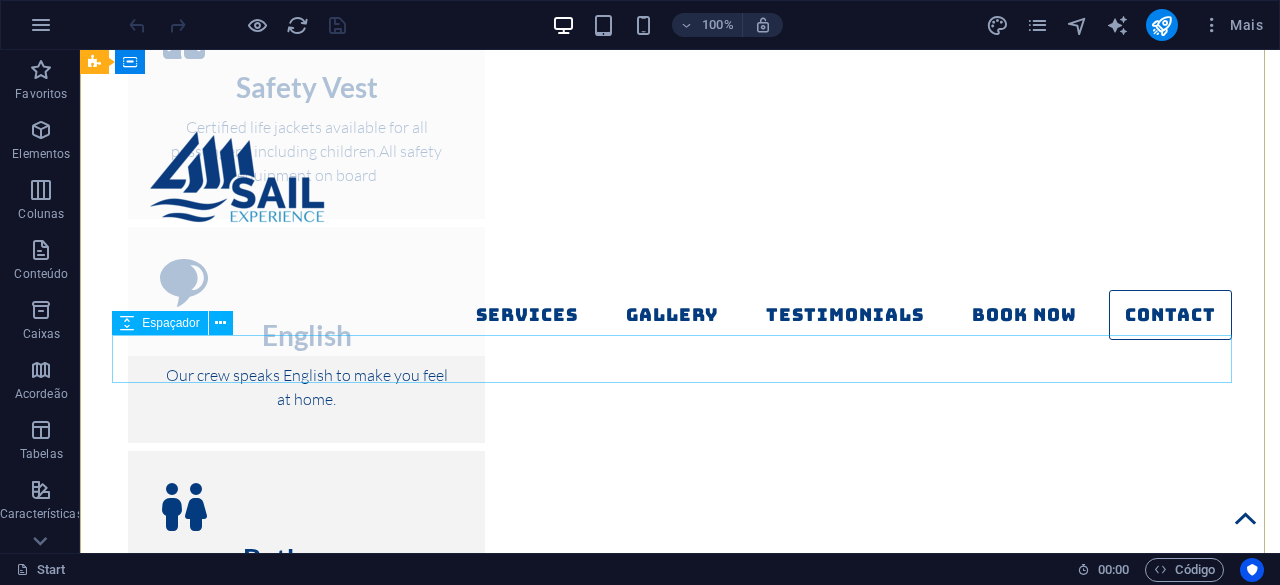 scroll, scrollTop: 15558, scrollLeft: 0, axis: vertical 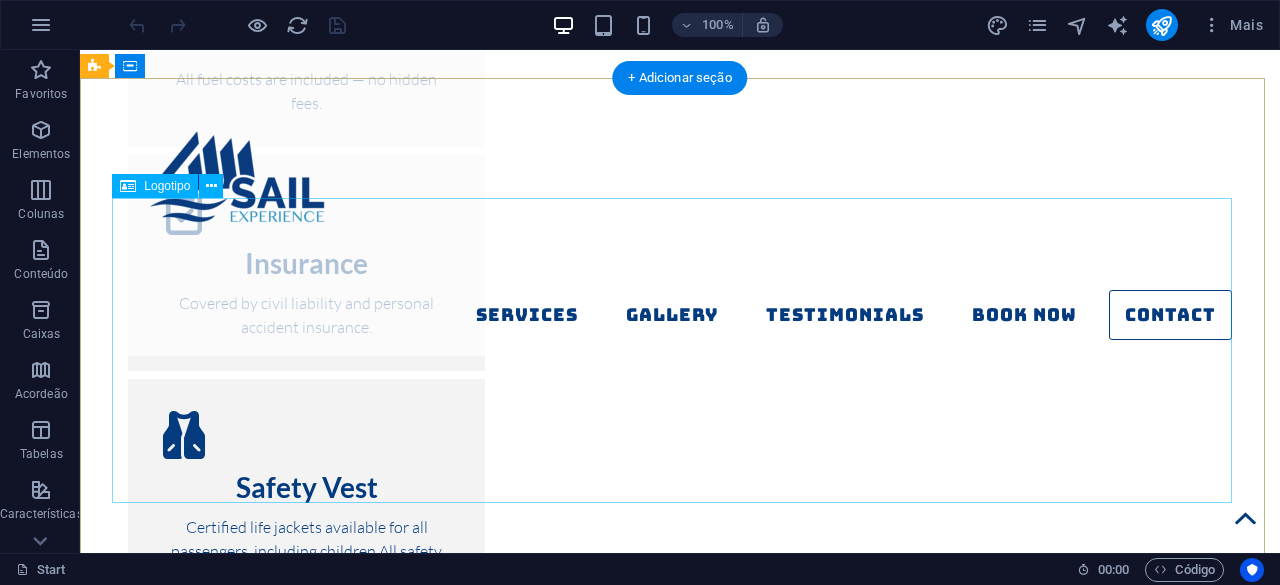 click at bounding box center [648, 4132] 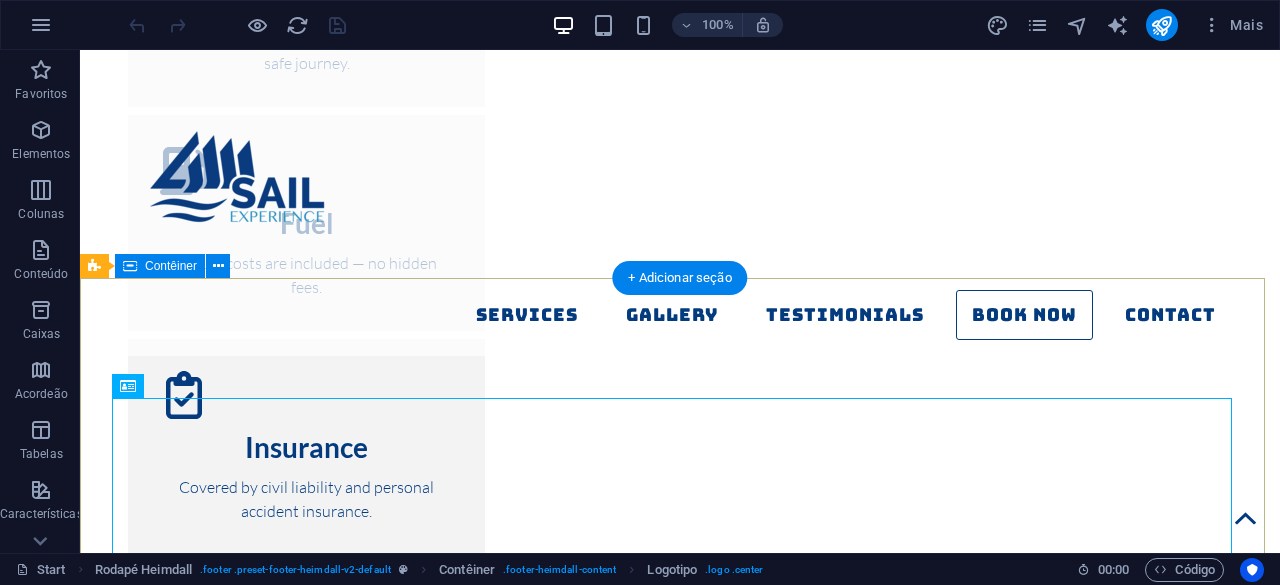 scroll, scrollTop: 15358, scrollLeft: 0, axis: vertical 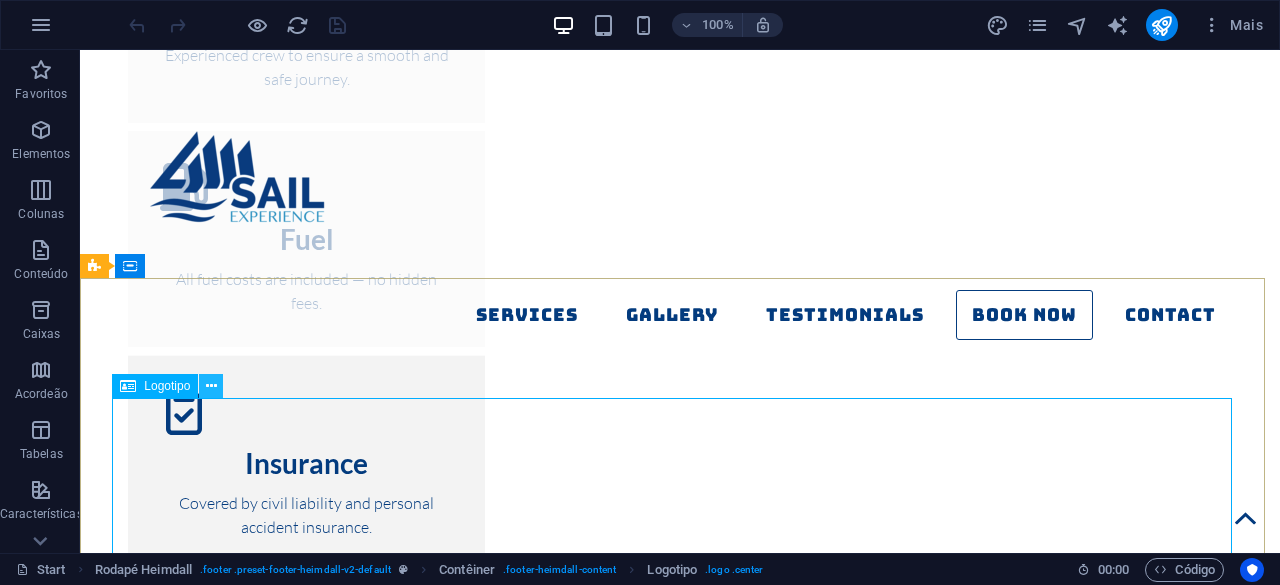 click at bounding box center (211, 386) 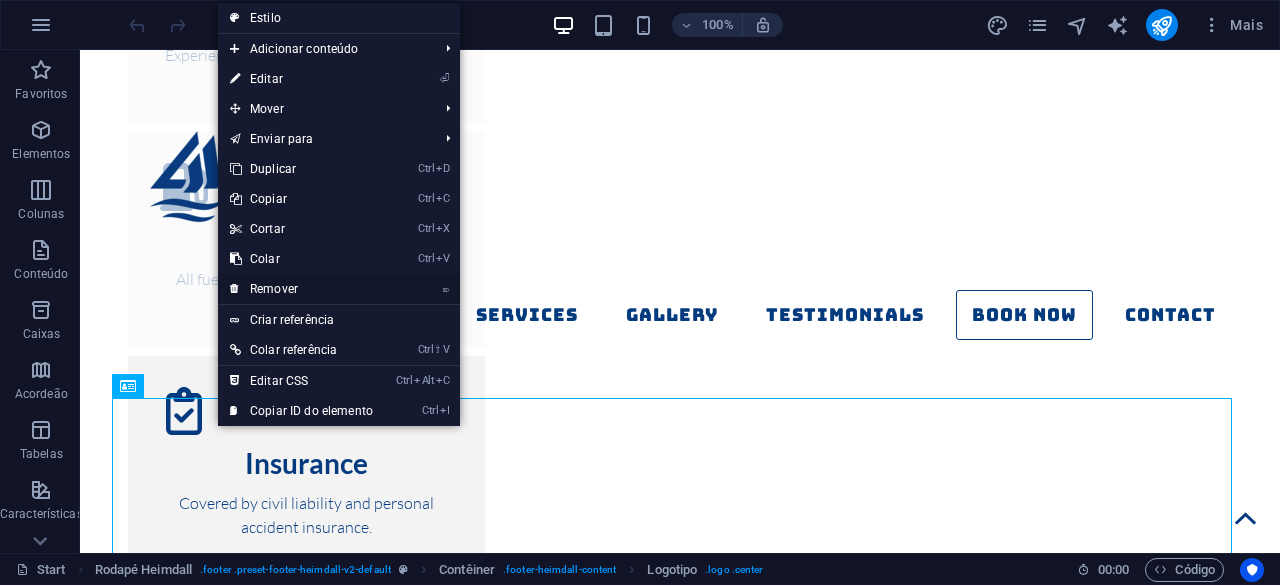 click on "⌦  Remover" at bounding box center (301, 289) 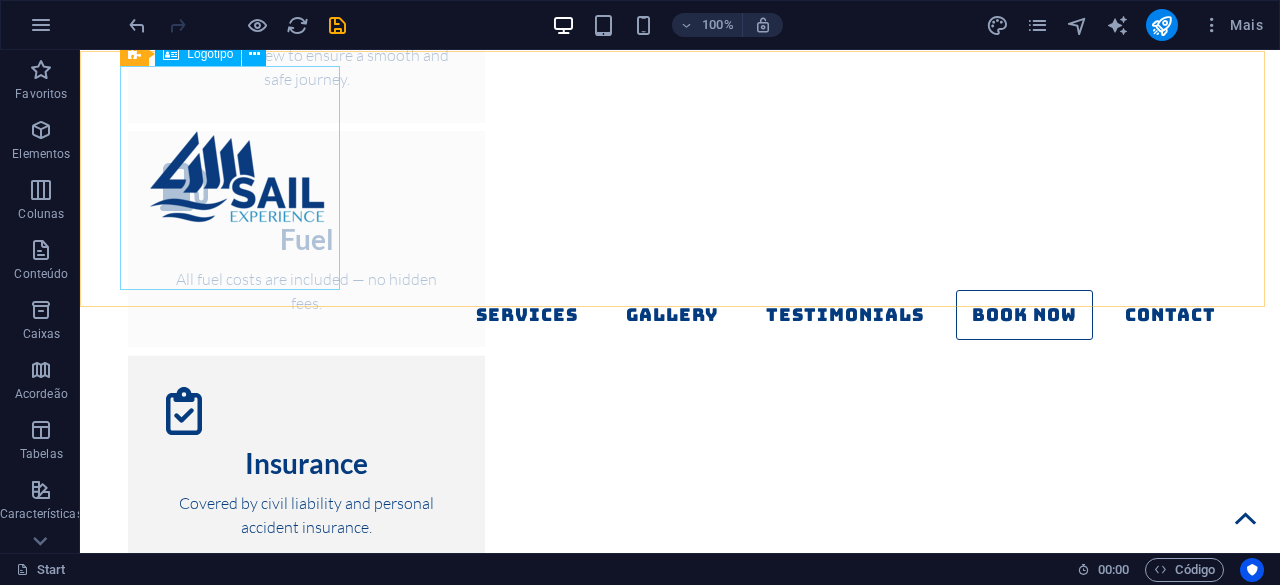 scroll, scrollTop: 15358, scrollLeft: 0, axis: vertical 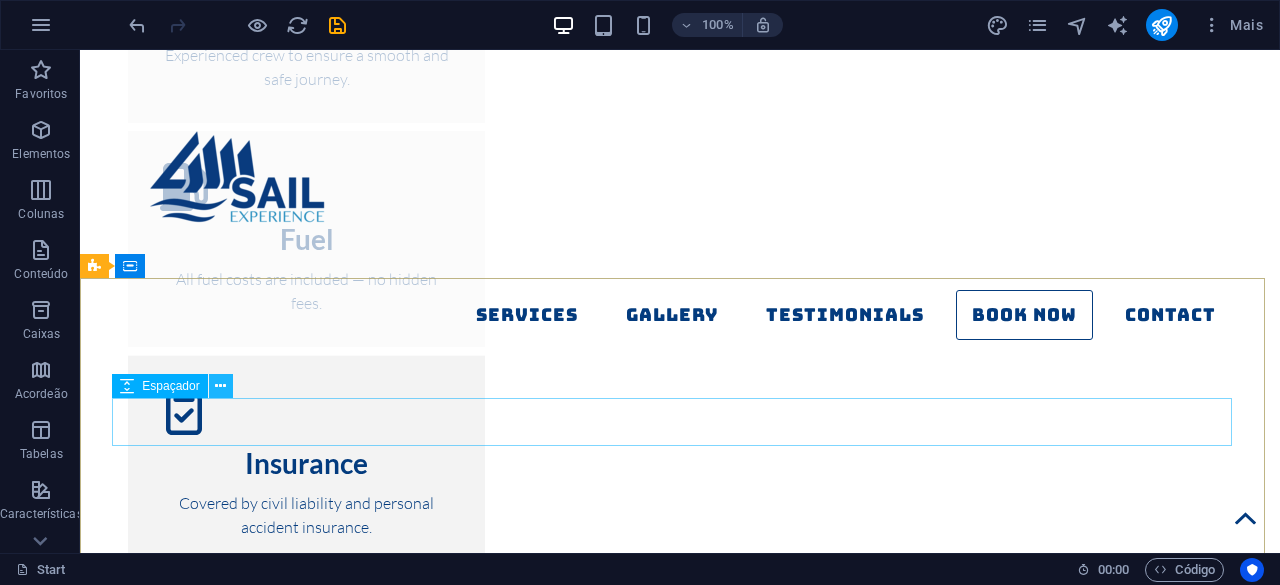 click at bounding box center [220, 386] 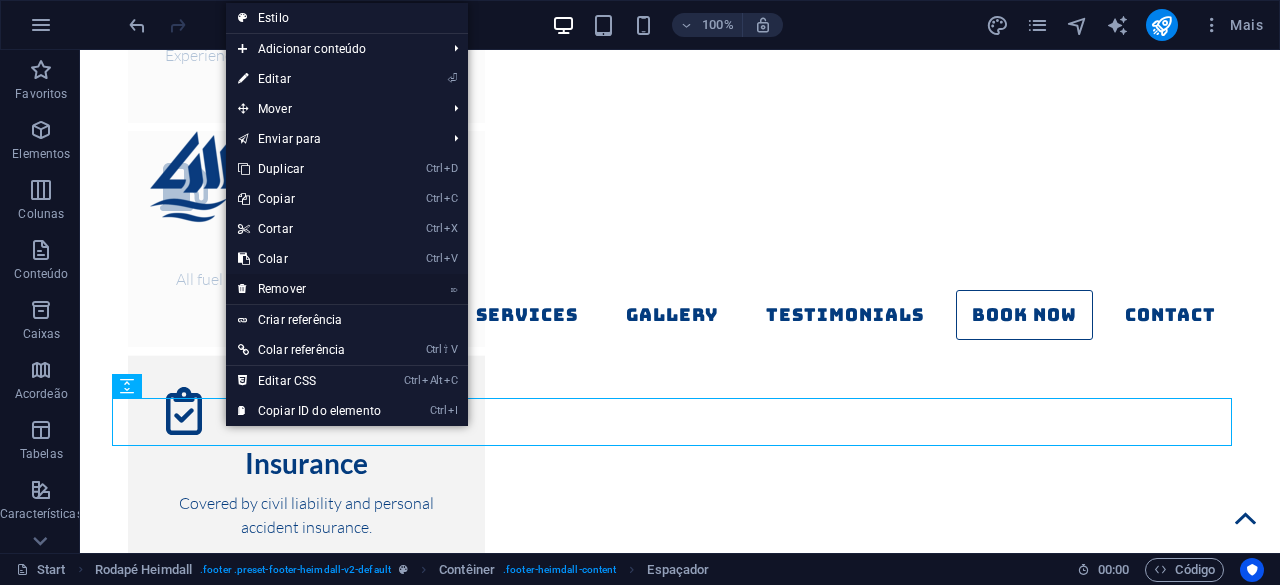 click on "⌦  Remover" at bounding box center (309, 289) 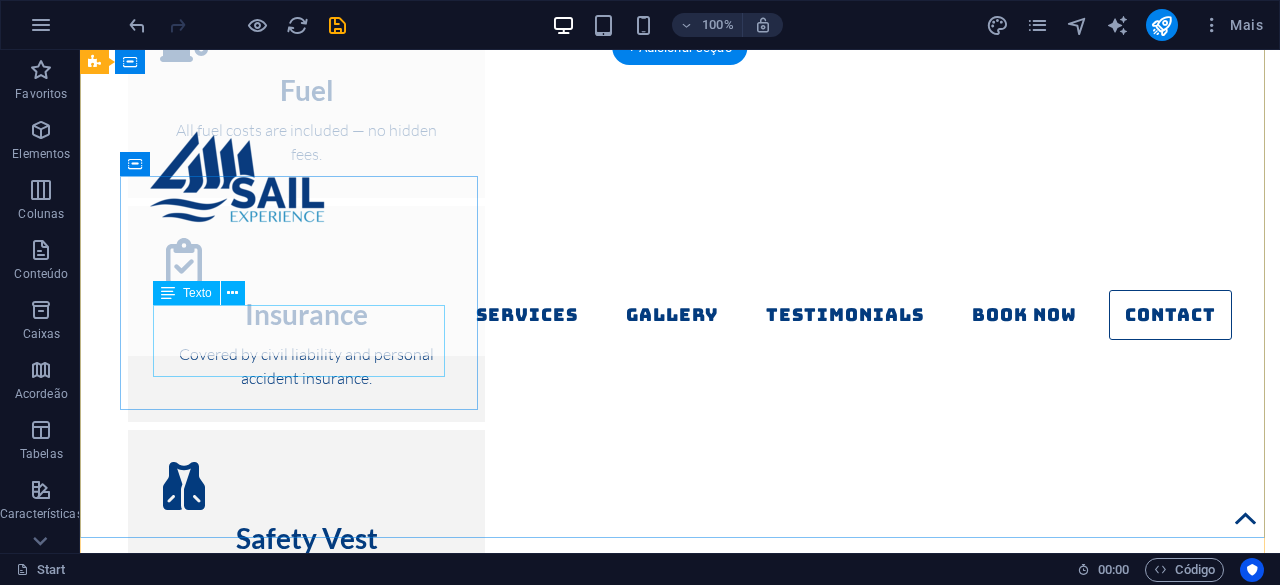 scroll, scrollTop: 15458, scrollLeft: 0, axis: vertical 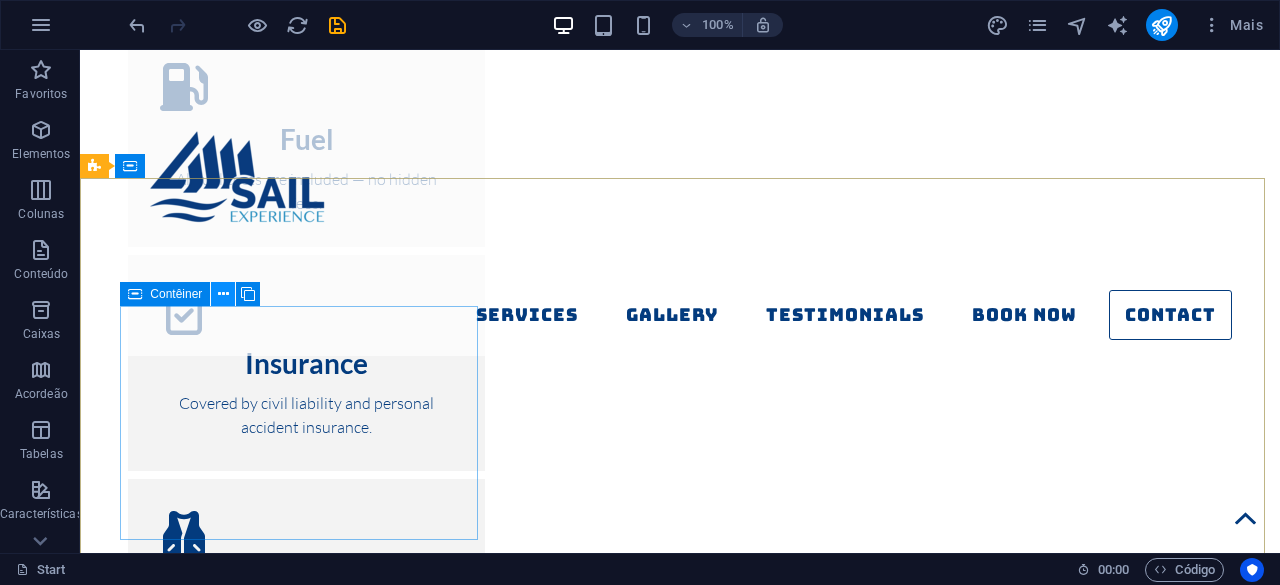 click at bounding box center (223, 294) 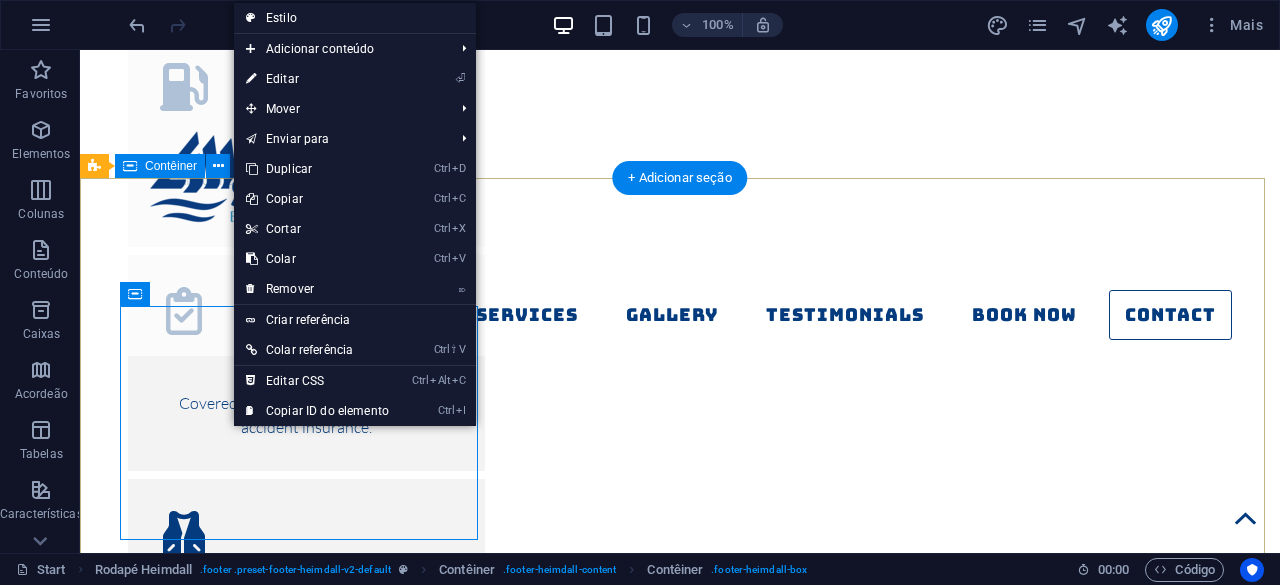 click on "Address Doca do Bom Sucesso - Gate 3, Avenida de Brasília Lisboa   1400-038 Phone +351 925850314 Book a room today! Contact info@4sailexperience.pt Legal Notice  |  Privacy" at bounding box center (680, 4423) 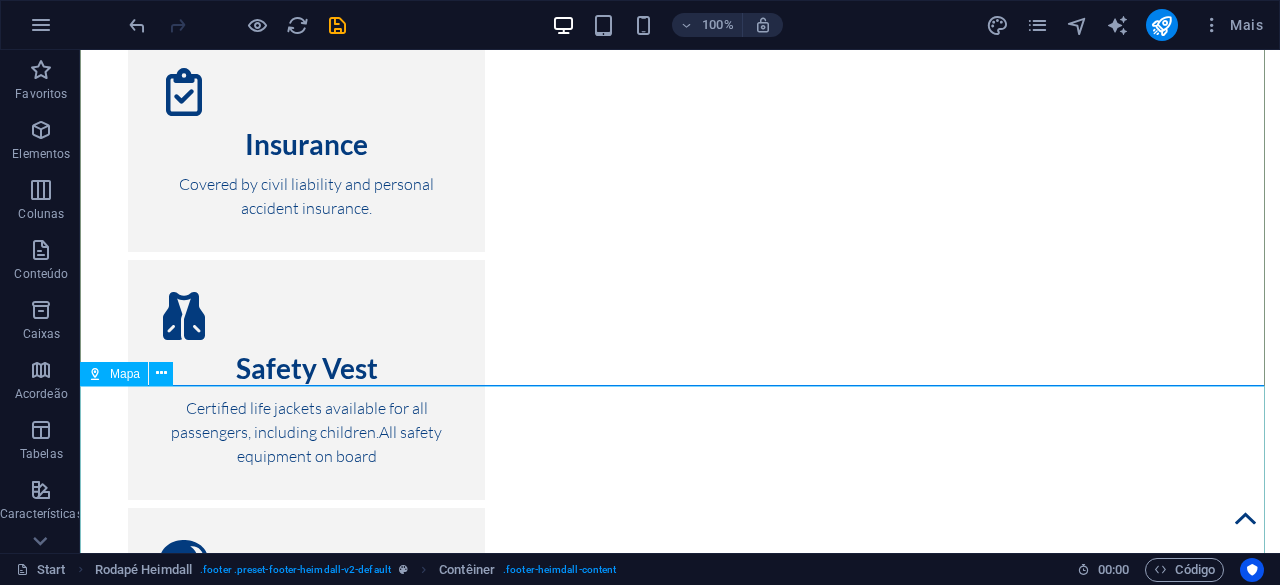 scroll, scrollTop: 15758, scrollLeft: 0, axis: vertical 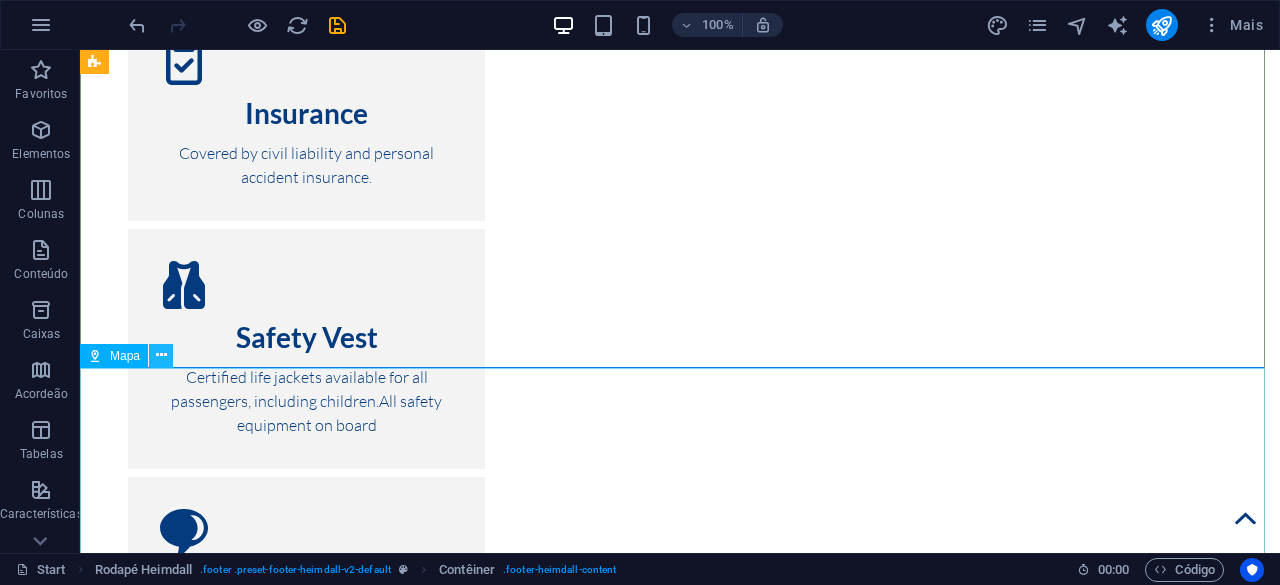 click at bounding box center (161, 355) 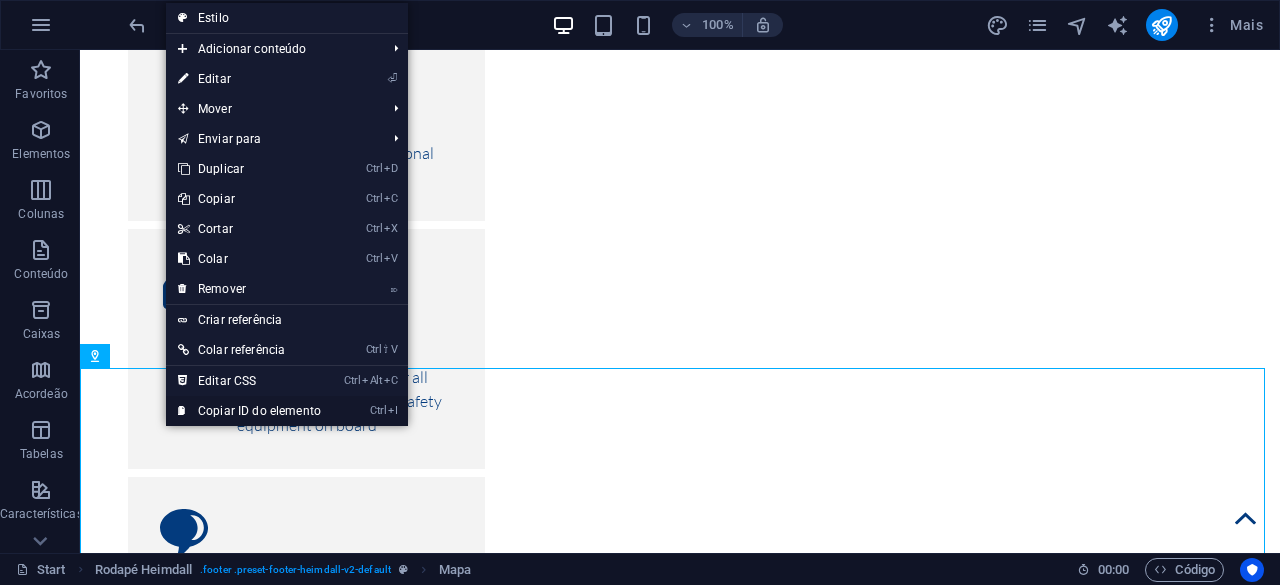 click on "Ctrl I  Copiar ID do elemento" at bounding box center (249, 411) 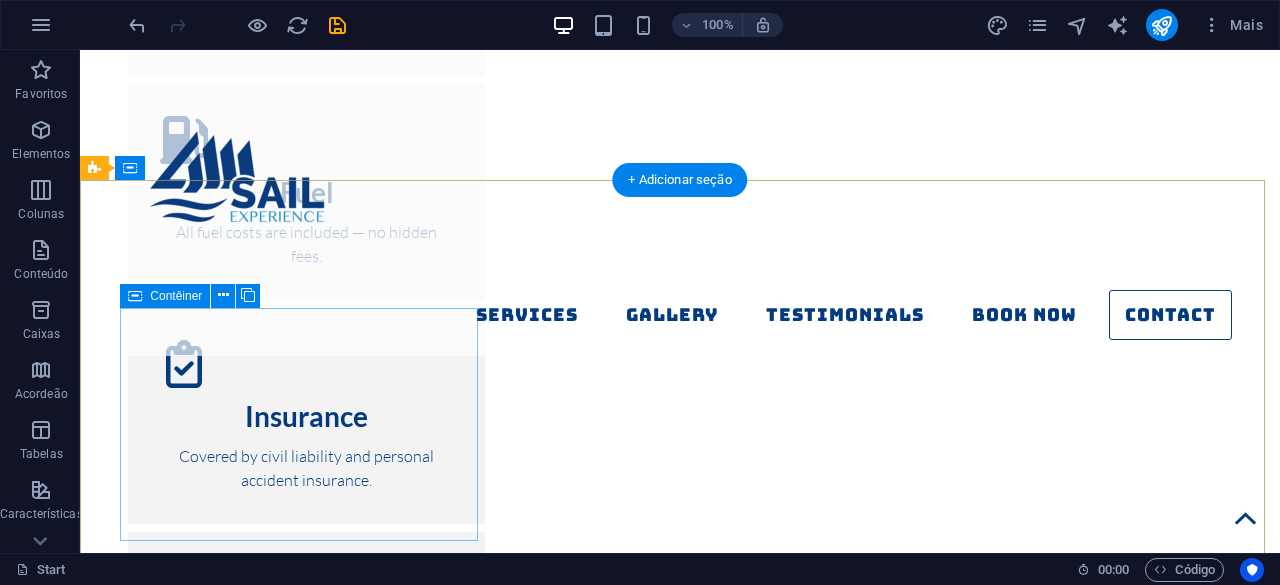 scroll, scrollTop: 15358, scrollLeft: 0, axis: vertical 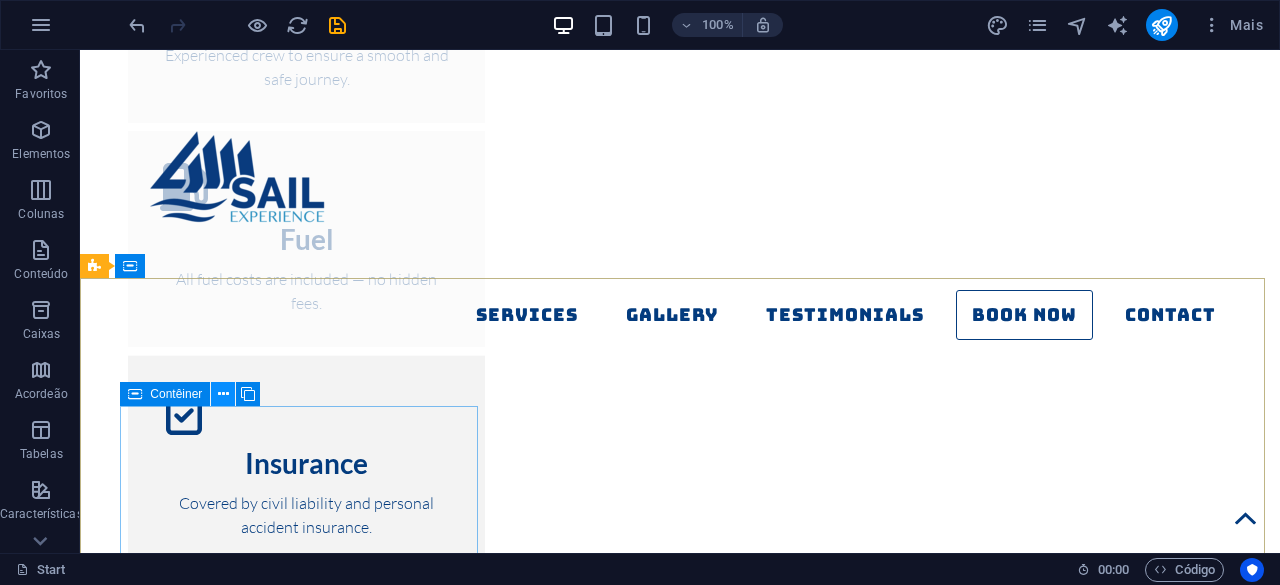 click at bounding box center (223, 394) 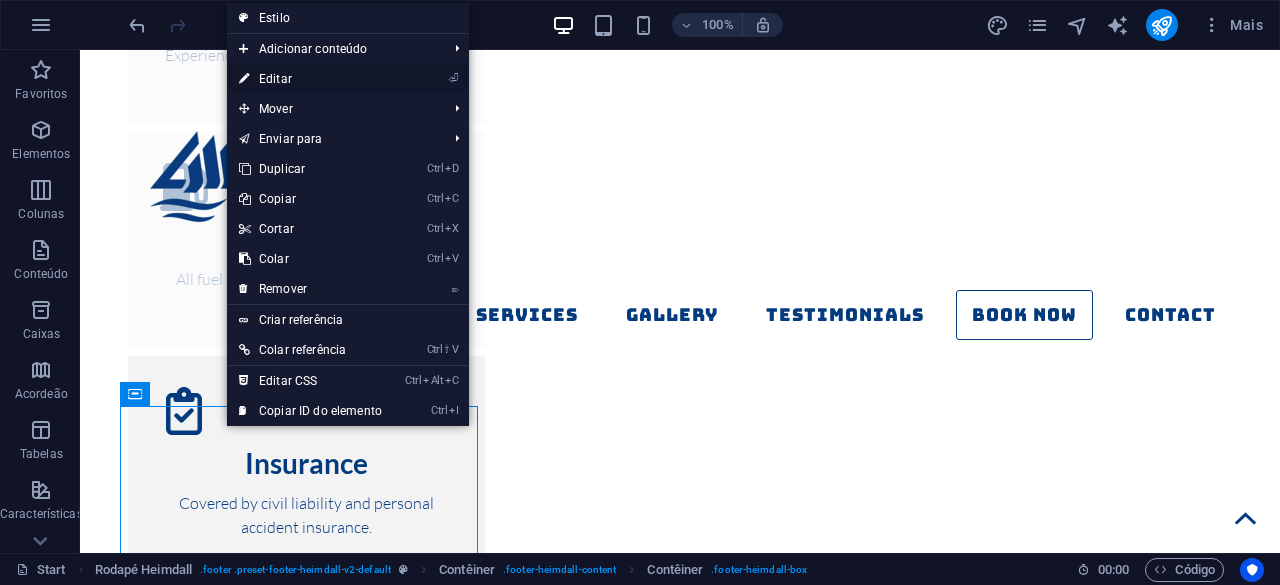 click on "⏎  Editar" at bounding box center (310, 79) 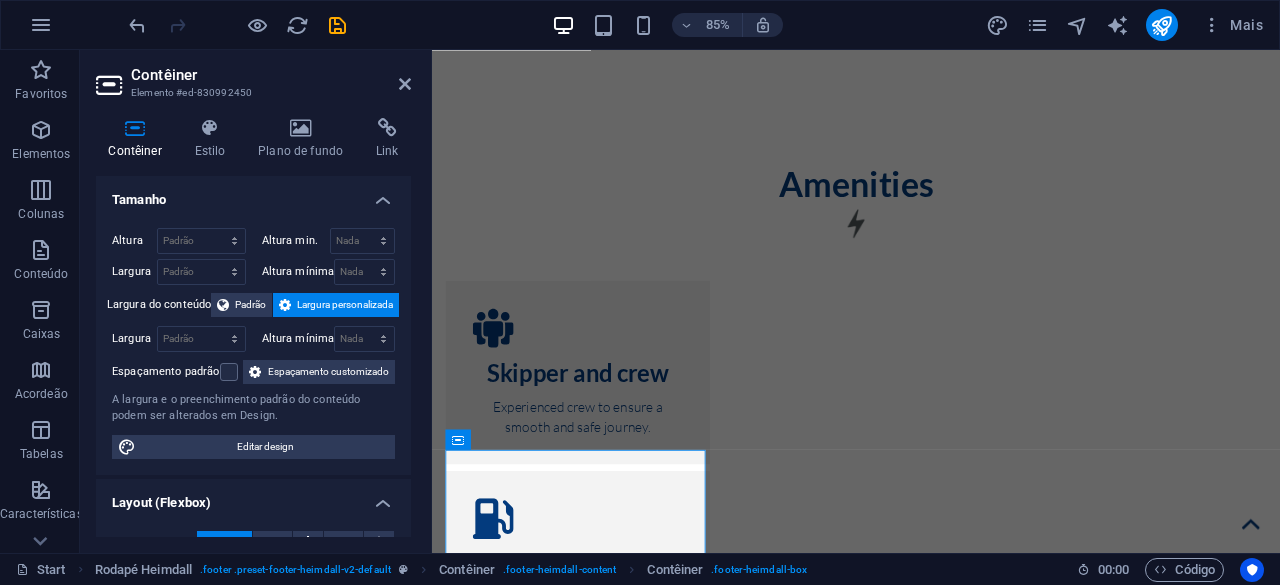 scroll, scrollTop: 15407, scrollLeft: 0, axis: vertical 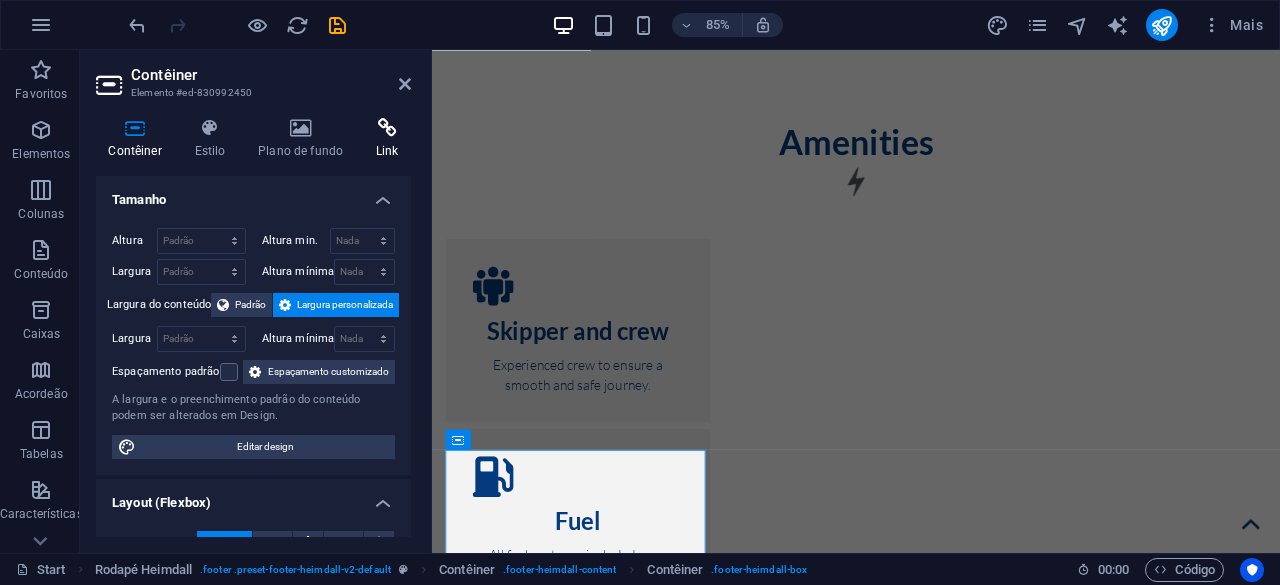 click at bounding box center [387, 128] 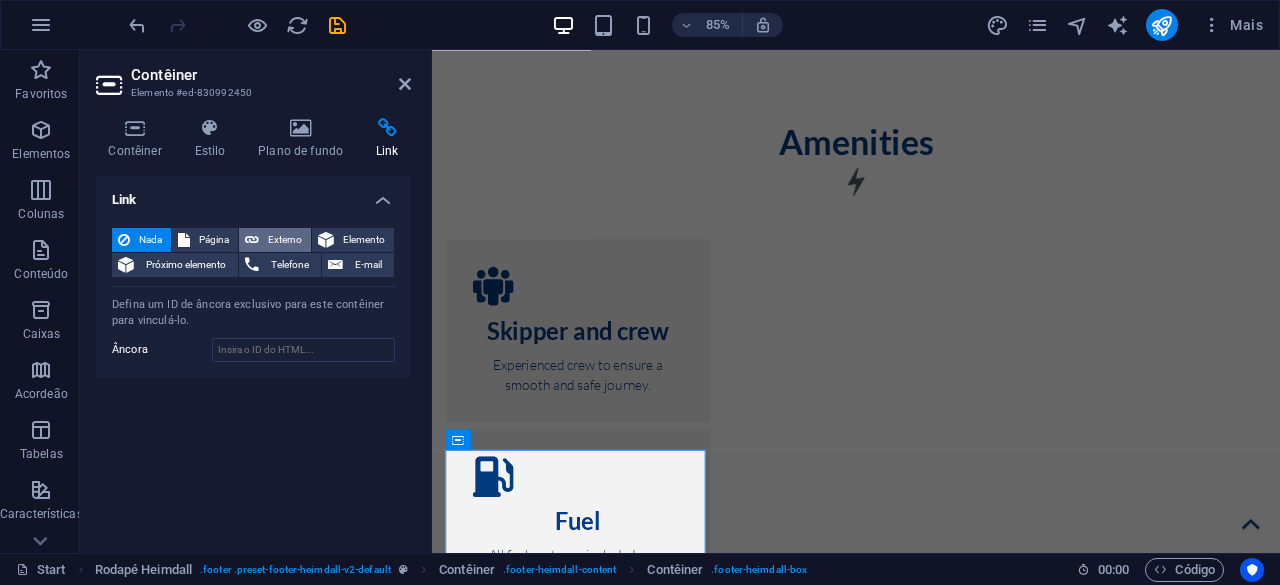click on "Externo" at bounding box center (285, 240) 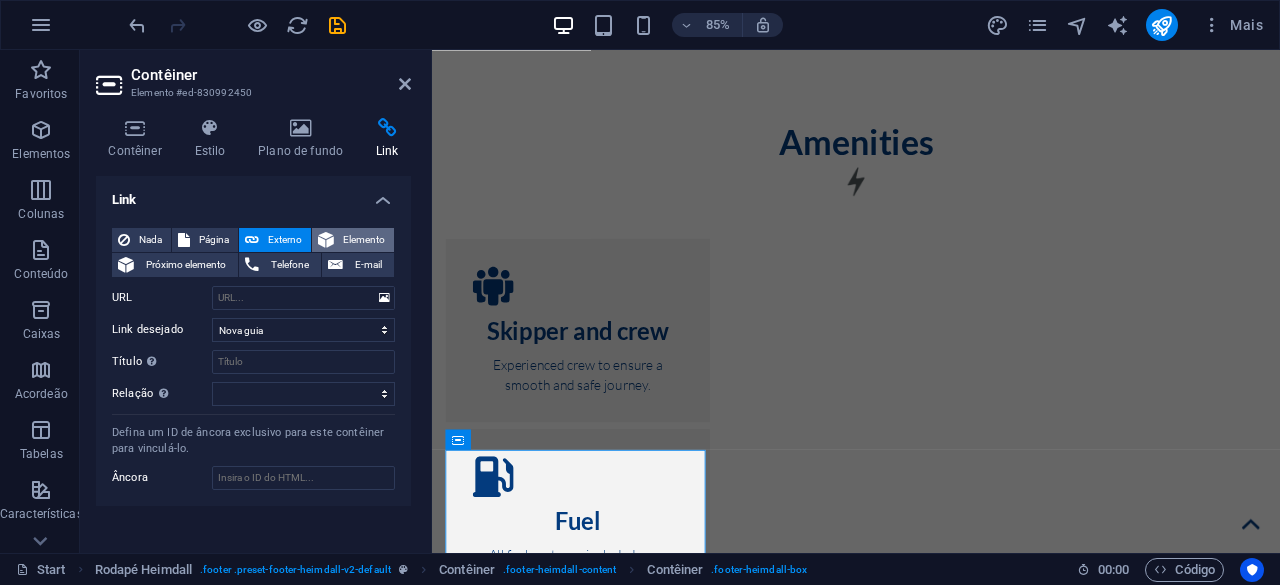click on "Elemento" at bounding box center (364, 240) 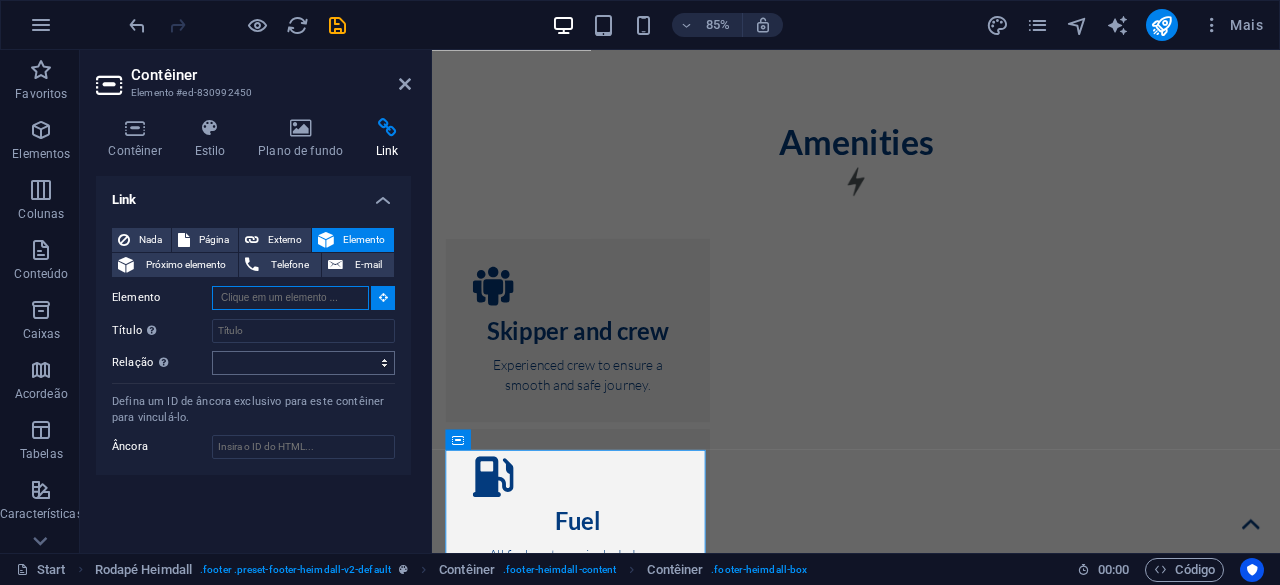 paste on "#ed-830992486" 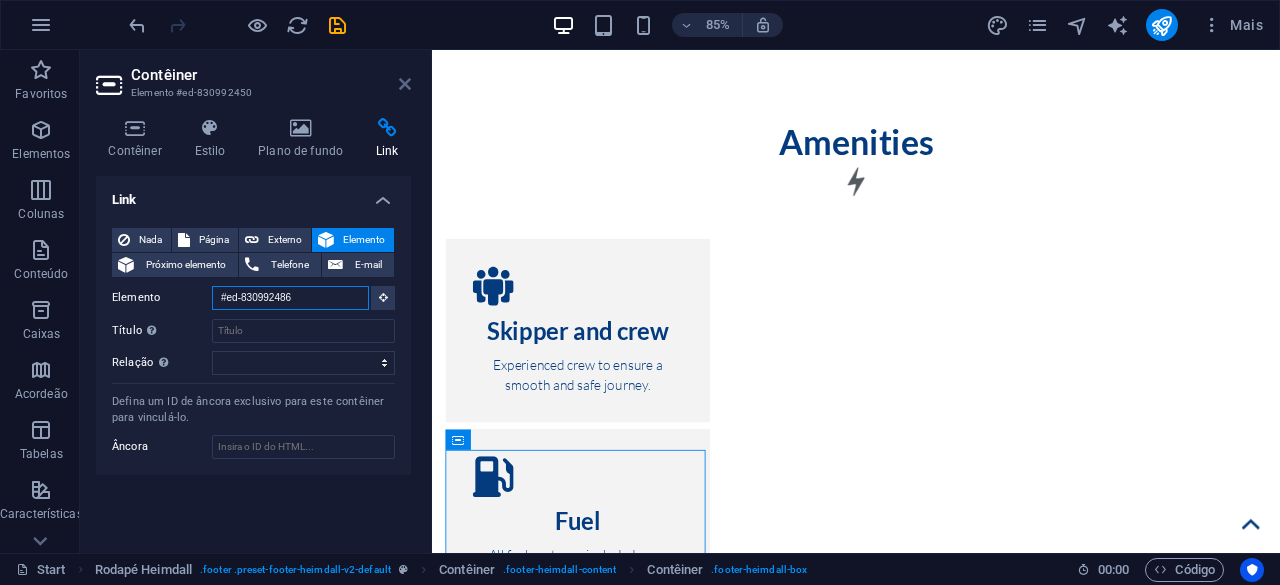 type on "#ed-830992486" 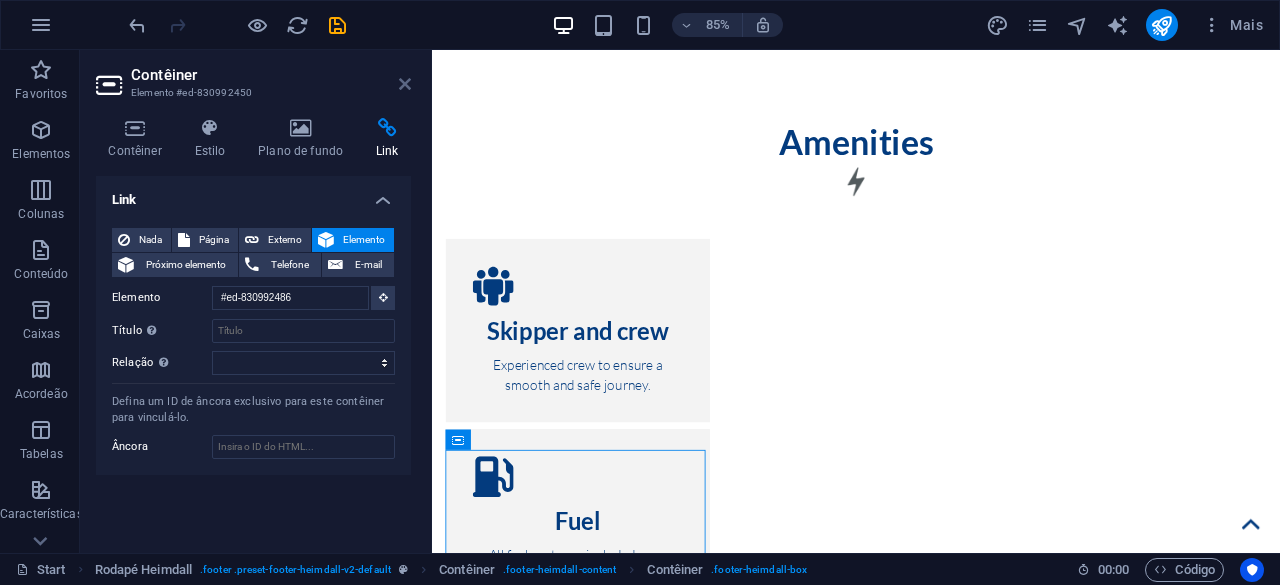 click at bounding box center [405, 84] 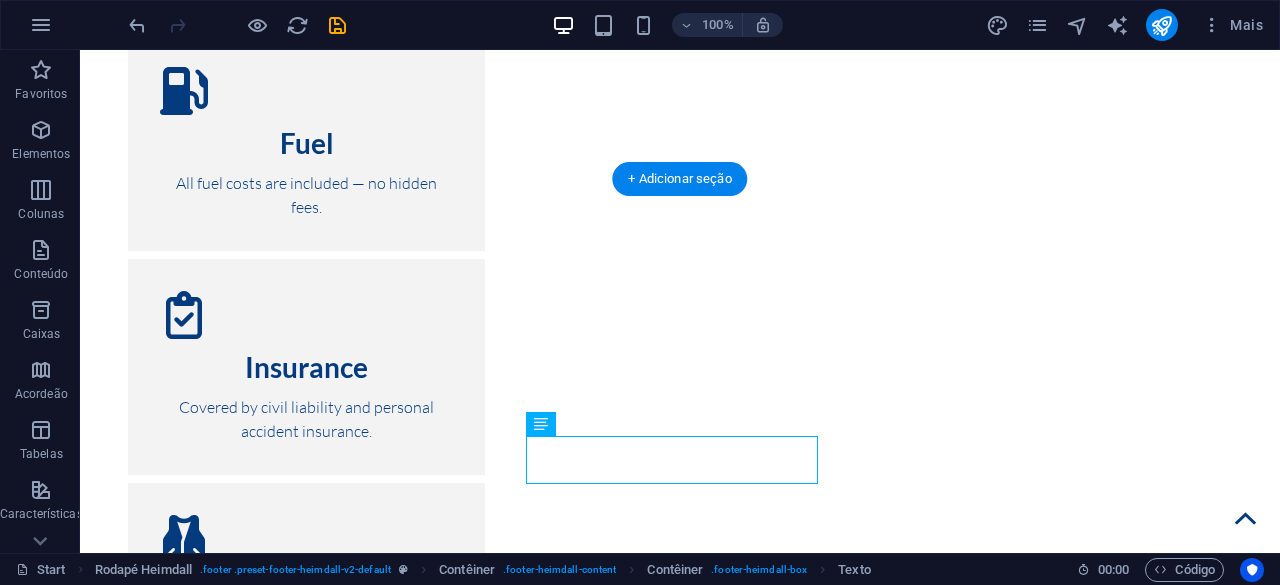 drag, startPoint x: 744, startPoint y: 495, endPoint x: 664, endPoint y: 493, distance: 80.024994 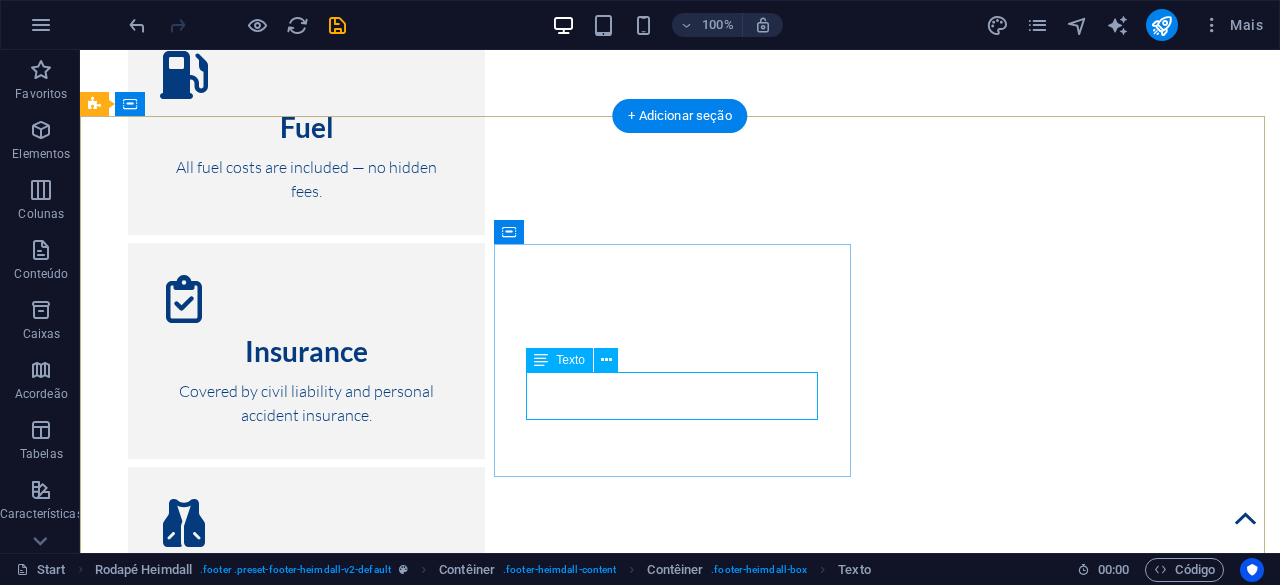 click on "+351 925850314 Book a room today!" at bounding box center (274, 4431) 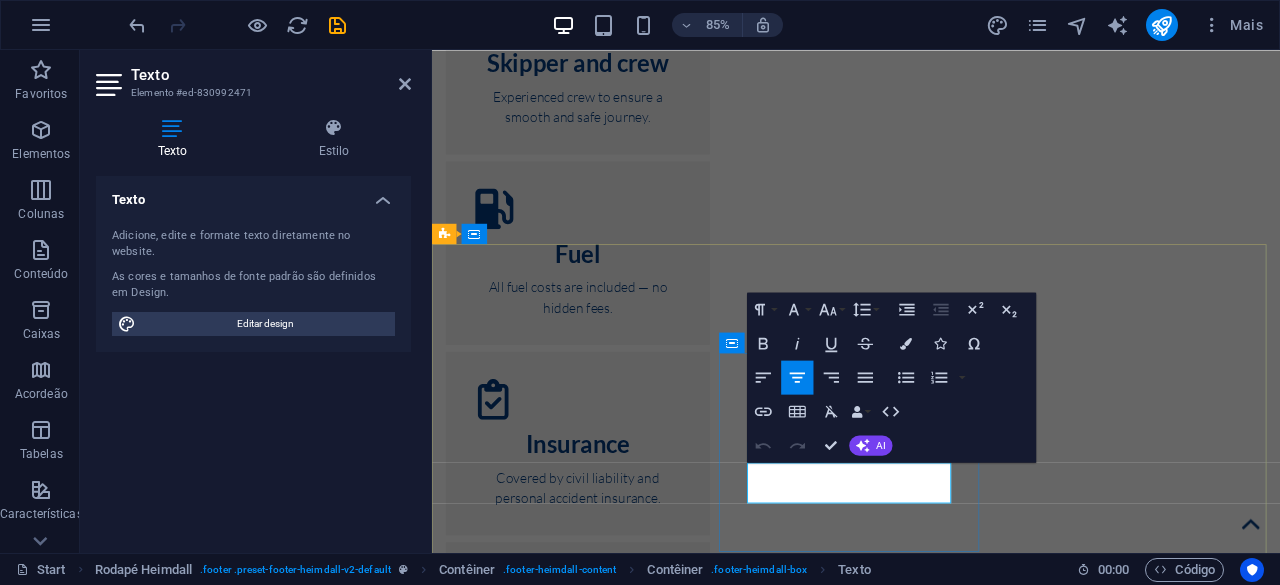 click on "[PHONE]" at bounding box center [603, 4524] 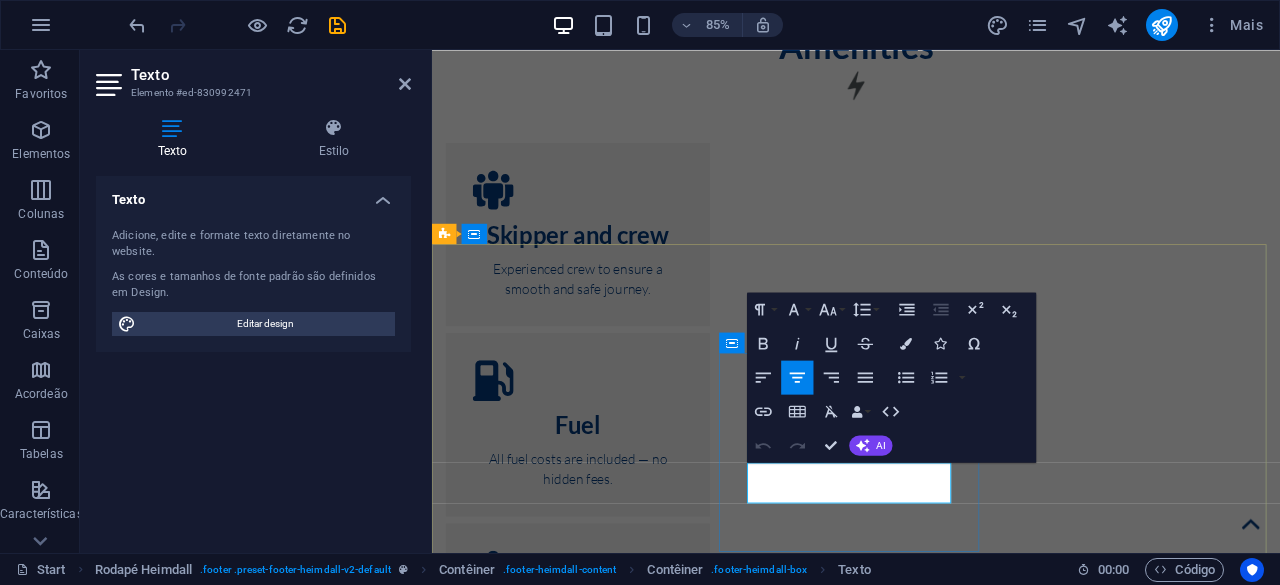 copy on "[PHONE]" 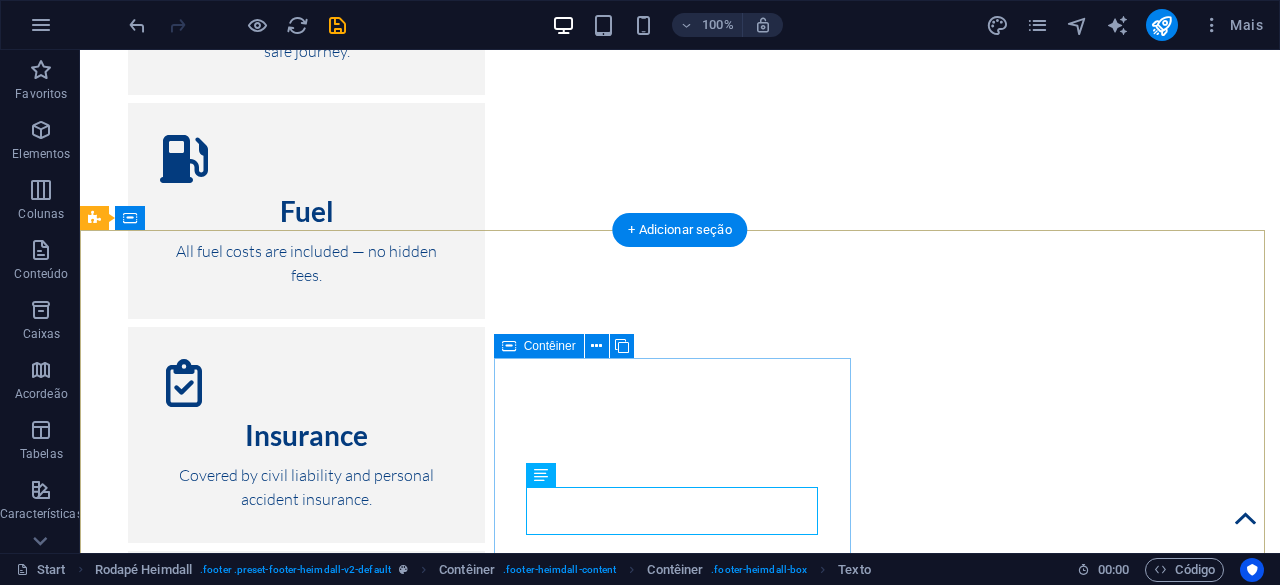 scroll, scrollTop: 15458, scrollLeft: 0, axis: vertical 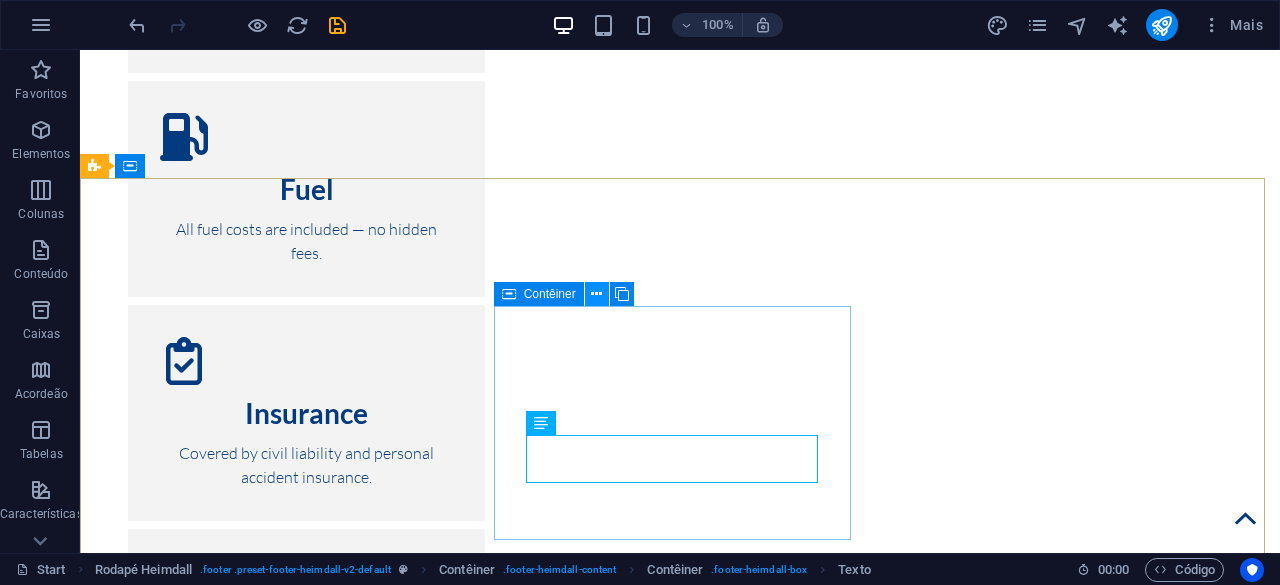 click at bounding box center (596, 294) 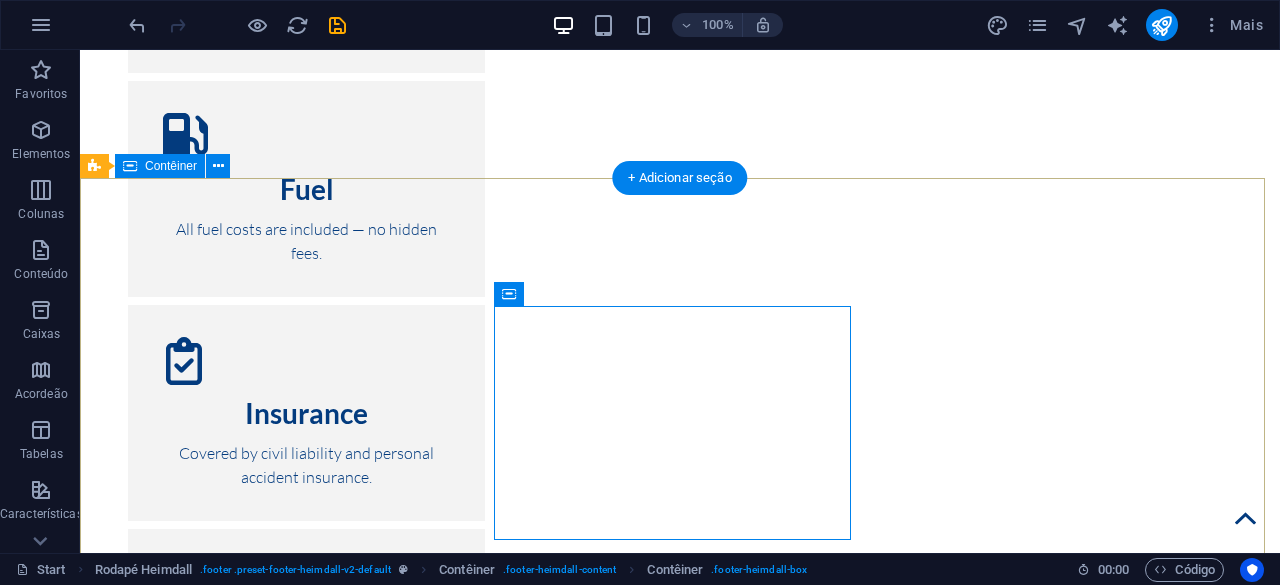 click on "Address Doca do Bom Sucesso - Gate 3, Avenida de Brasília Lisboa   1400-038 Phone +351 925850314 Book a room today! Contact info@4sailexperience.pt Legal Notice  |  Privacy" at bounding box center [680, 4453] 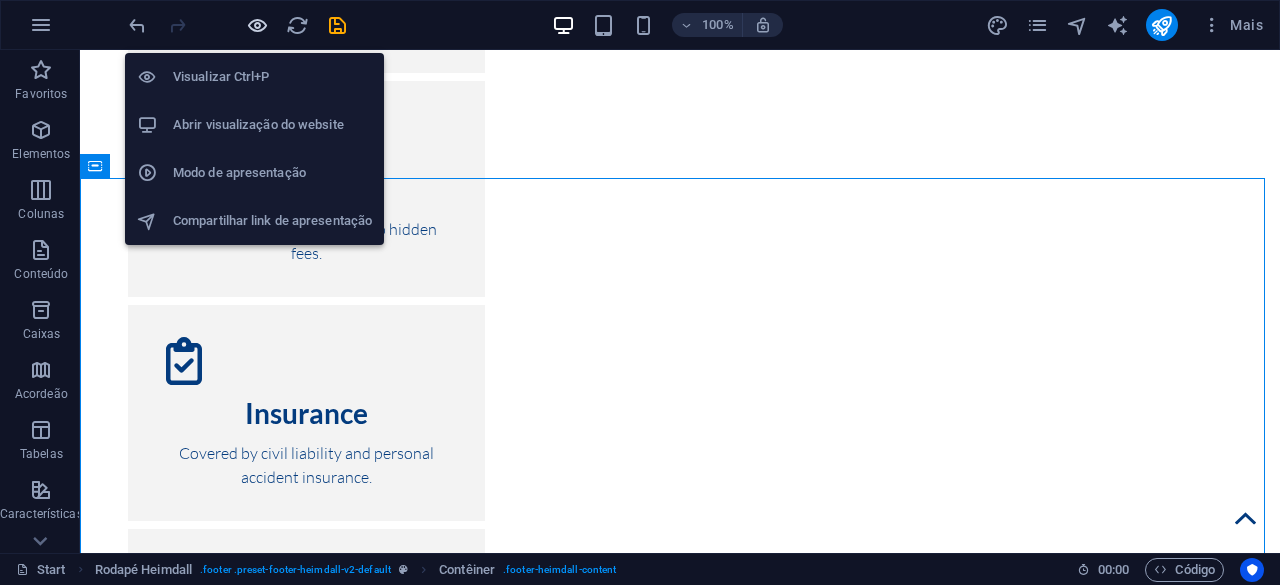 click at bounding box center [257, 25] 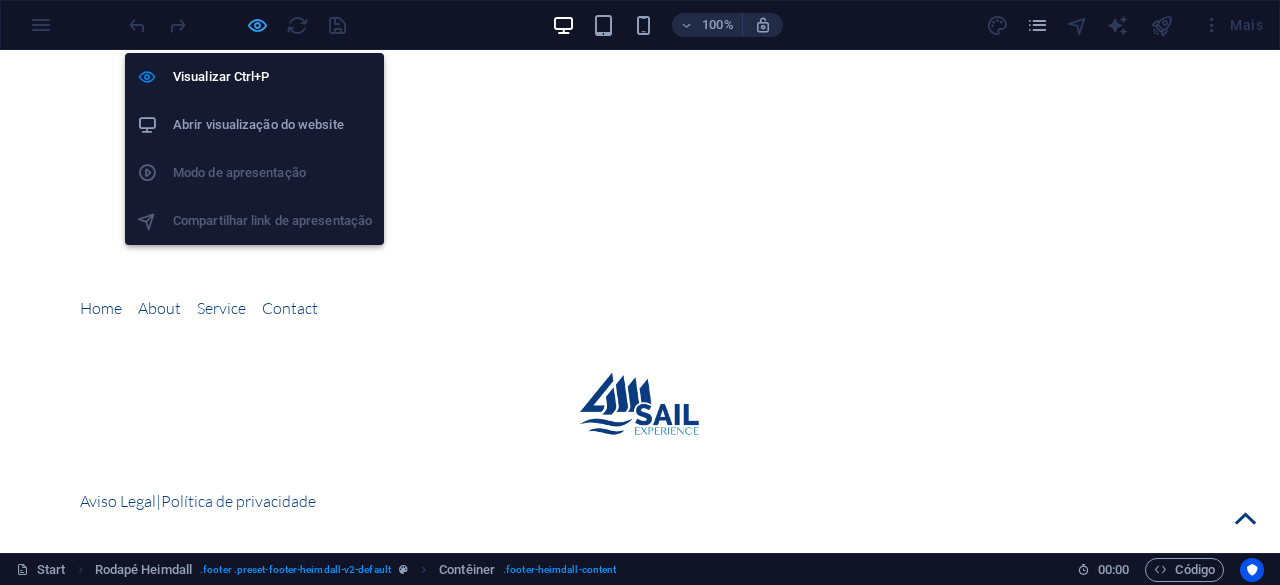 scroll, scrollTop: 4975, scrollLeft: 0, axis: vertical 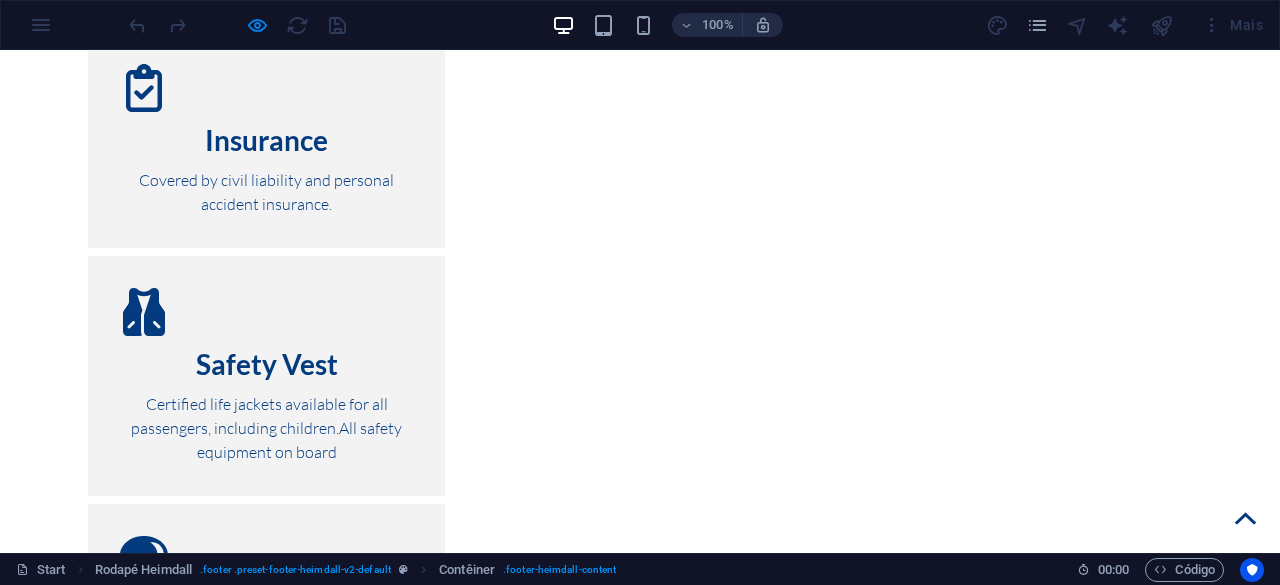 click on "Address" at bounding box center (194, 3990) 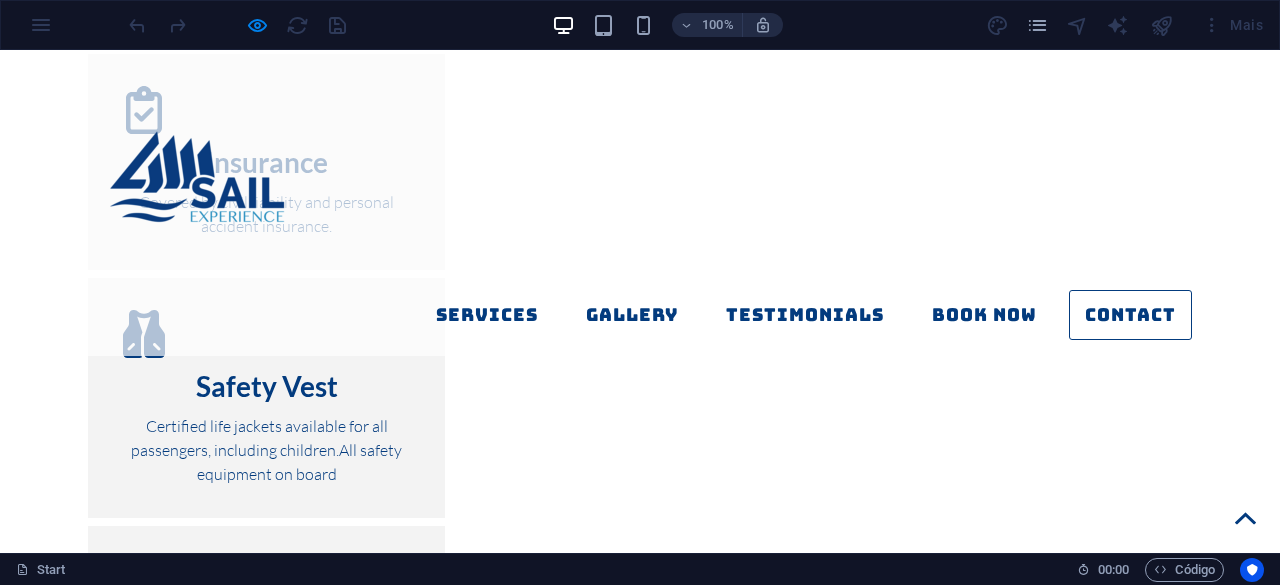 scroll, scrollTop: 4872, scrollLeft: 0, axis: vertical 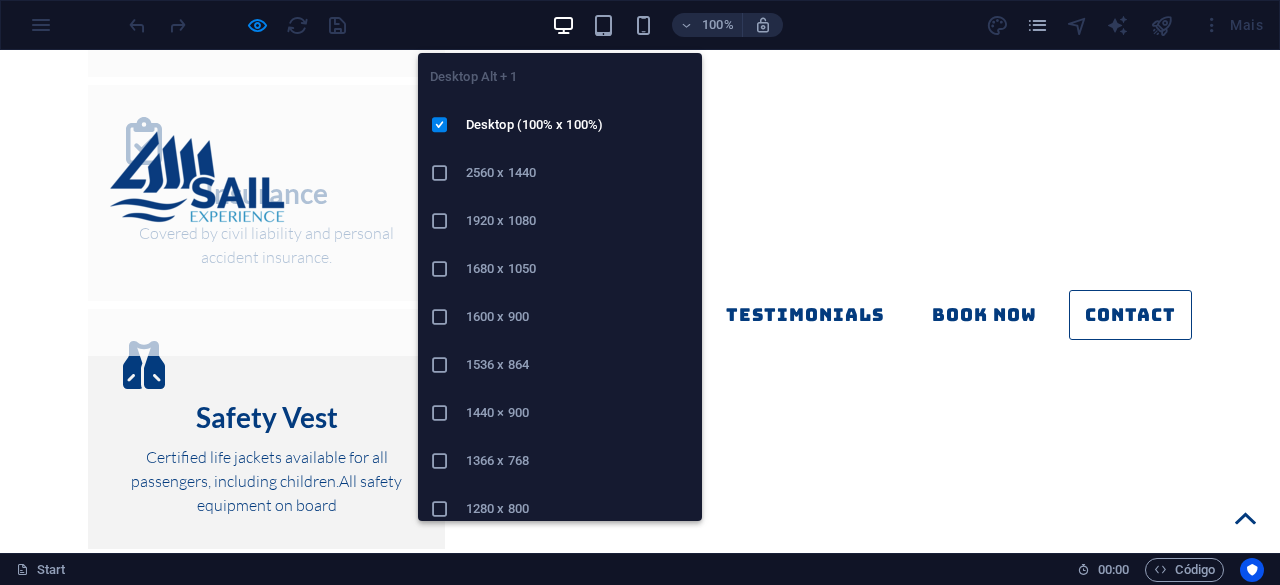 click at bounding box center [563, 25] 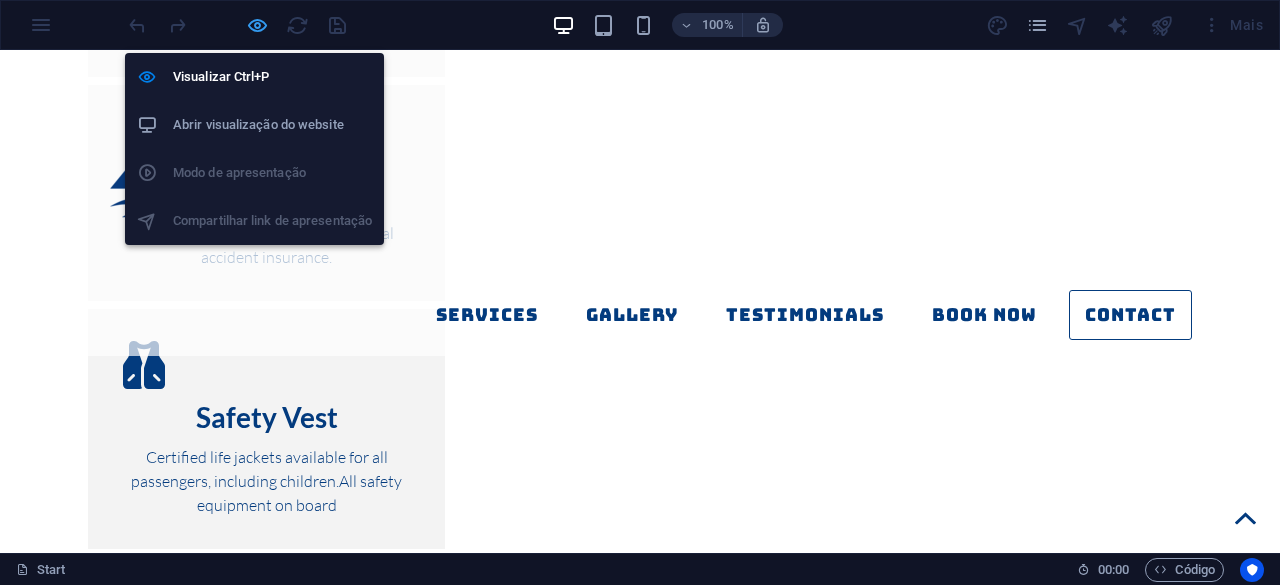 click at bounding box center (257, 25) 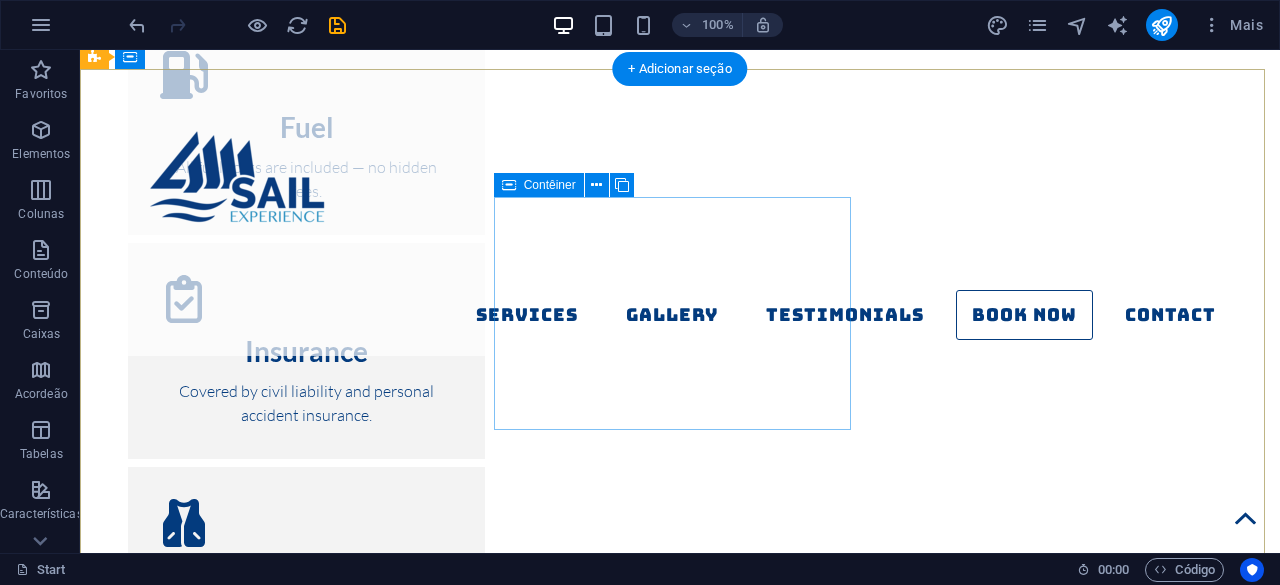 scroll, scrollTop: 15372, scrollLeft: 0, axis: vertical 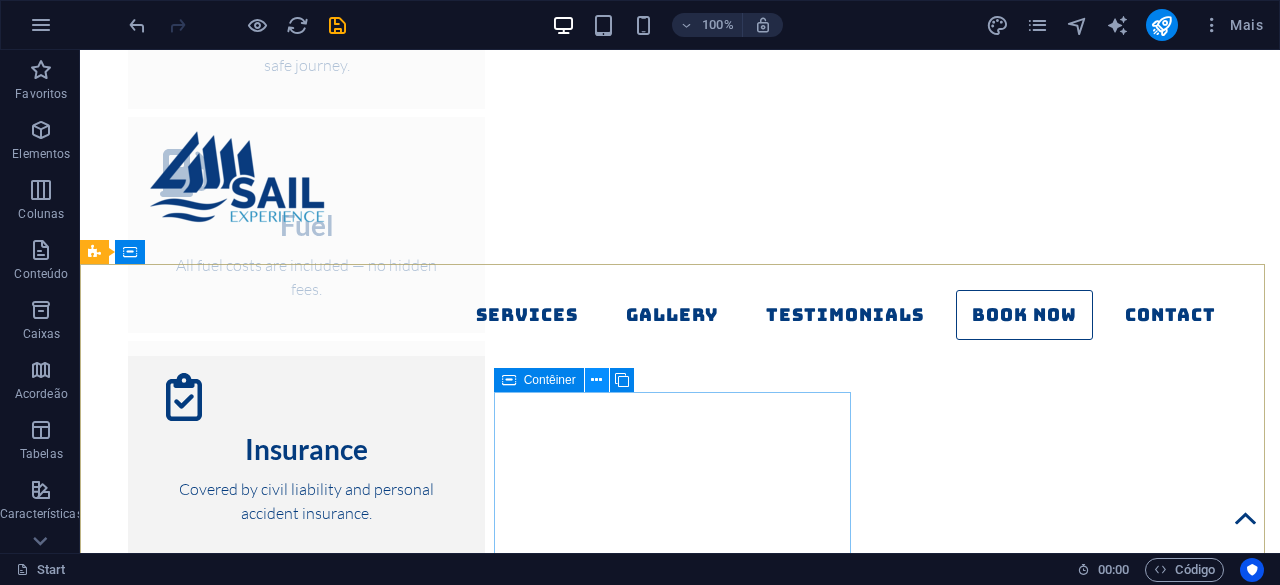 click at bounding box center (596, 380) 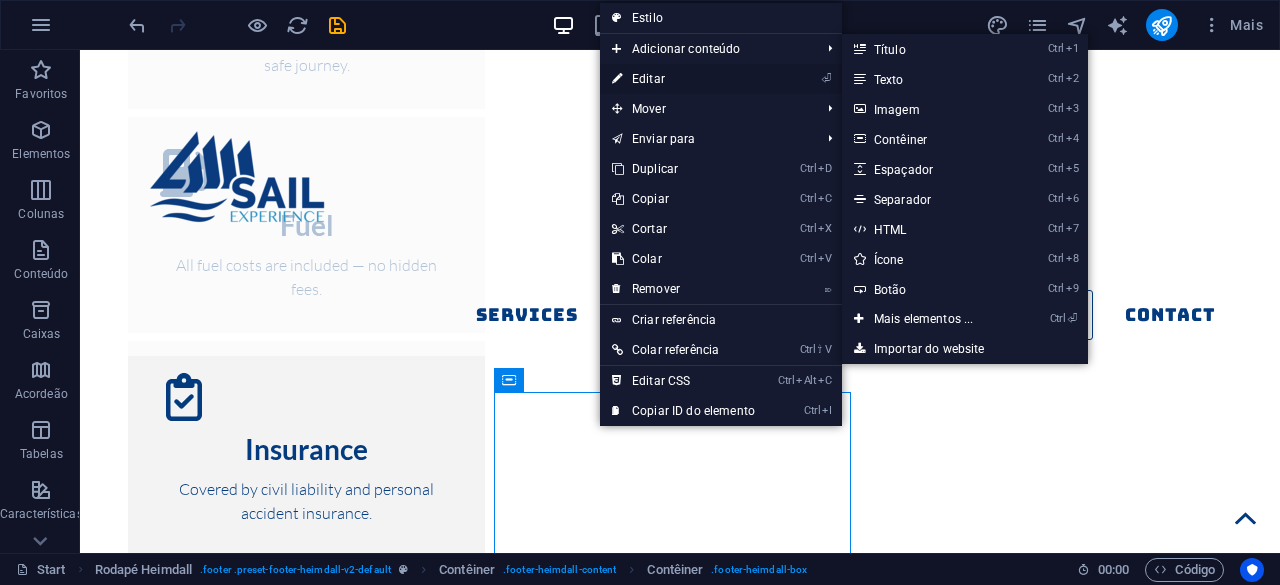 click on "⏎  Editar" at bounding box center [683, 79] 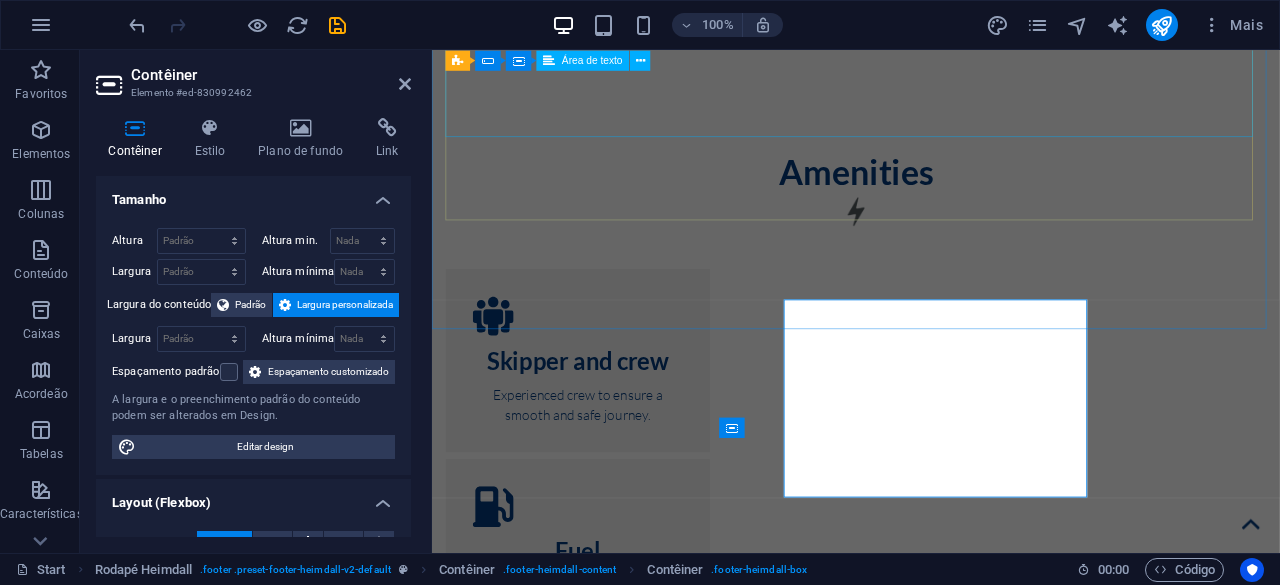 scroll, scrollTop: 15421, scrollLeft: 0, axis: vertical 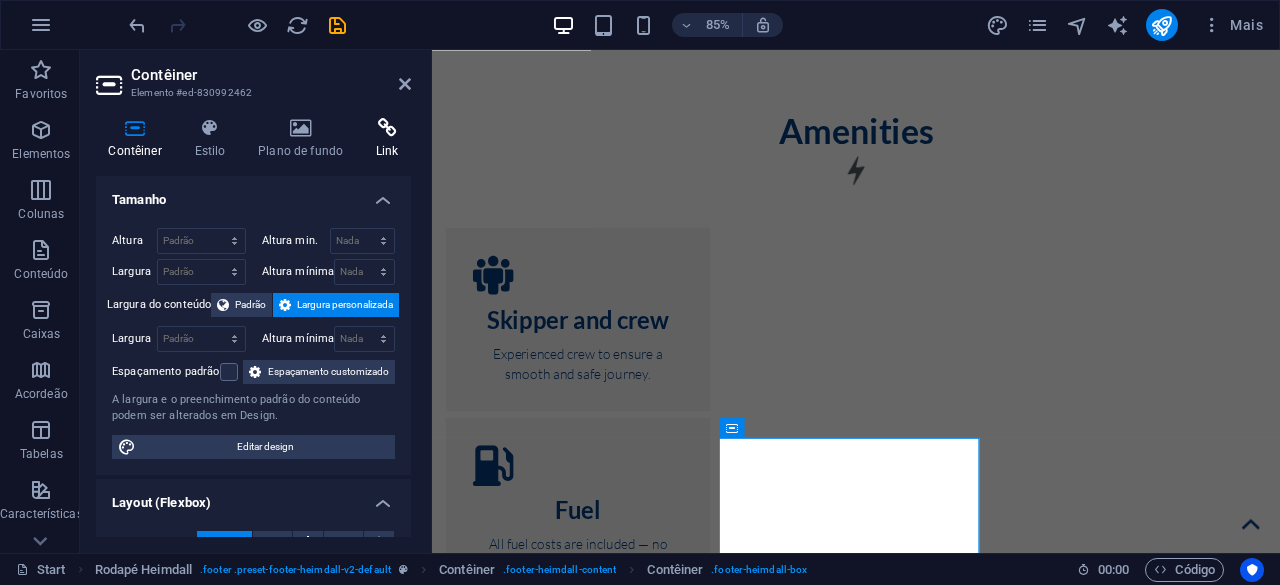 click at bounding box center (387, 128) 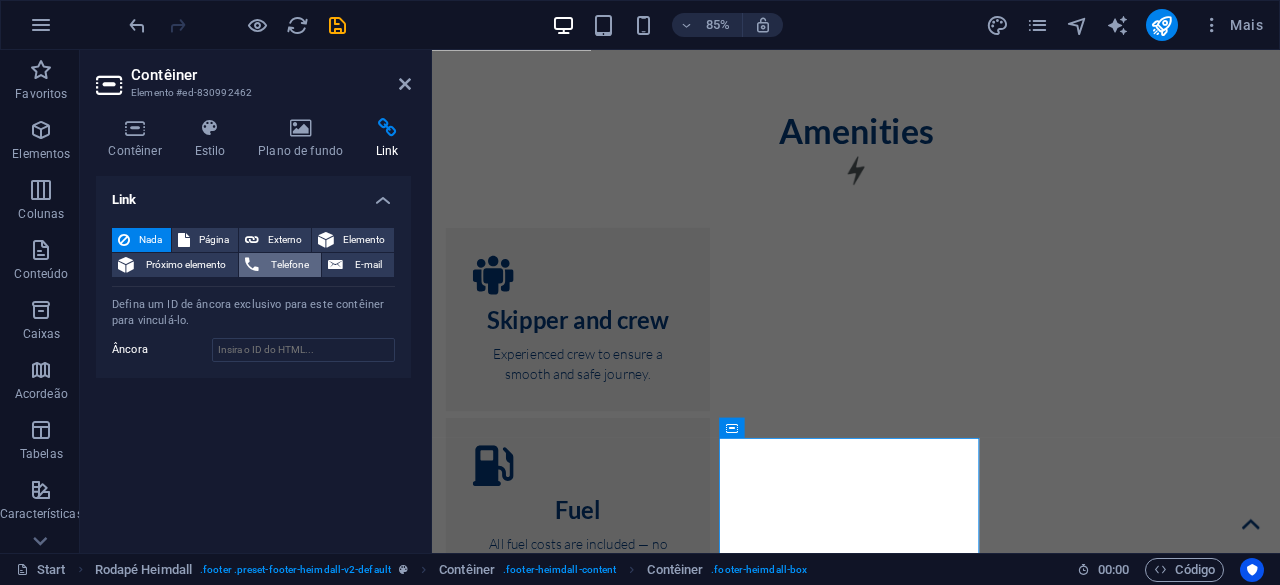 click on "Telefone" at bounding box center (280, 265) 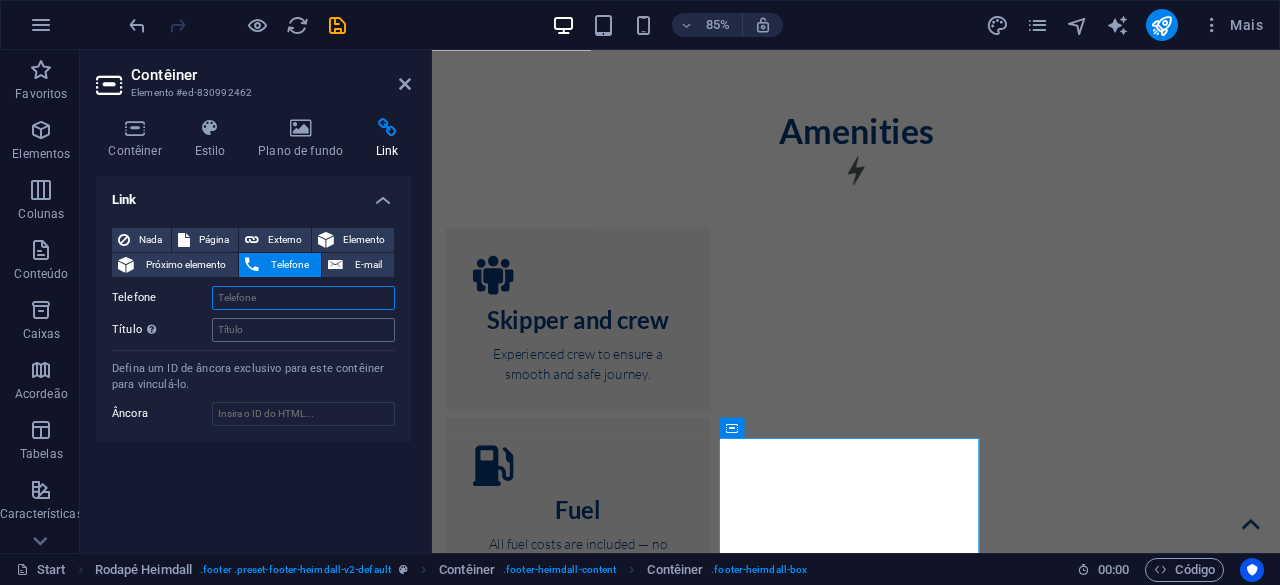 paste on "[PHONE]" 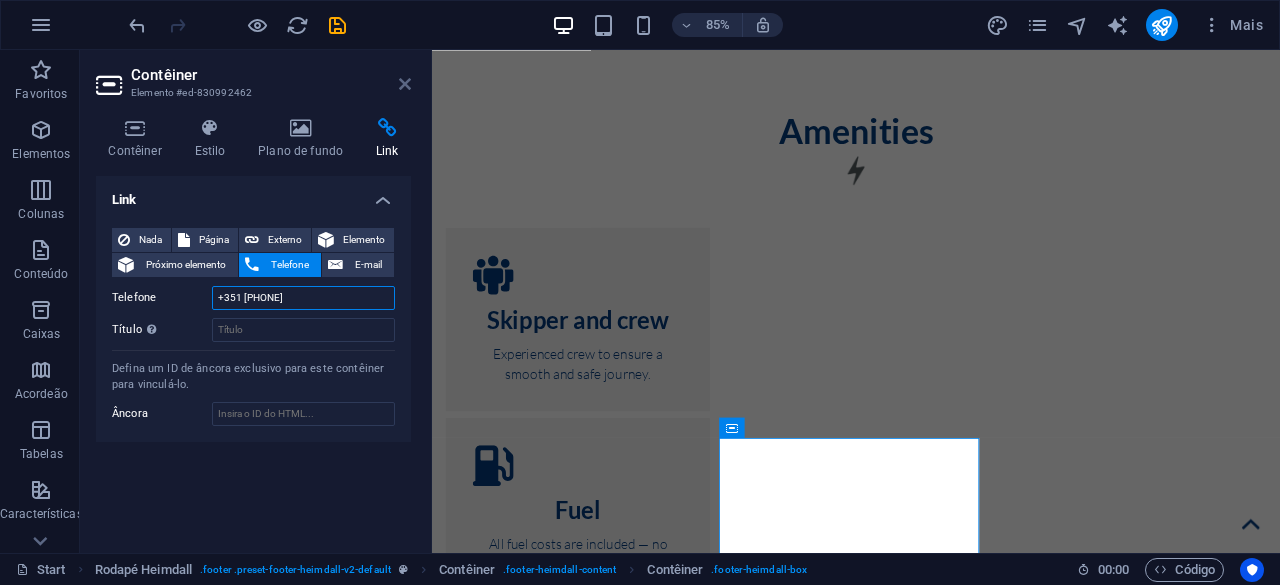 type on "[PHONE]" 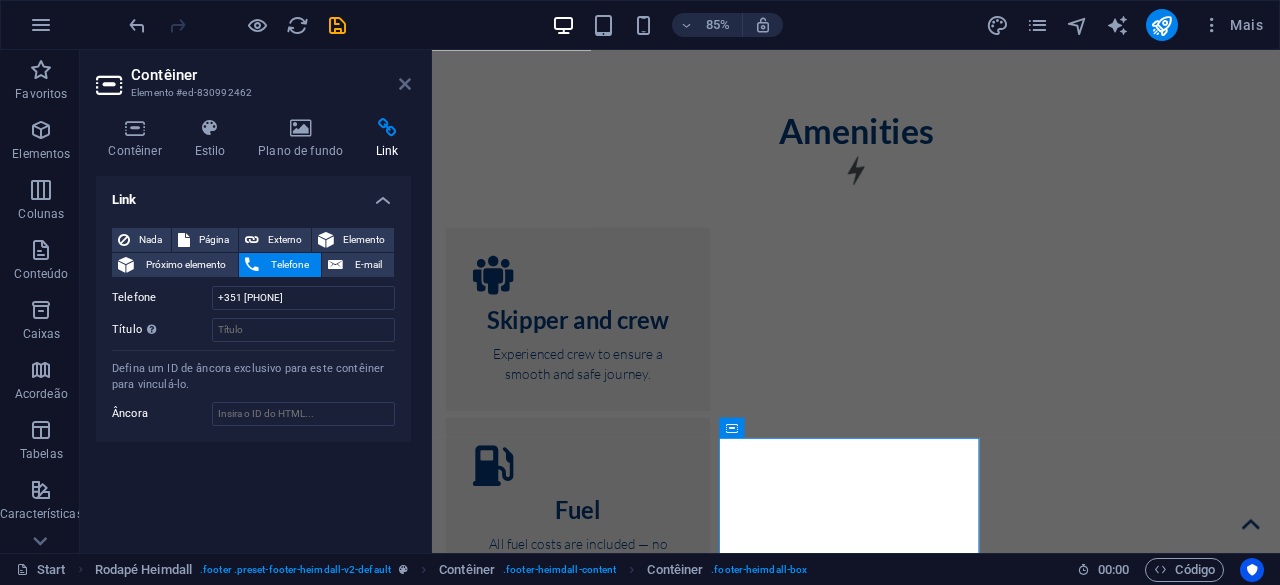 click at bounding box center (405, 84) 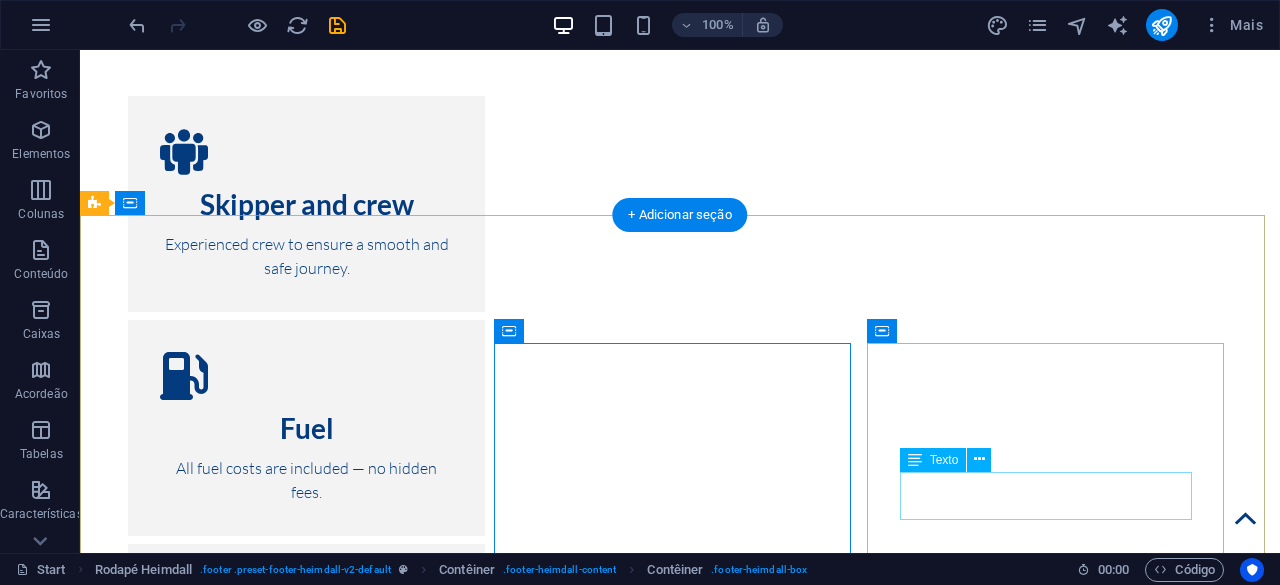 click on "info@4sailexperience.pt Legal Notice  |  Privacy" at bounding box center [274, 4934] 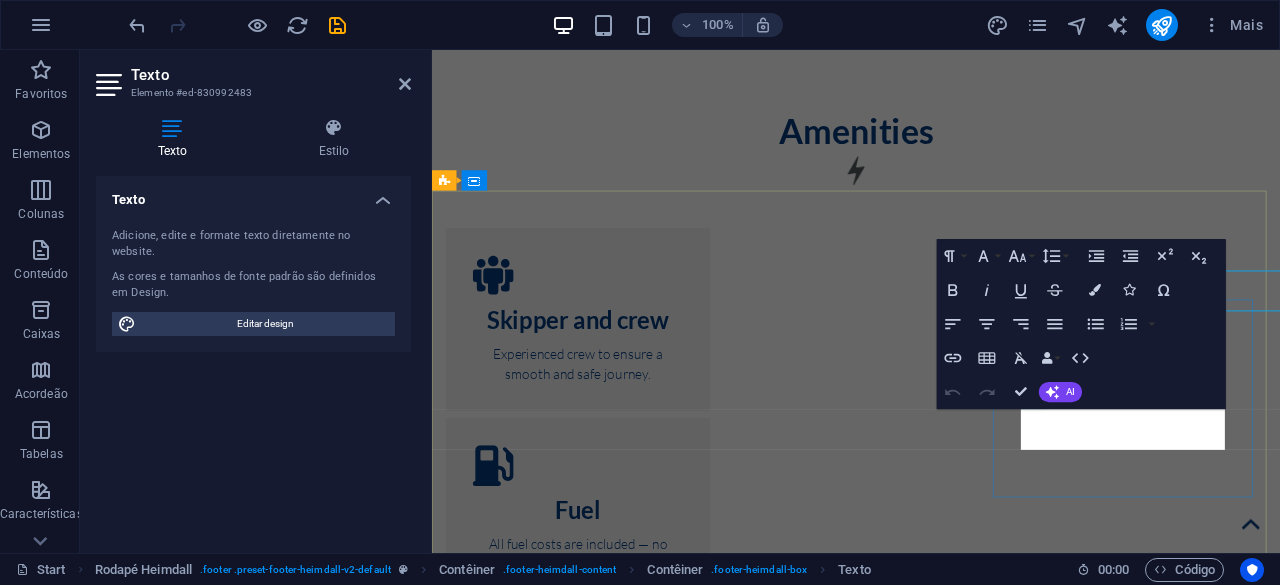 scroll, scrollTop: 15584, scrollLeft: 0, axis: vertical 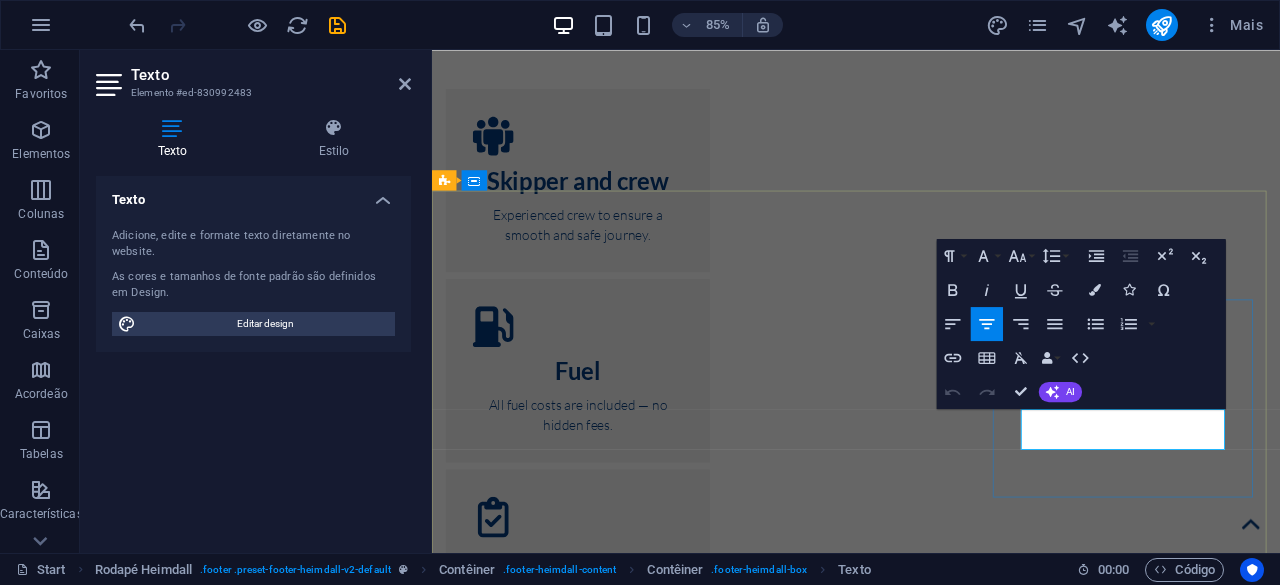 drag, startPoint x: 1326, startPoint y: 483, endPoint x: 1165, endPoint y: 477, distance: 161.11176 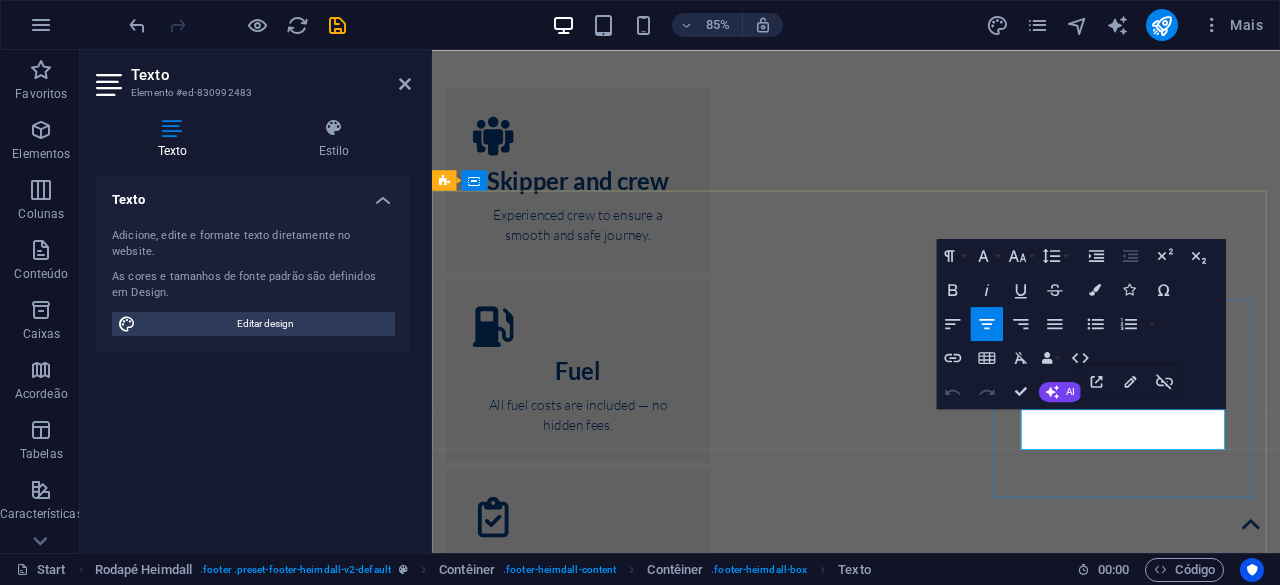 copy on "info@4sailexperience.pt" 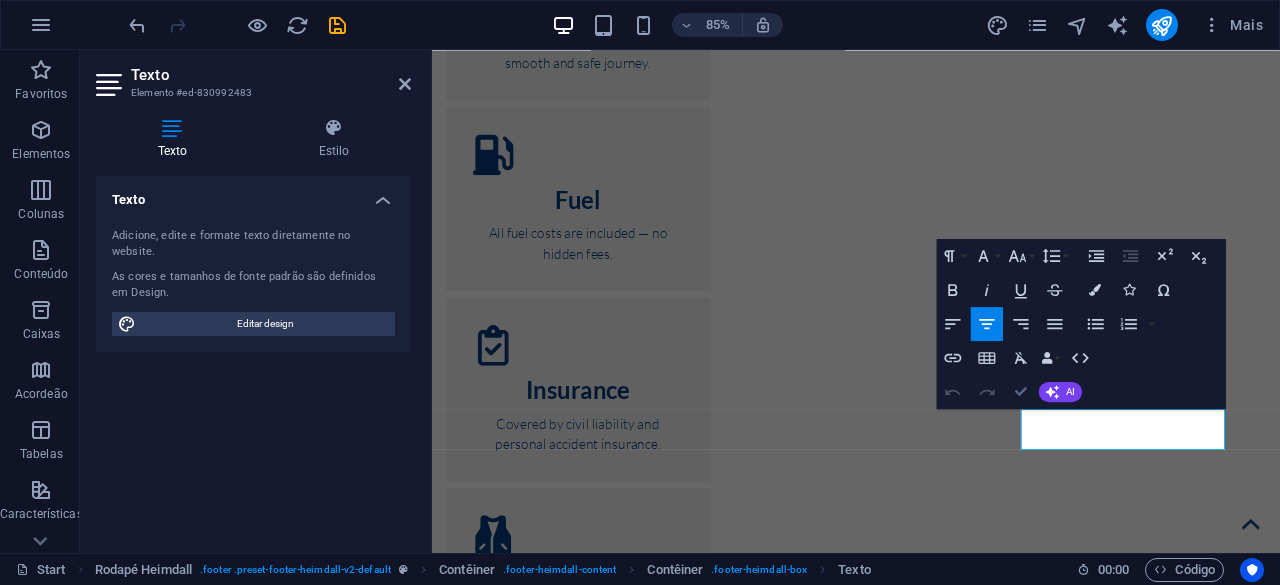 scroll, scrollTop: 15421, scrollLeft: 0, axis: vertical 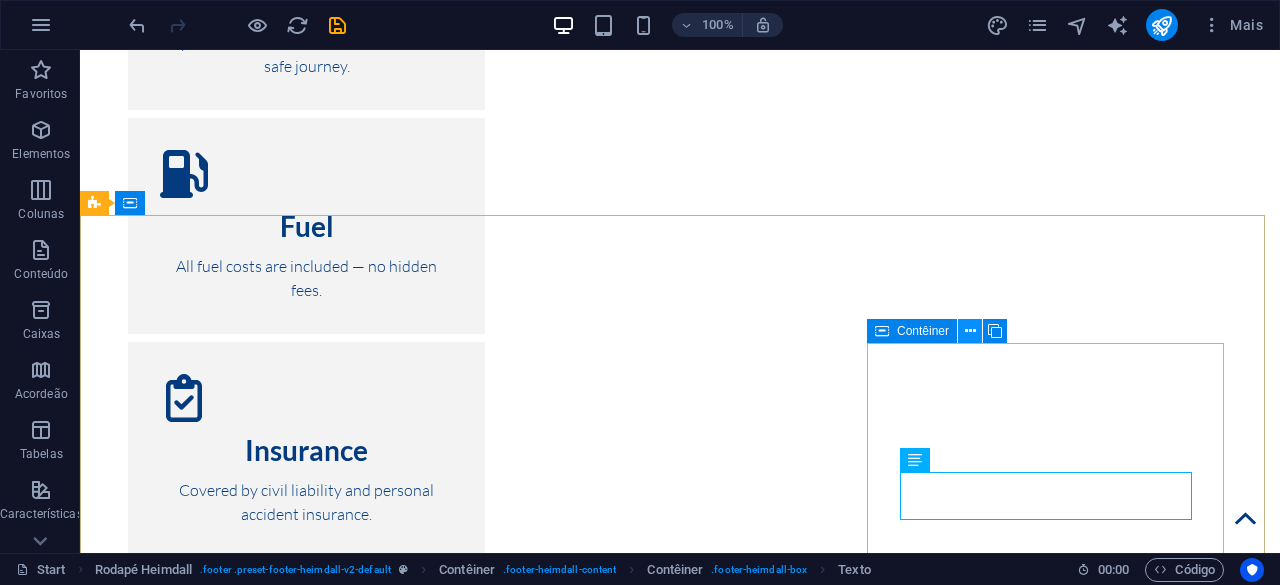 click at bounding box center [970, 331] 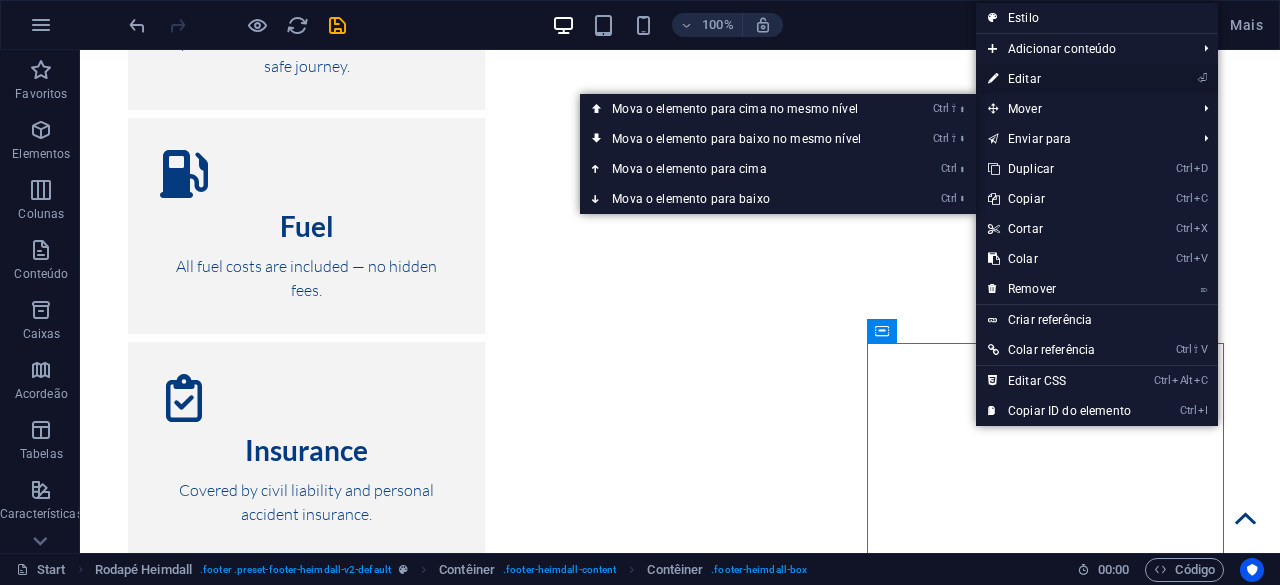 click on "⏎  Editar" at bounding box center [1059, 79] 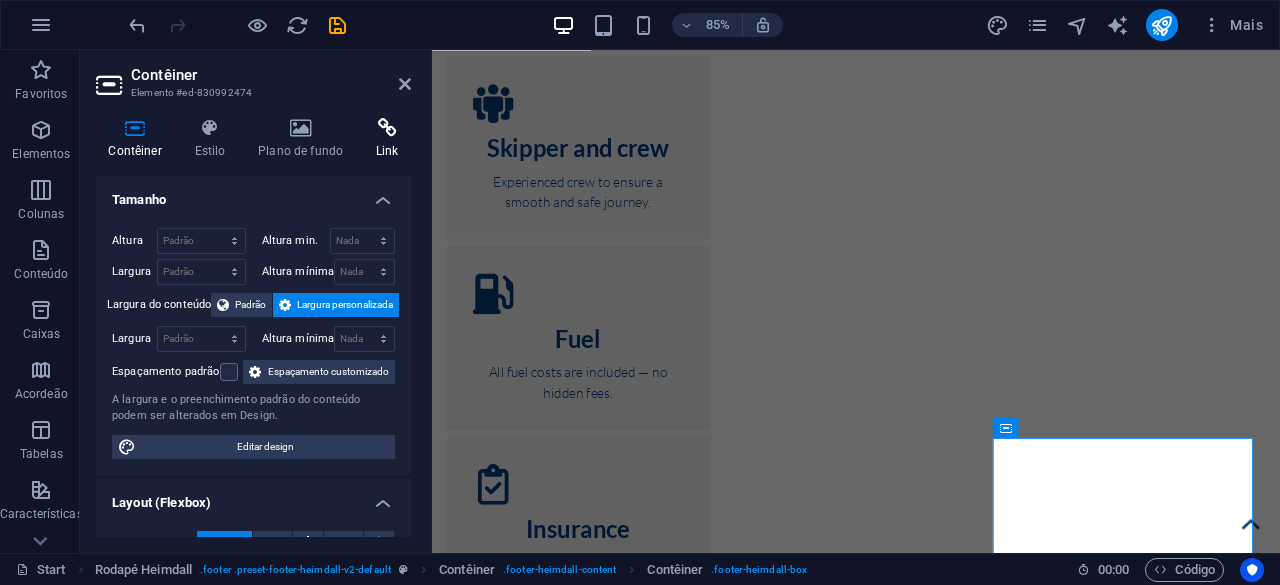 click on "Link" at bounding box center (387, 139) 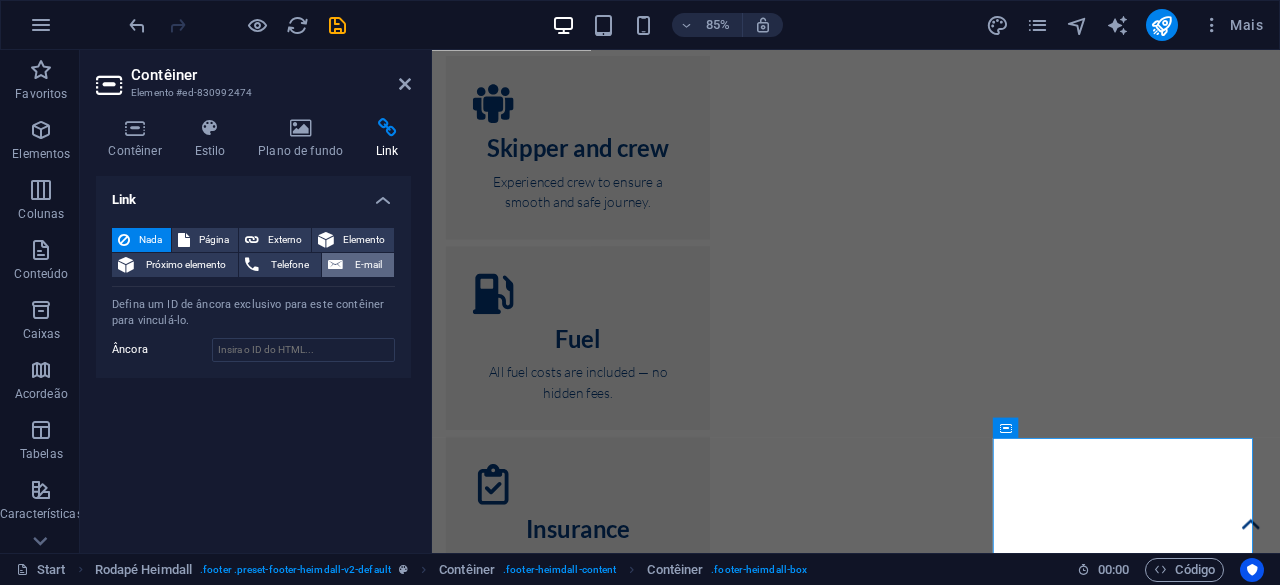 click on "E-mail" at bounding box center [368, 265] 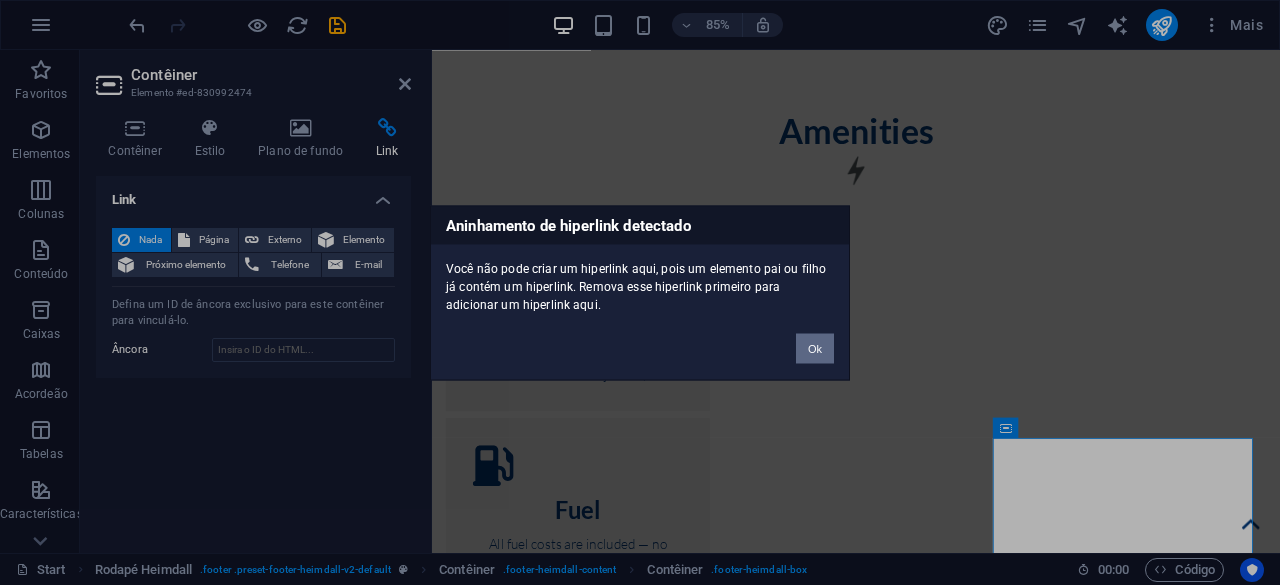 click on "Ok" at bounding box center (815, 348) 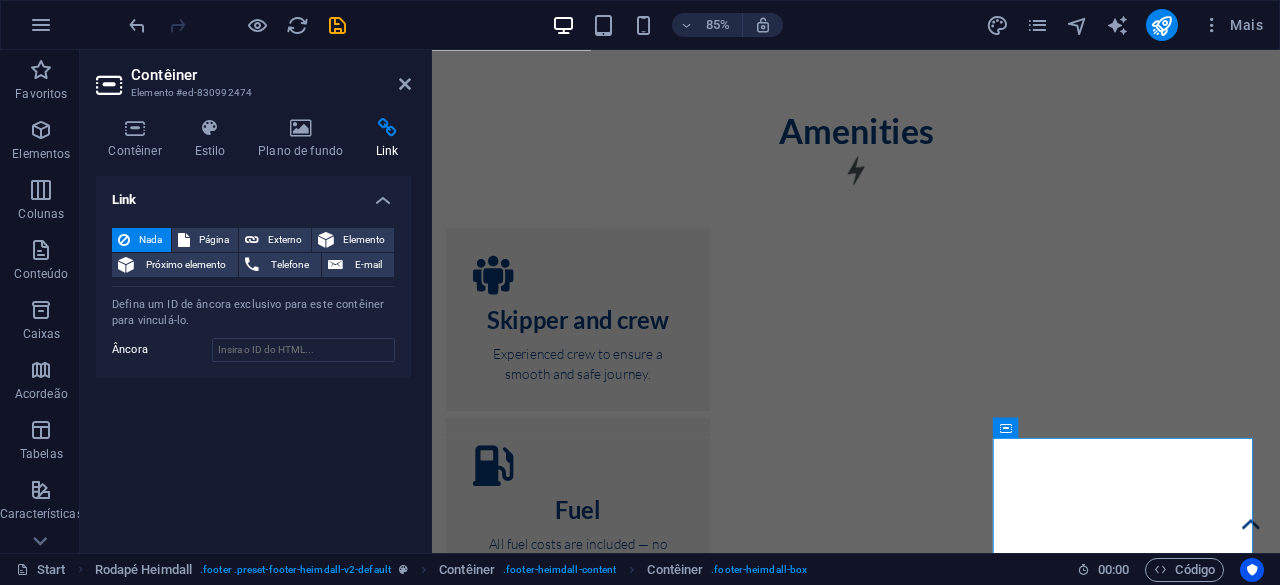 drag, startPoint x: 404, startPoint y: 75, endPoint x: 312, endPoint y: 54, distance: 94.36631 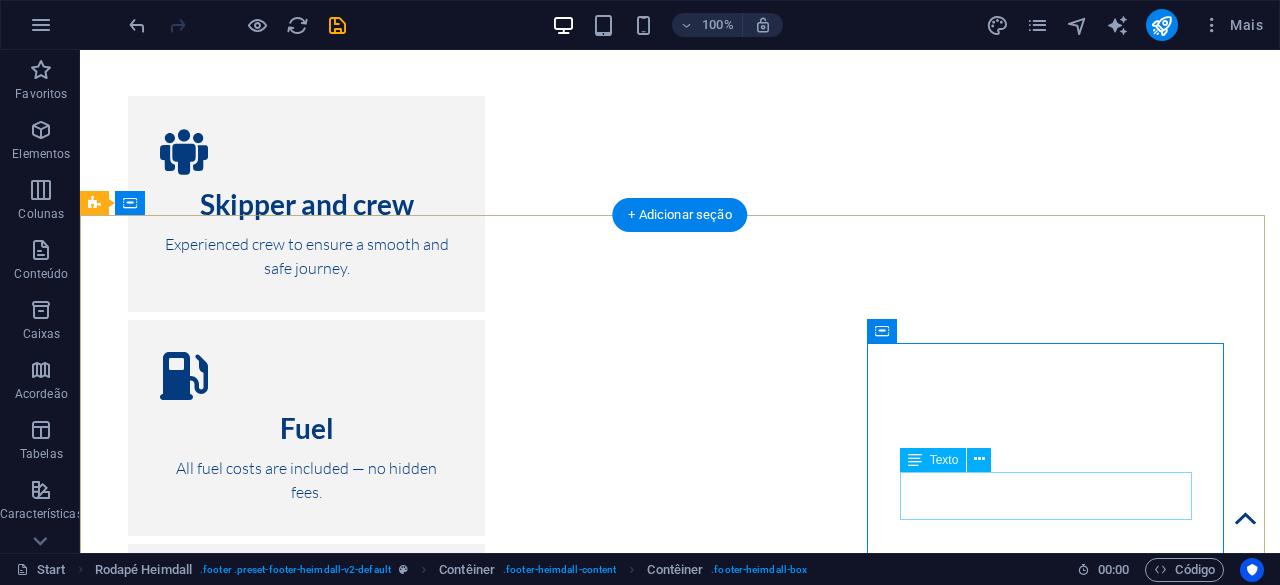 click on "info@4sailexperience.pt Legal Notice  |  Privacy" at bounding box center [274, 4934] 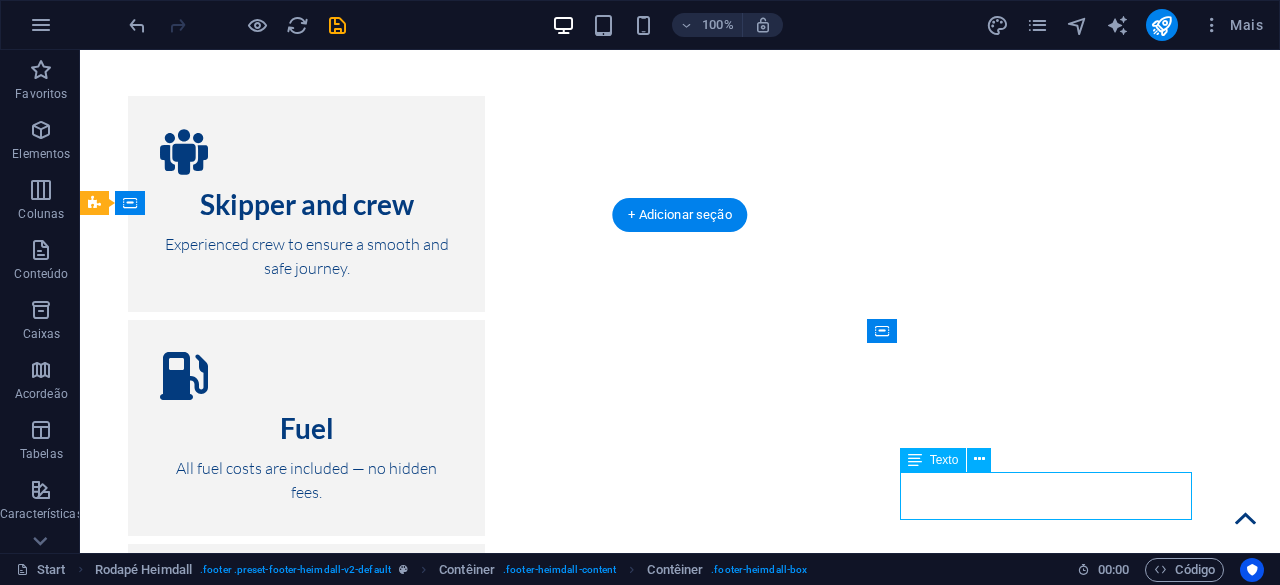 click on "info@4sailexperience.pt Legal Notice  |  Privacy" at bounding box center [274, 4934] 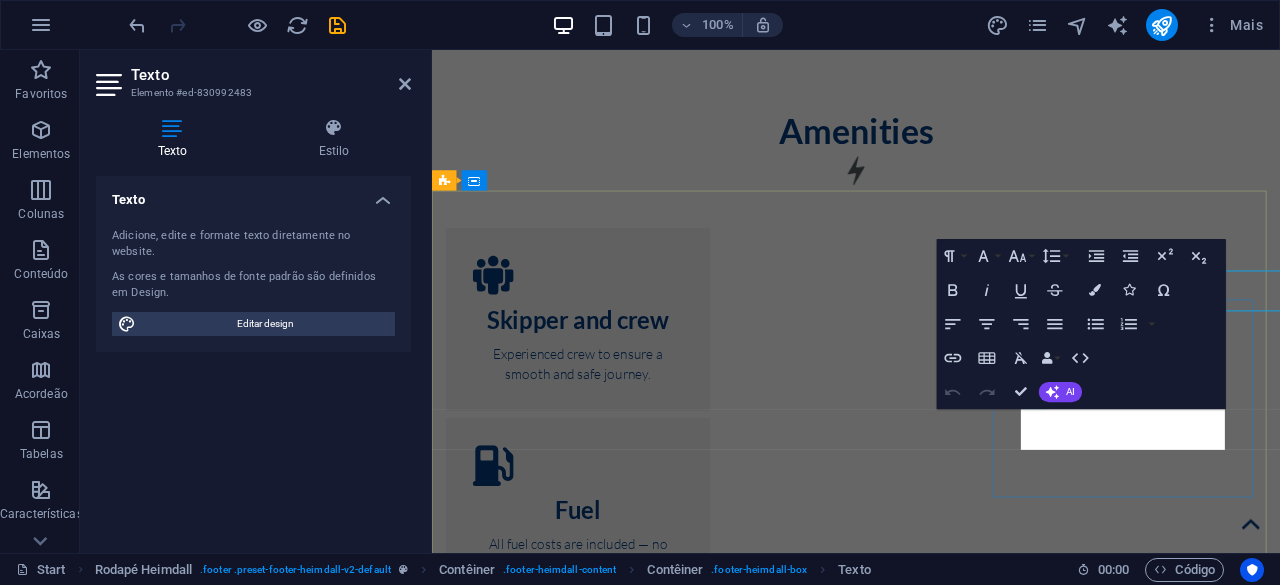 scroll, scrollTop: 15584, scrollLeft: 0, axis: vertical 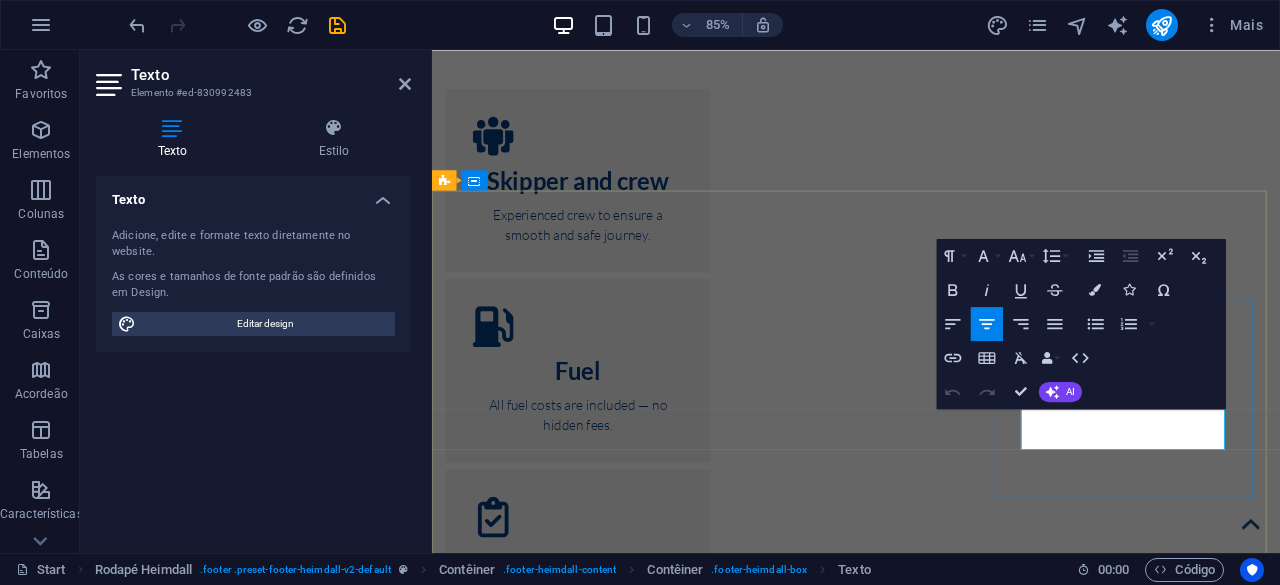 drag, startPoint x: 1325, startPoint y: 478, endPoint x: 1178, endPoint y: 479, distance: 147.0034 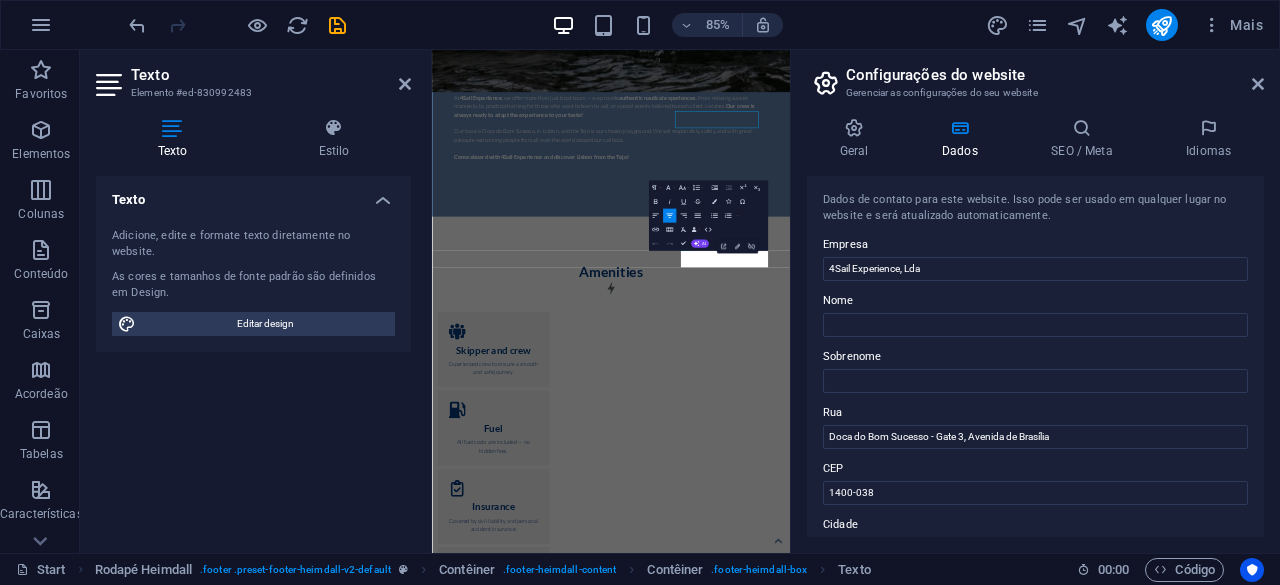 scroll, scrollTop: 15830, scrollLeft: 0, axis: vertical 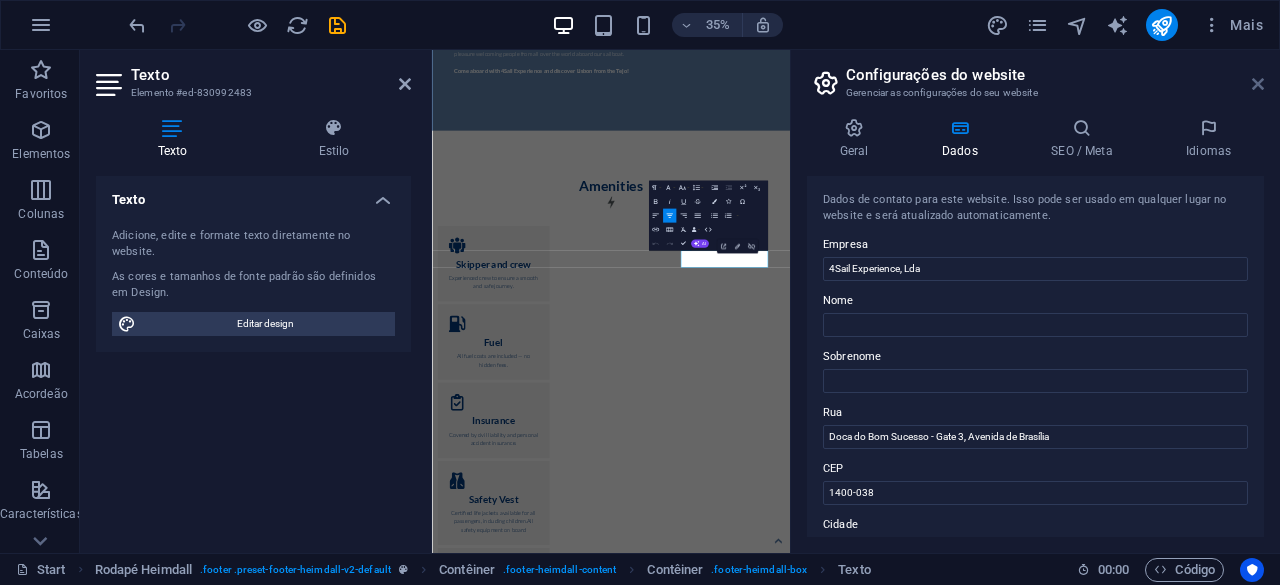 click at bounding box center (1258, 84) 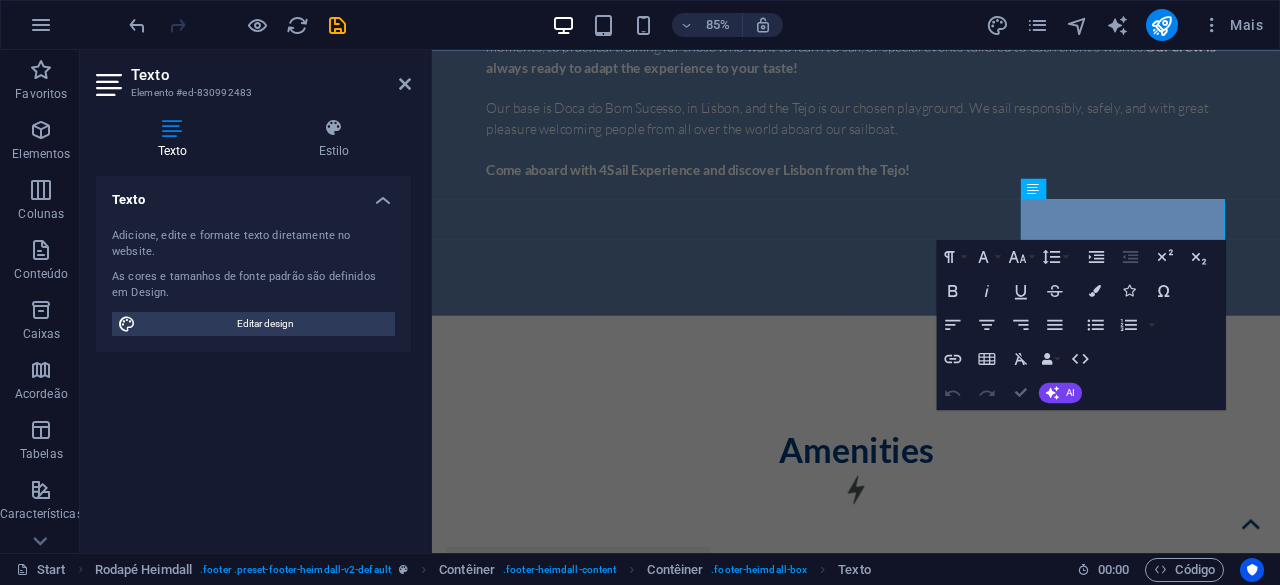 scroll, scrollTop: 15668, scrollLeft: 0, axis: vertical 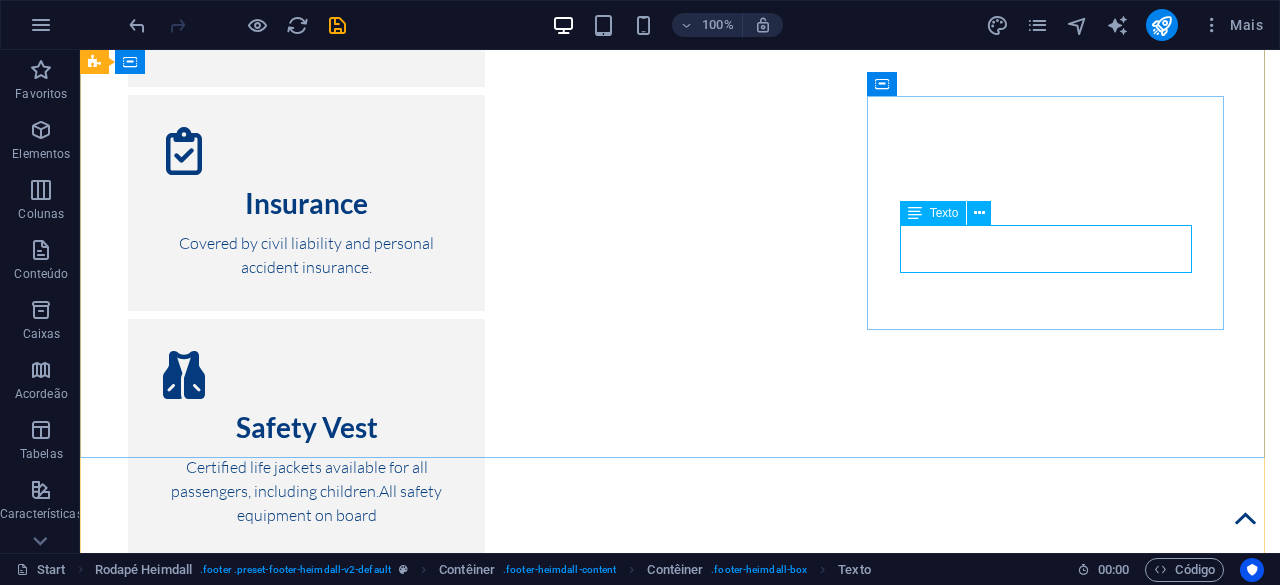click on "info@4sailexperience.pt Legal Notice  |  Privacy" at bounding box center [274, 4485] 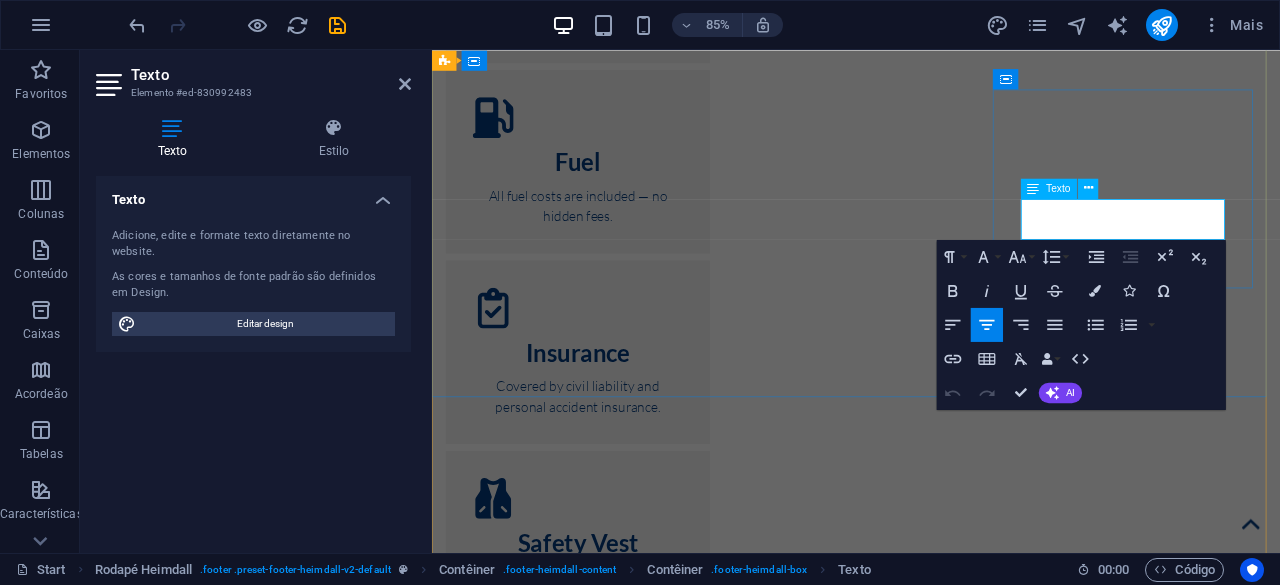 drag, startPoint x: 1330, startPoint y: 255, endPoint x: 1160, endPoint y: 265, distance: 170.29387 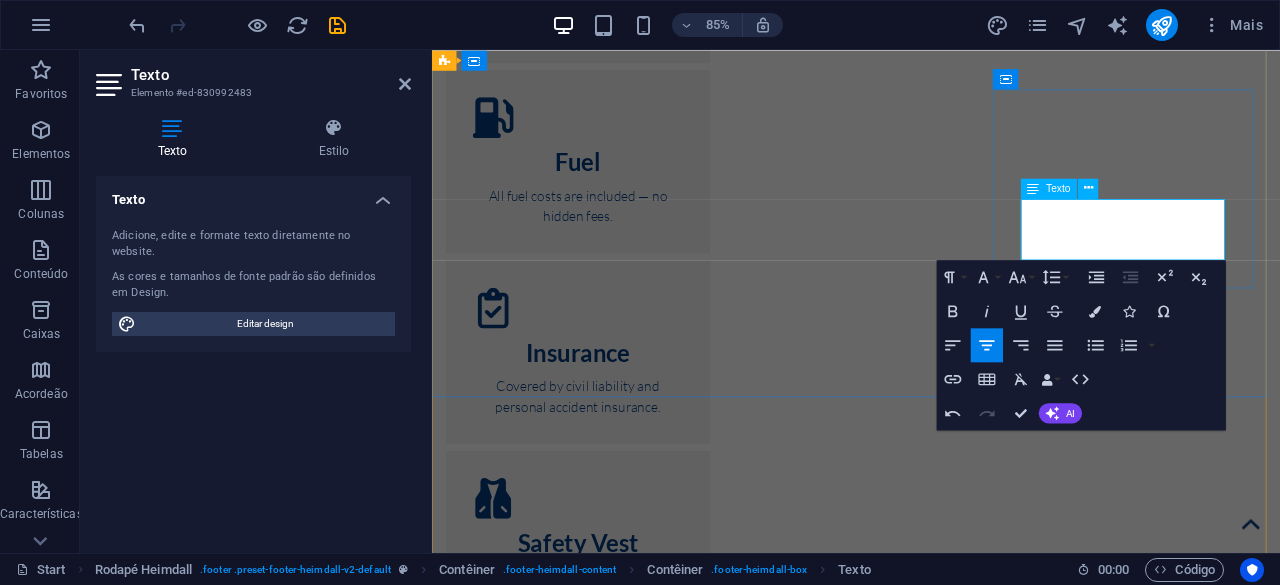 drag, startPoint x: 1177, startPoint y: 276, endPoint x: 1508, endPoint y: 295, distance: 331.54486 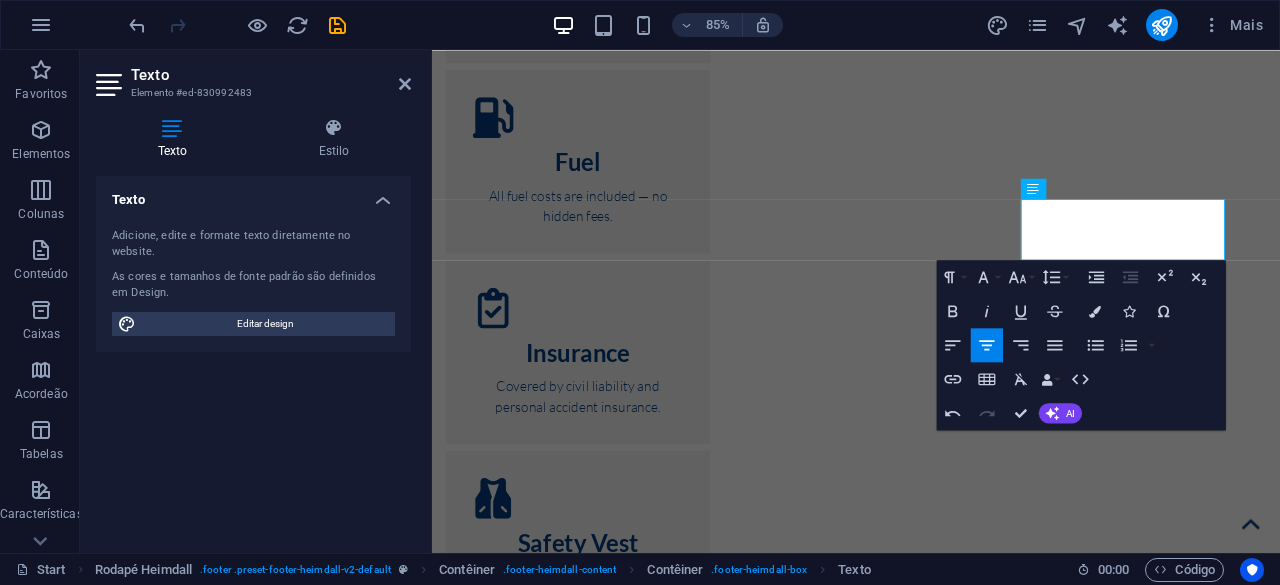 type 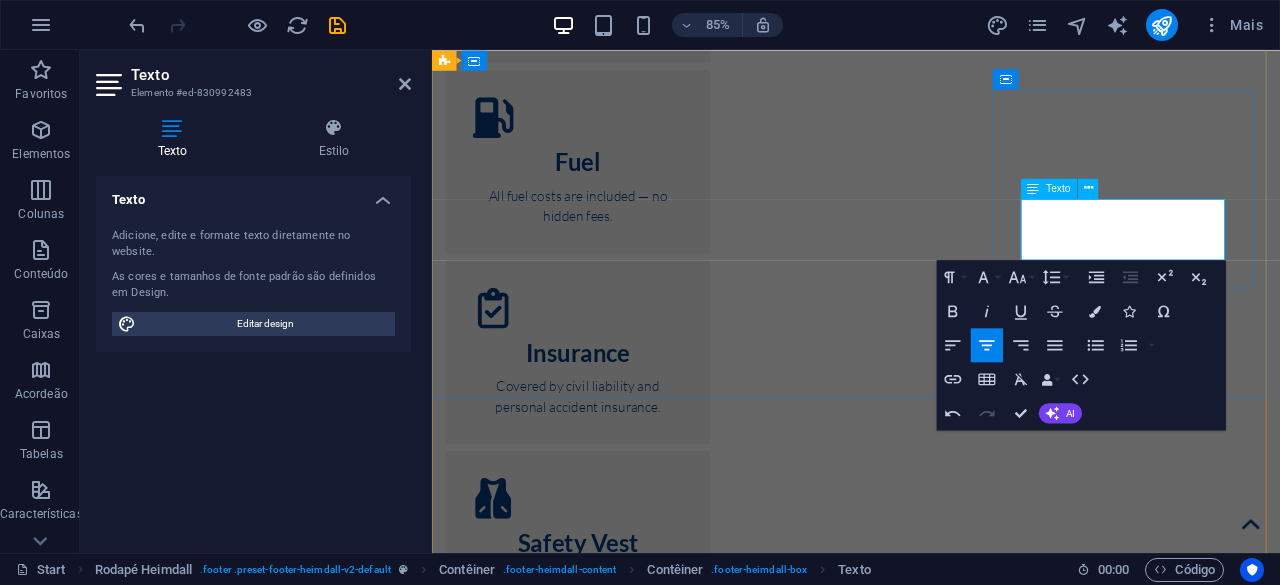 click on "LTerms" at bounding box center [521, 4666] 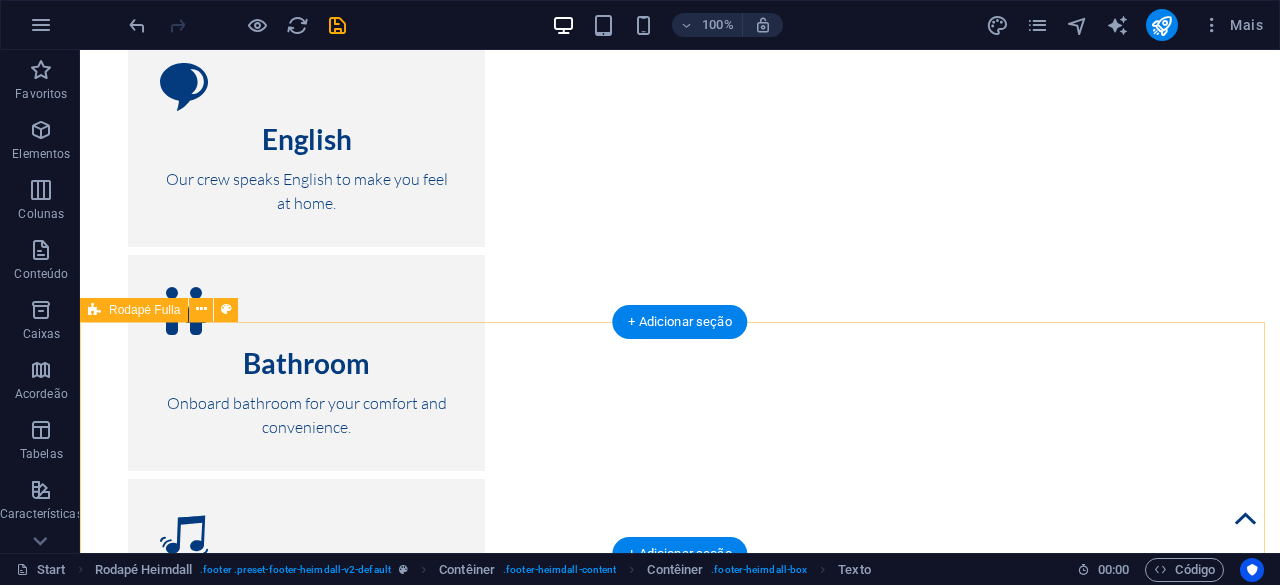 scroll, scrollTop: 16204, scrollLeft: 0, axis: vertical 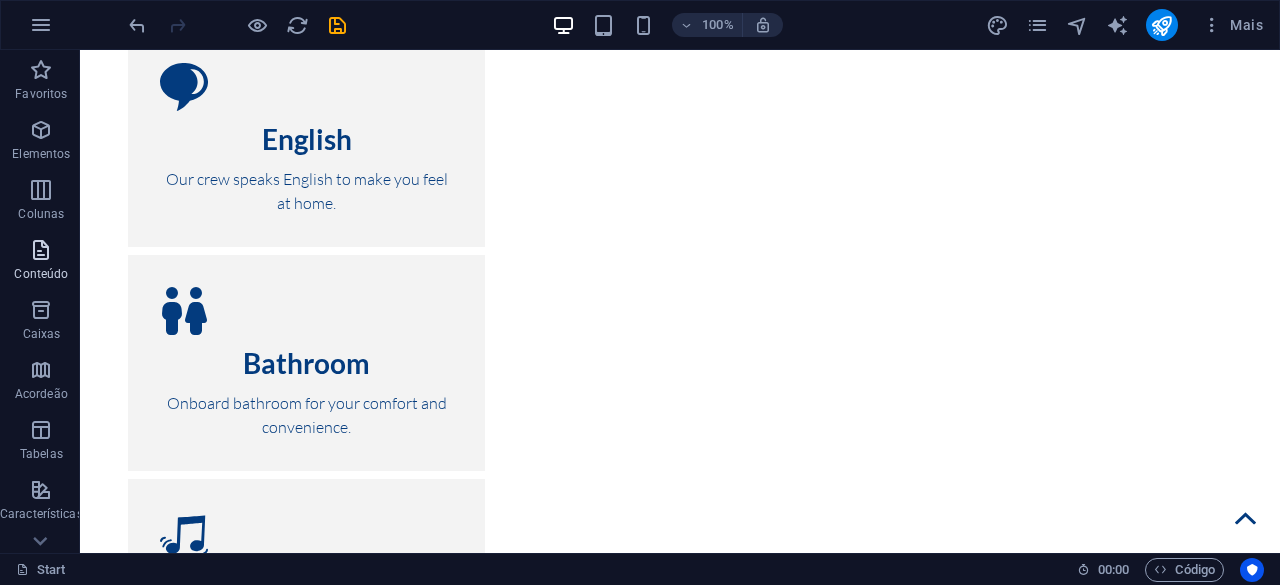 click at bounding box center [41, 250] 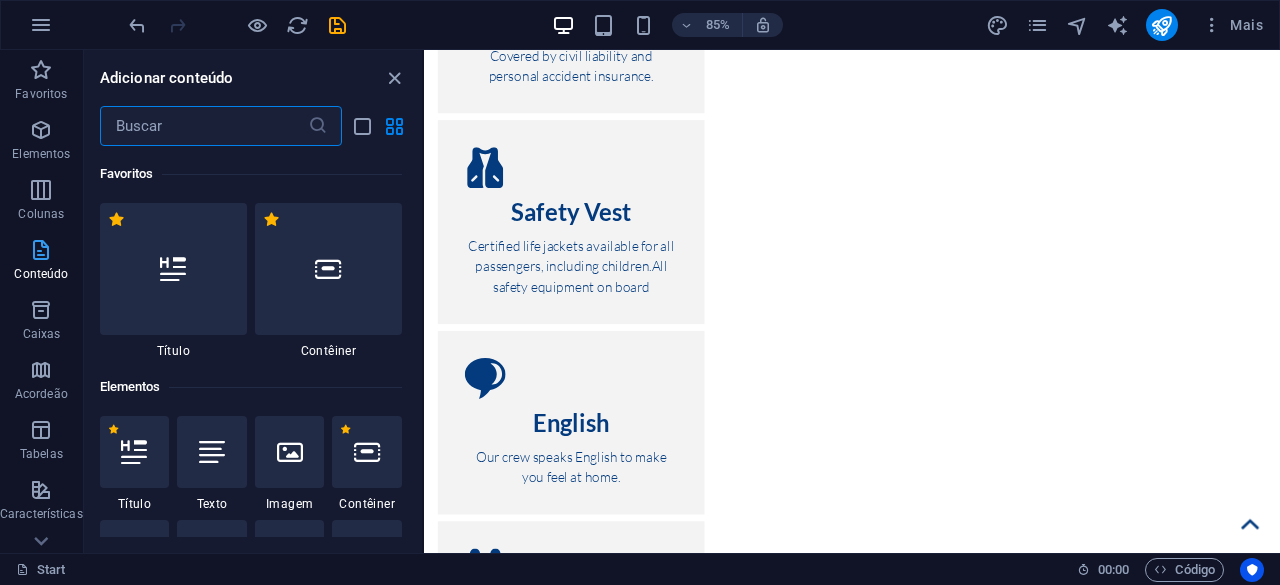 scroll, scrollTop: 16292, scrollLeft: 0, axis: vertical 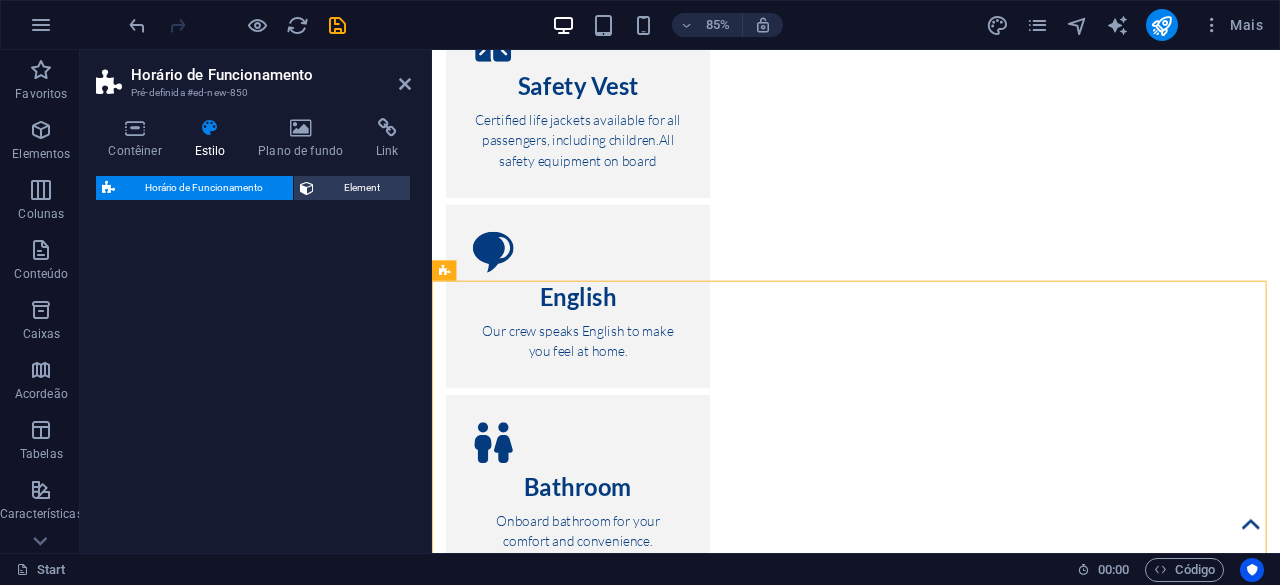 select on "rem" 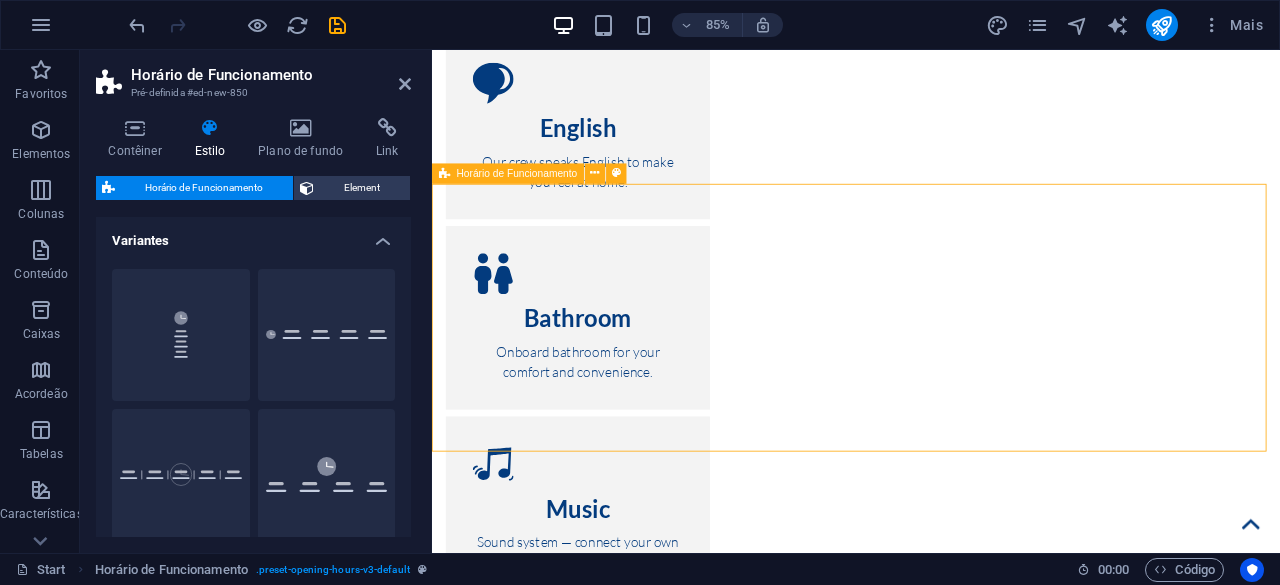 scroll, scrollTop: 16594, scrollLeft: 0, axis: vertical 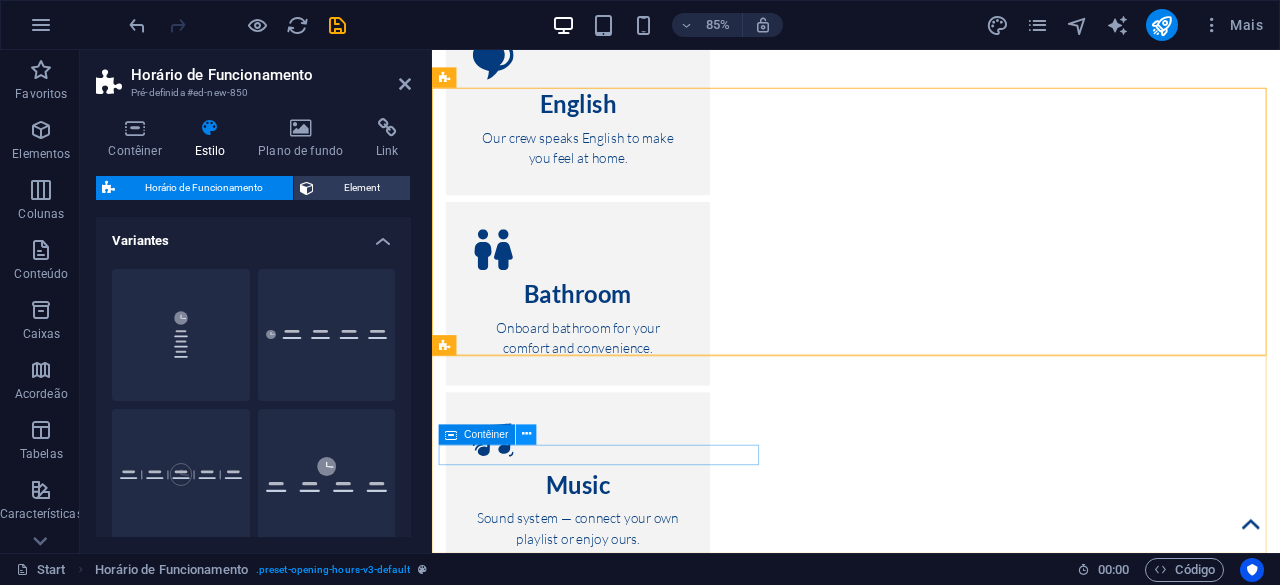 click at bounding box center (526, 434) 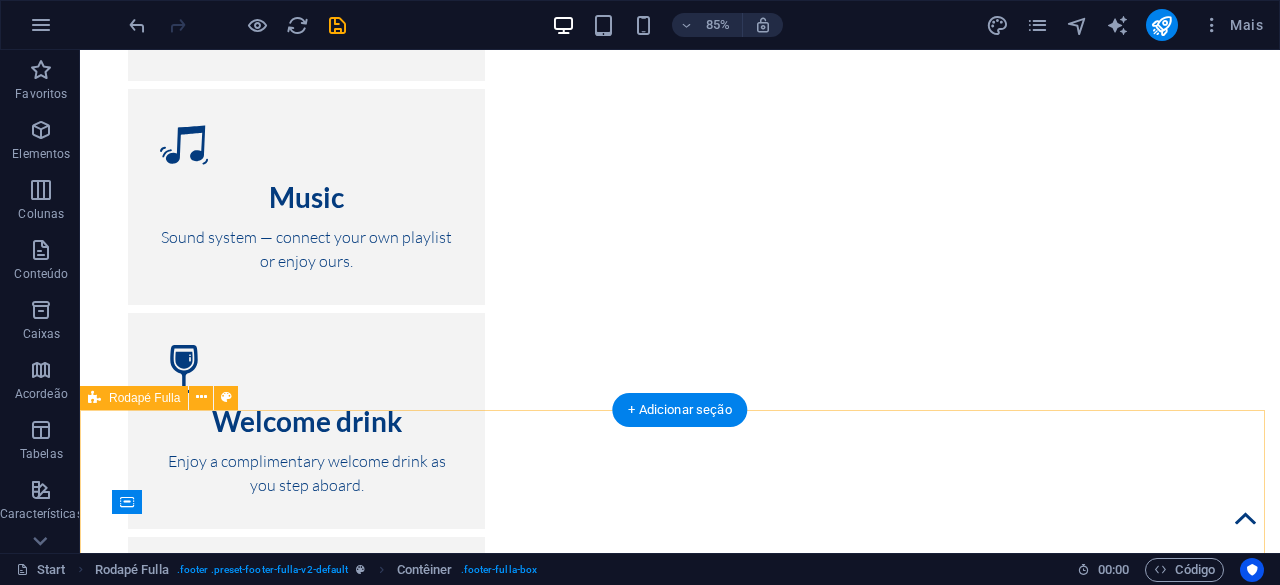 scroll, scrollTop: 16431, scrollLeft: 0, axis: vertical 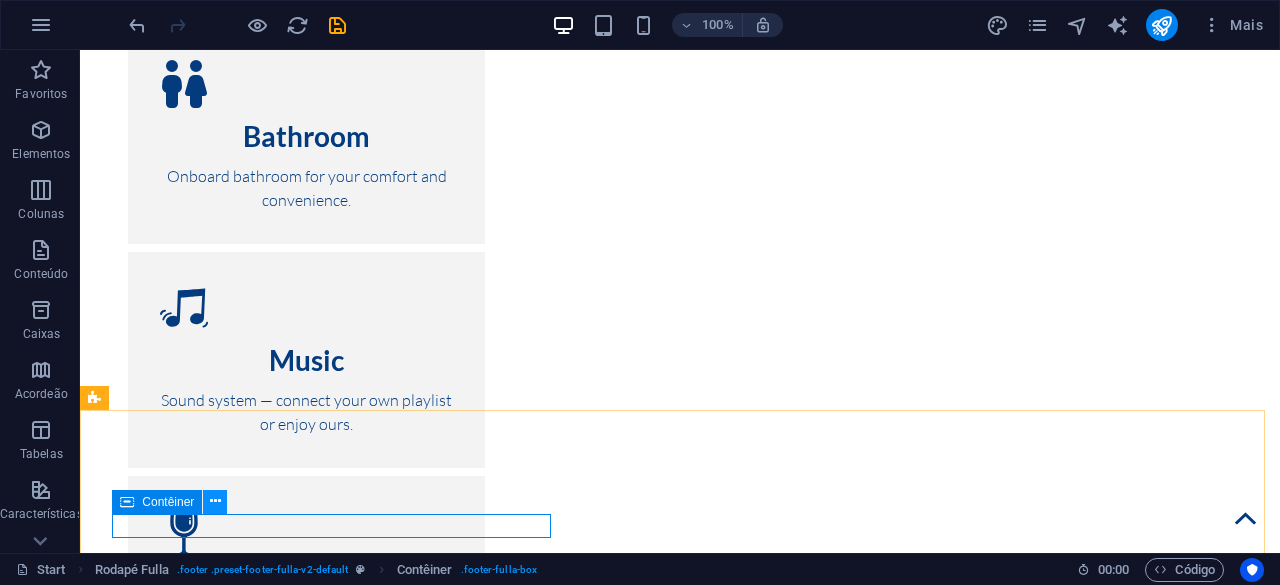 click at bounding box center [215, 501] 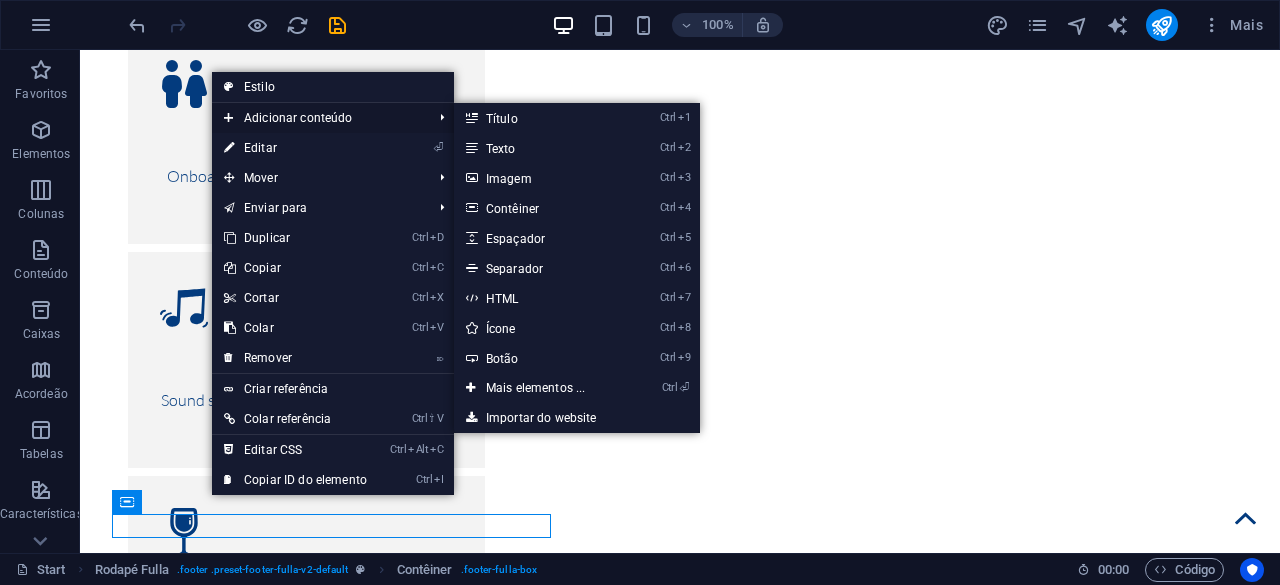 click on "Adicionar conteúdo" at bounding box center [318, 118] 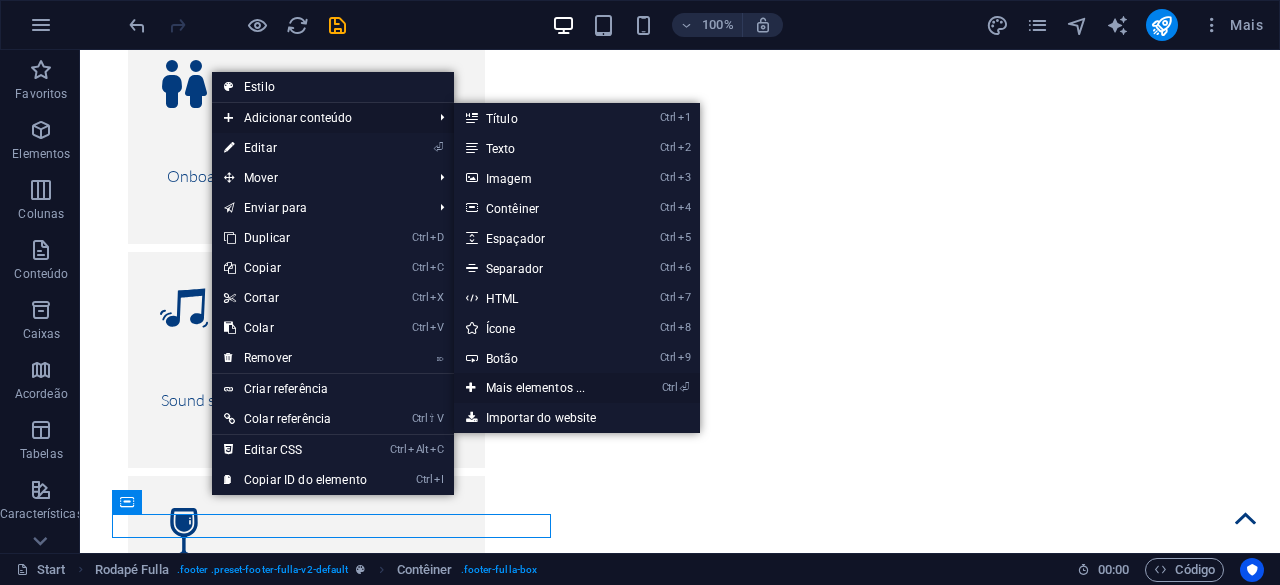 click on "Ctrl ⏎  Mais elementos ..." at bounding box center [540, 388] 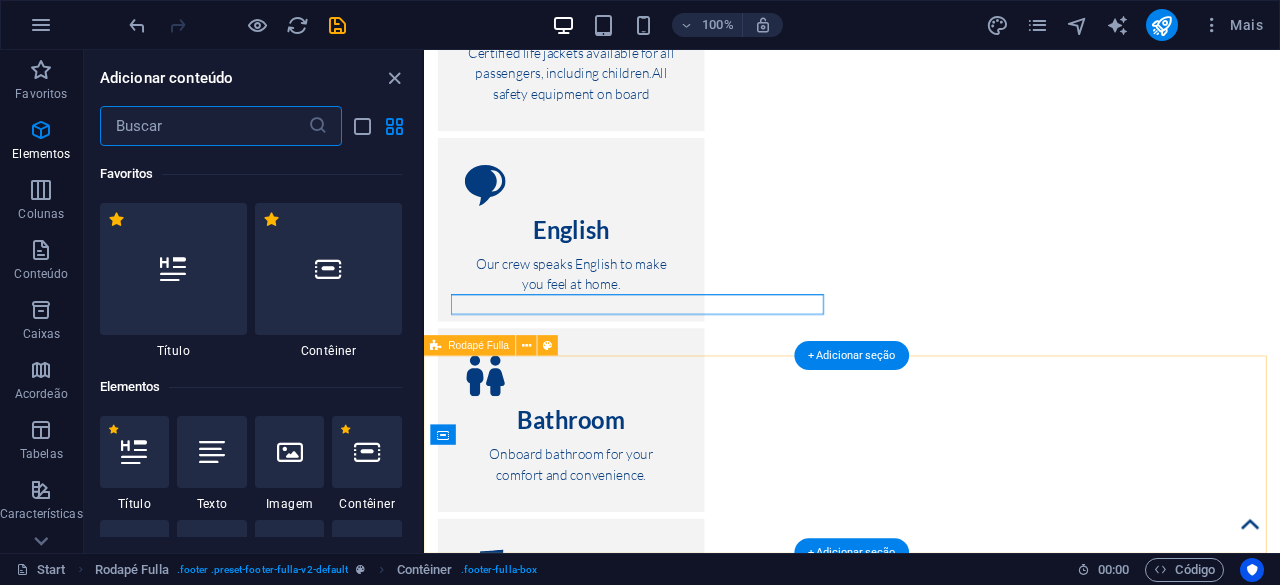 scroll, scrollTop: 16608, scrollLeft: 0, axis: vertical 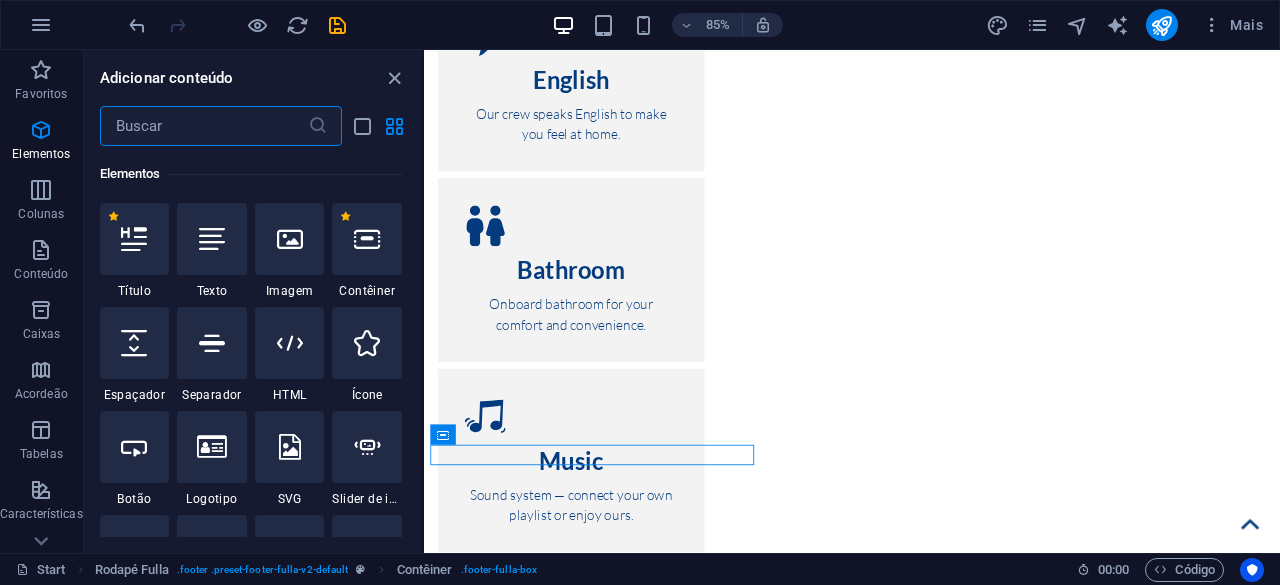 click at bounding box center [204, 126] 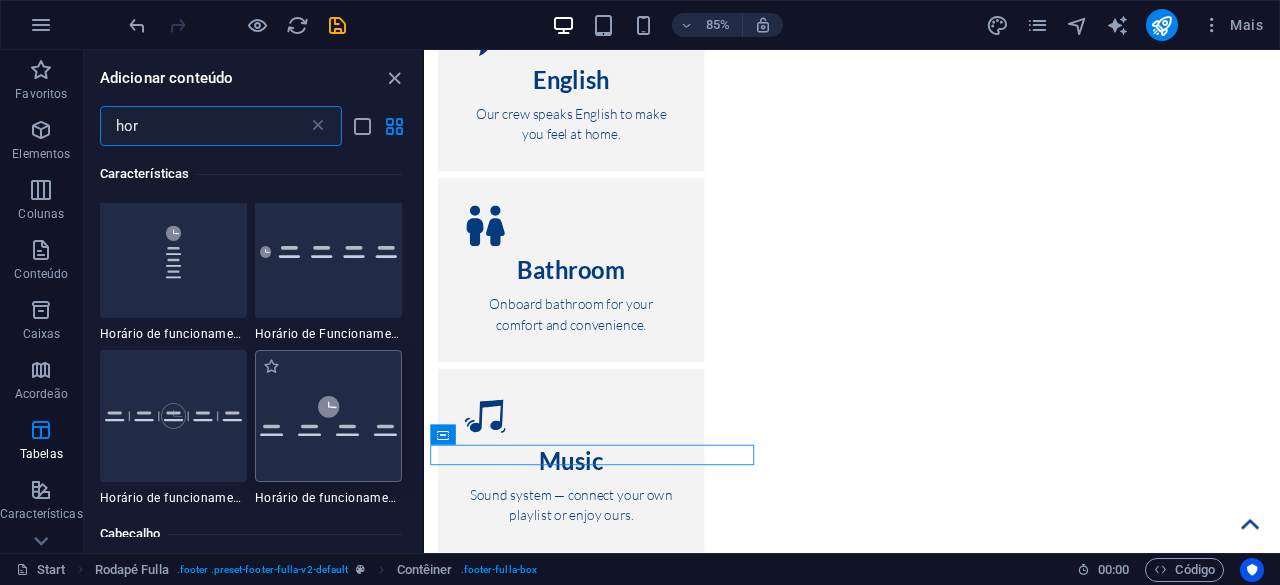 scroll, scrollTop: 200, scrollLeft: 0, axis: vertical 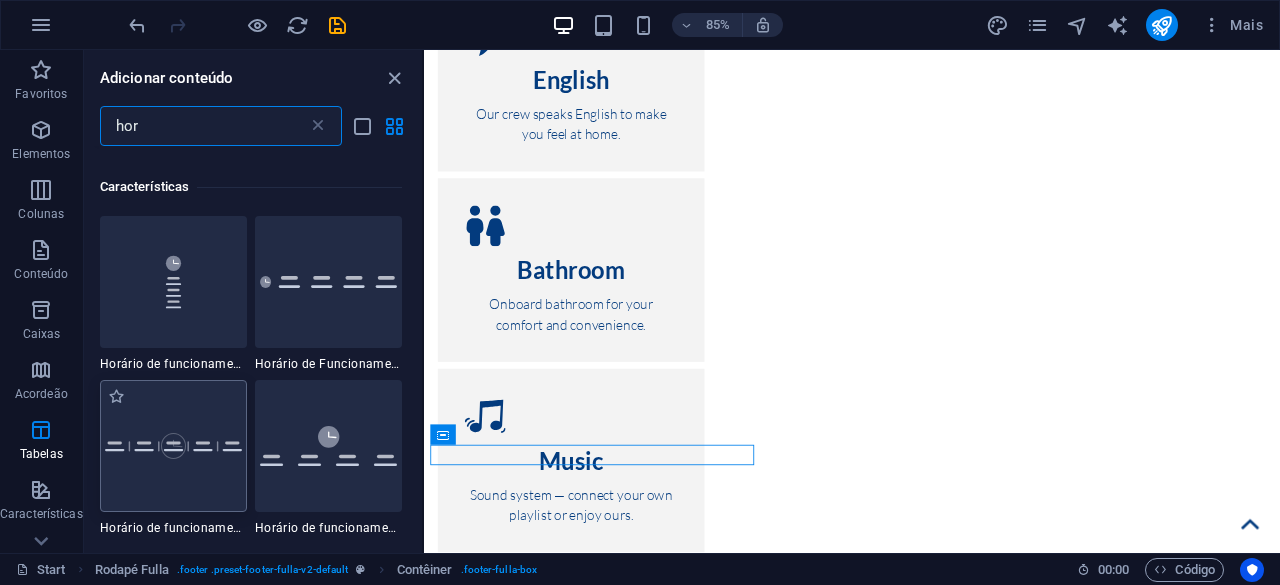 type on "hor" 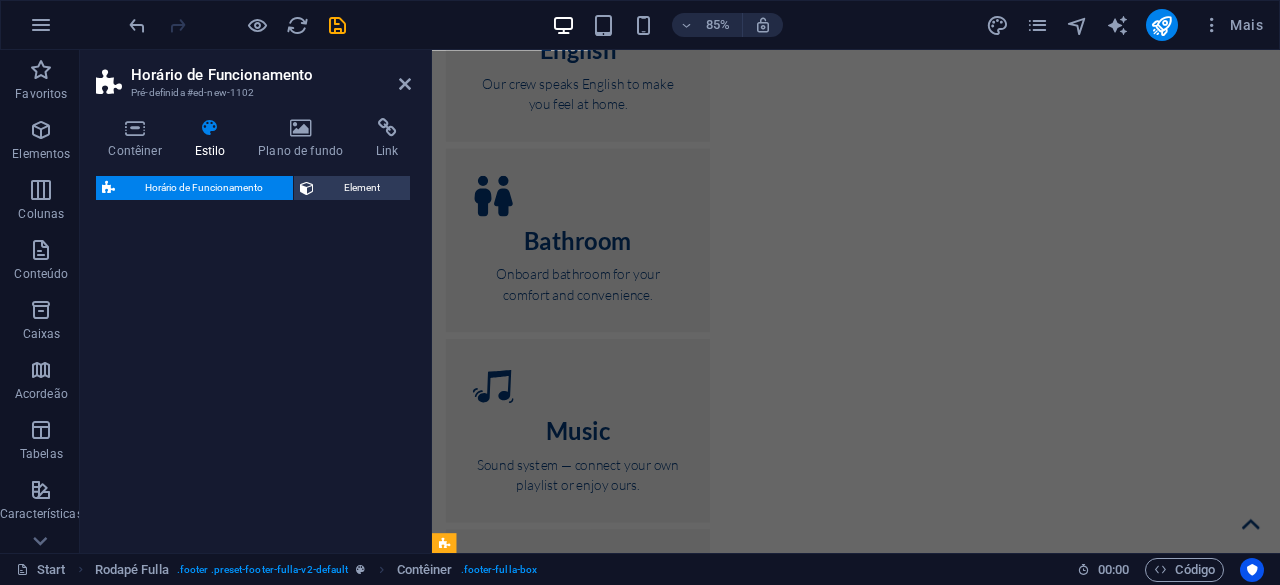 select on "rem" 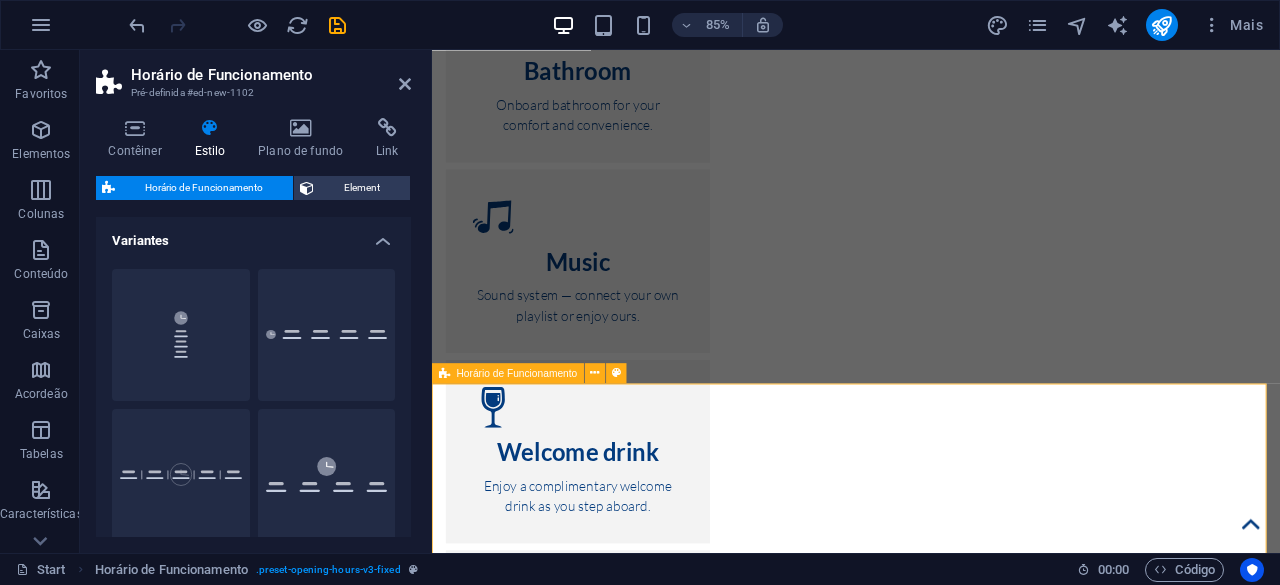 scroll, scrollTop: 16909, scrollLeft: 0, axis: vertical 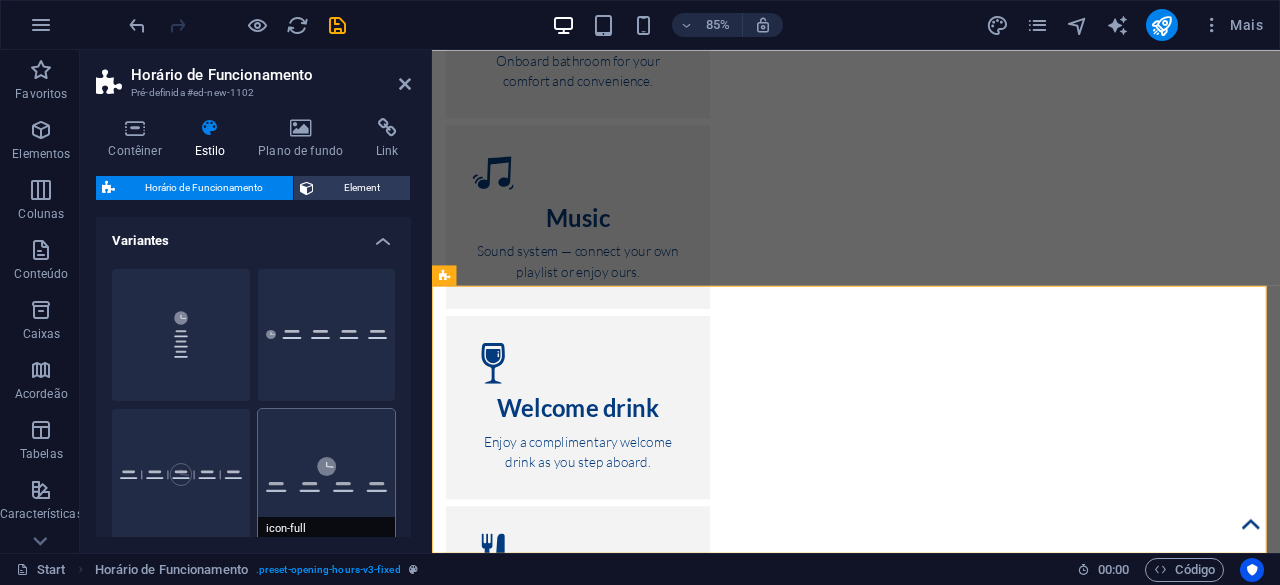 click on "icon-full" at bounding box center (327, 475) 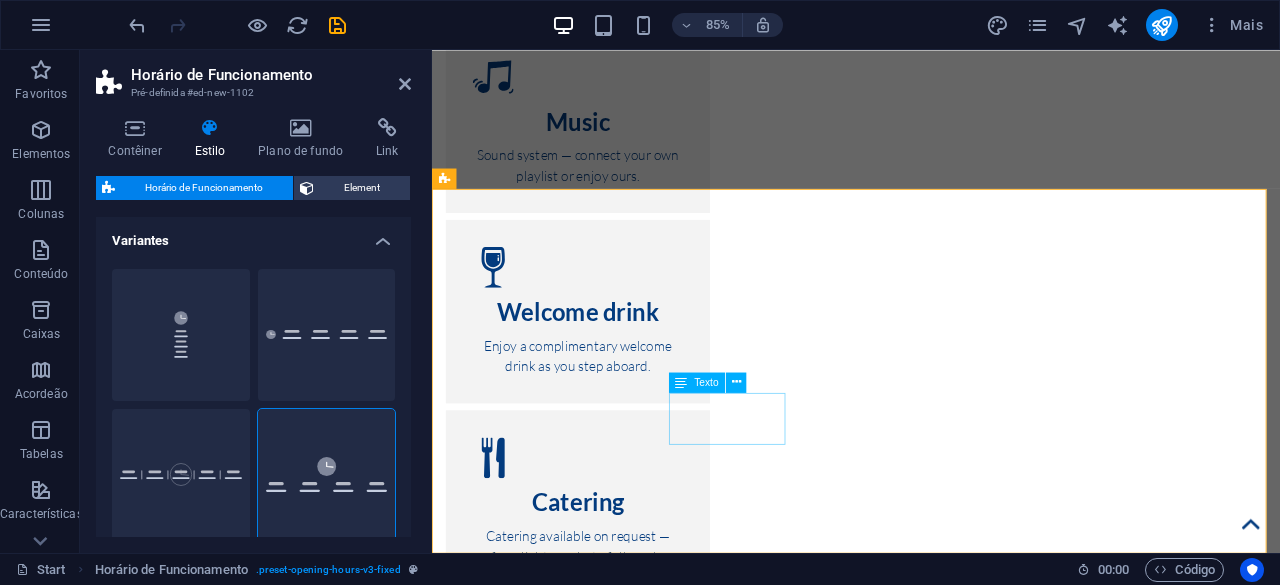 scroll, scrollTop: 17023, scrollLeft: 0, axis: vertical 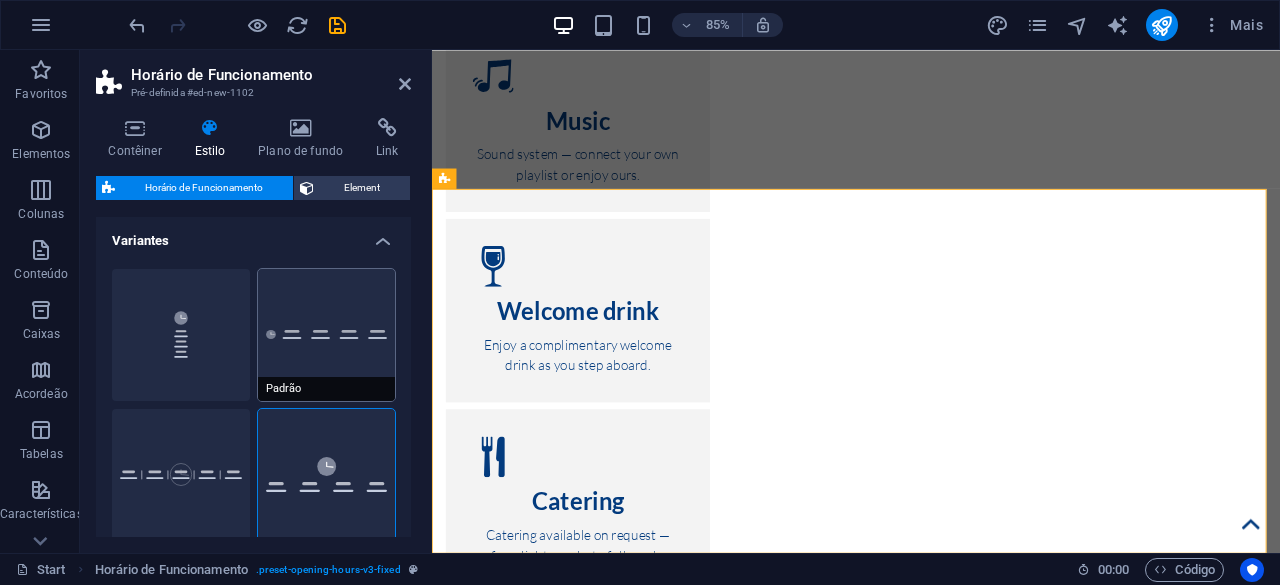 click on "Padrão" at bounding box center (327, 335) 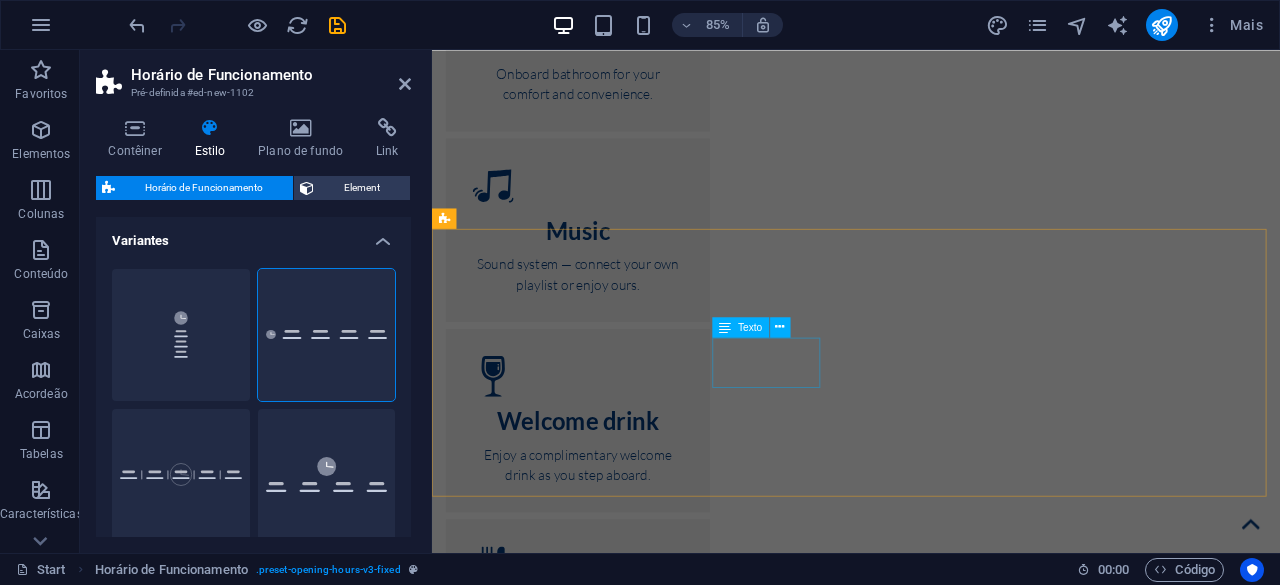 scroll, scrollTop: 16908, scrollLeft: 0, axis: vertical 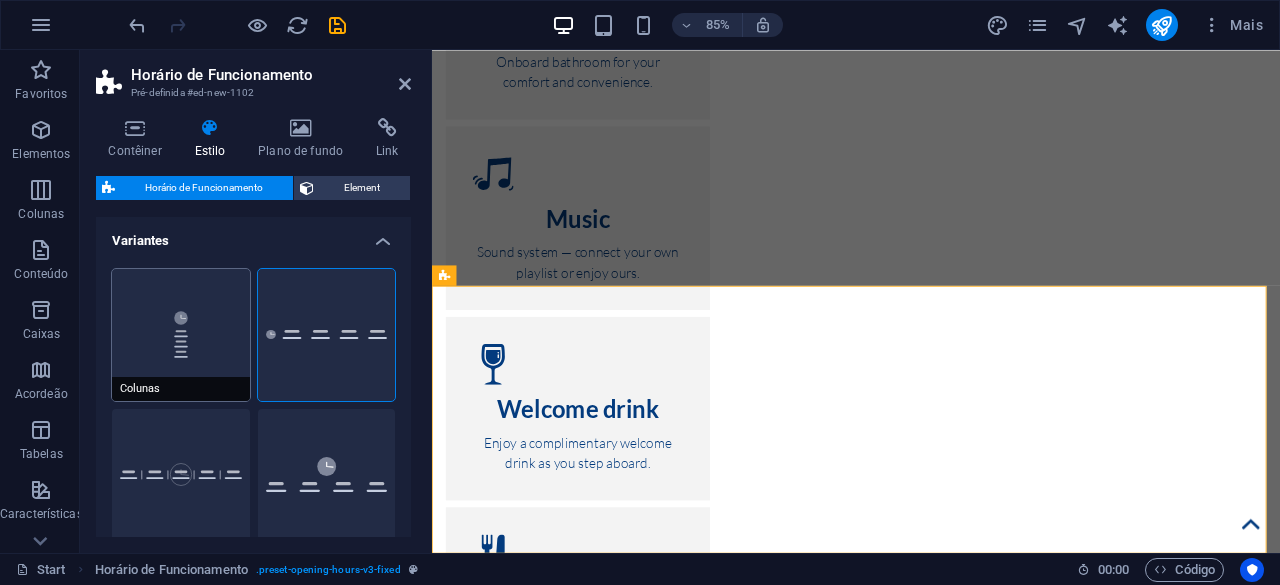 click on "Colunas" at bounding box center [181, 335] 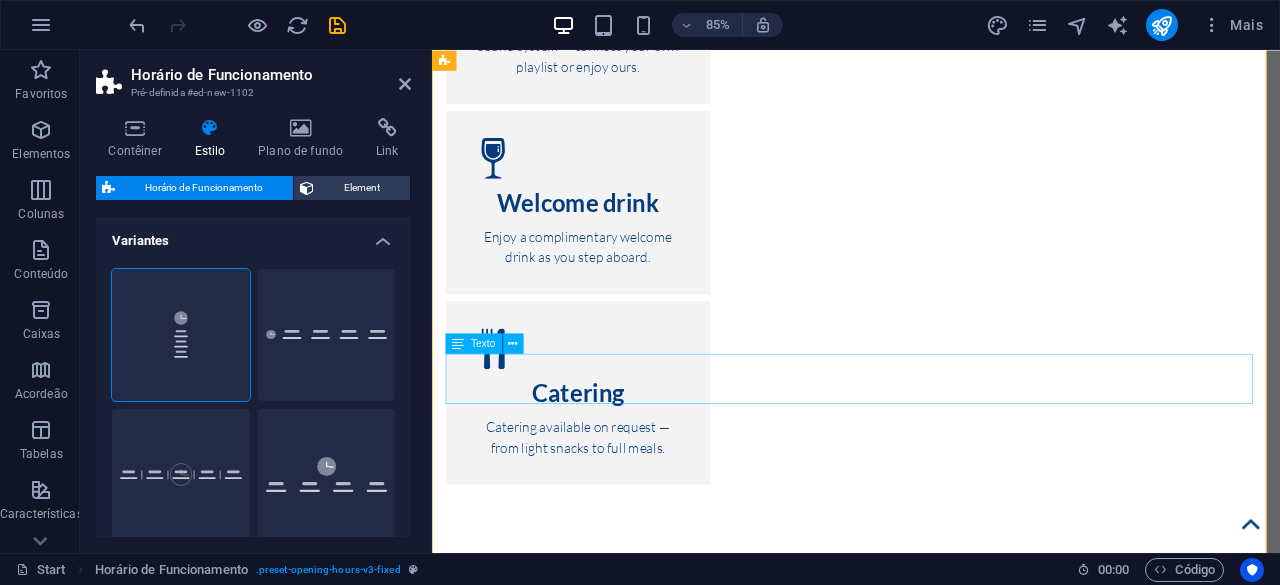 scroll, scrollTop: 17322, scrollLeft: 0, axis: vertical 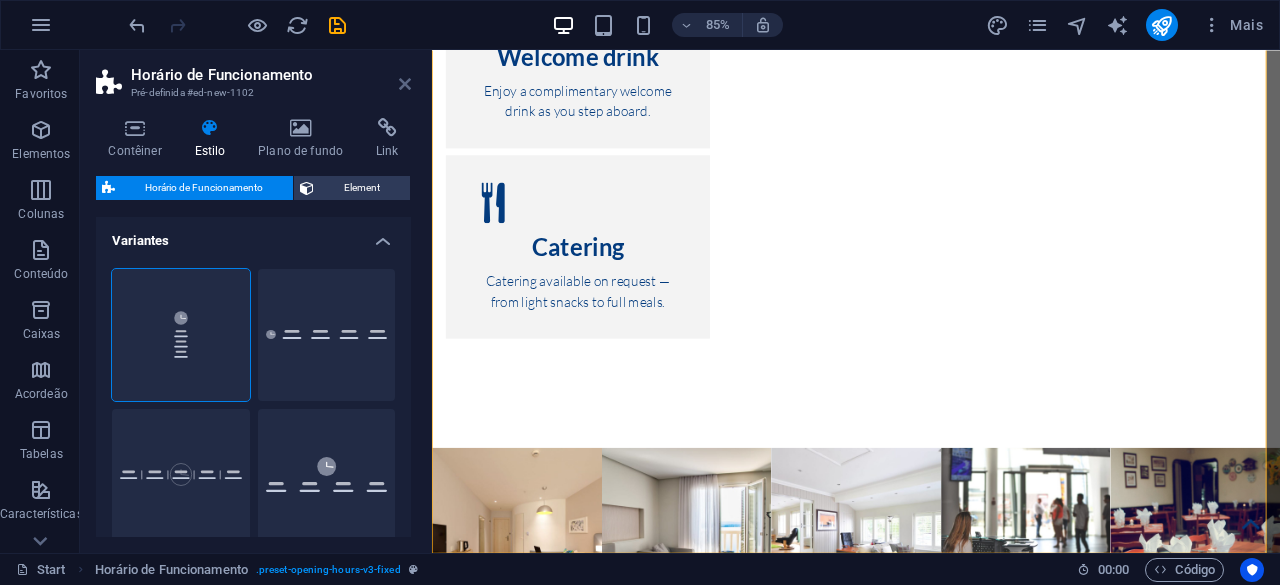 click at bounding box center [405, 84] 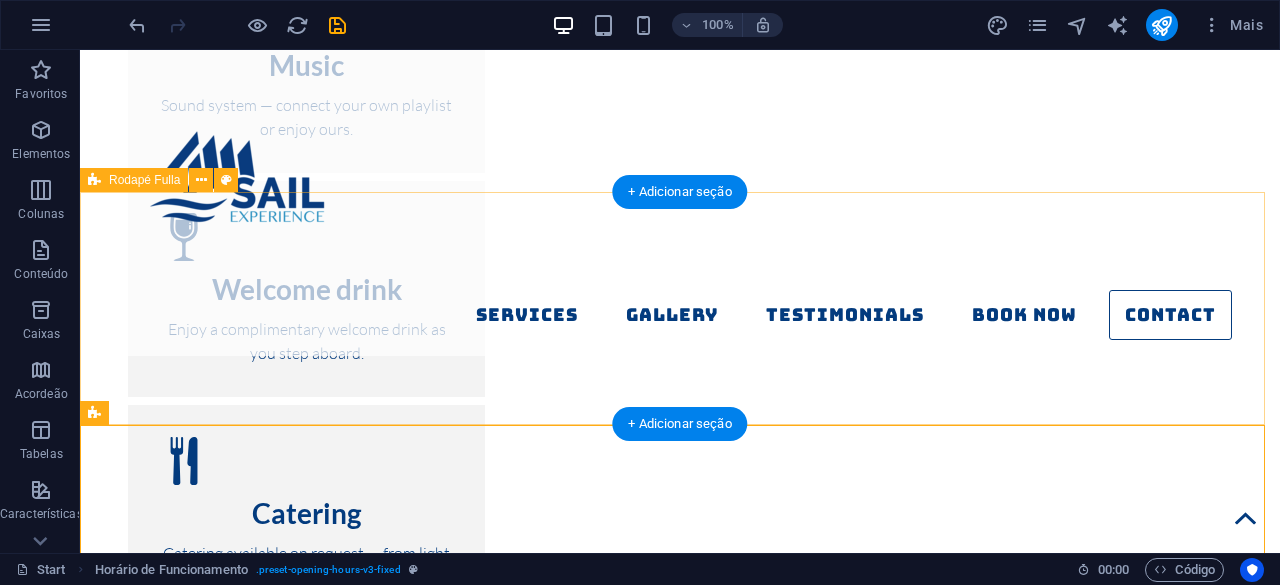 scroll, scrollTop: 16648, scrollLeft: 0, axis: vertical 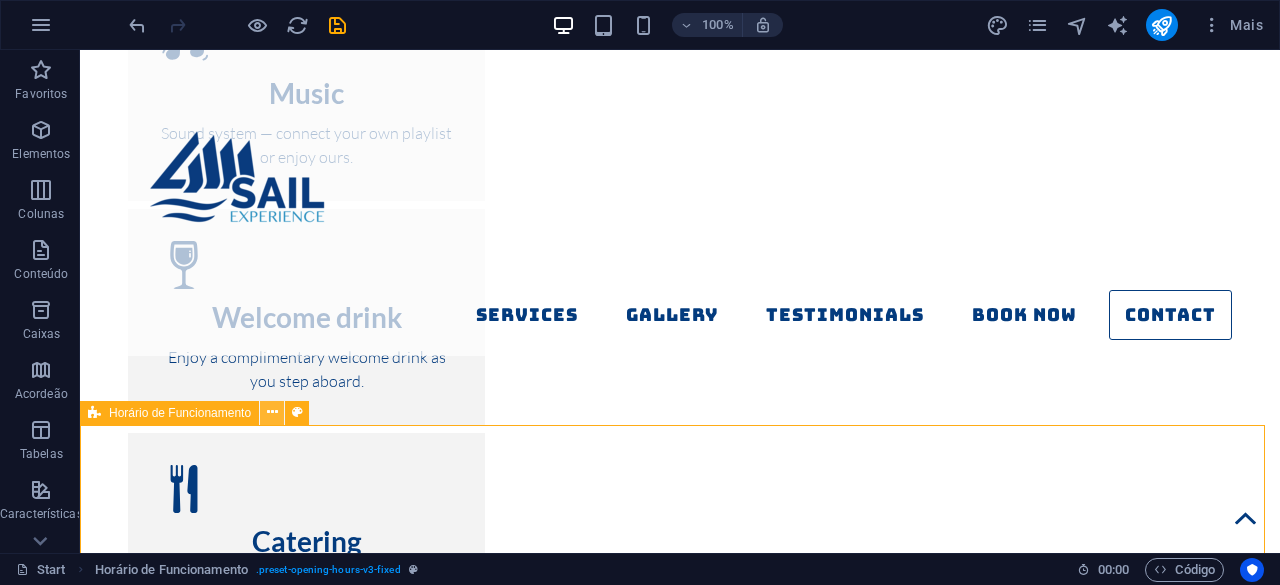 click at bounding box center (272, 412) 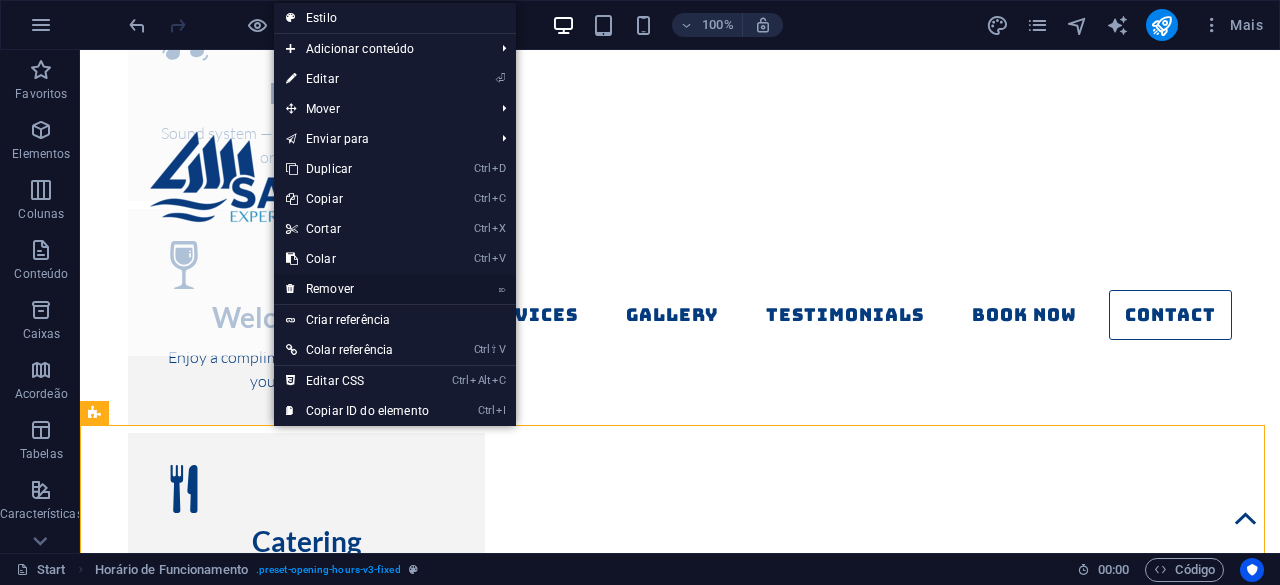 click on "⌦  Remover" at bounding box center [357, 289] 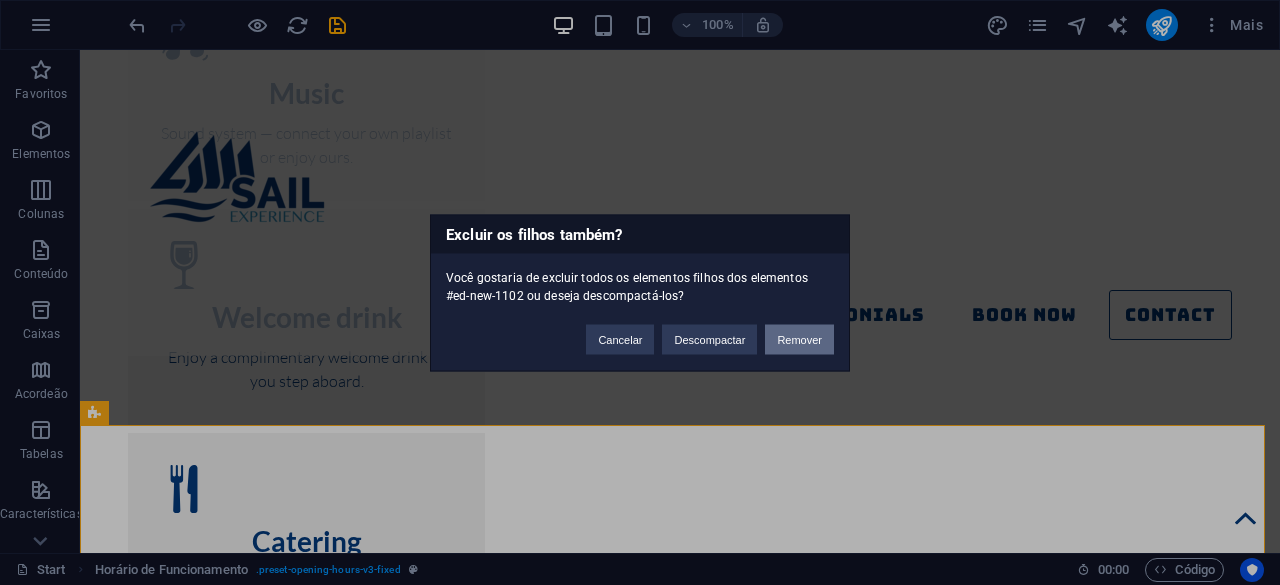 click on "Remover" at bounding box center [799, 339] 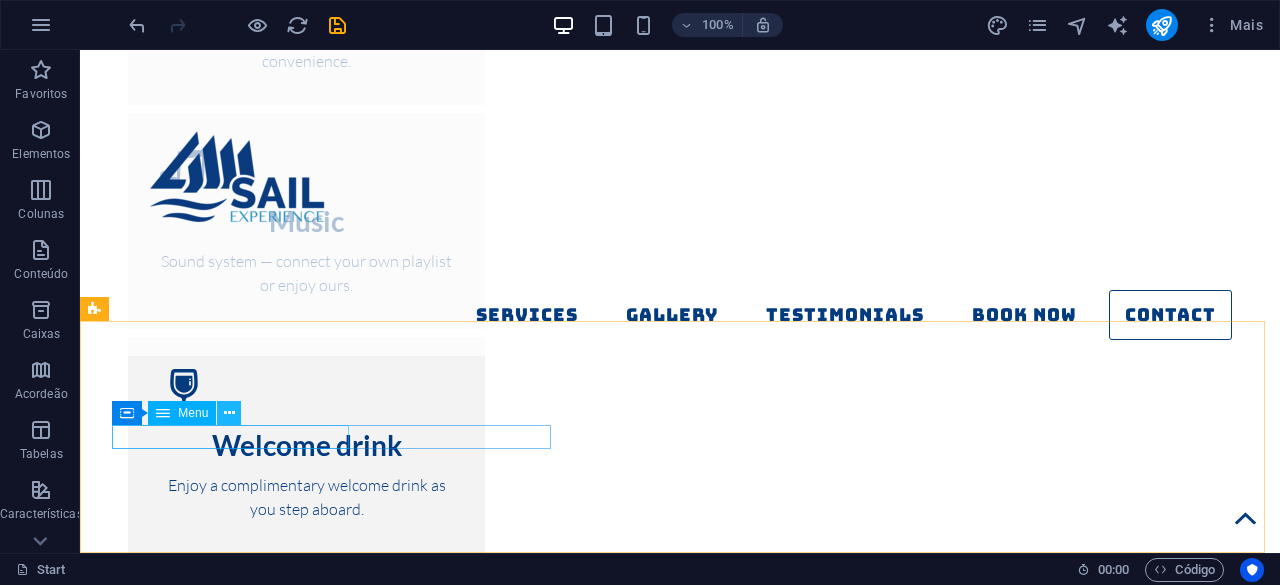 click at bounding box center [229, 413] 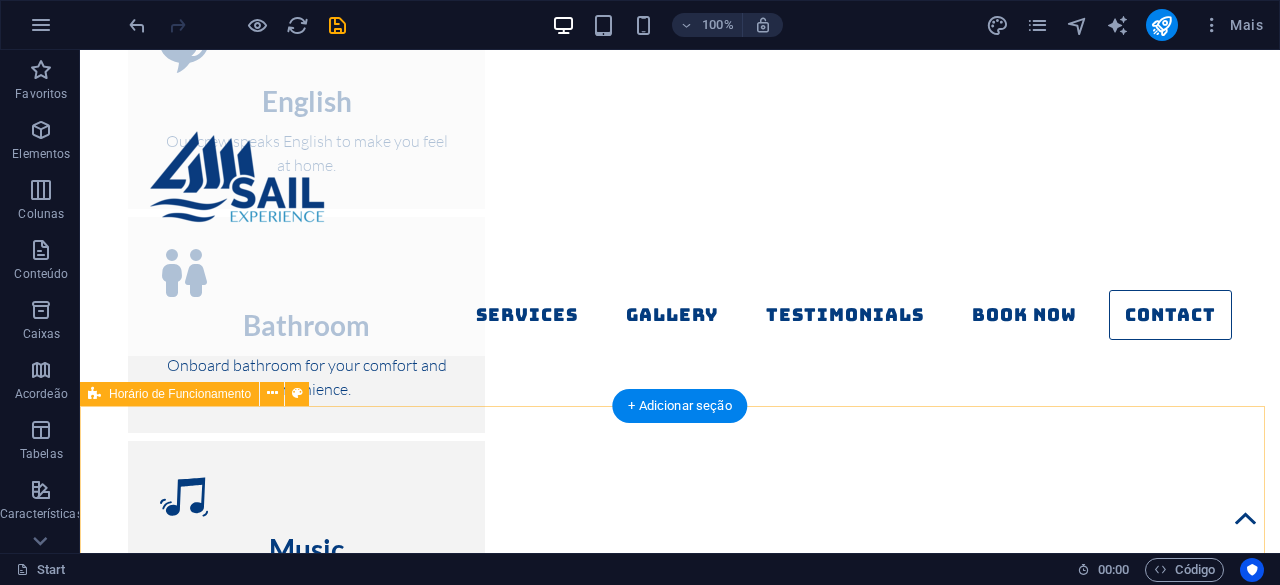 scroll, scrollTop: 16120, scrollLeft: 0, axis: vertical 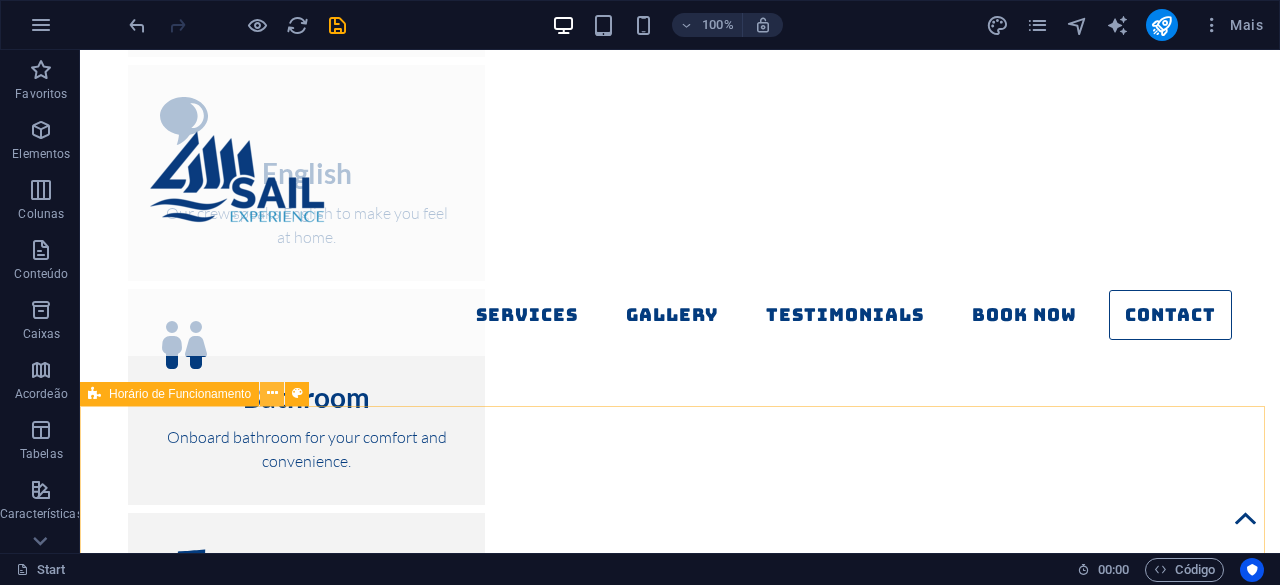 click at bounding box center (272, 393) 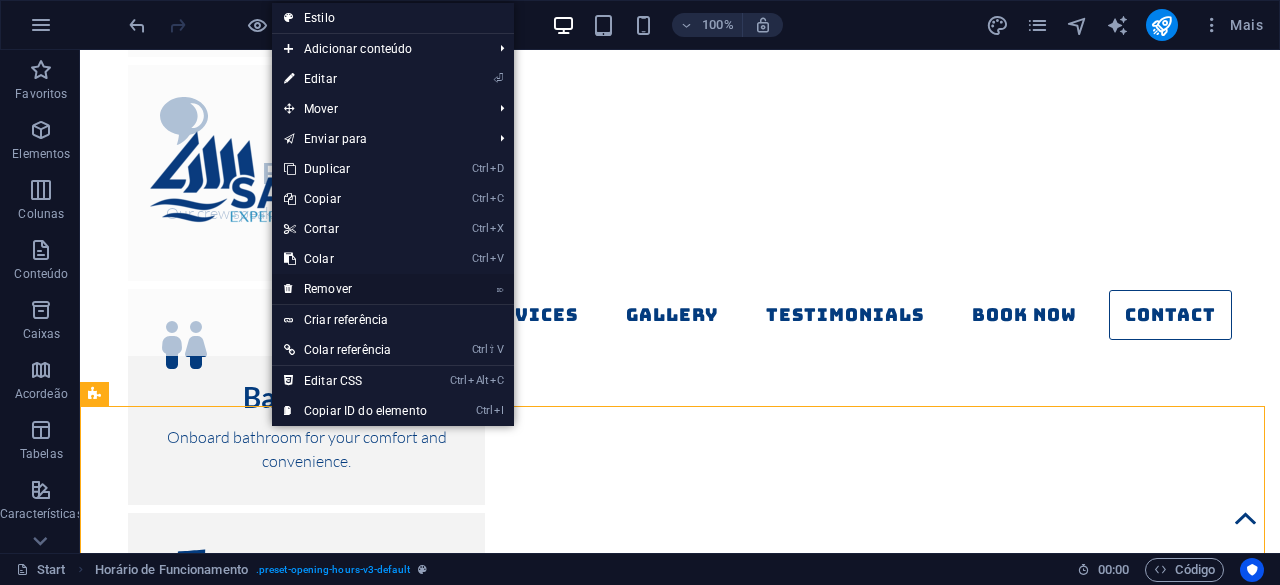 click on "⌦  Remover" at bounding box center [355, 289] 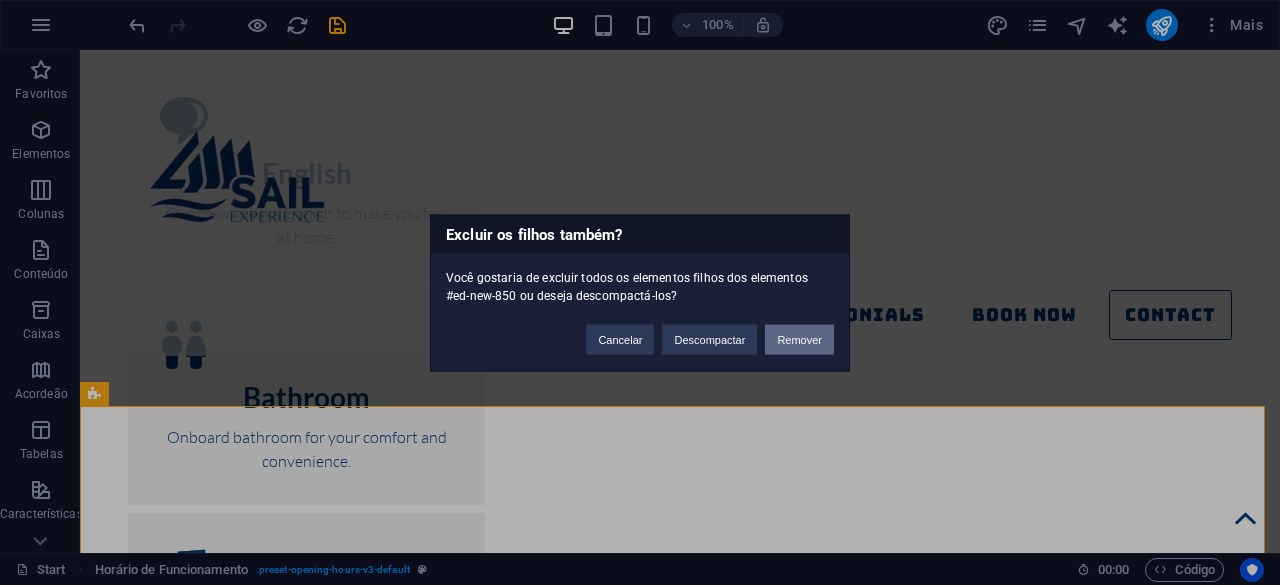 click on "Remover" at bounding box center [799, 339] 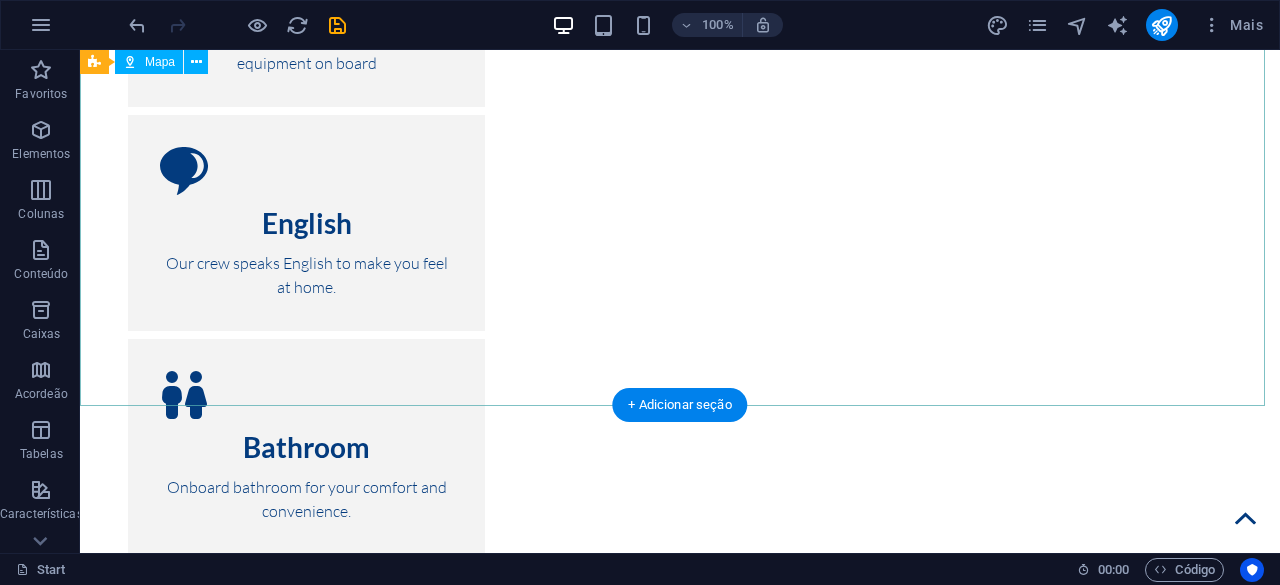 scroll, scrollTop: 16204, scrollLeft: 0, axis: vertical 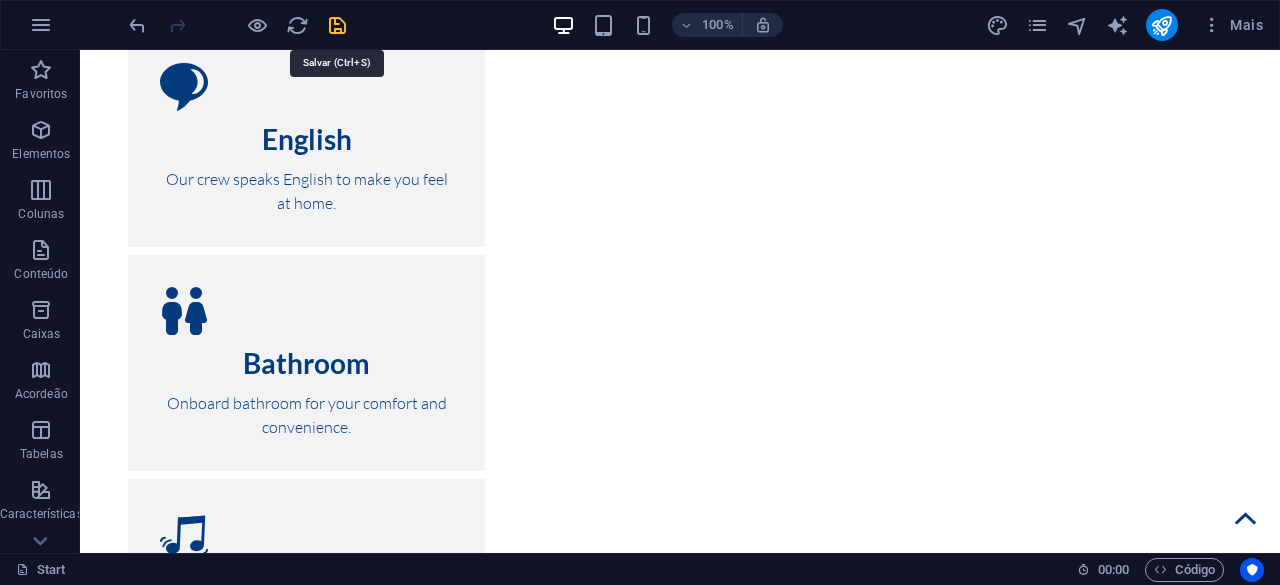 click at bounding box center [337, 25] 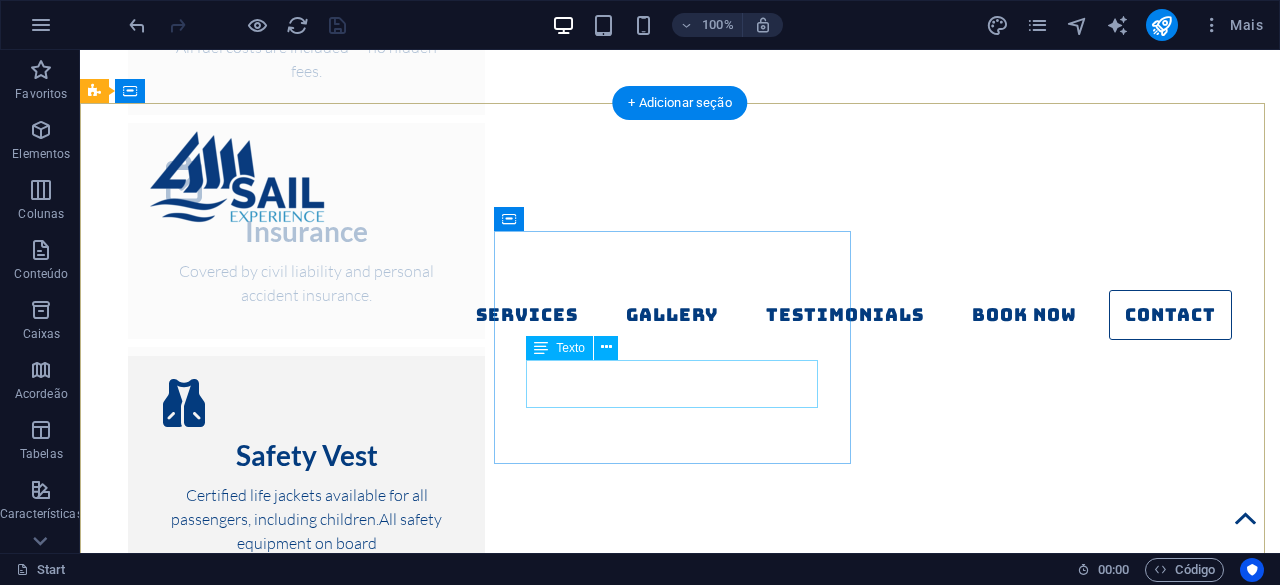 scroll, scrollTop: 15504, scrollLeft: 0, axis: vertical 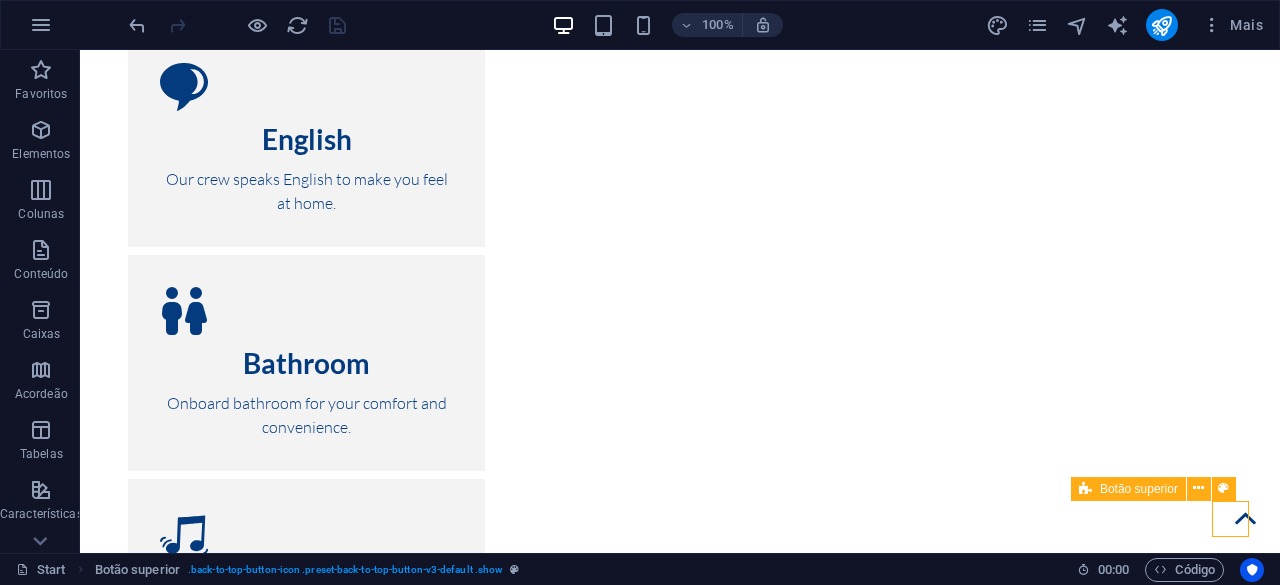 click at bounding box center [1245, 518] 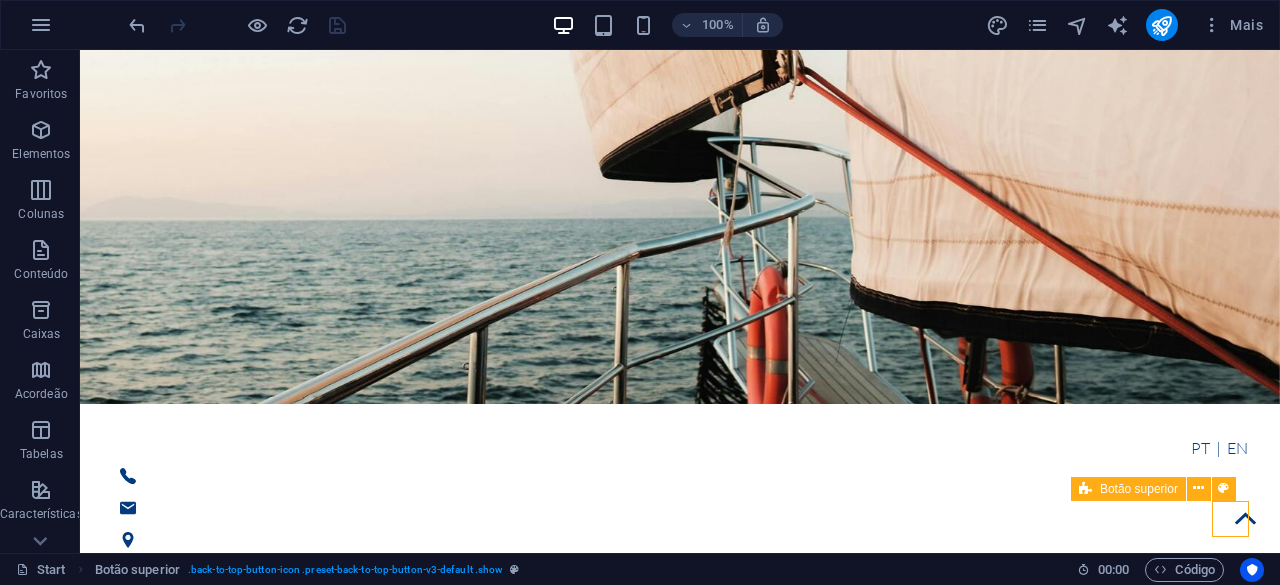 scroll, scrollTop: 0, scrollLeft: 0, axis: both 